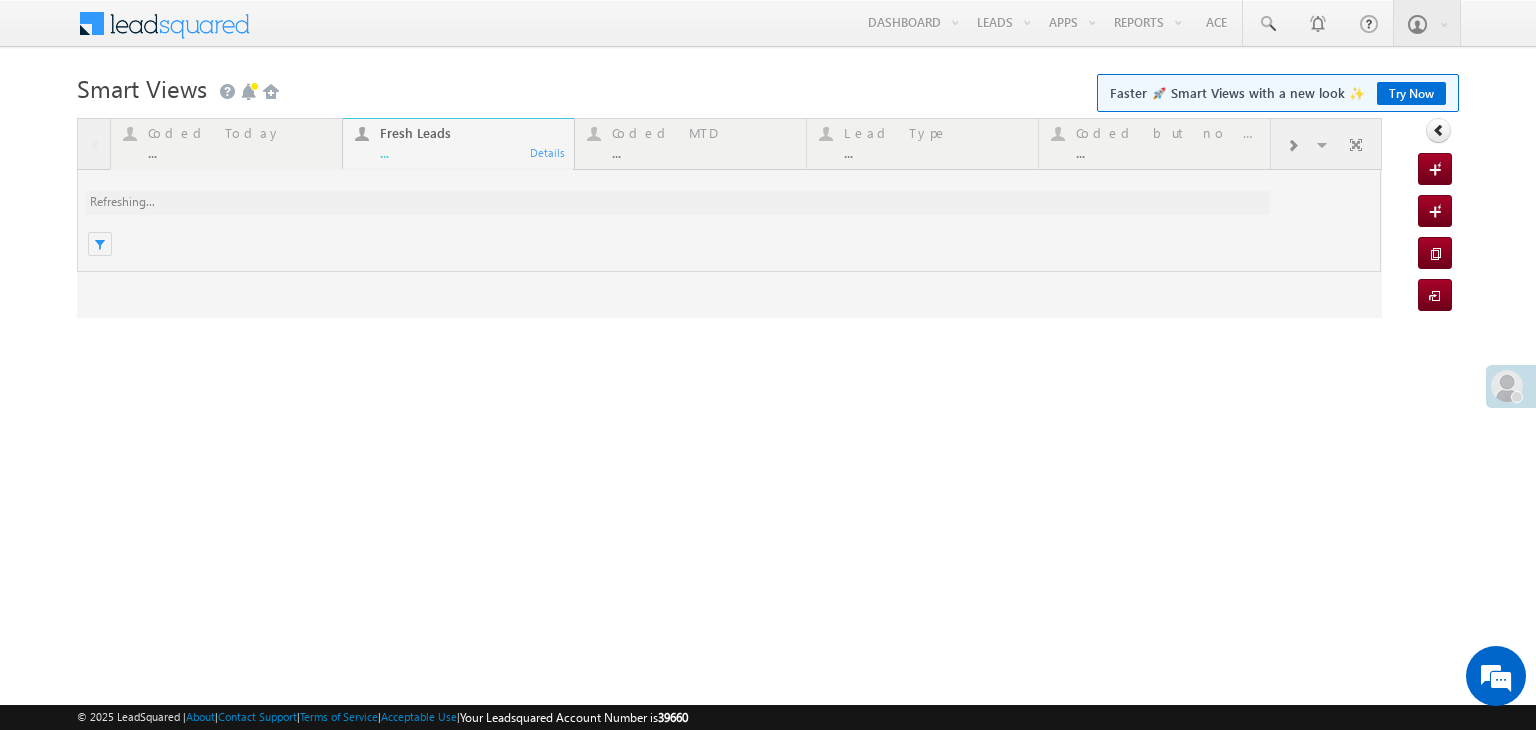 scroll, scrollTop: 0, scrollLeft: 0, axis: both 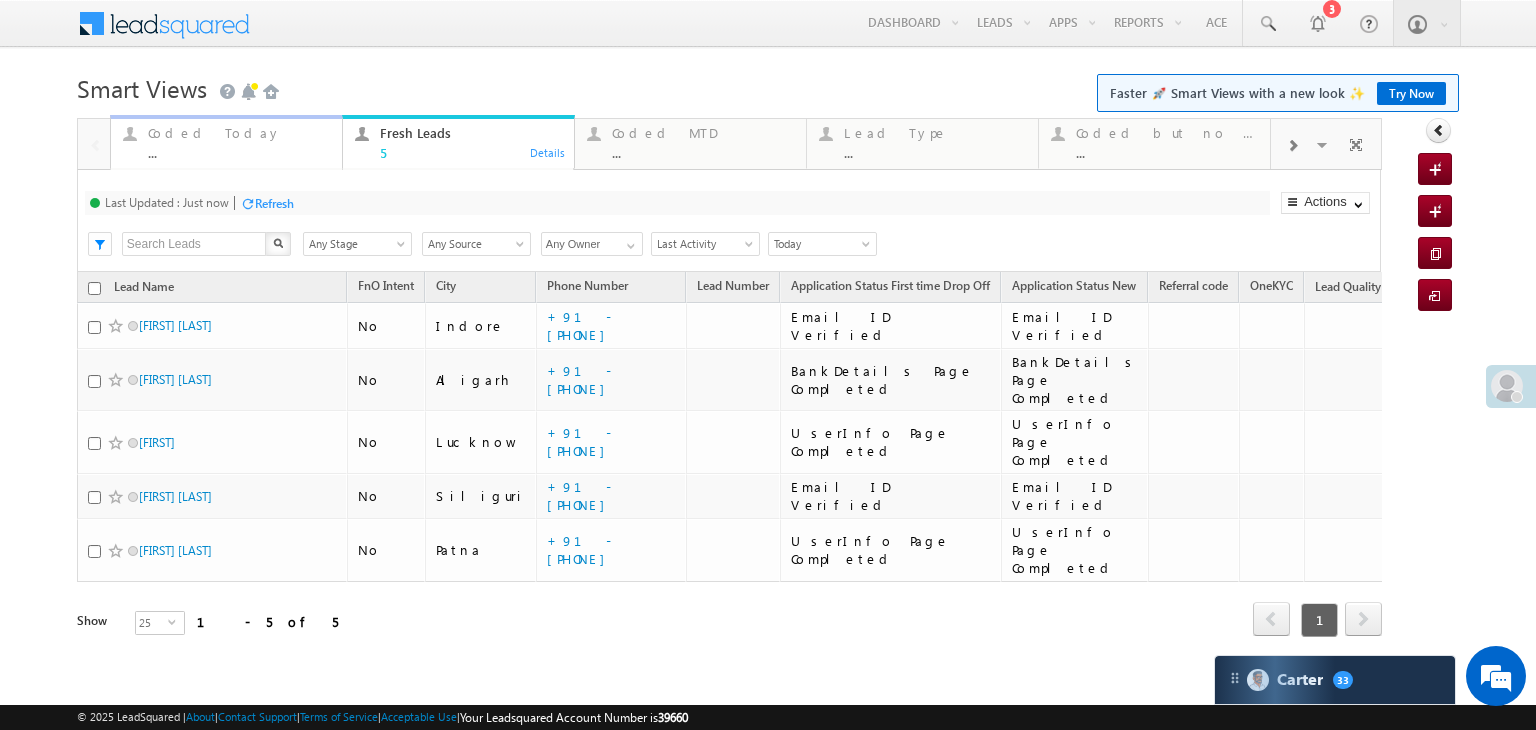 click on "Coded Today" at bounding box center (239, 133) 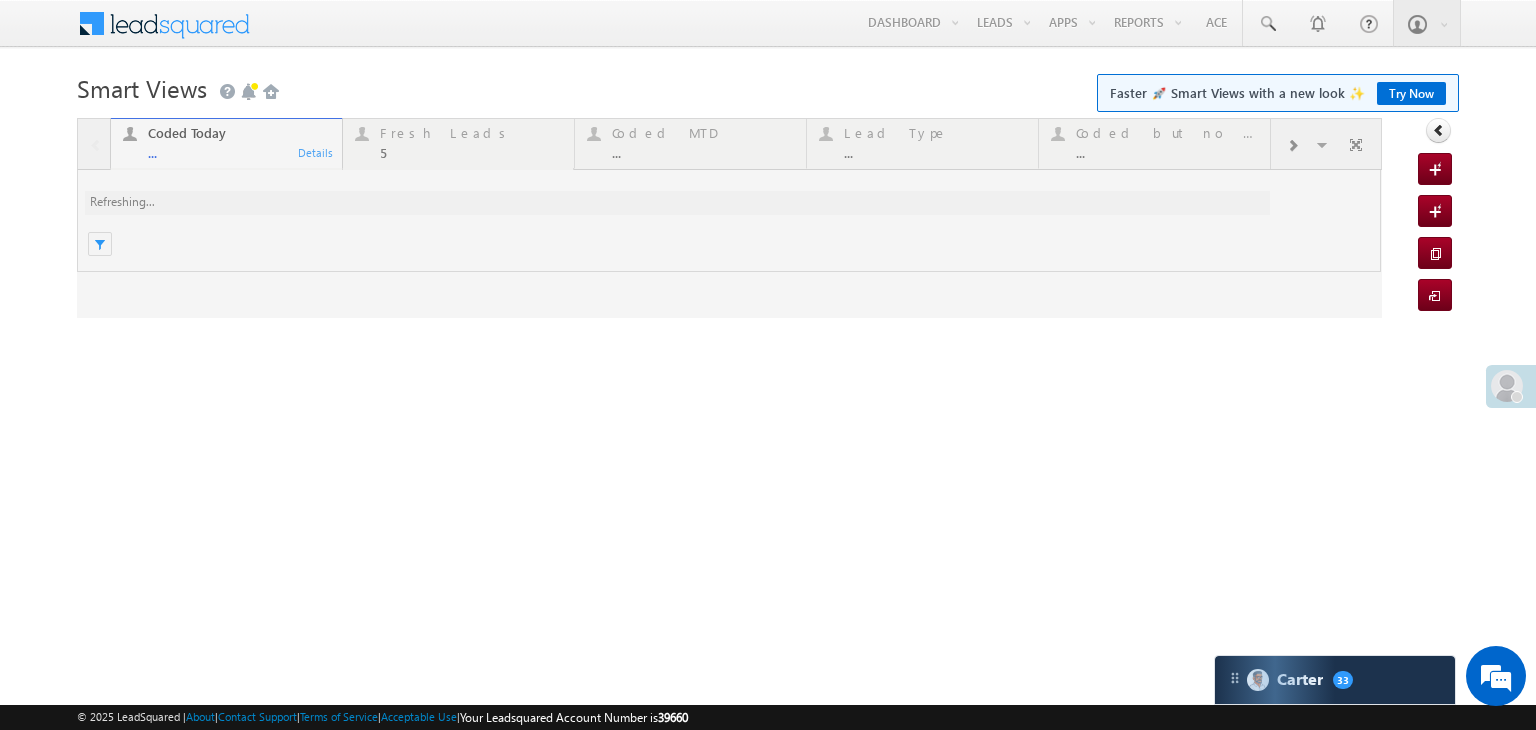 scroll, scrollTop: 0, scrollLeft: 0, axis: both 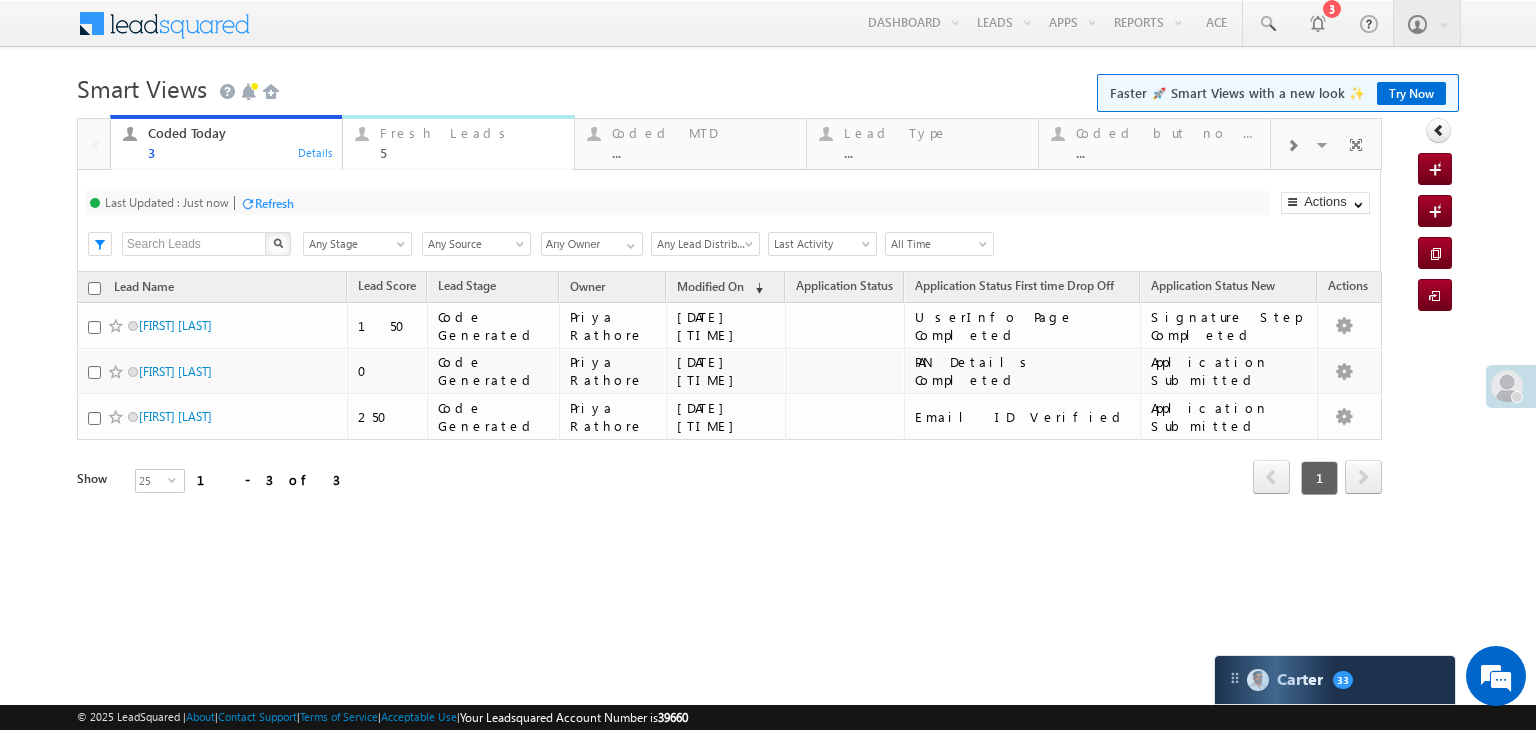 click on "Fresh Leads" at bounding box center (471, 133) 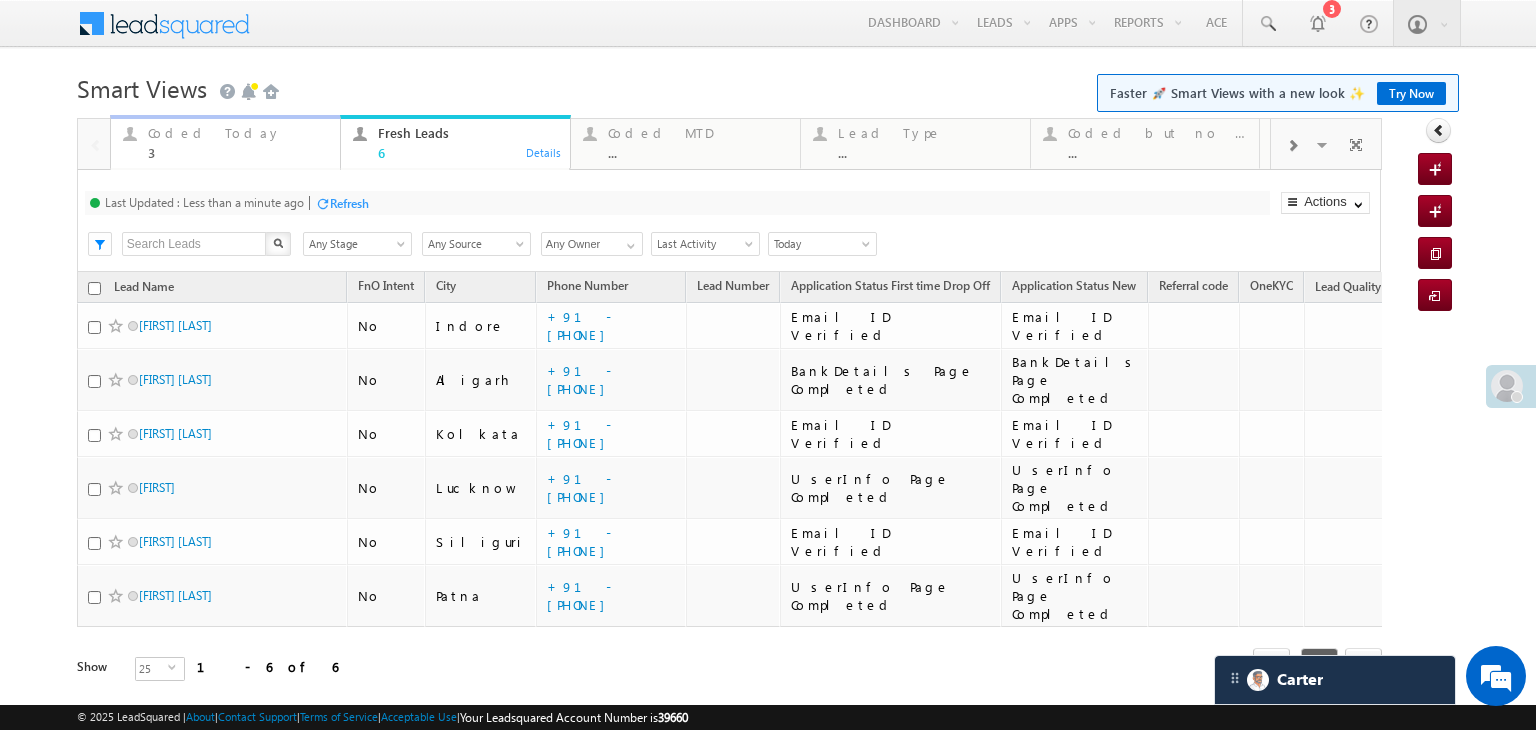 click on "Coded Today" at bounding box center (238, 133) 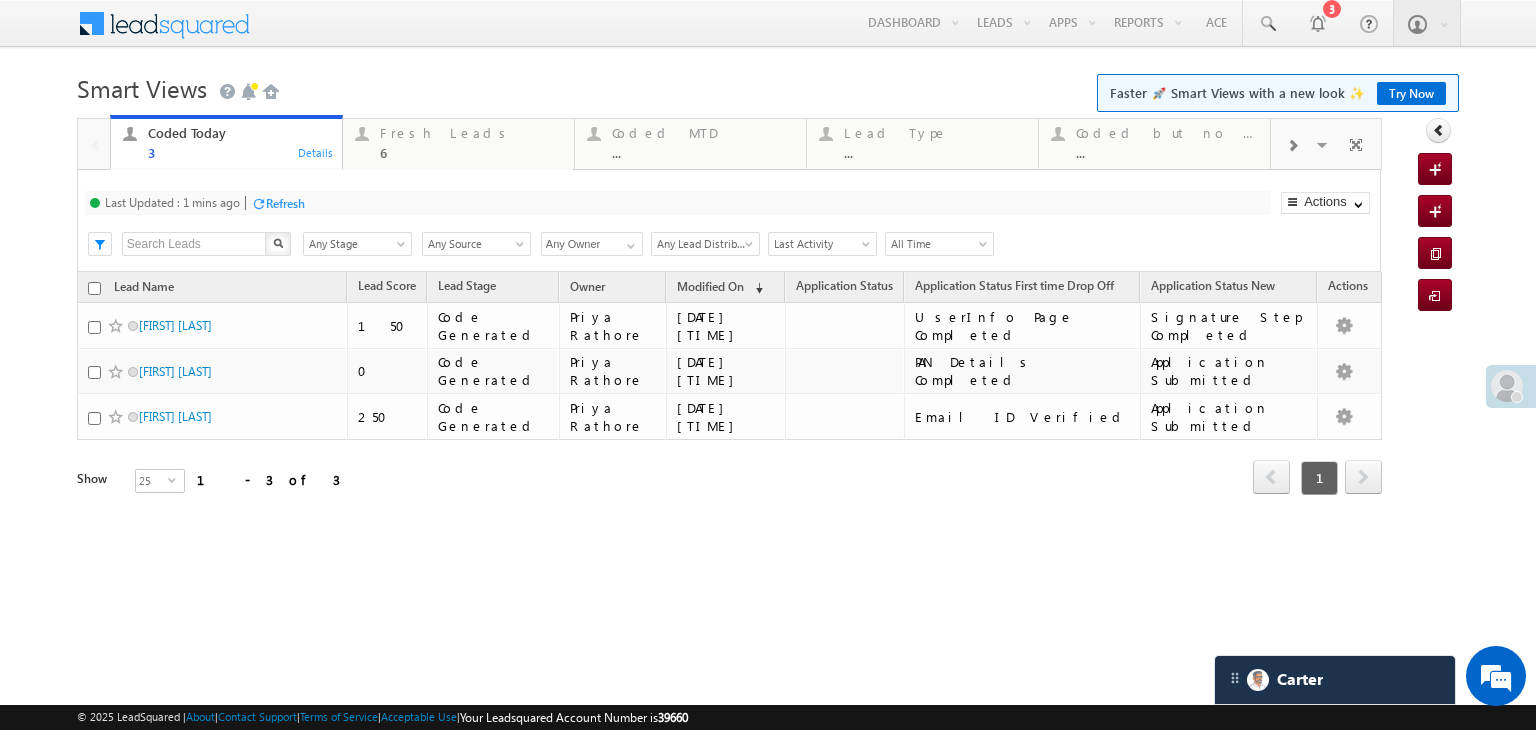 click on "Last Updated : 1 mins ago Refresh Refreshing...
Search
X
Lead Stage
Any Stage Any Stage
Lead Source
Any Source Any Source
Owner
Any Any Owner Any Owner
Lead Distribution
Any Lead Distribution Online-Organic Online-Paid Referral DRA Any Lead Distribution
Date Range
Go maxdate mindate All Time
Custom
Yesterday
Today
Last Week
This Week
Last Month
This Month
Last Year
This Year
Last 7 Days
Last 30 Days
All Time
Last Activity
Created On
Modified On" at bounding box center (729, 221) 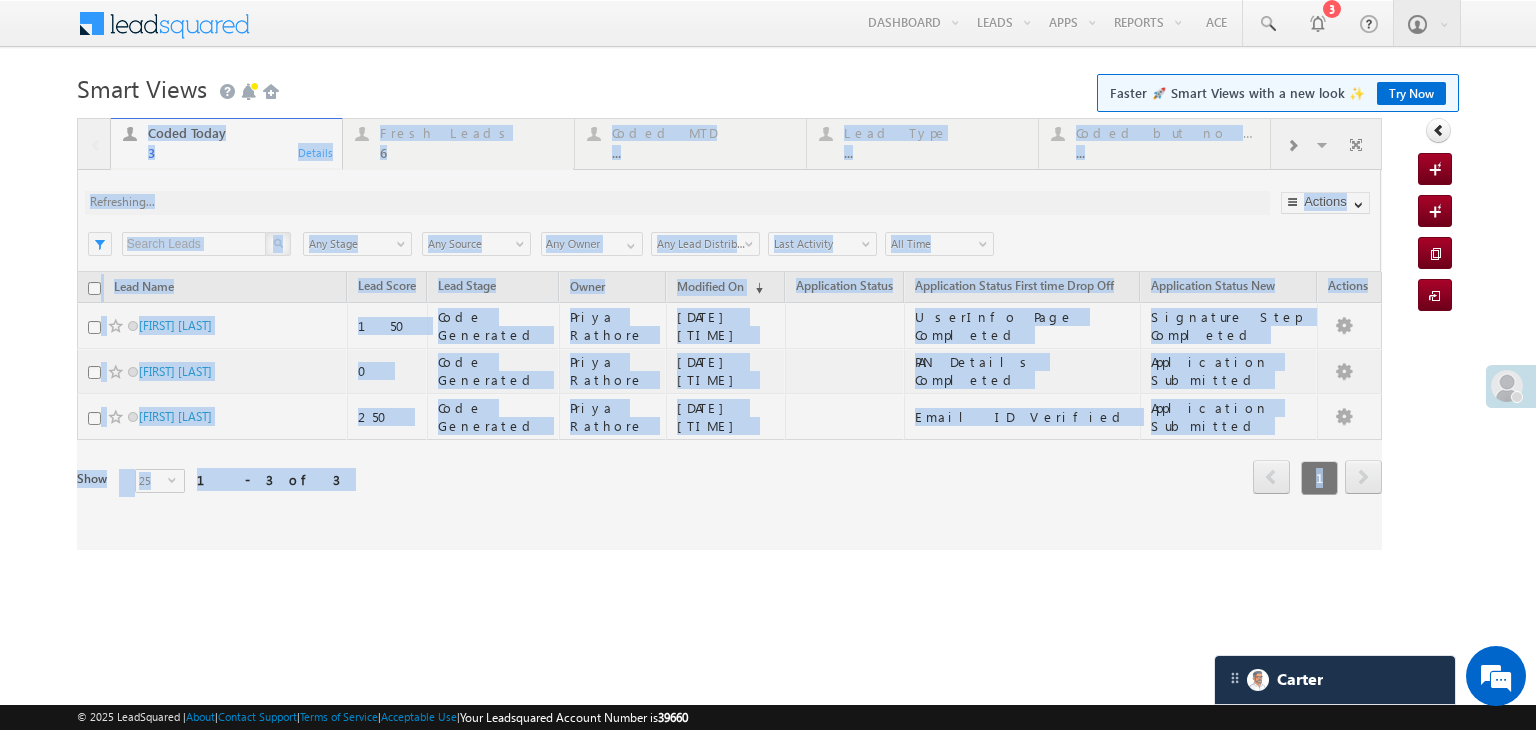 click at bounding box center (729, 334) 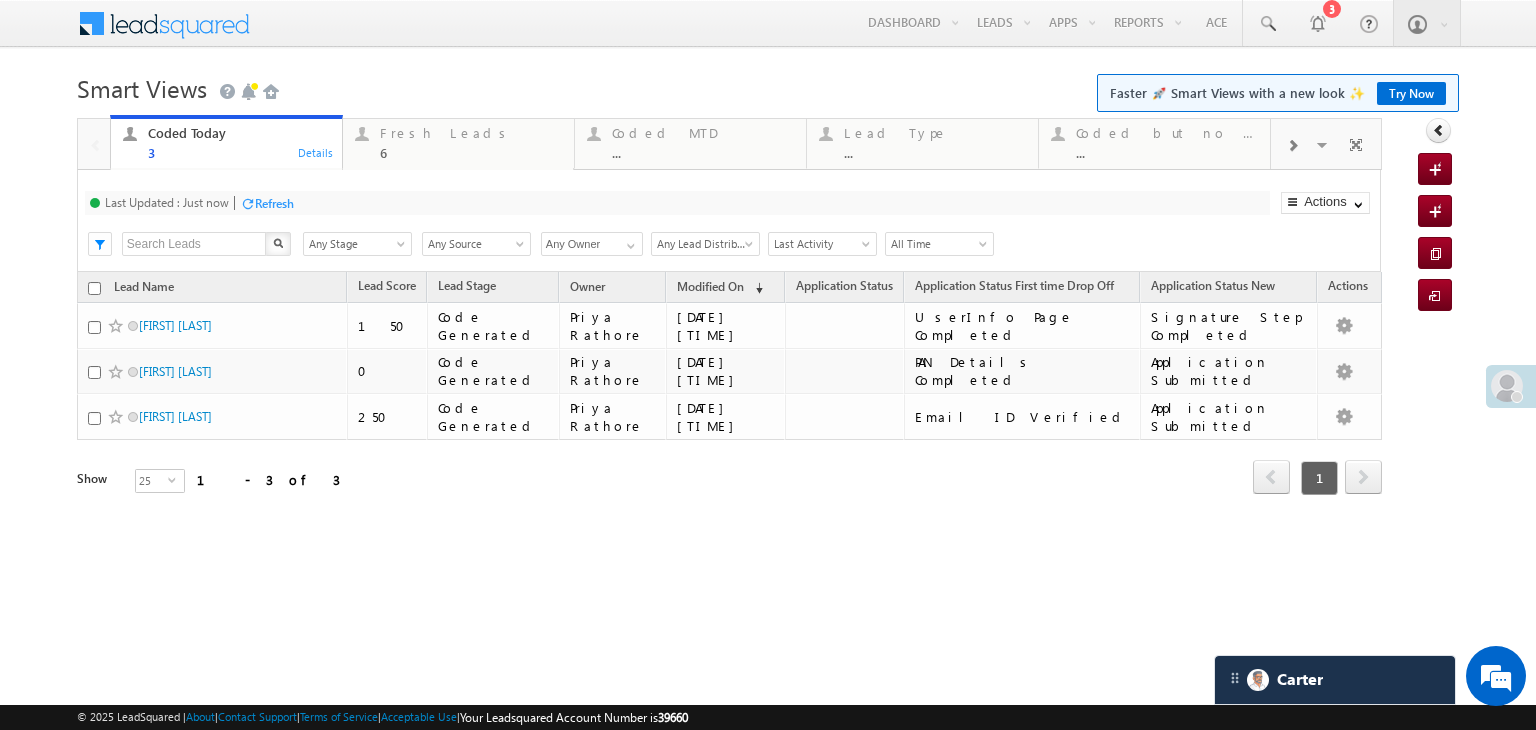 click on "Refresh" at bounding box center (274, 203) 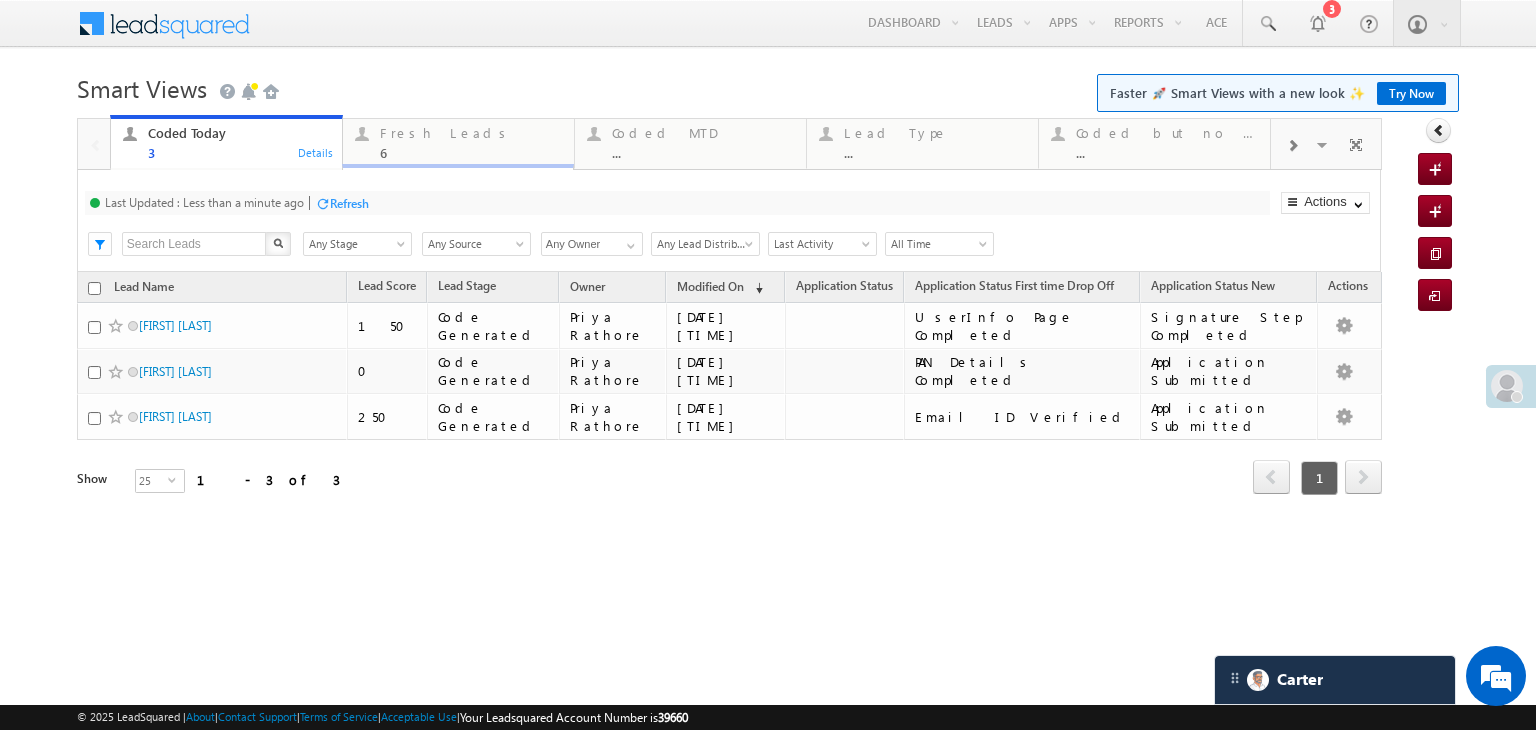 click on "Exotel IVR 2.0 ... Details" at bounding box center [458, 191] 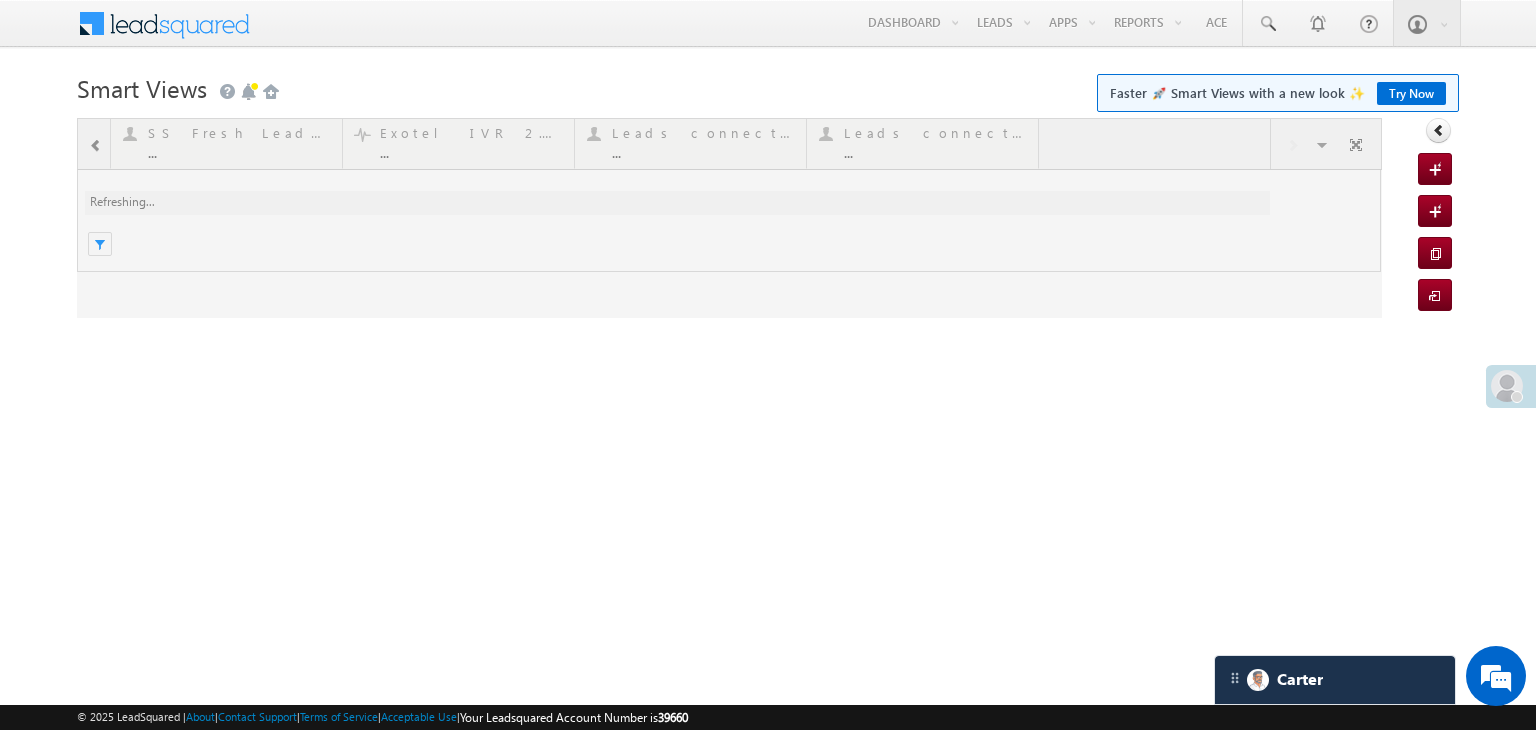 scroll, scrollTop: 0, scrollLeft: 0, axis: both 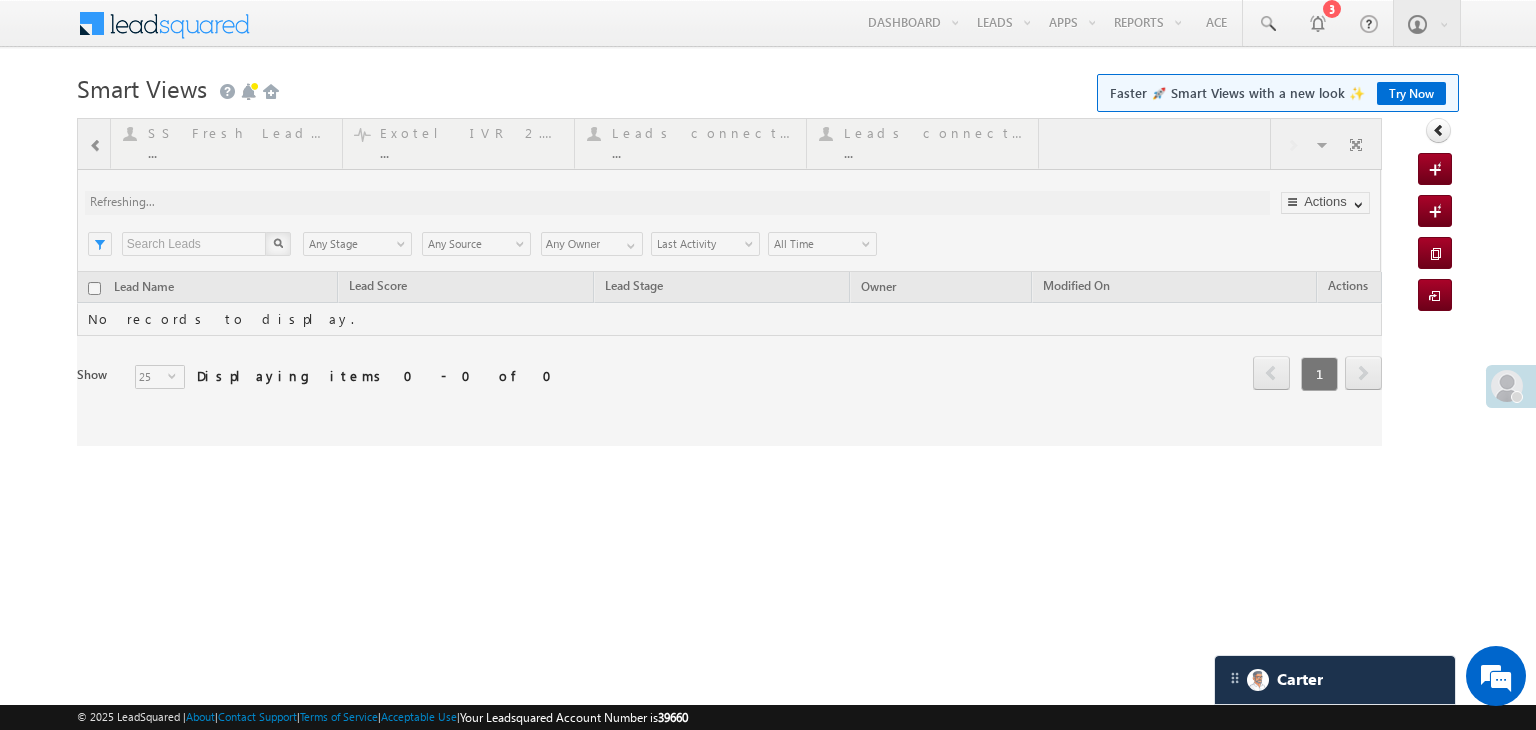 click at bounding box center (729, 282) 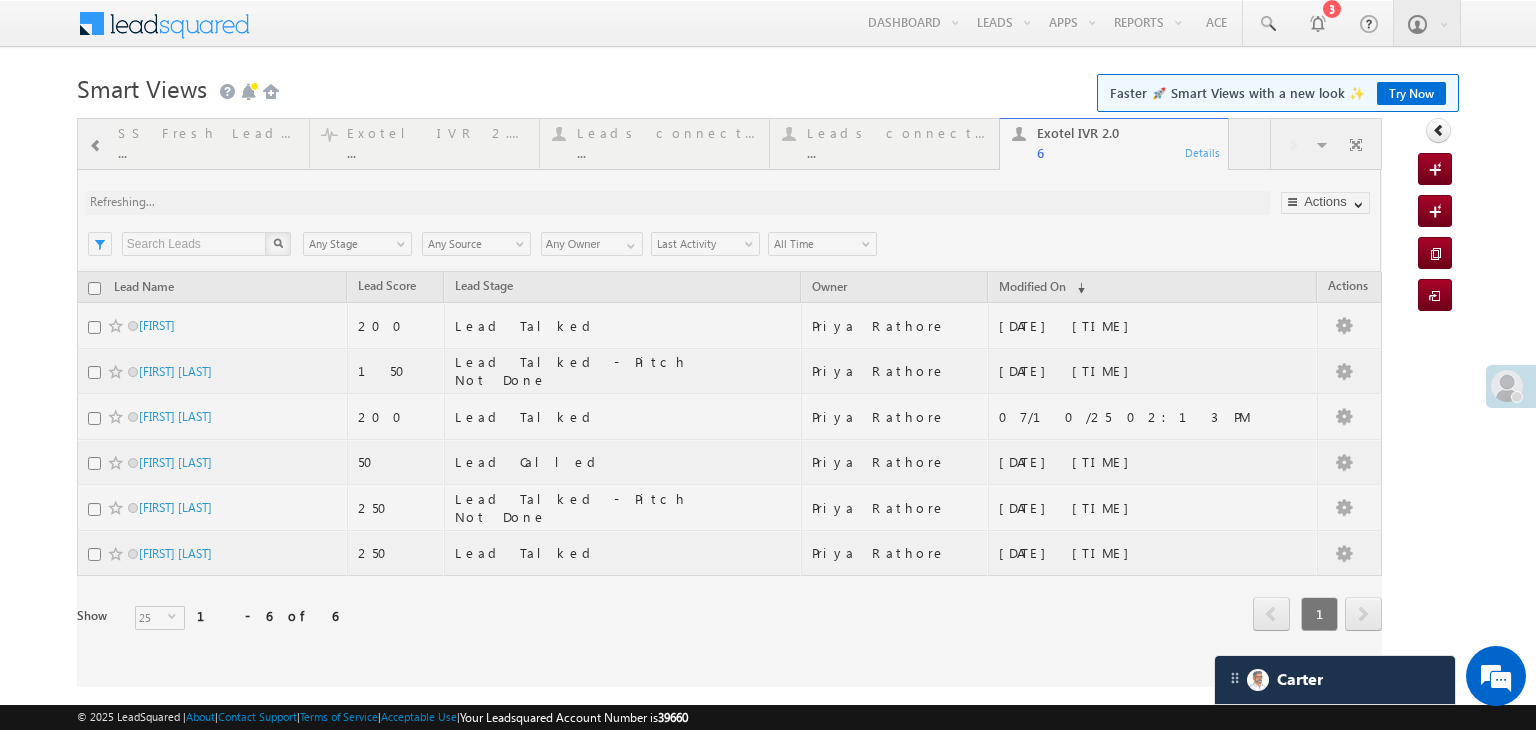click at bounding box center (729, 402) 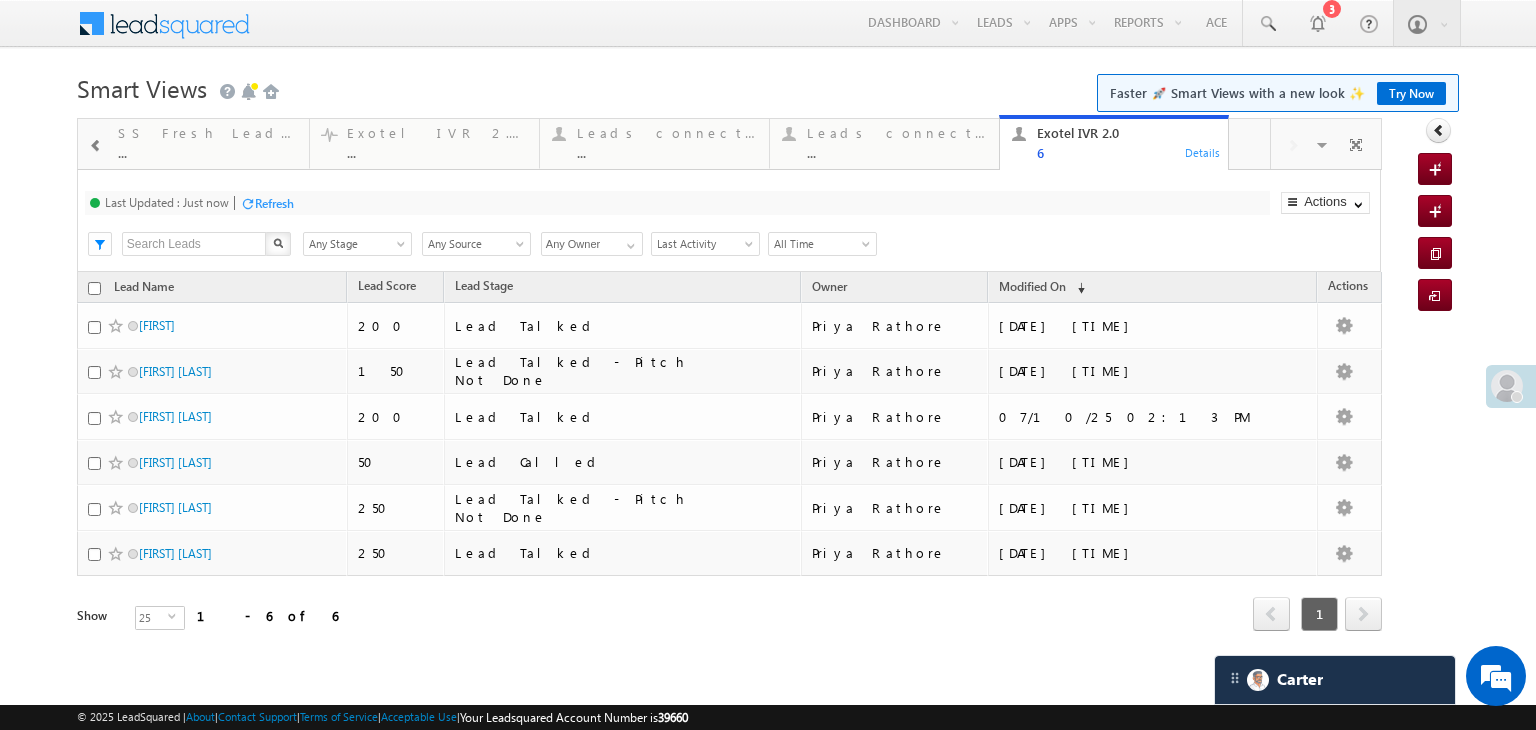 click at bounding box center [95, 144] 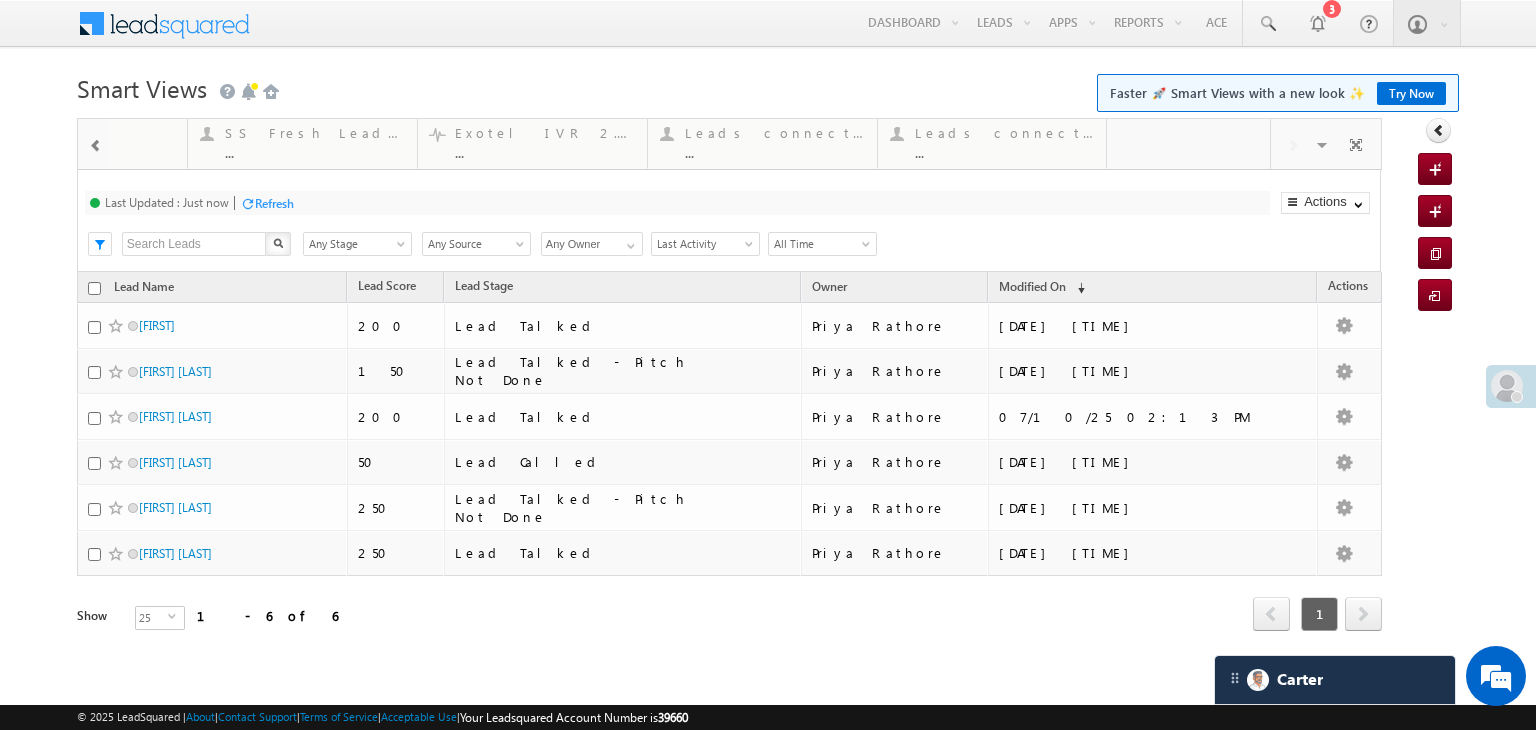 click at bounding box center [95, 144] 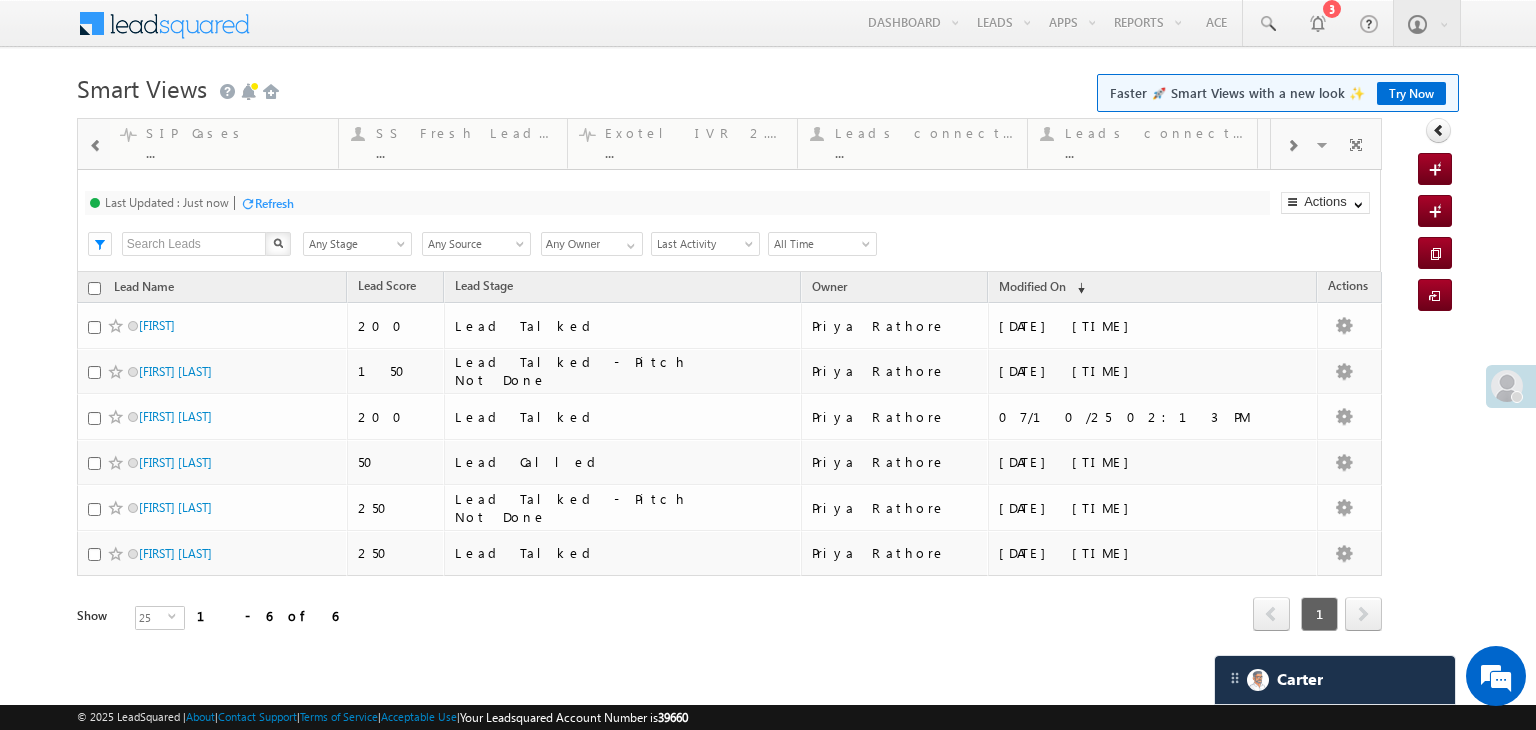 click at bounding box center (95, 144) 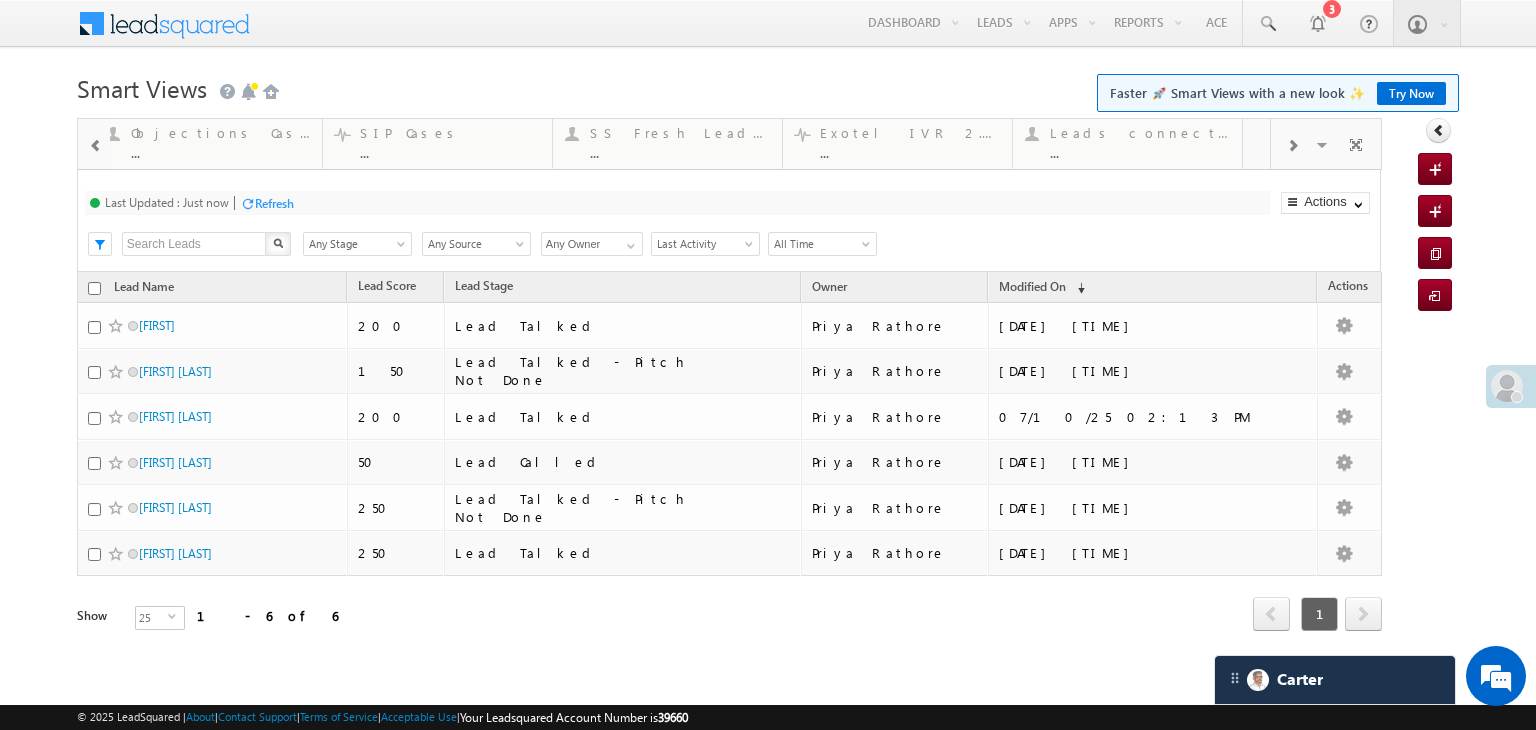 click at bounding box center (95, 144) 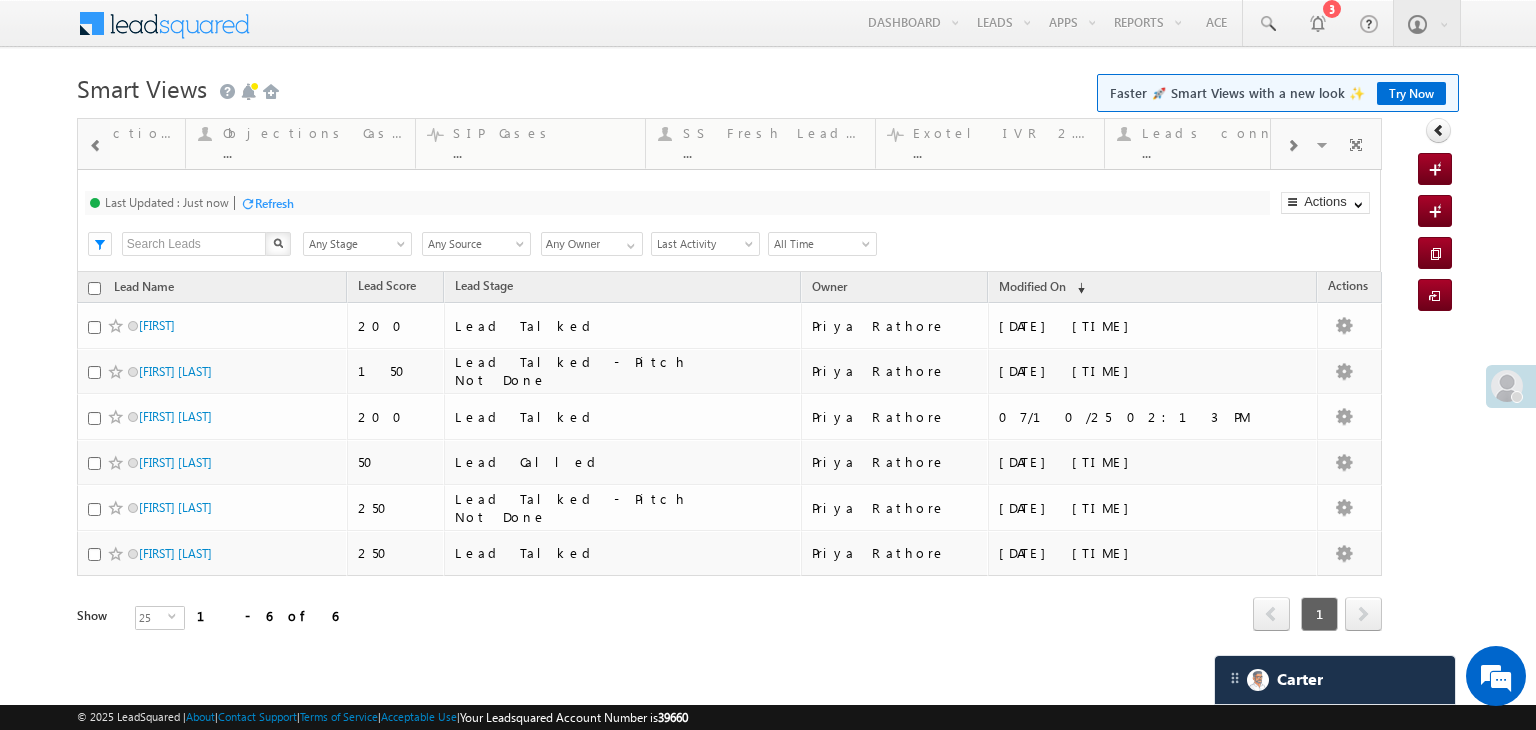 click at bounding box center [95, 144] 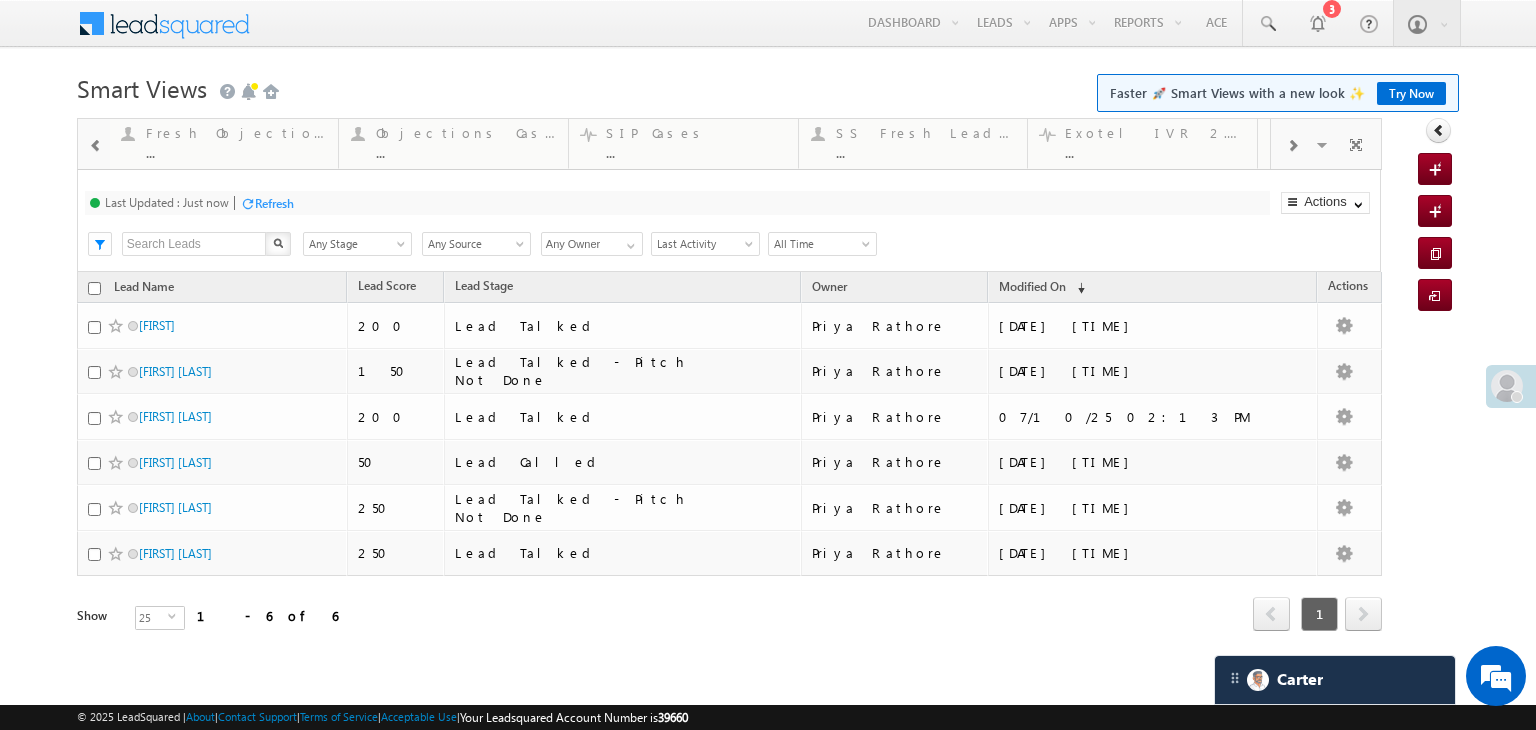 click at bounding box center [95, 144] 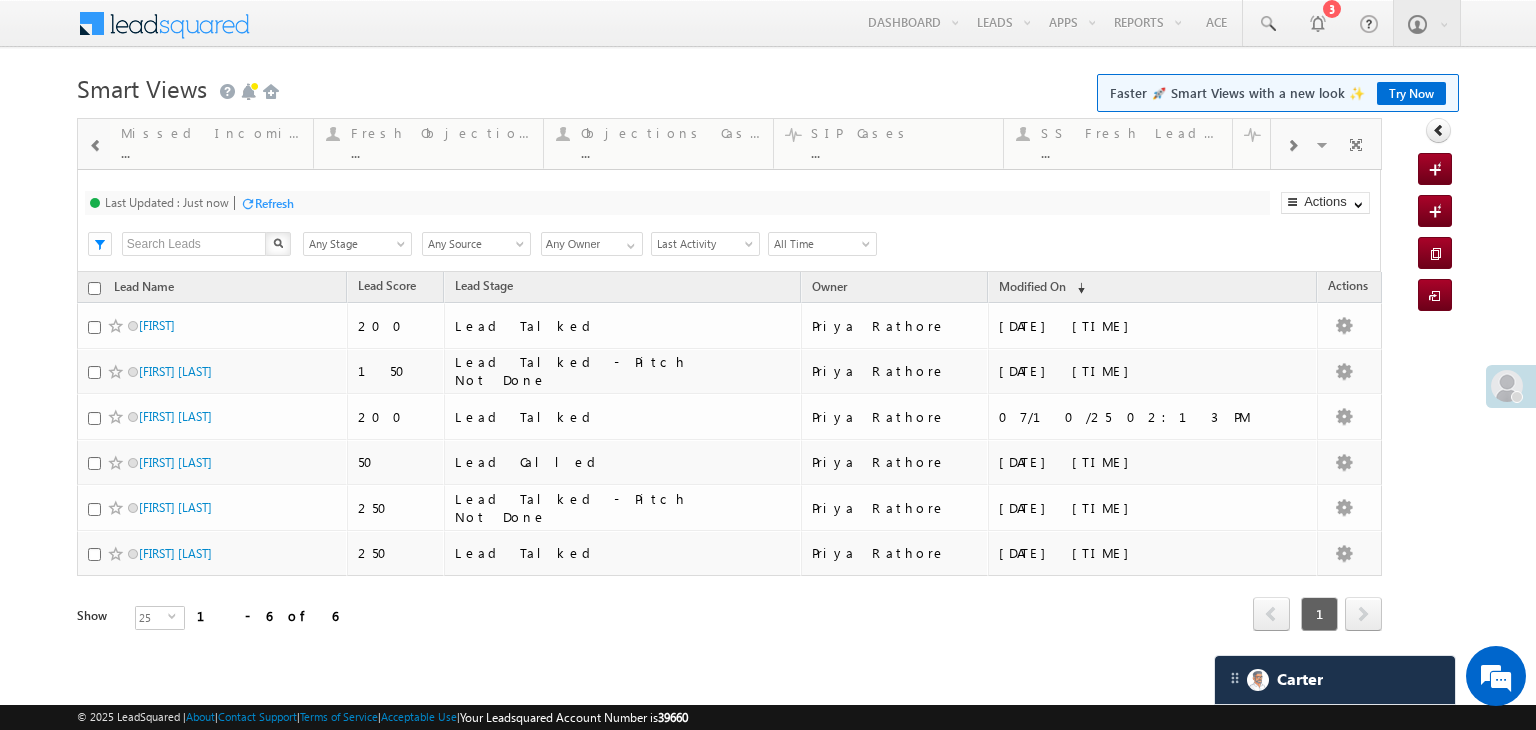 click at bounding box center [95, 144] 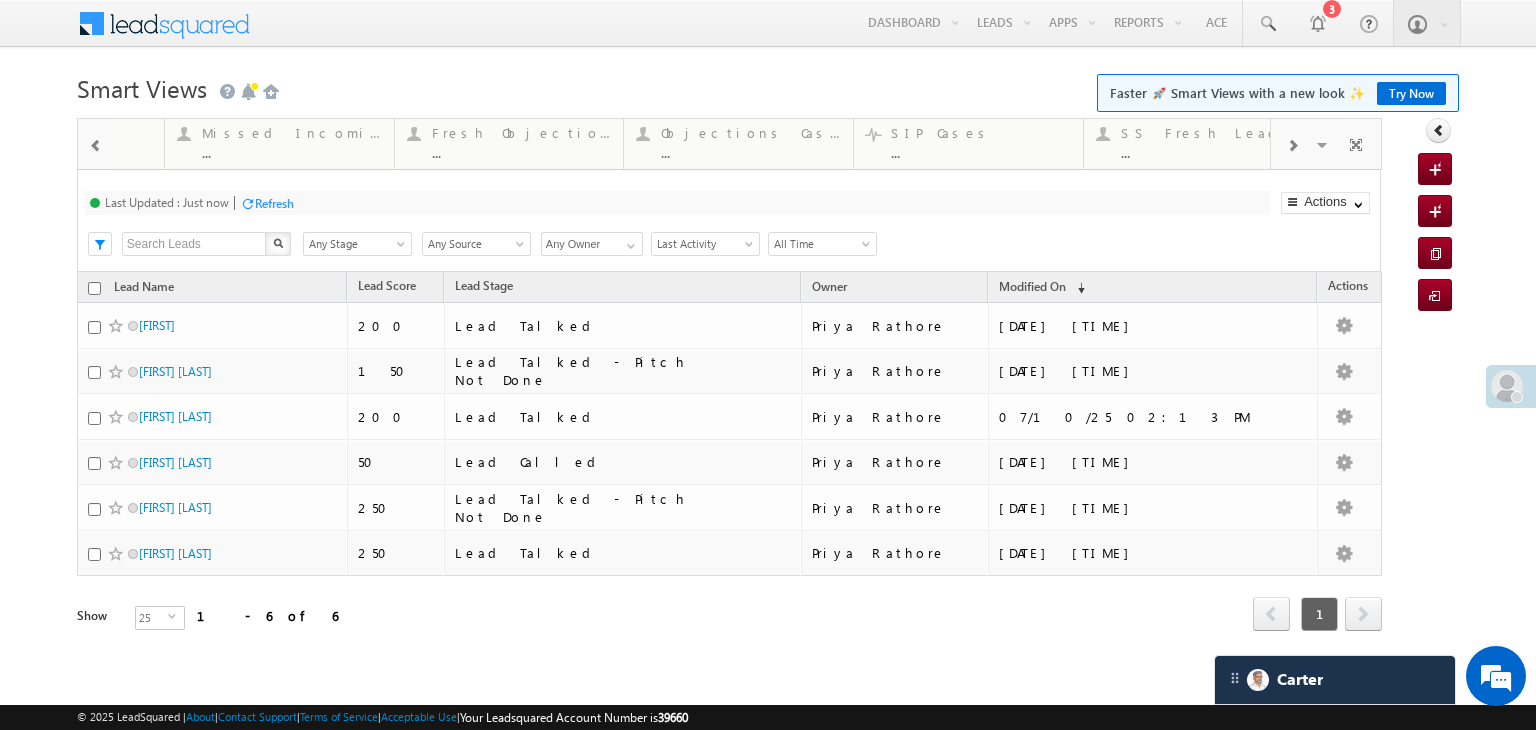 click at bounding box center (95, 144) 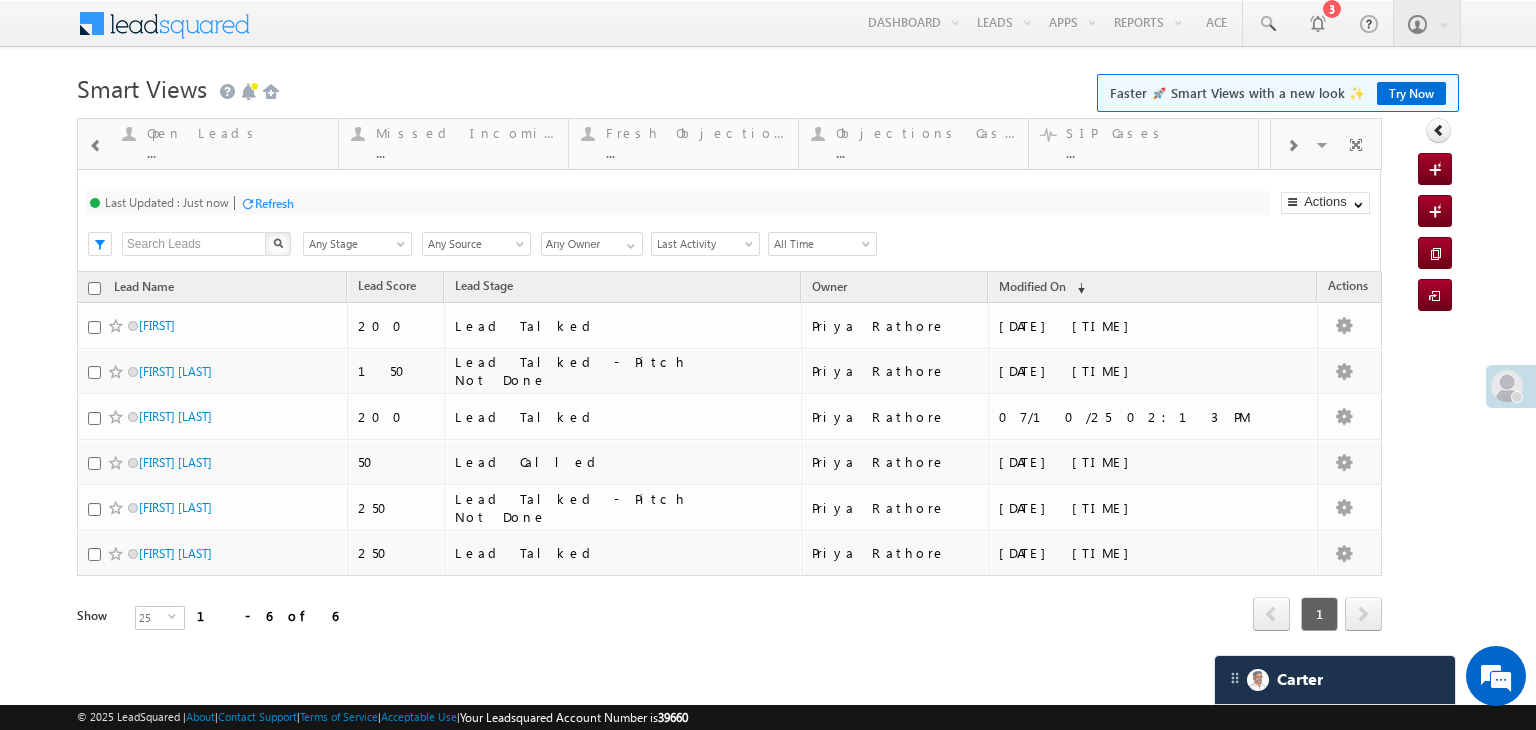 click at bounding box center (95, 144) 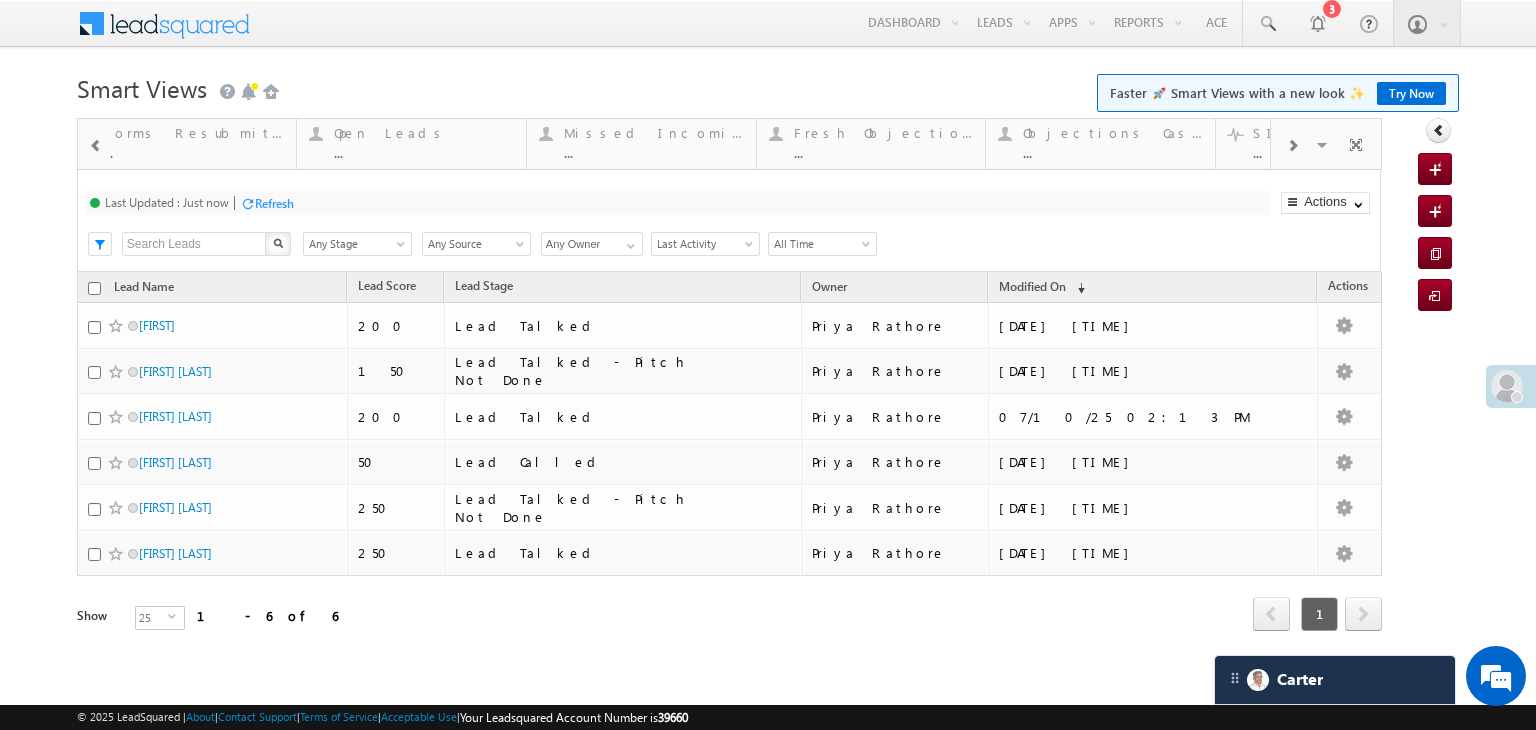 click at bounding box center [95, 144] 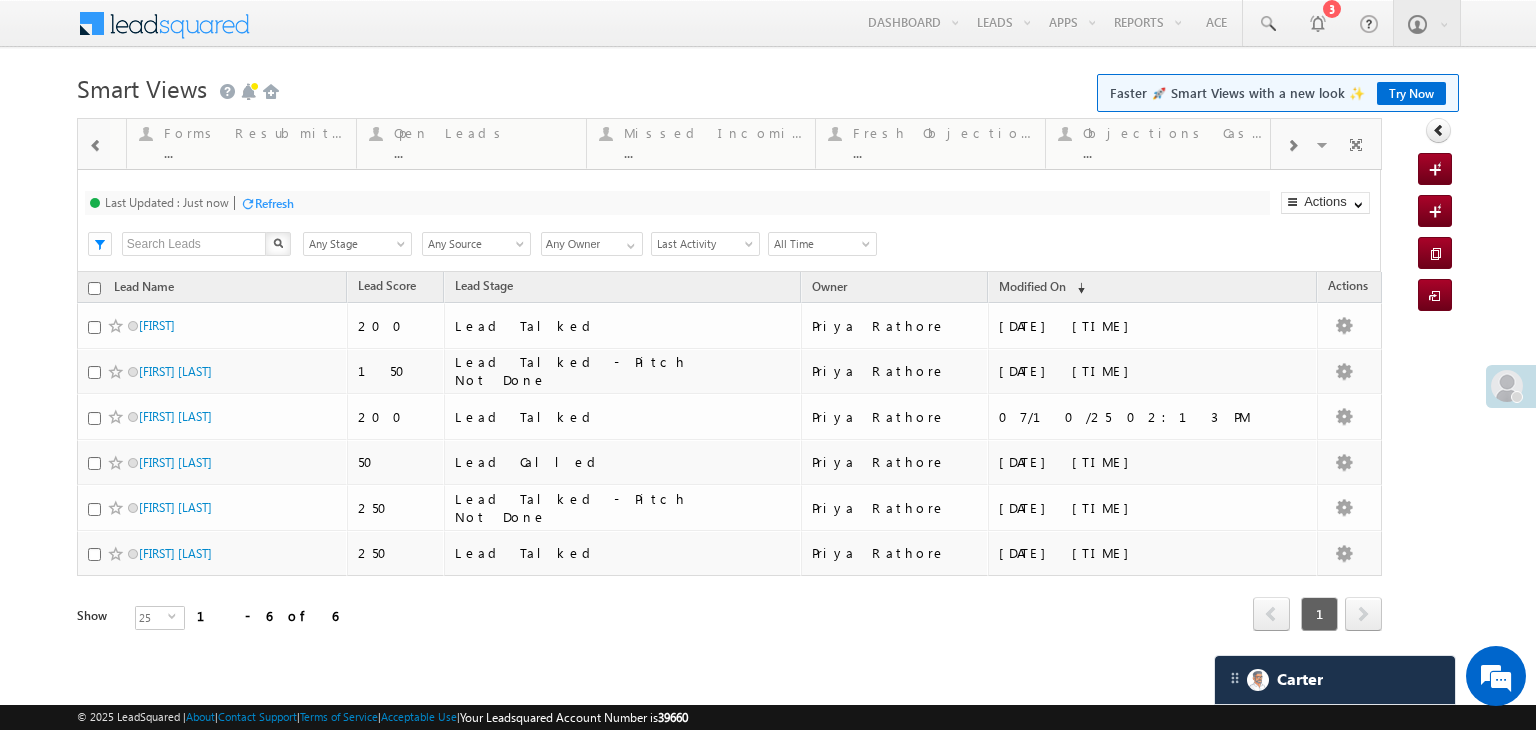 click at bounding box center [95, 144] 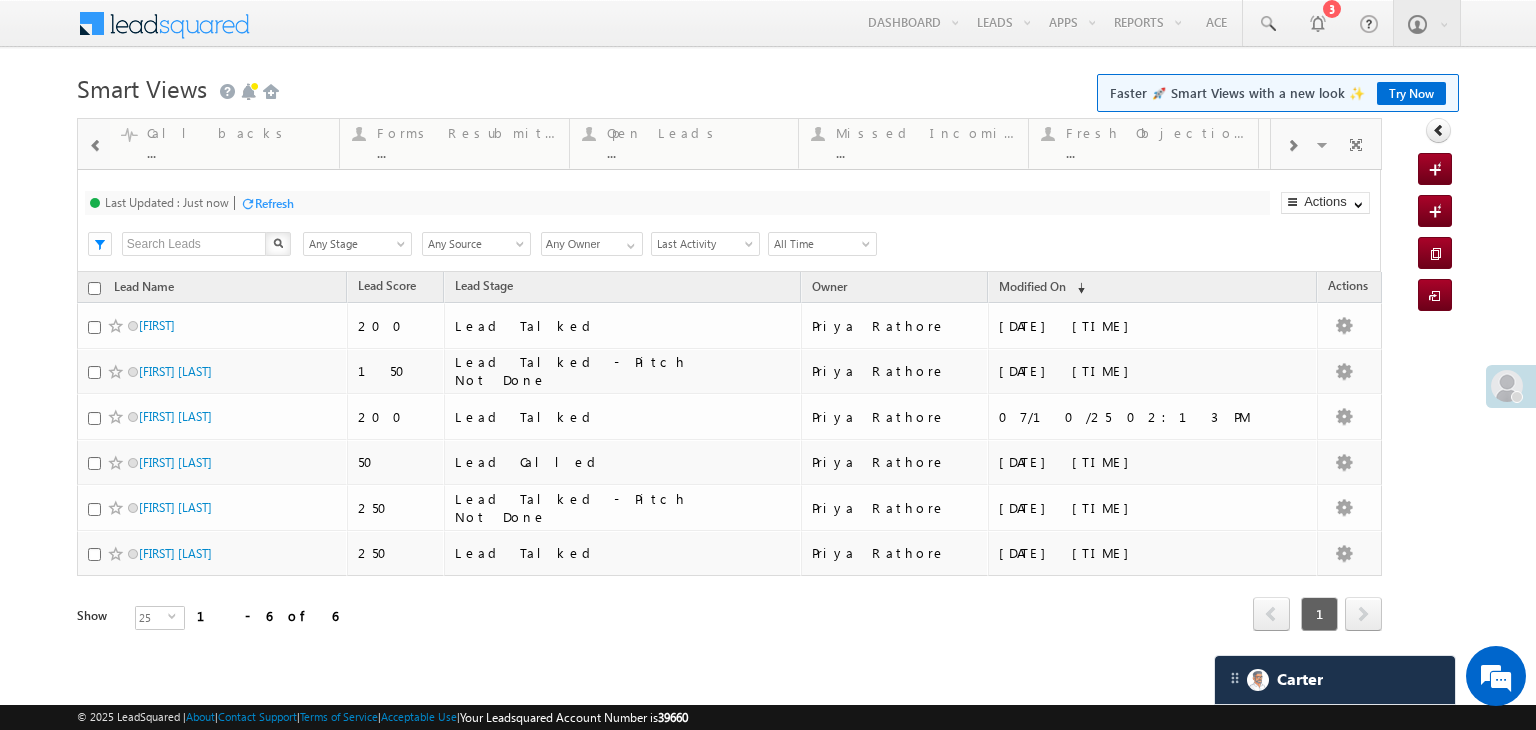click at bounding box center (95, 144) 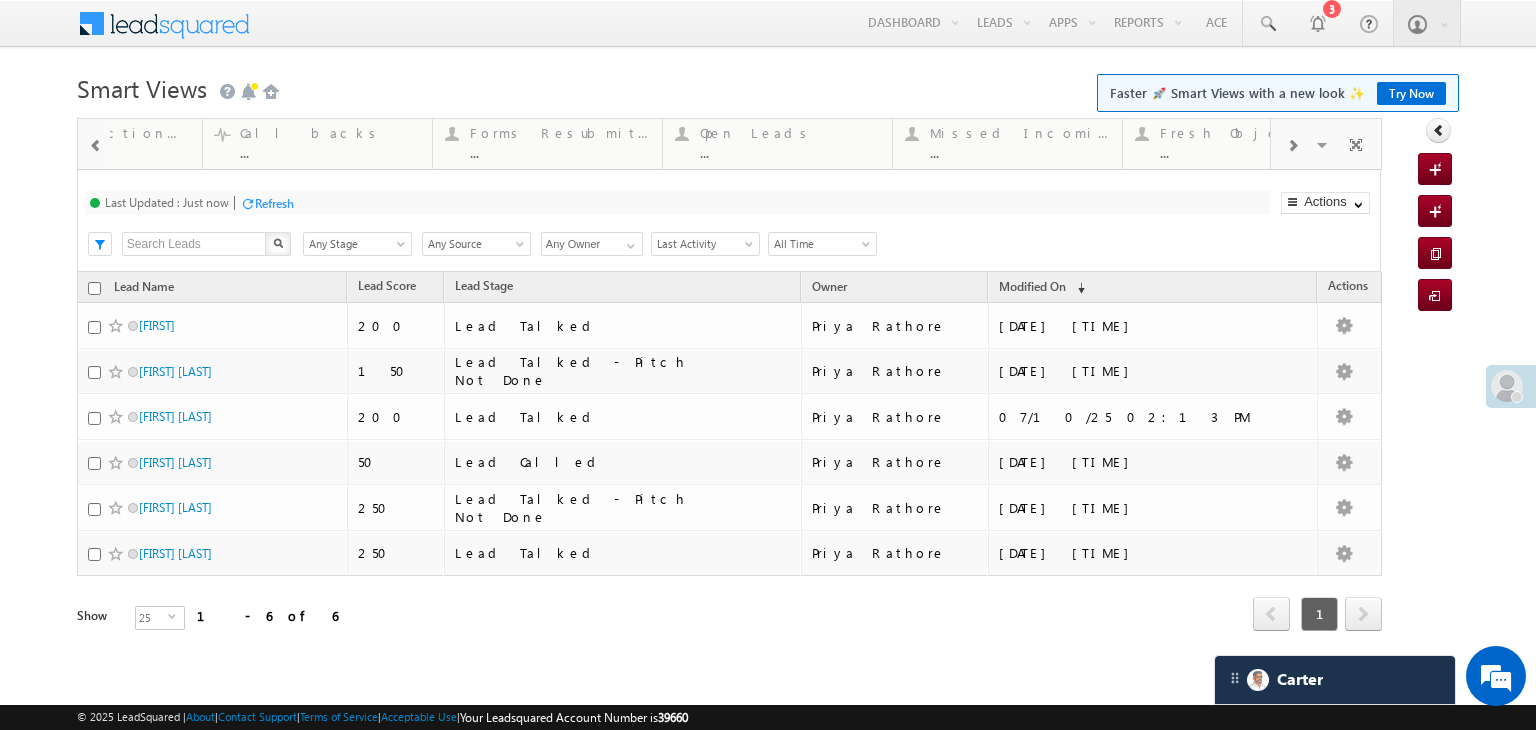 click at bounding box center [95, 144] 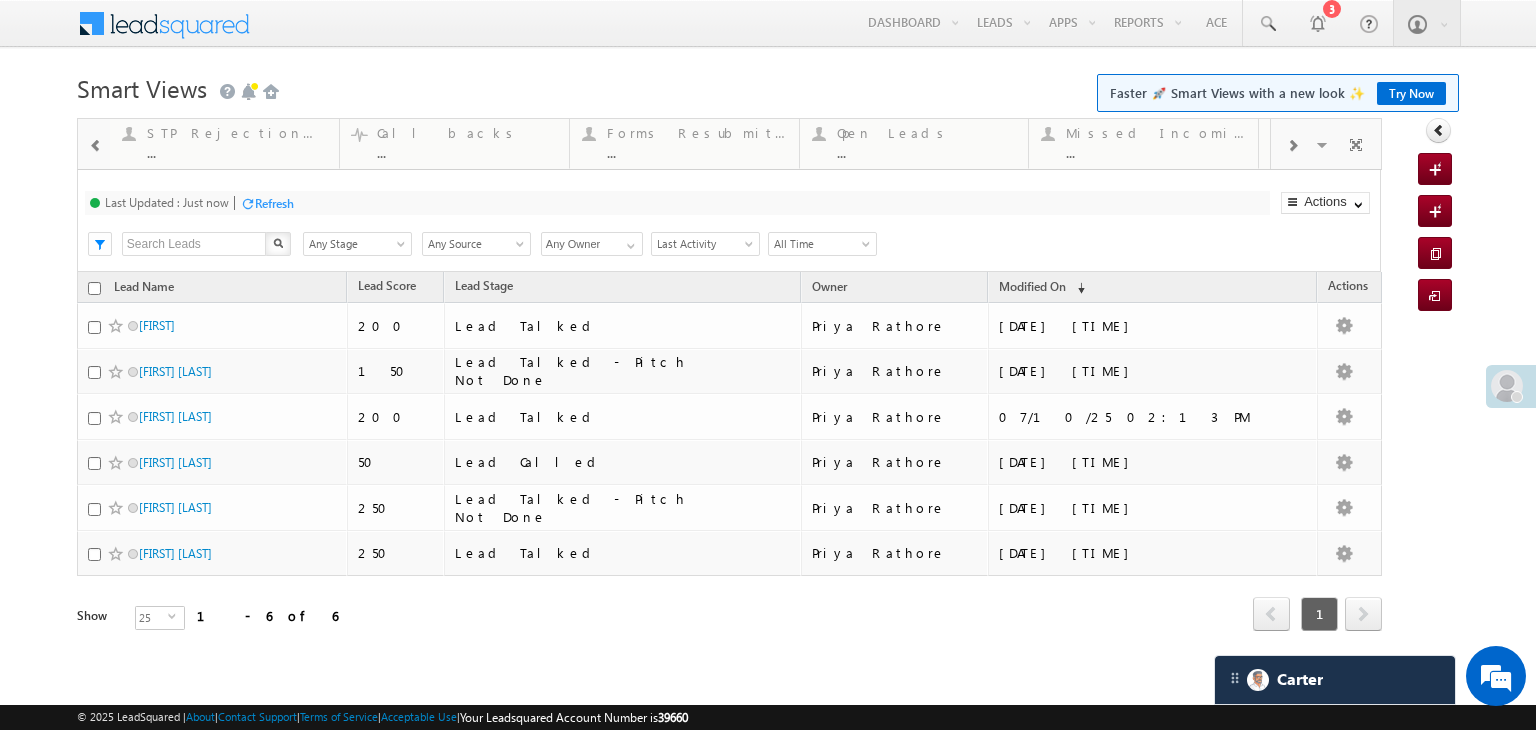click at bounding box center (95, 144) 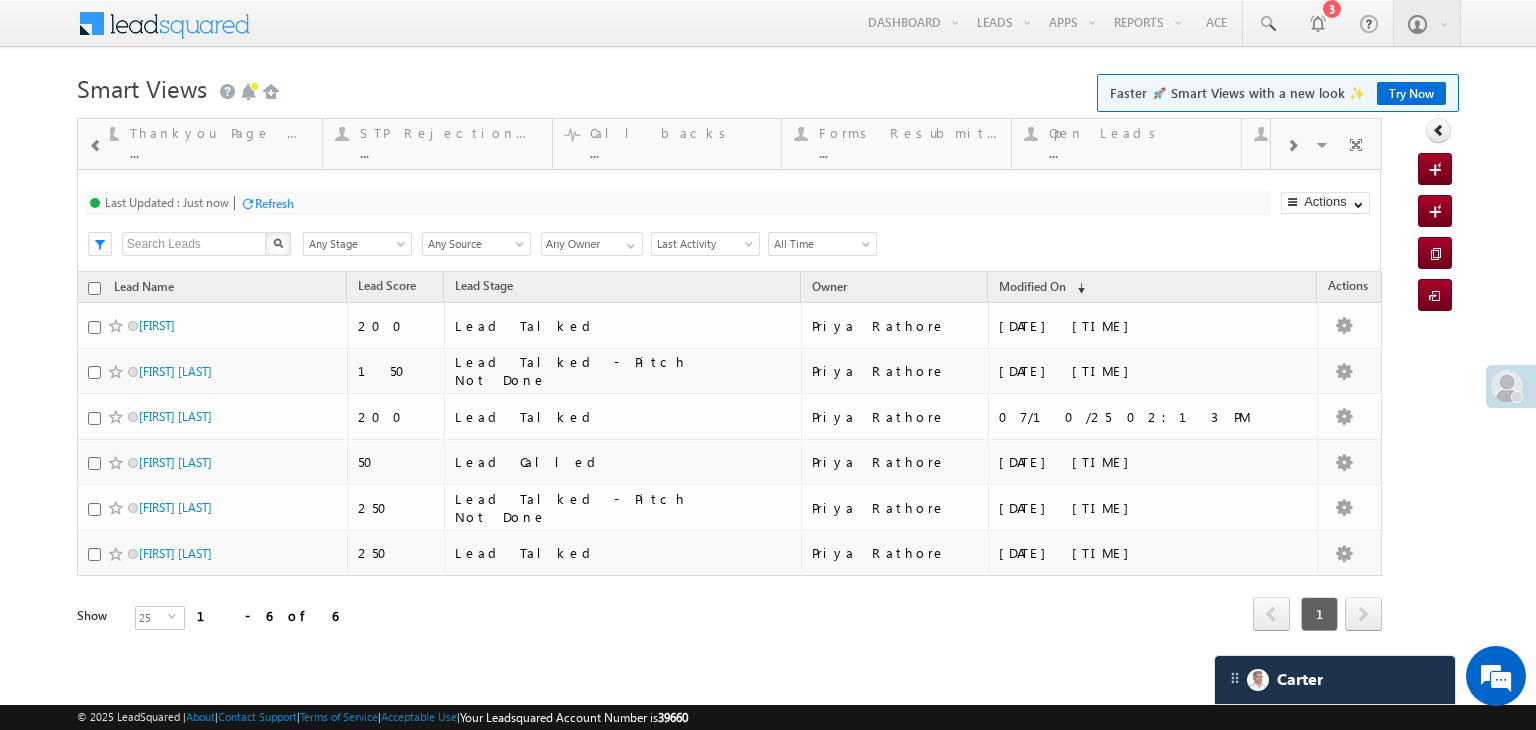 click at bounding box center [95, 144] 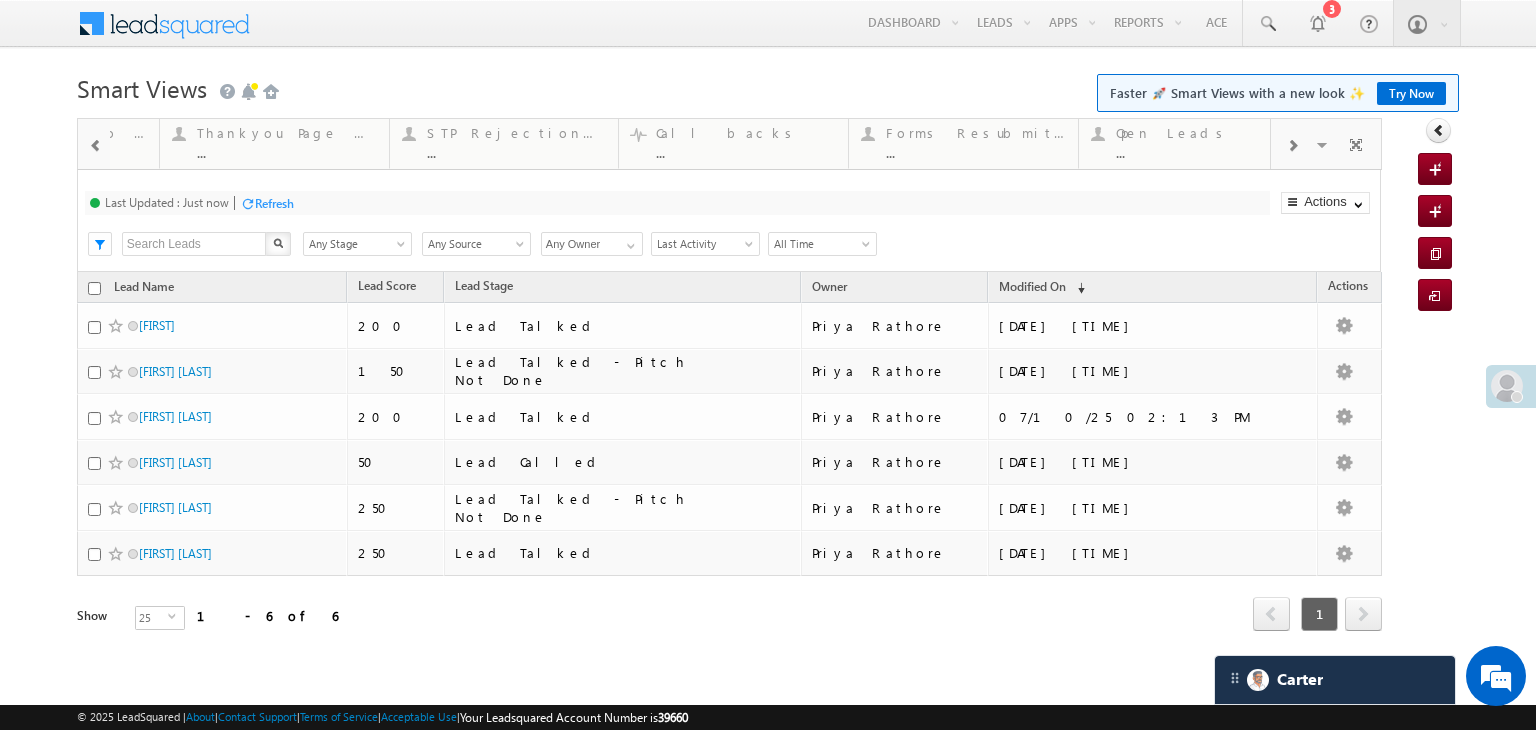 click at bounding box center (95, 144) 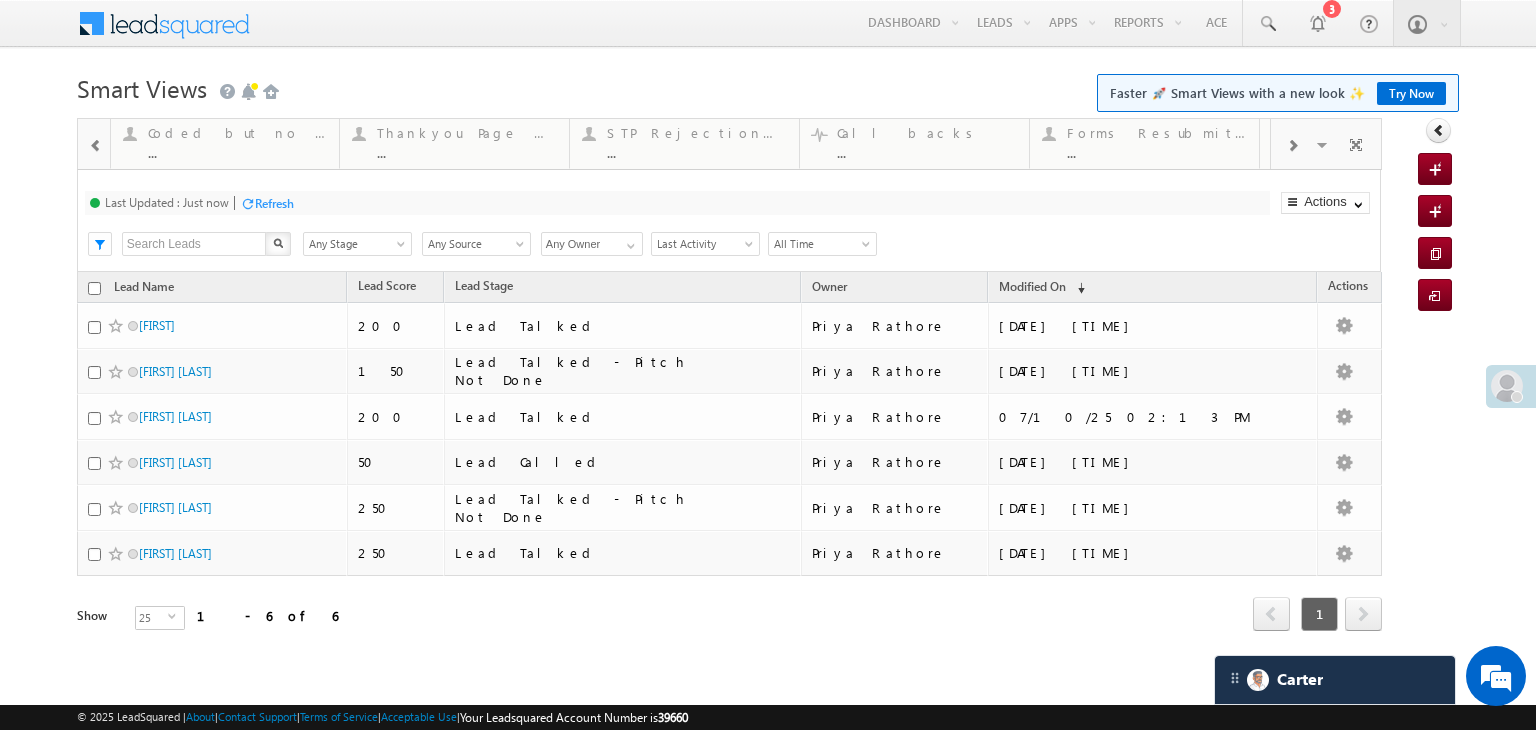 click at bounding box center [95, 144] 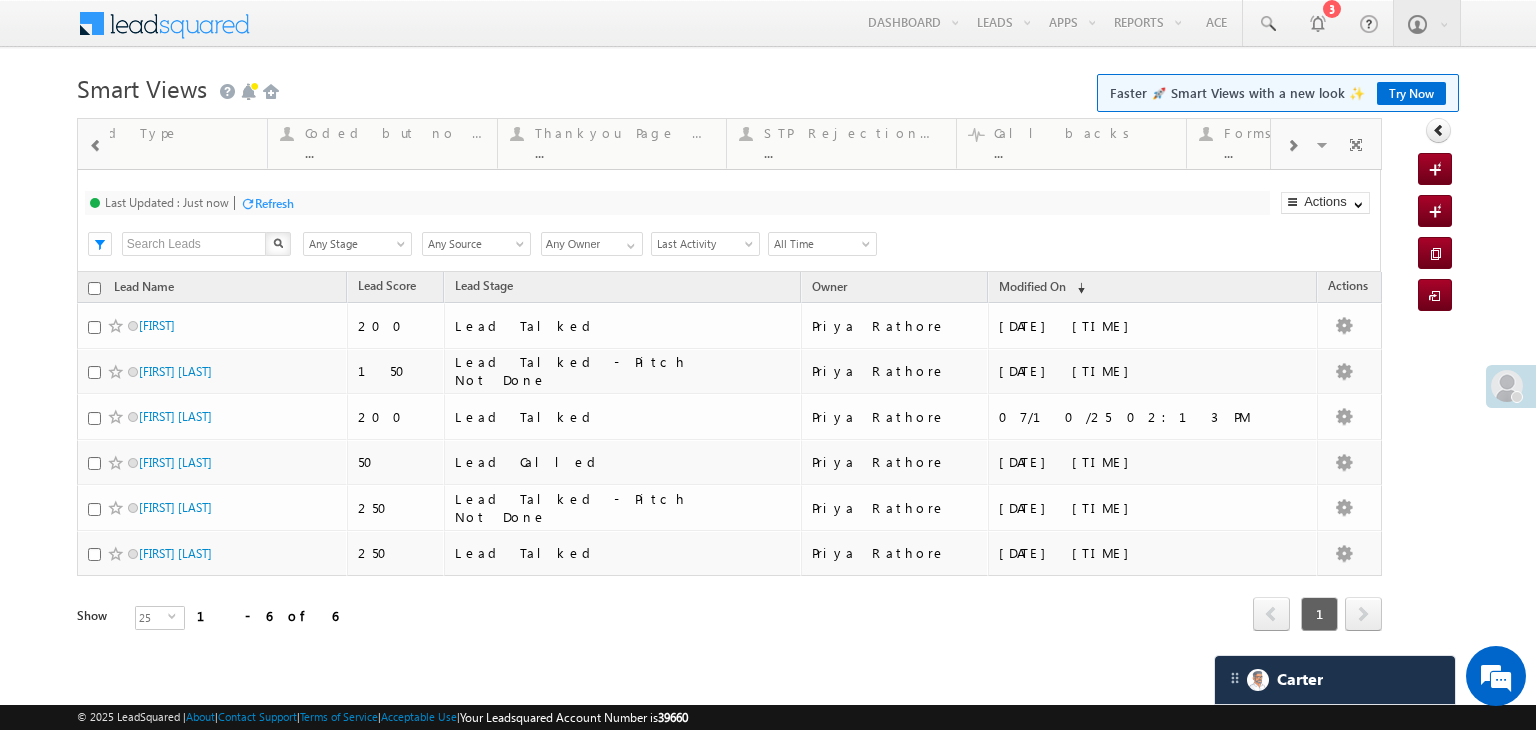click at bounding box center (95, 144) 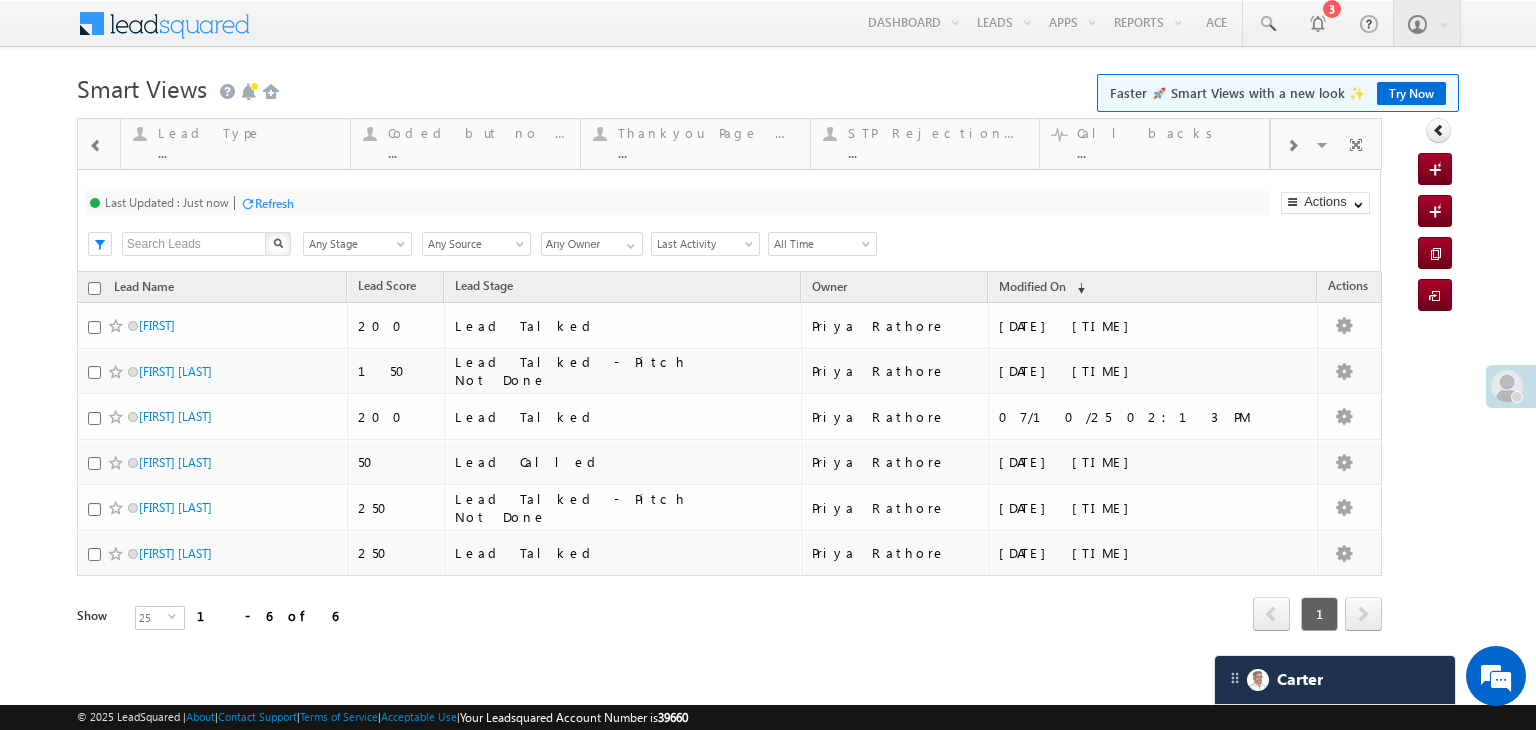 click at bounding box center [95, 144] 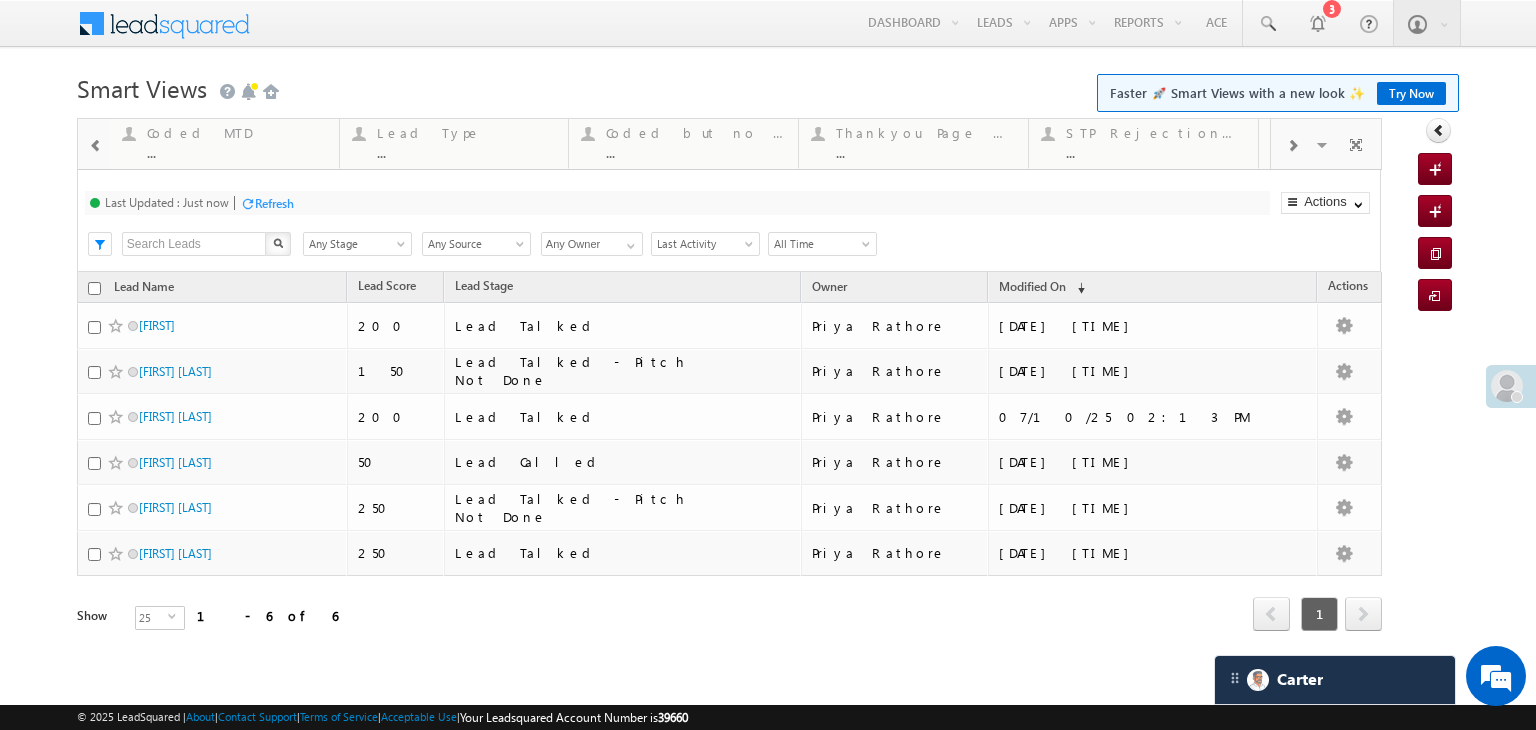 click at bounding box center (95, 144) 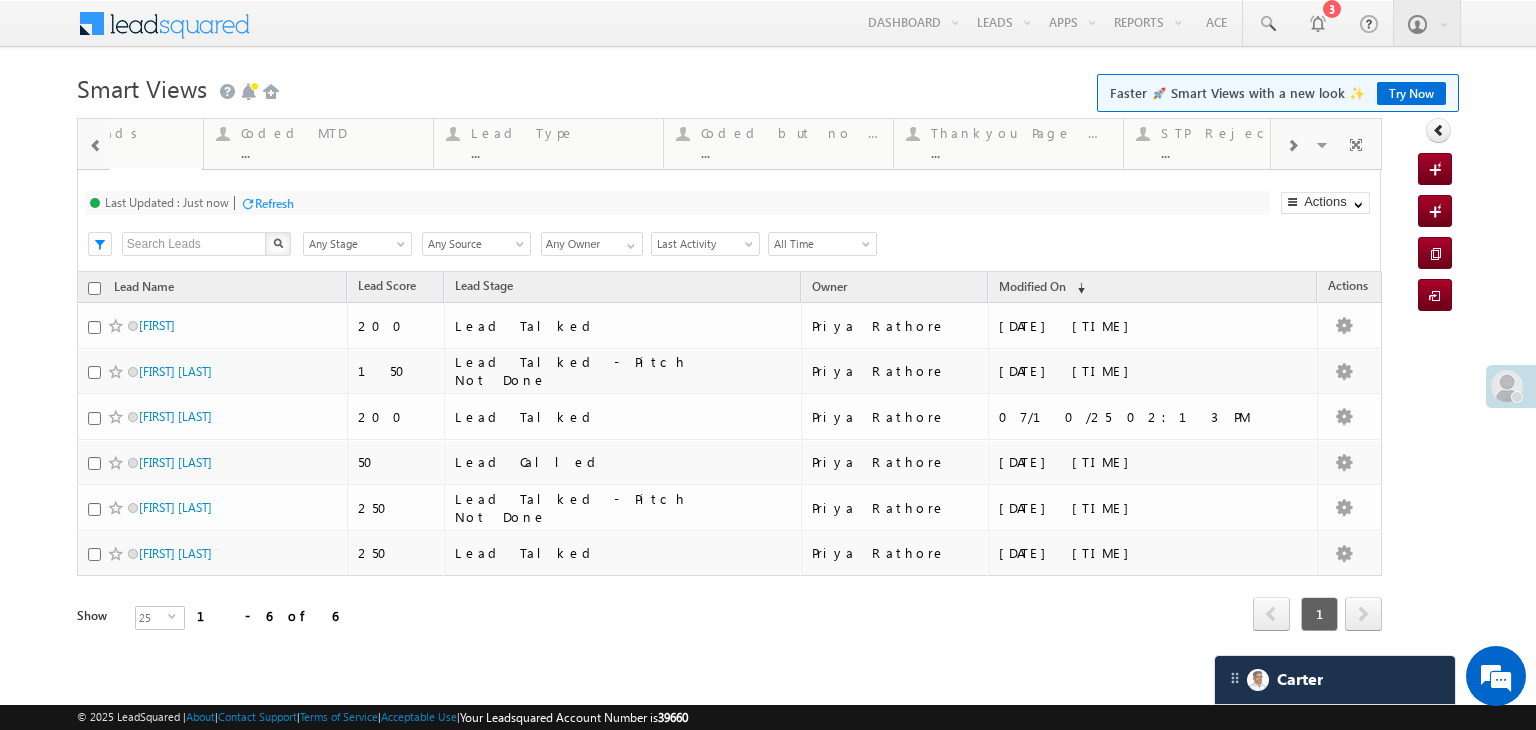 click at bounding box center [95, 144] 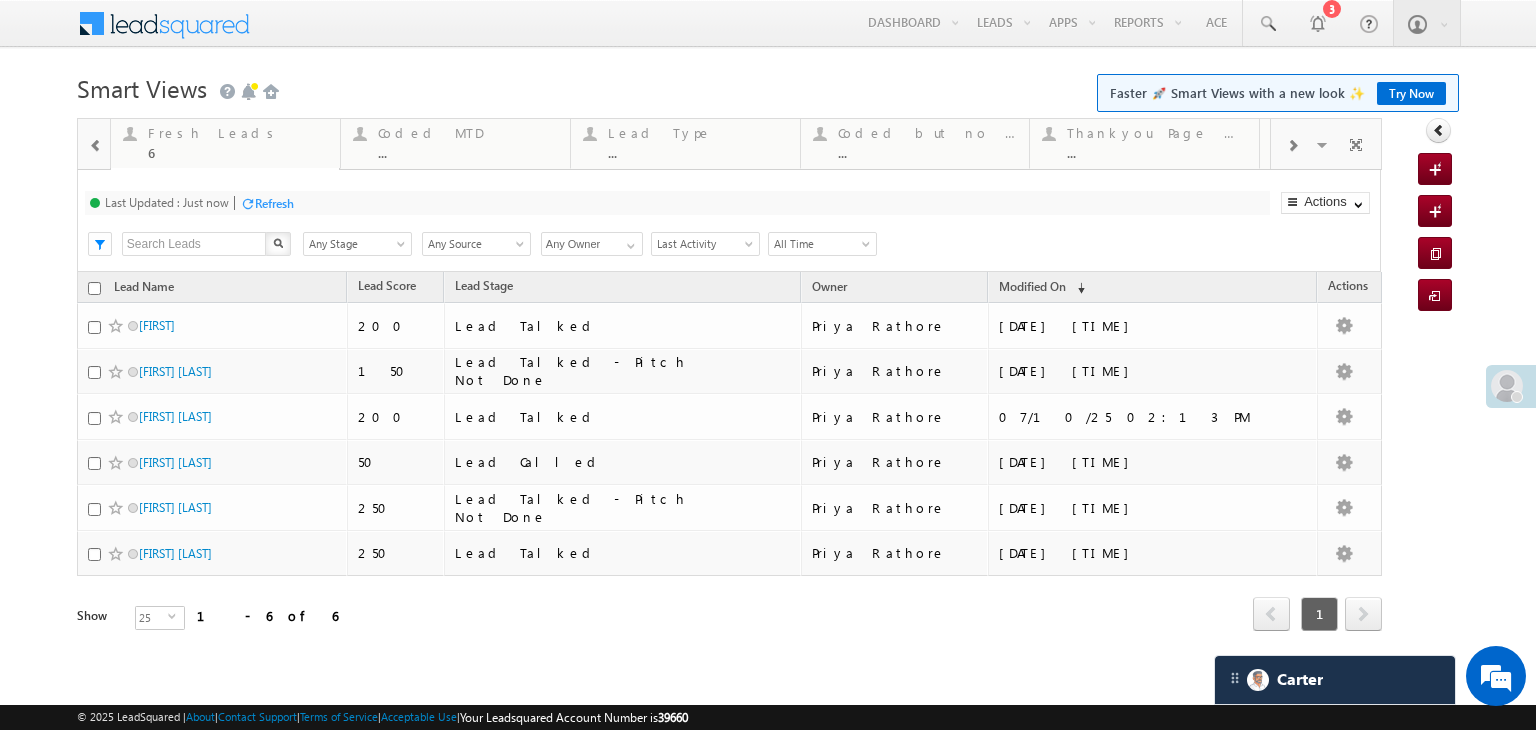 click at bounding box center [95, 144] 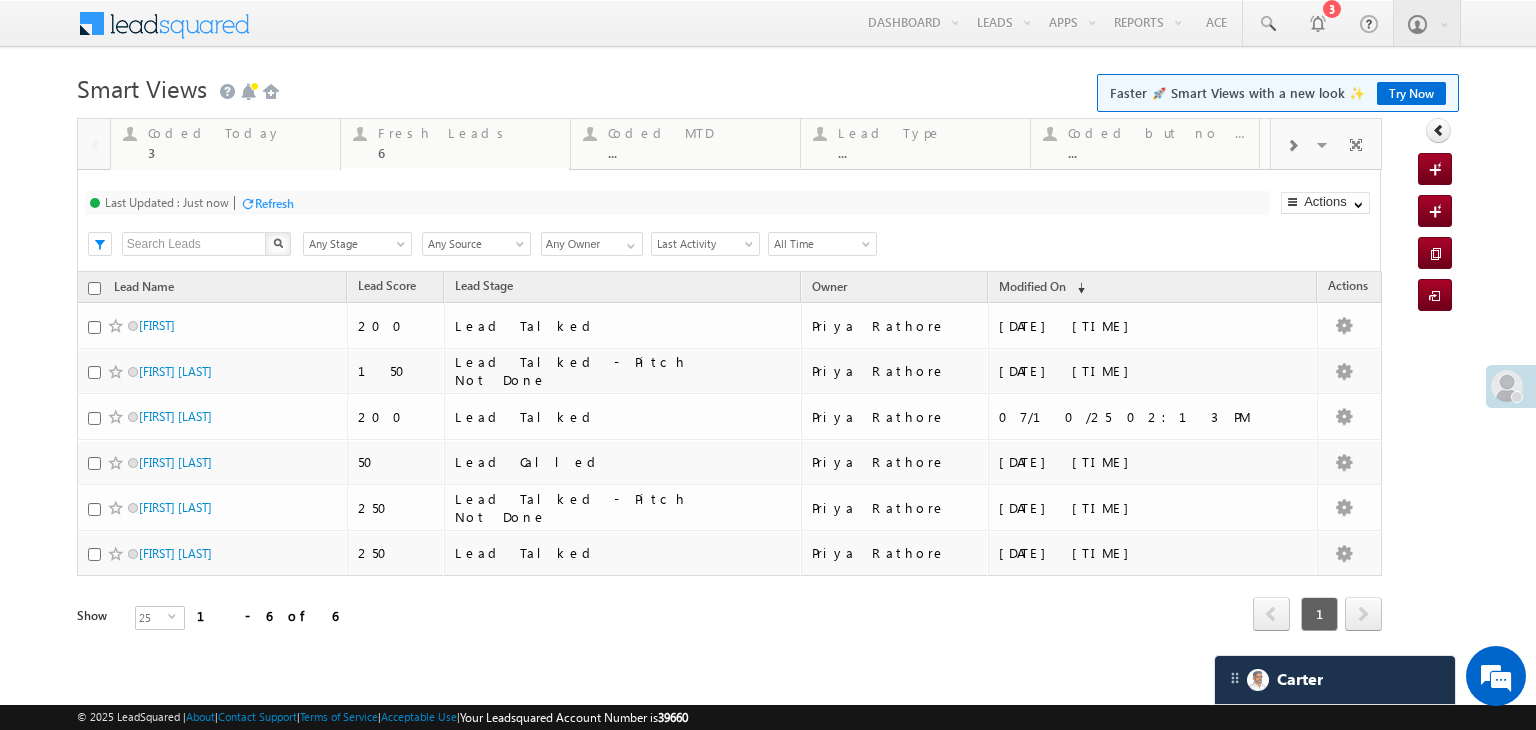 click at bounding box center [94, 143] 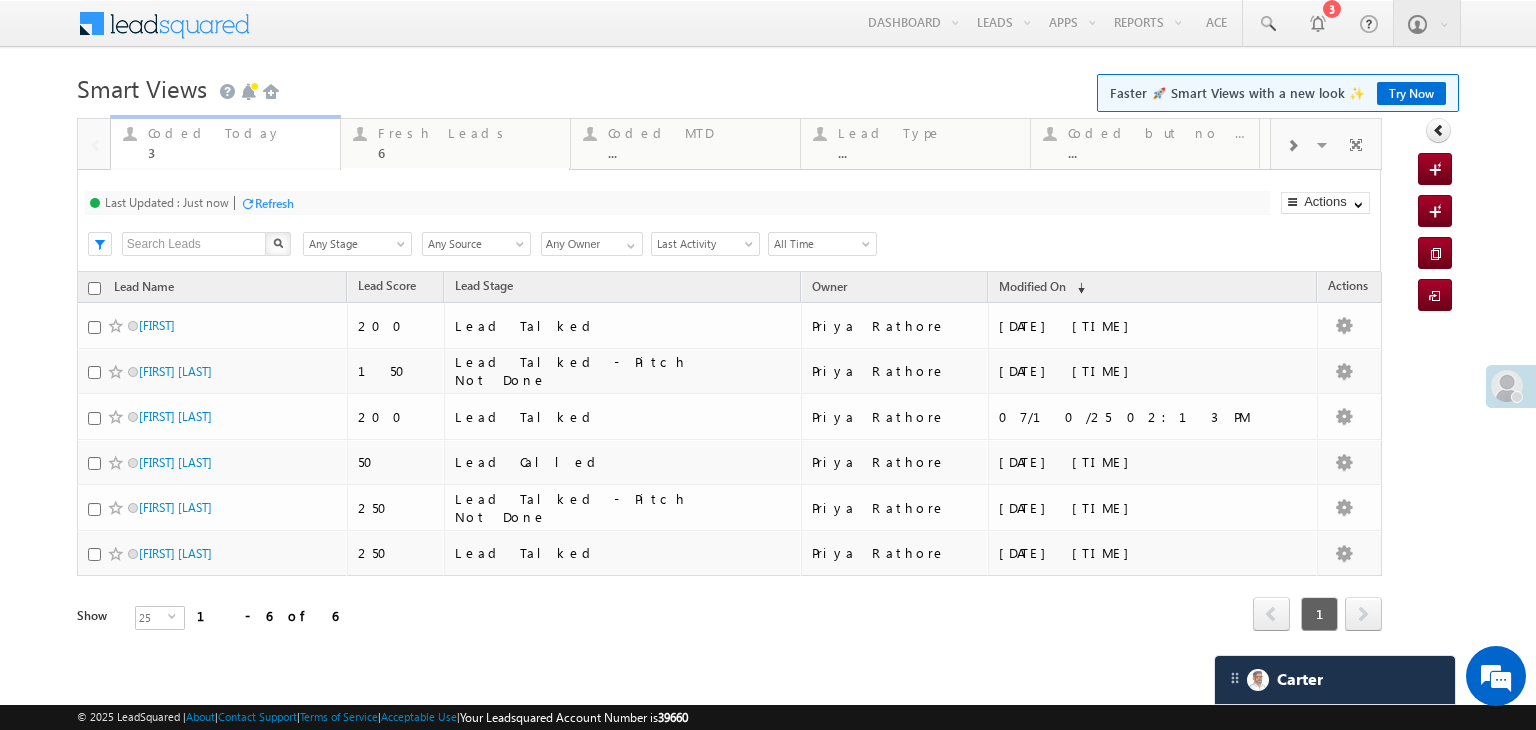 click on "Coded Today" at bounding box center (238, 133) 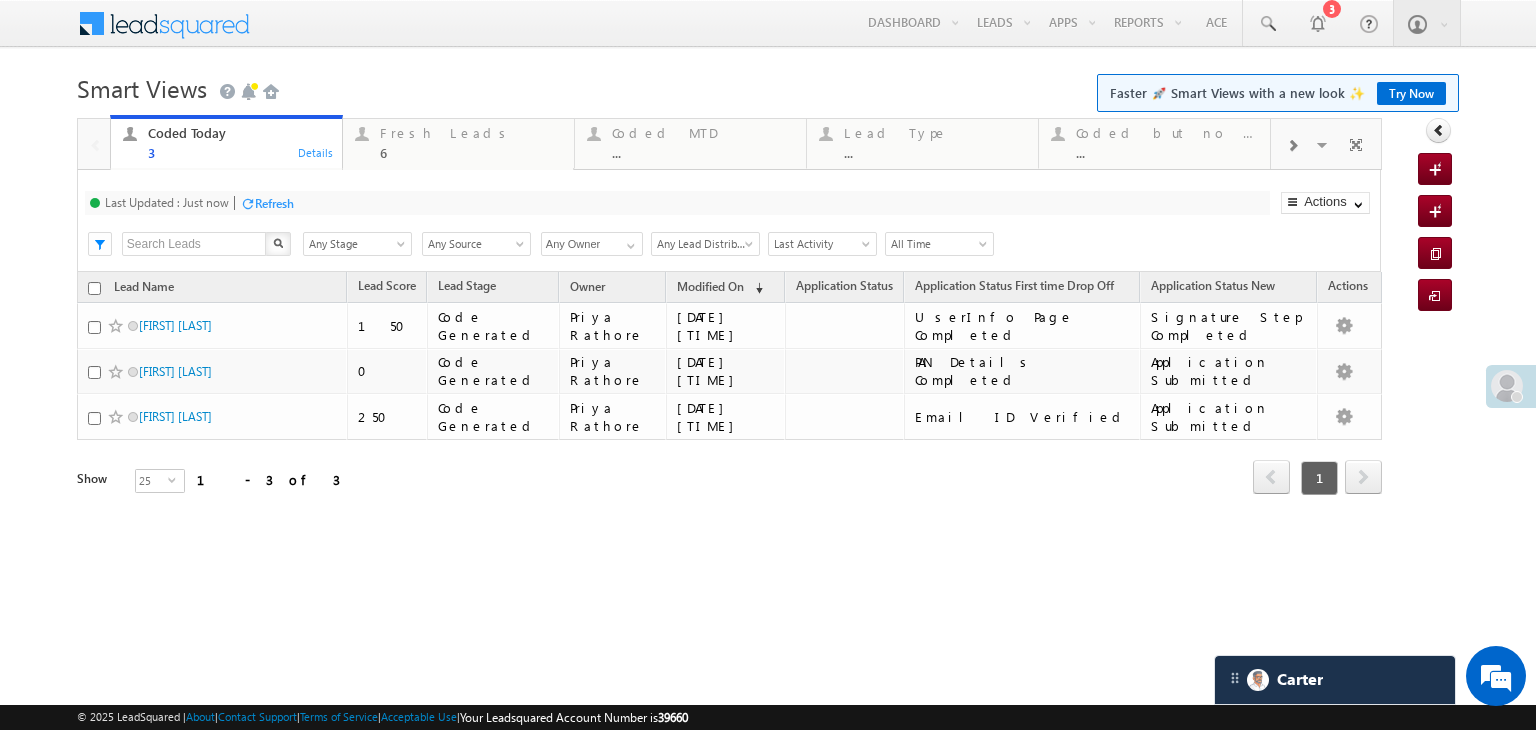 click on "Last Updated : Just now Refresh Refreshing...
Search
X
Lead Stage
Any Stage Any Stage
Lead Source
Any Source Any Source
Owner
Any Owner Any Owner Any Owner
Lead Distribution
Any Lead Distribution Online-Organic Online-Paid Referral DRA Any Lead Distribution
Date Range
Go maxdate mindate All Time
Custom
Yesterday
Today
Last Week
This Week
Last Month
This Month
Last Year
This Year
Last 7 Days
Last 30 Days
All Time
Last Activity
Created On
Modified On" at bounding box center (729, 221) 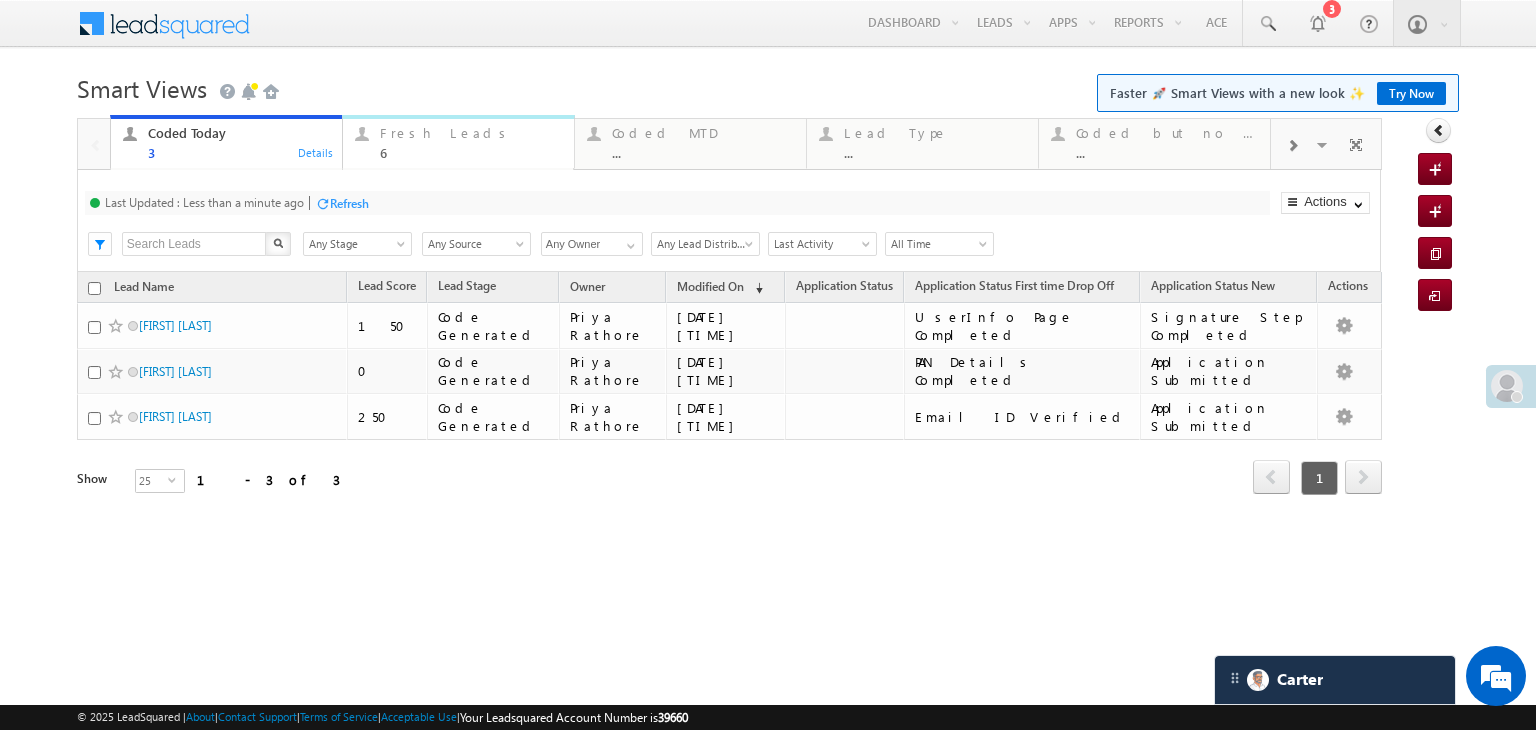 click on "Fresh Leads" at bounding box center (471, 133) 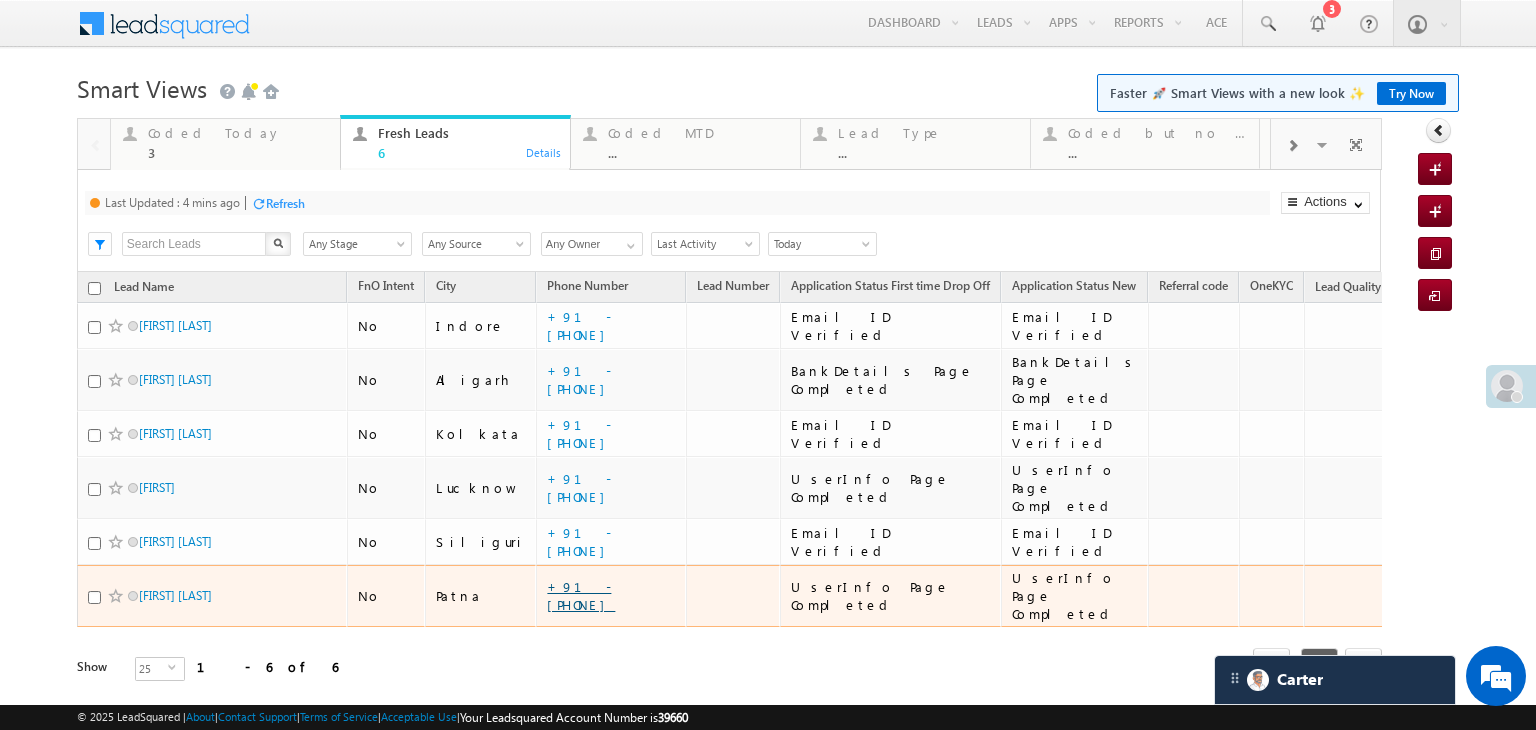 click on "+91-9905318910" at bounding box center (581, 595) 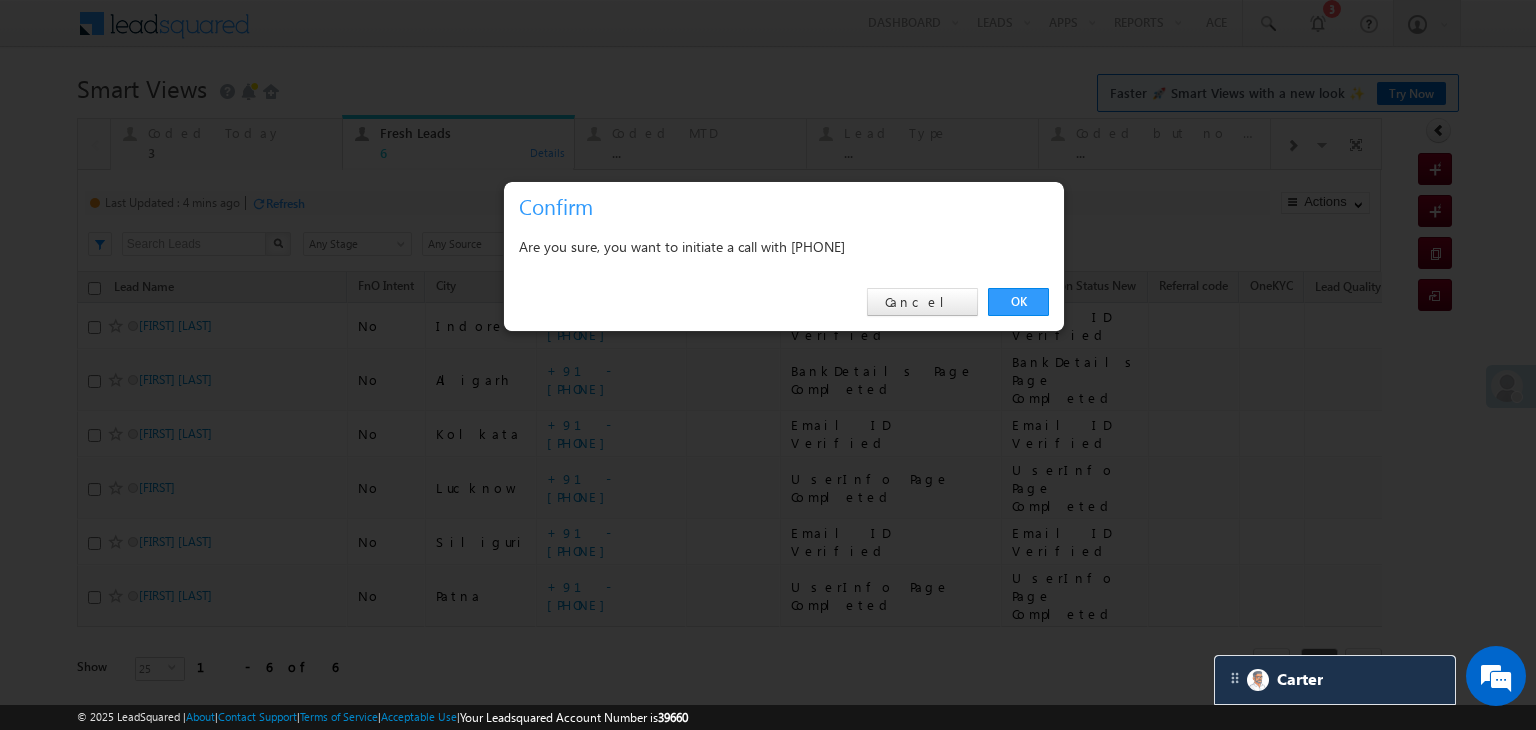 click on "OK Cancel" at bounding box center (784, 302) 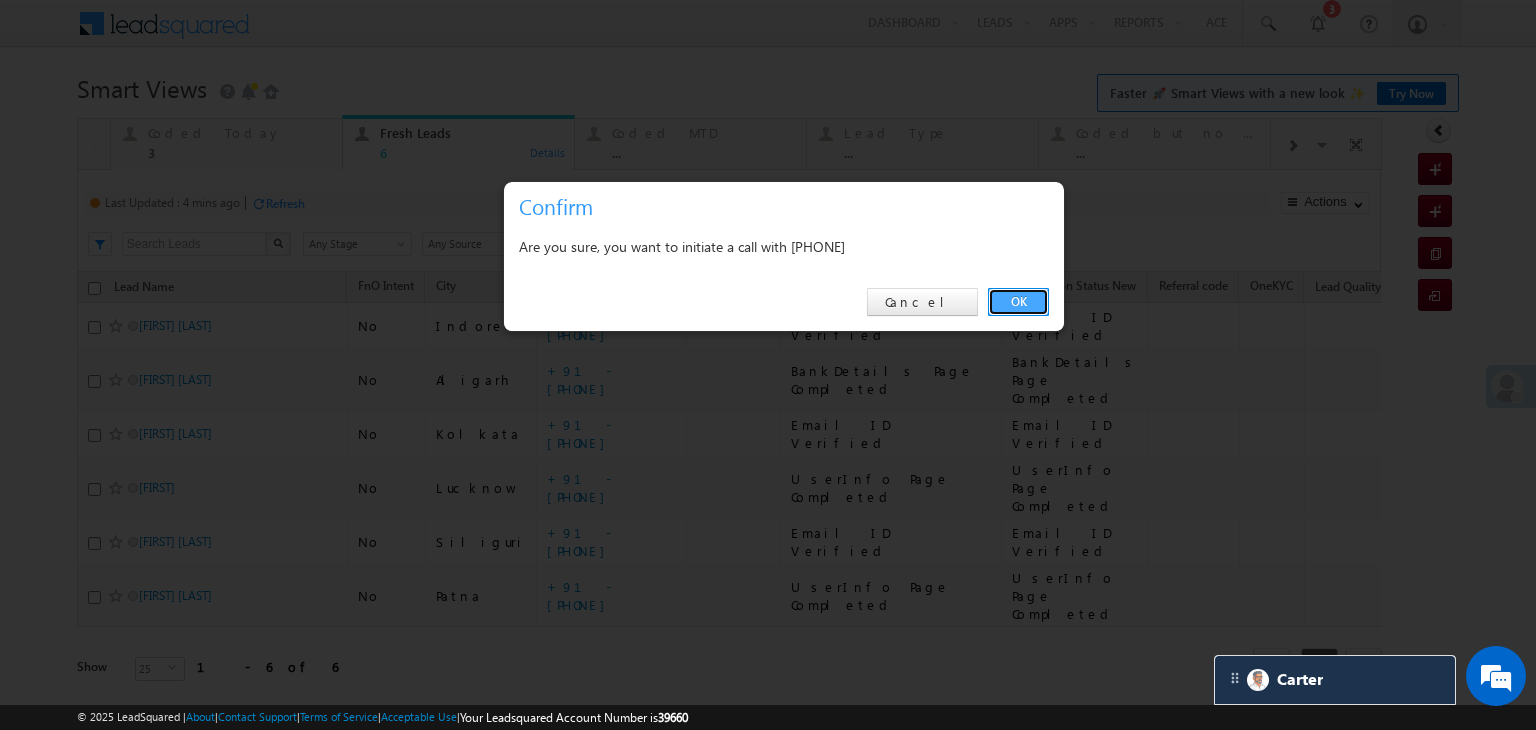click on "OK" at bounding box center (1018, 302) 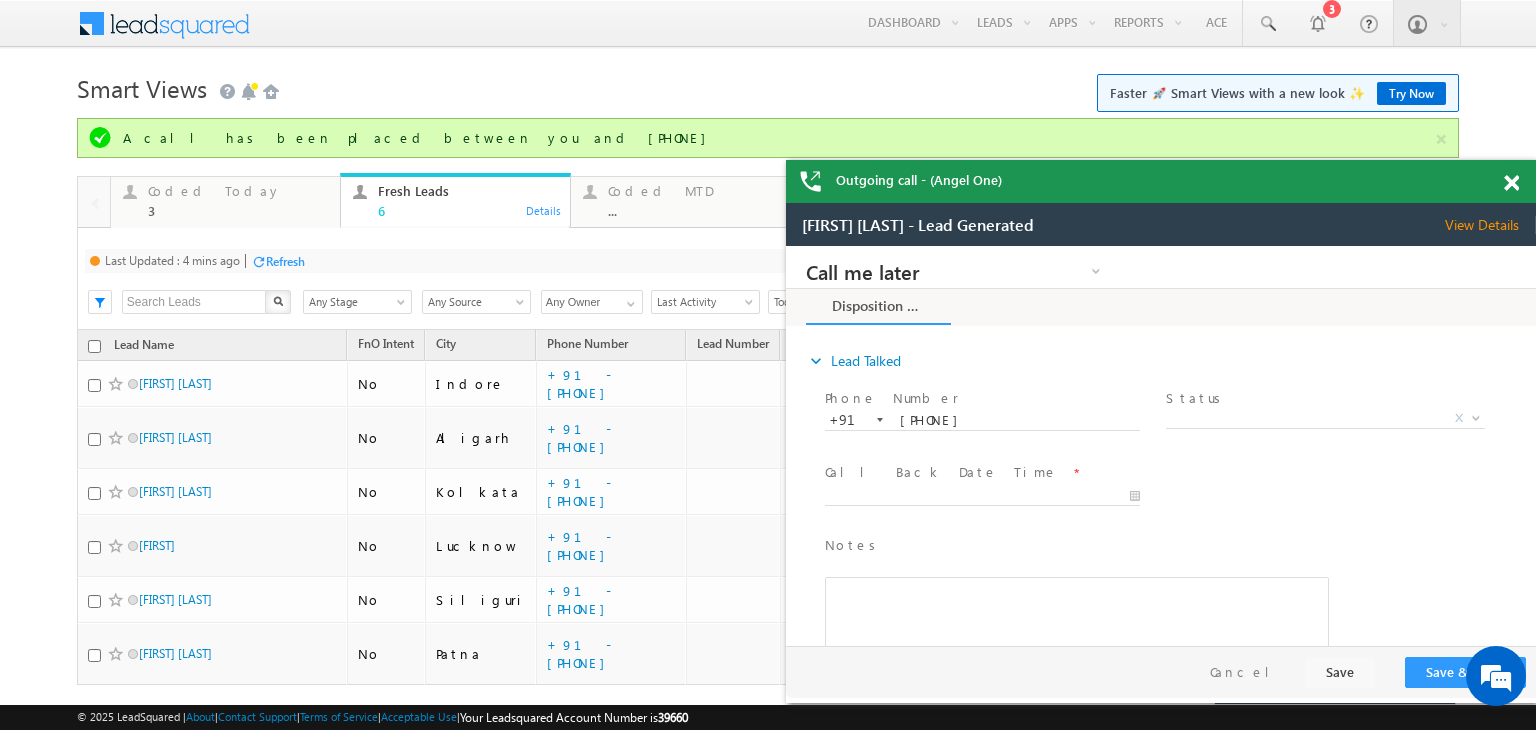 scroll, scrollTop: 0, scrollLeft: 0, axis: both 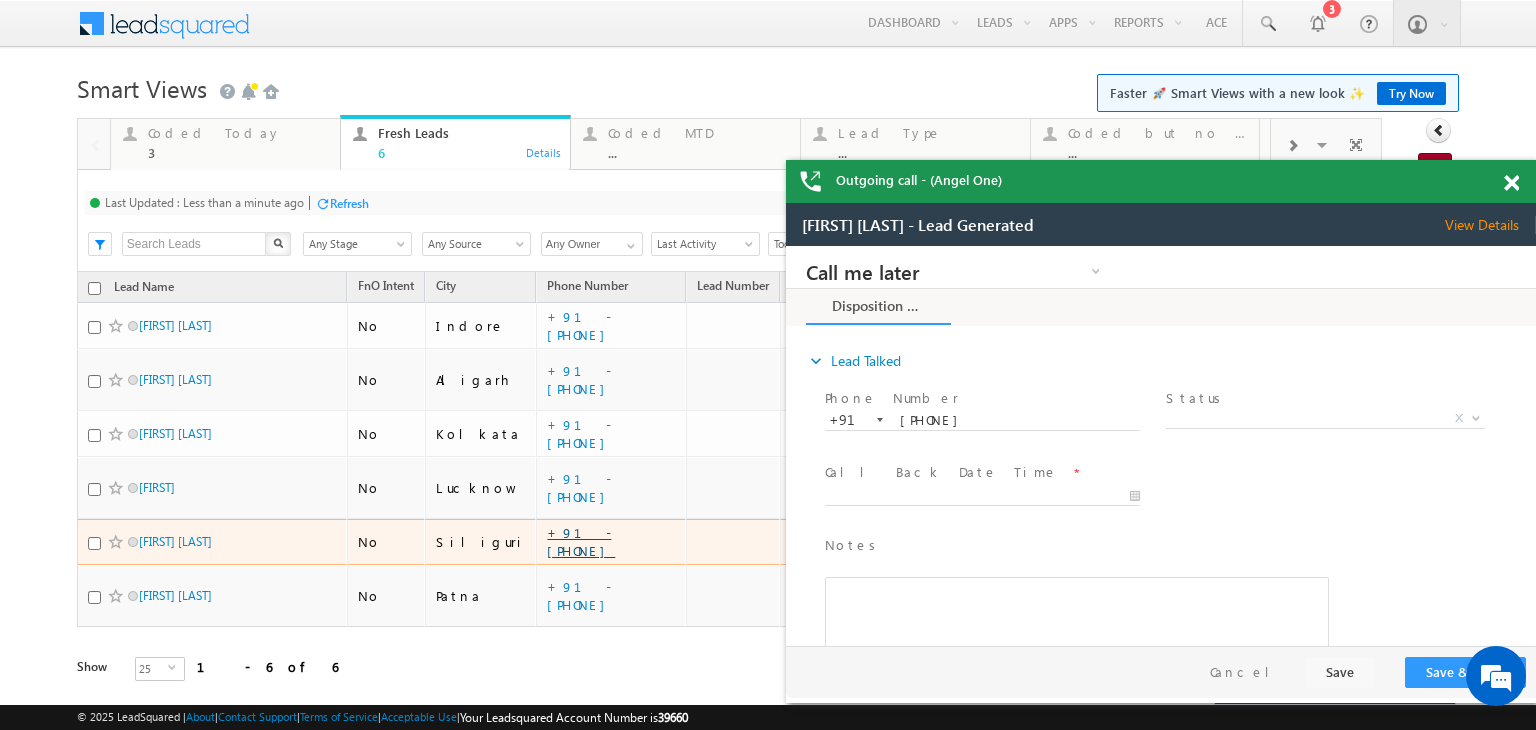 click on "+91-9883243232" at bounding box center [581, 541] 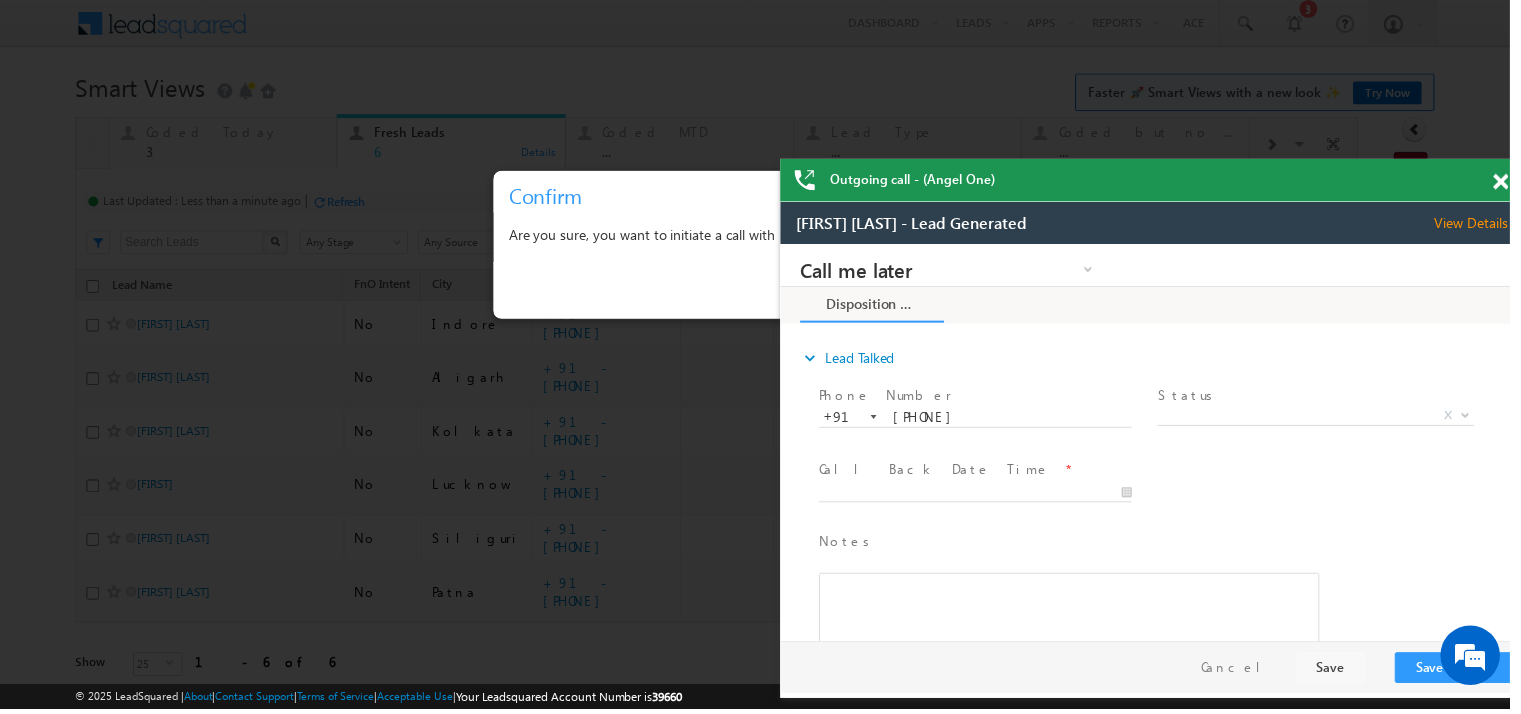 click at bounding box center (1511, 183) 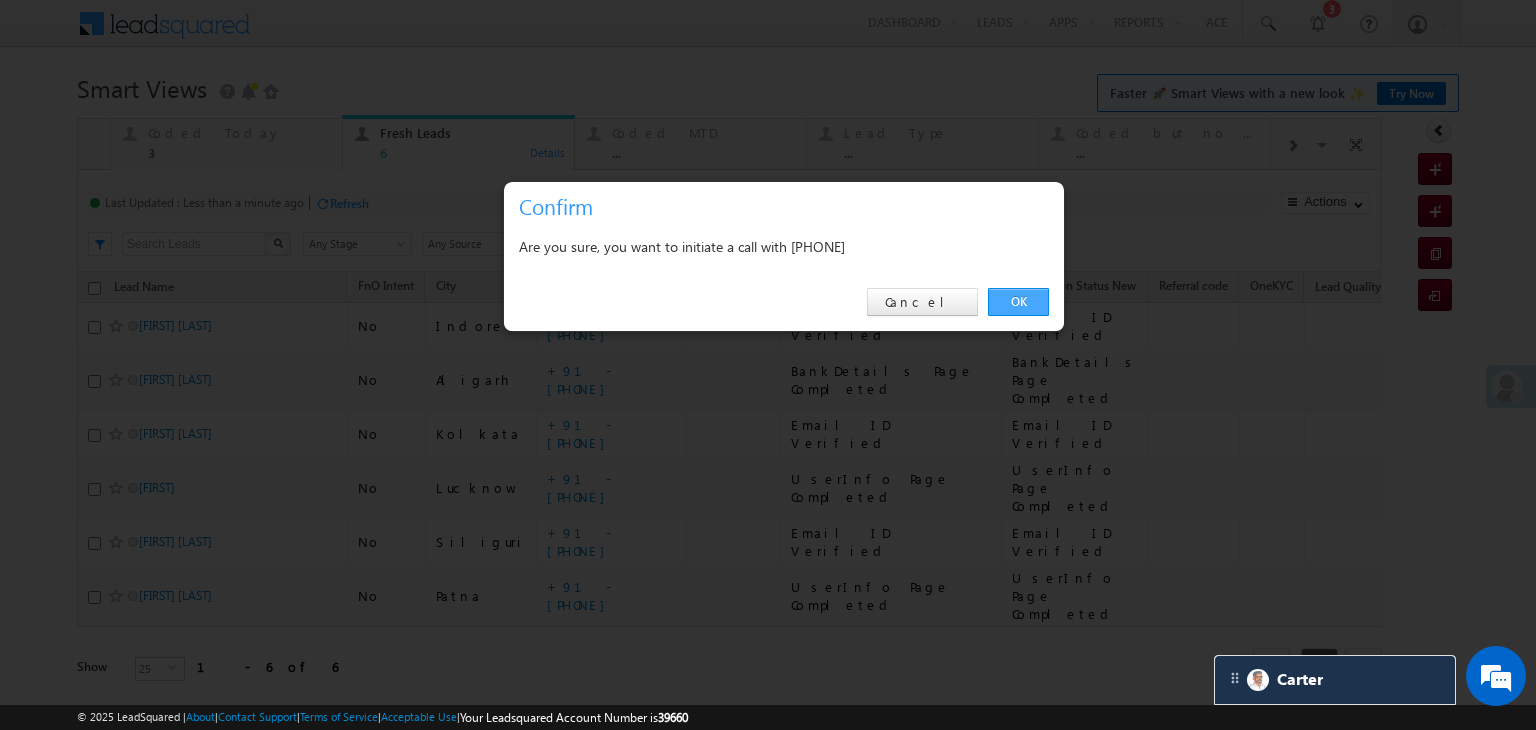 click on "OK" at bounding box center [1018, 302] 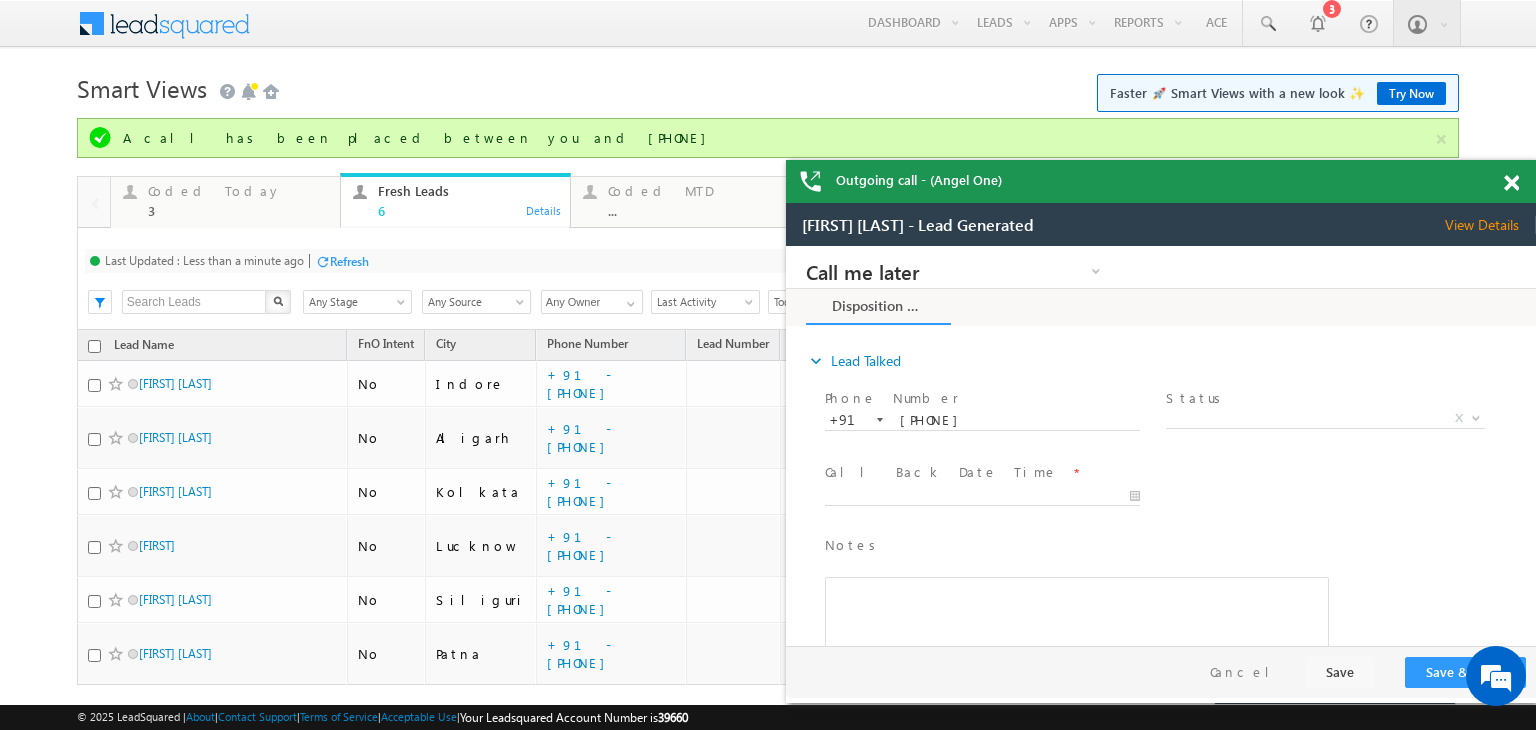 scroll, scrollTop: 0, scrollLeft: 0, axis: both 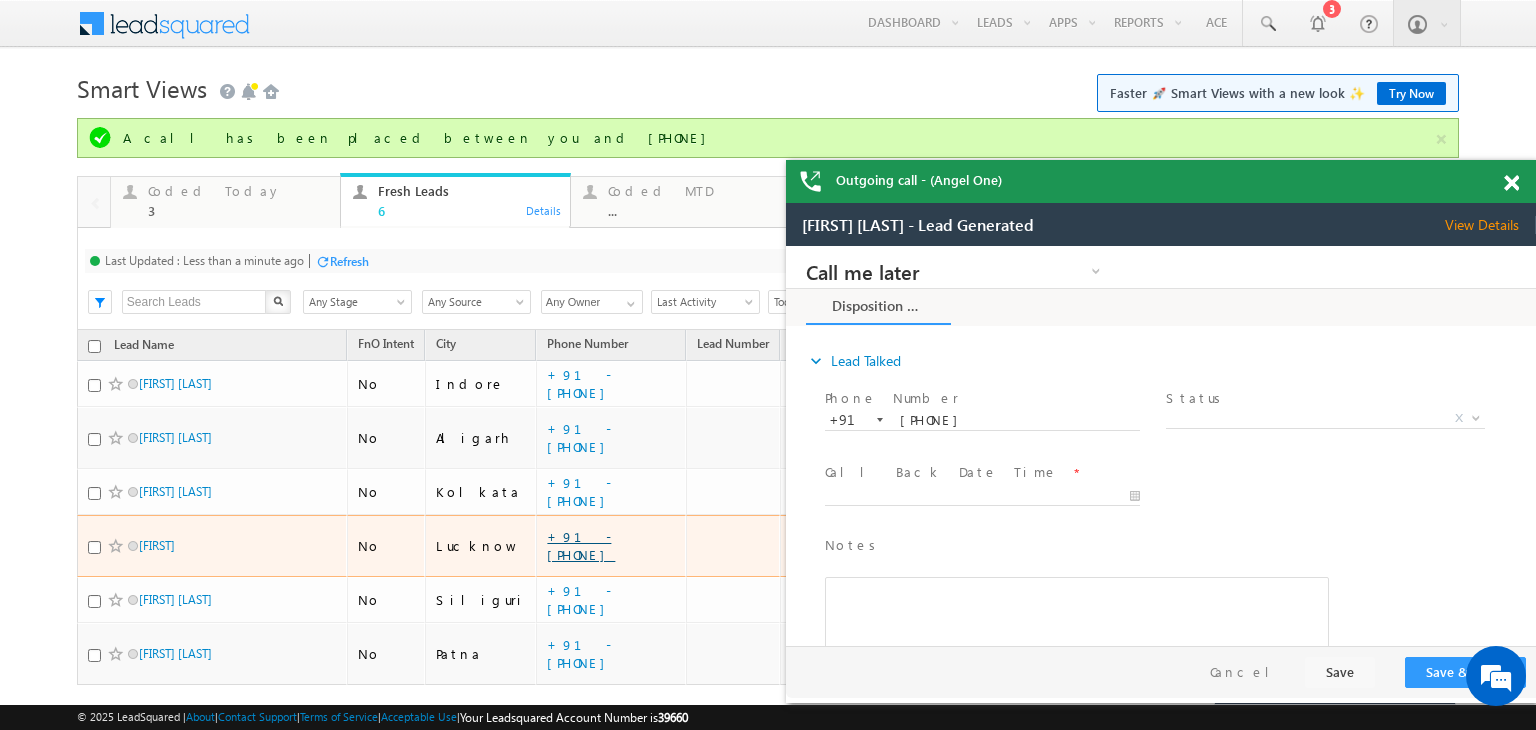 click on "+91-8787010361" at bounding box center (581, 545) 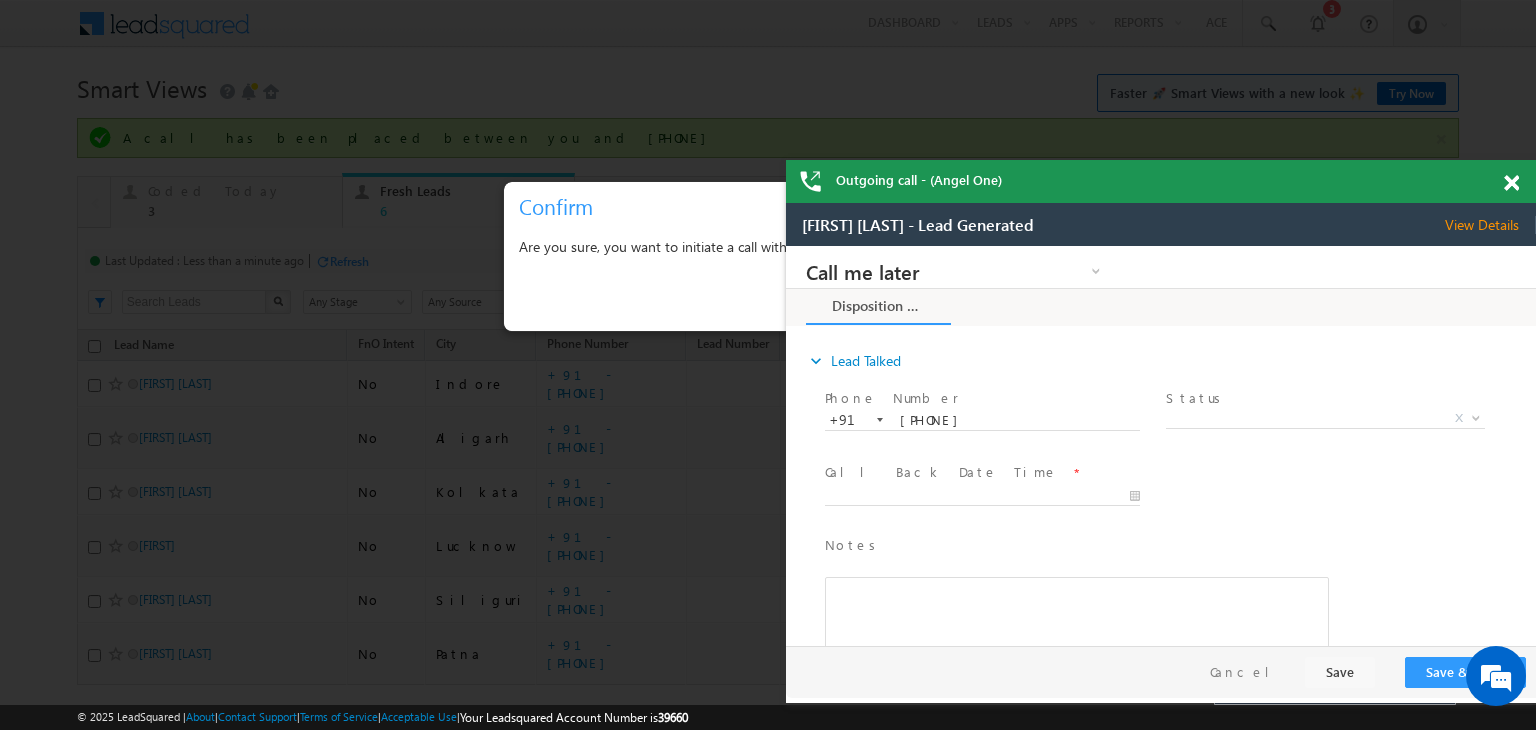 drag, startPoint x: 1507, startPoint y: 187, endPoint x: 420, endPoint y: 9, distance: 1101.4777 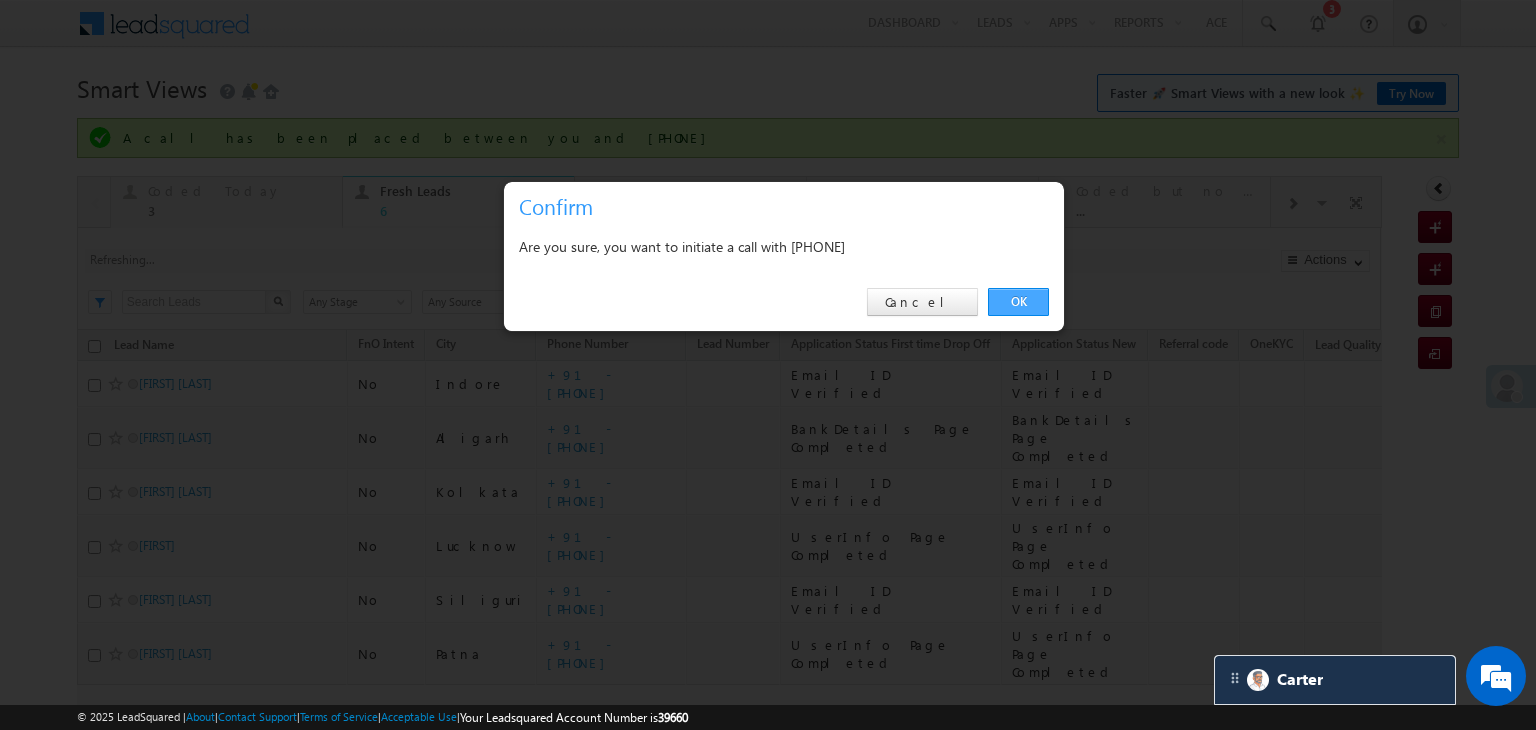 click on "OK" at bounding box center (1018, 302) 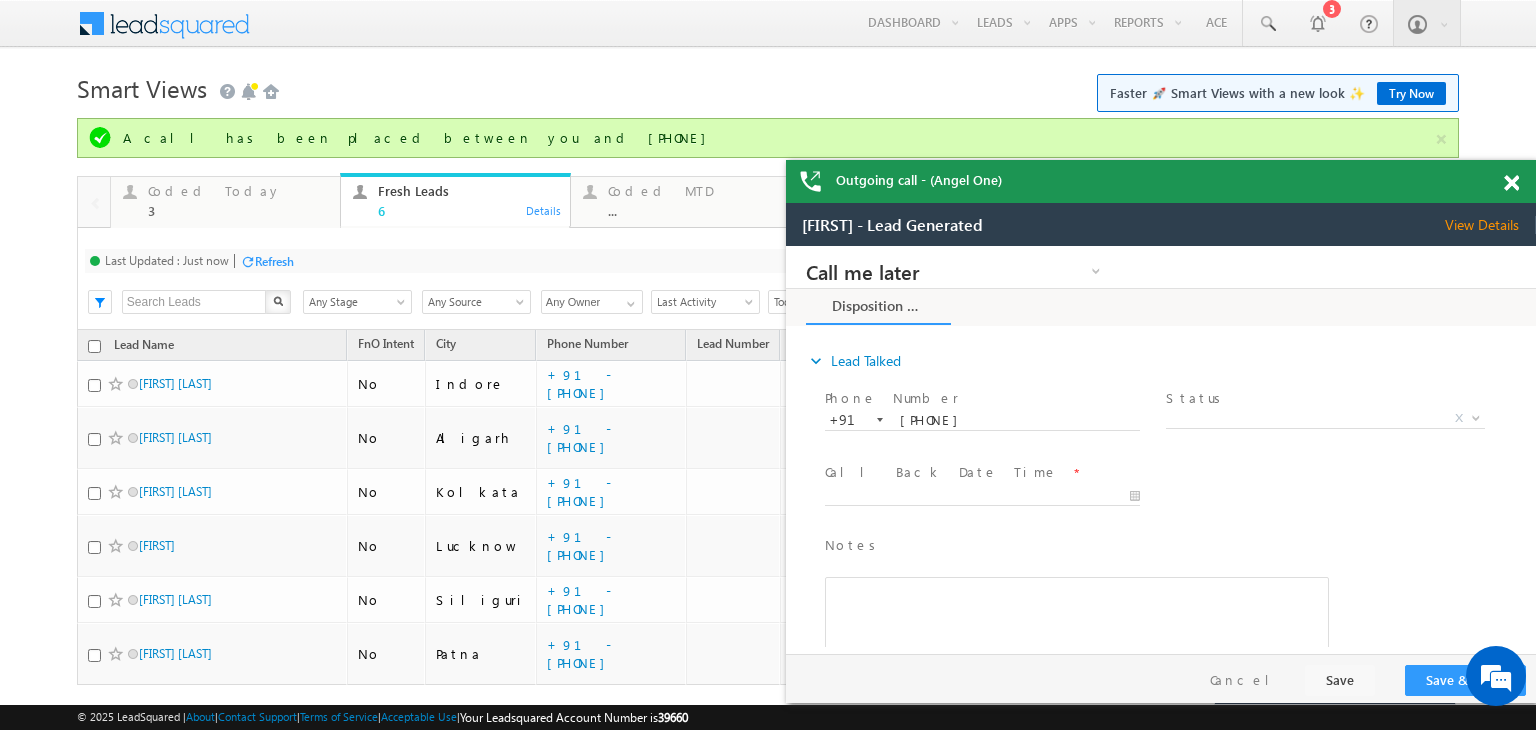 scroll, scrollTop: 0, scrollLeft: 0, axis: both 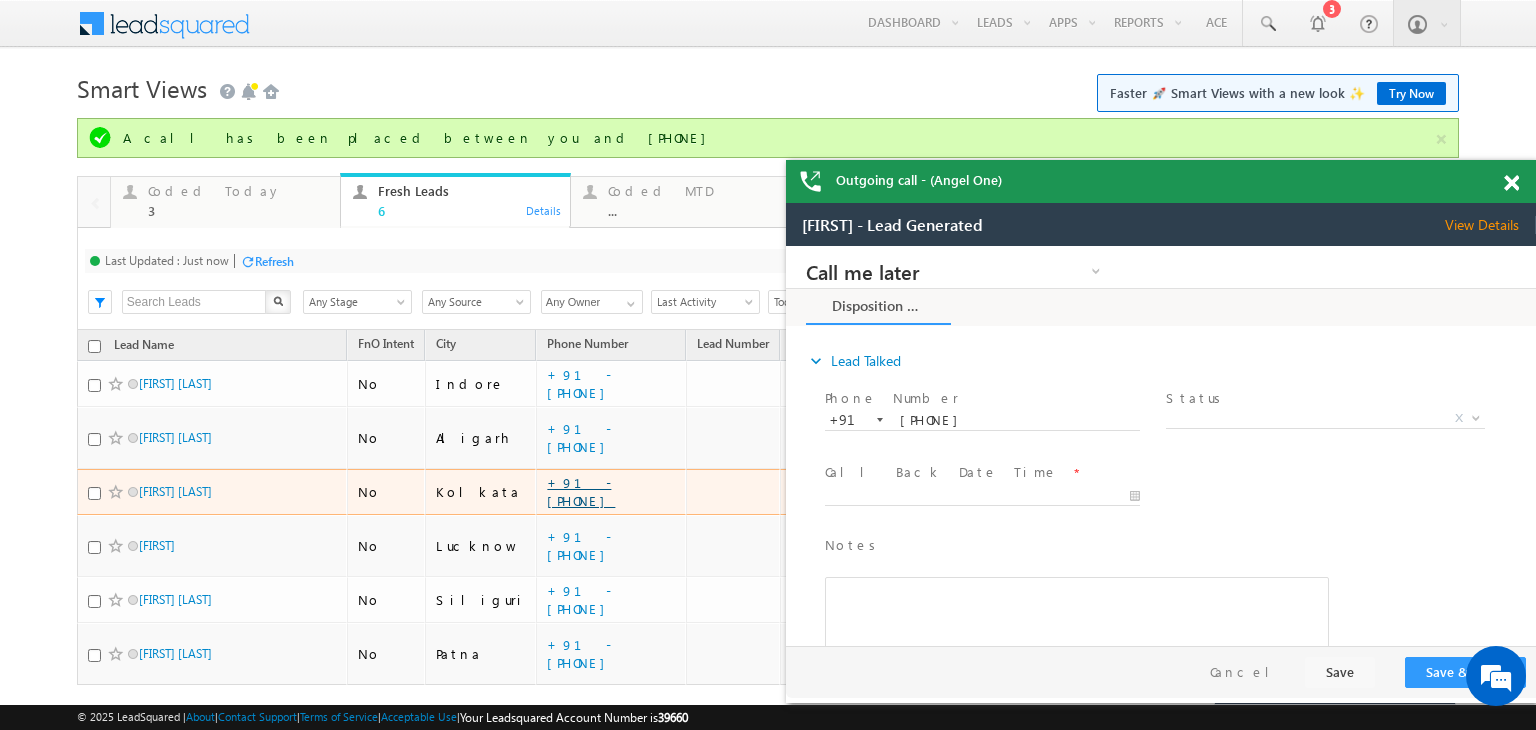 click on "+91-8927332906" at bounding box center [581, 491] 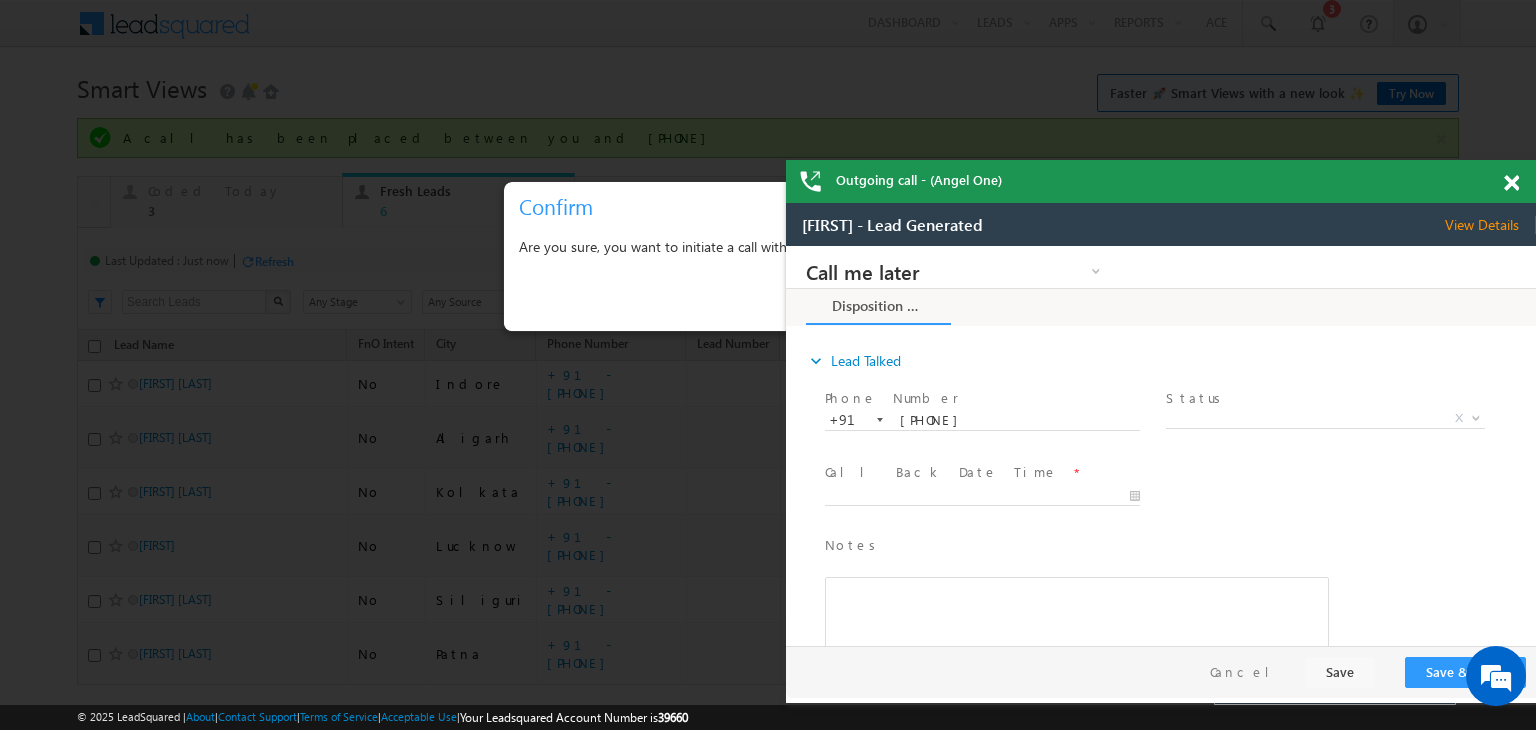 drag, startPoint x: 1512, startPoint y: 189, endPoint x: 446, endPoint y: 4, distance: 1081.934 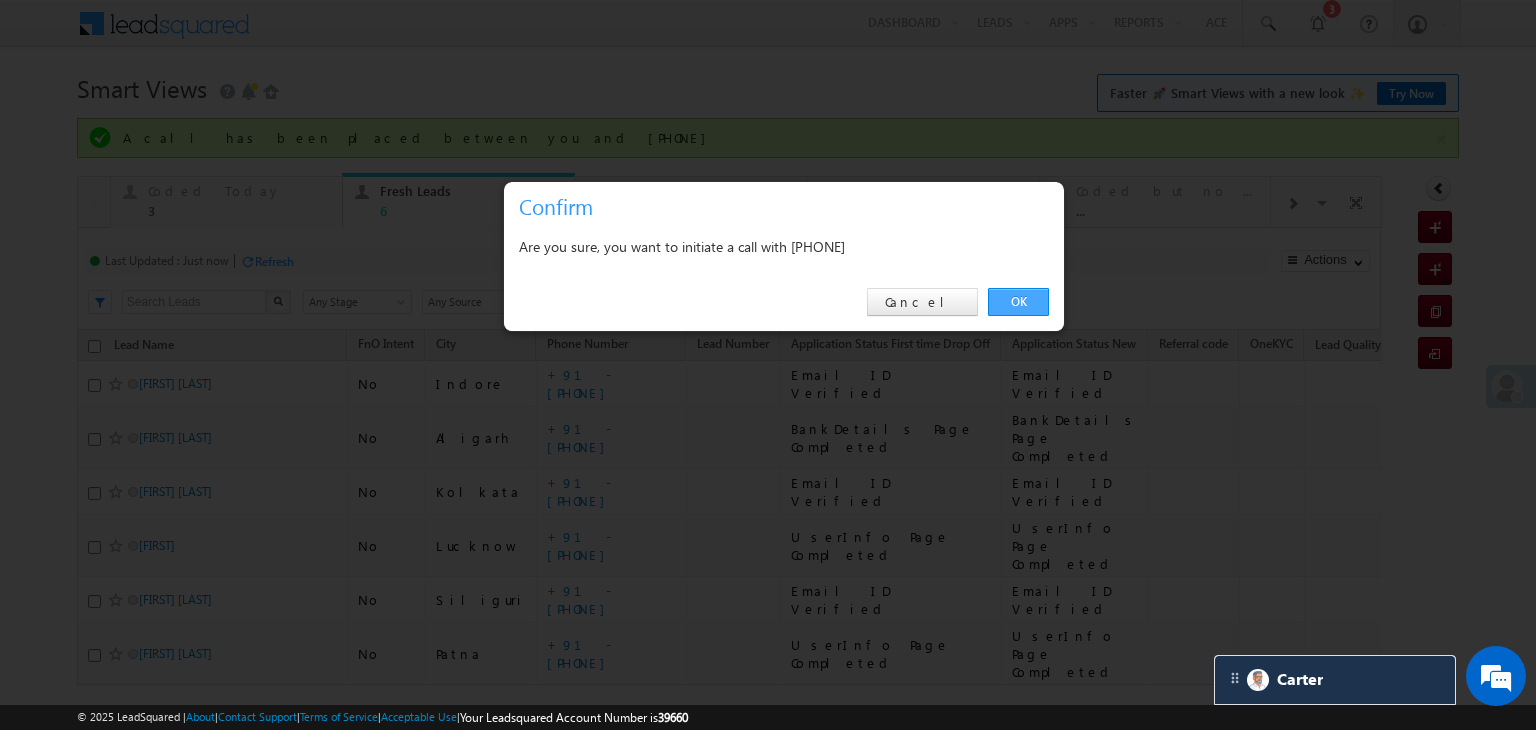click on "OK" at bounding box center (1018, 302) 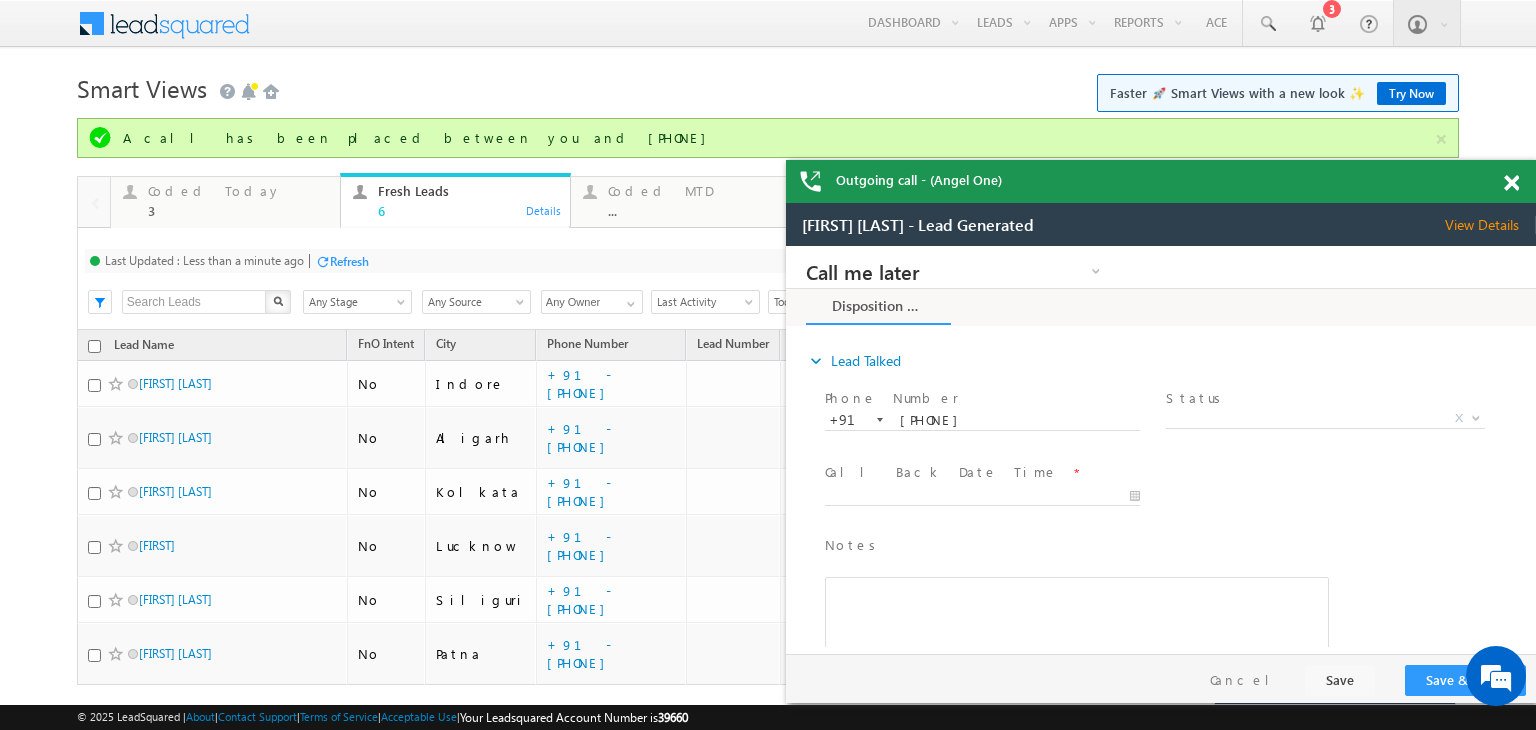 scroll, scrollTop: 0, scrollLeft: 0, axis: both 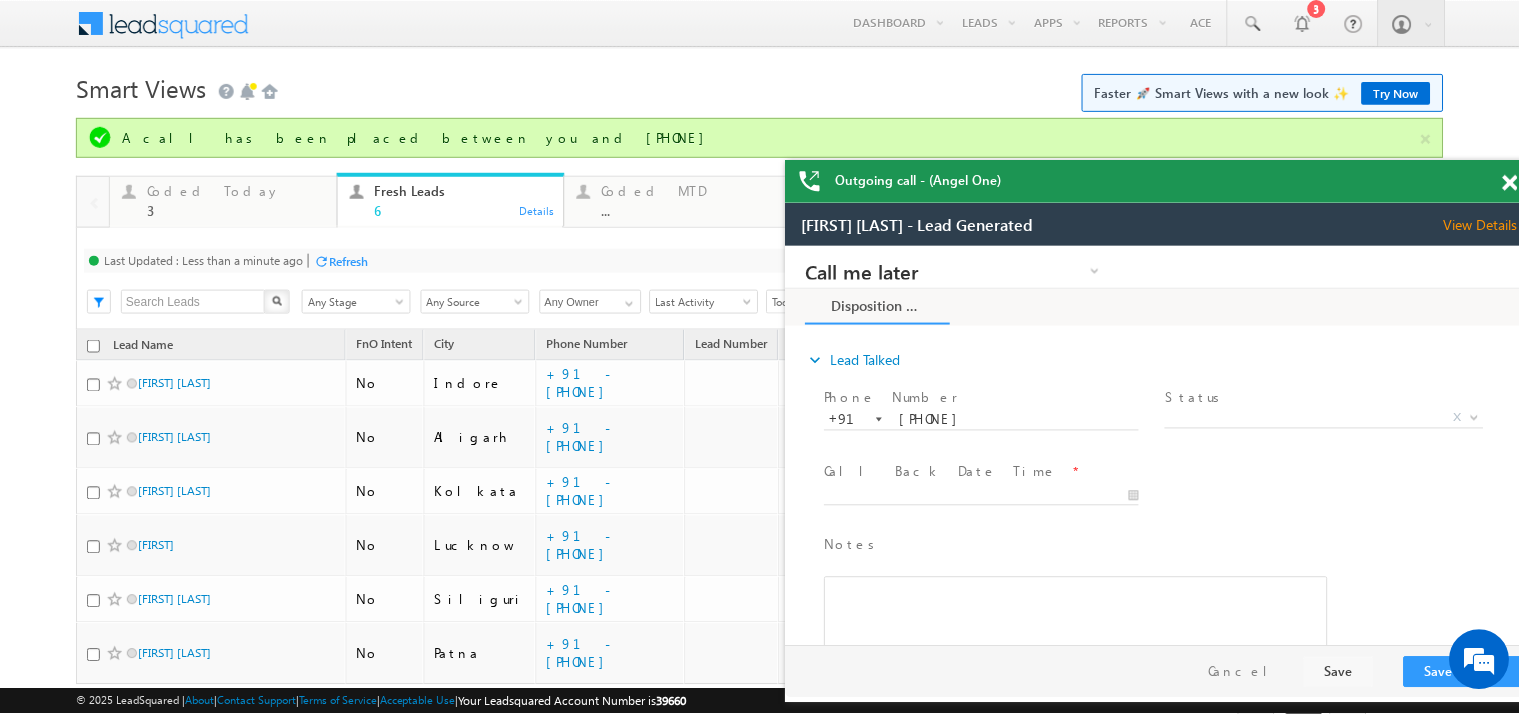 click at bounding box center [1511, 183] 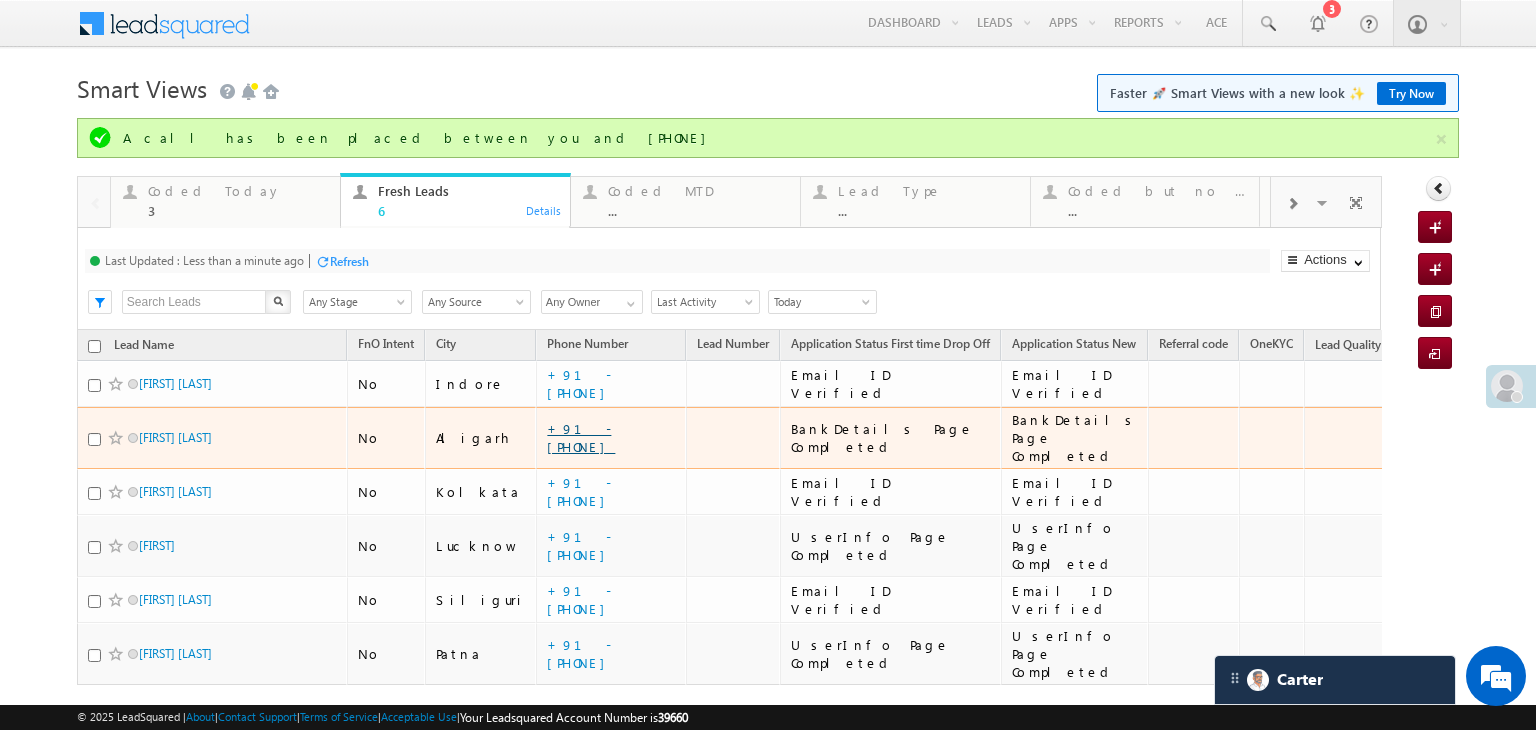 click on "+91-7088184921" at bounding box center [581, 437] 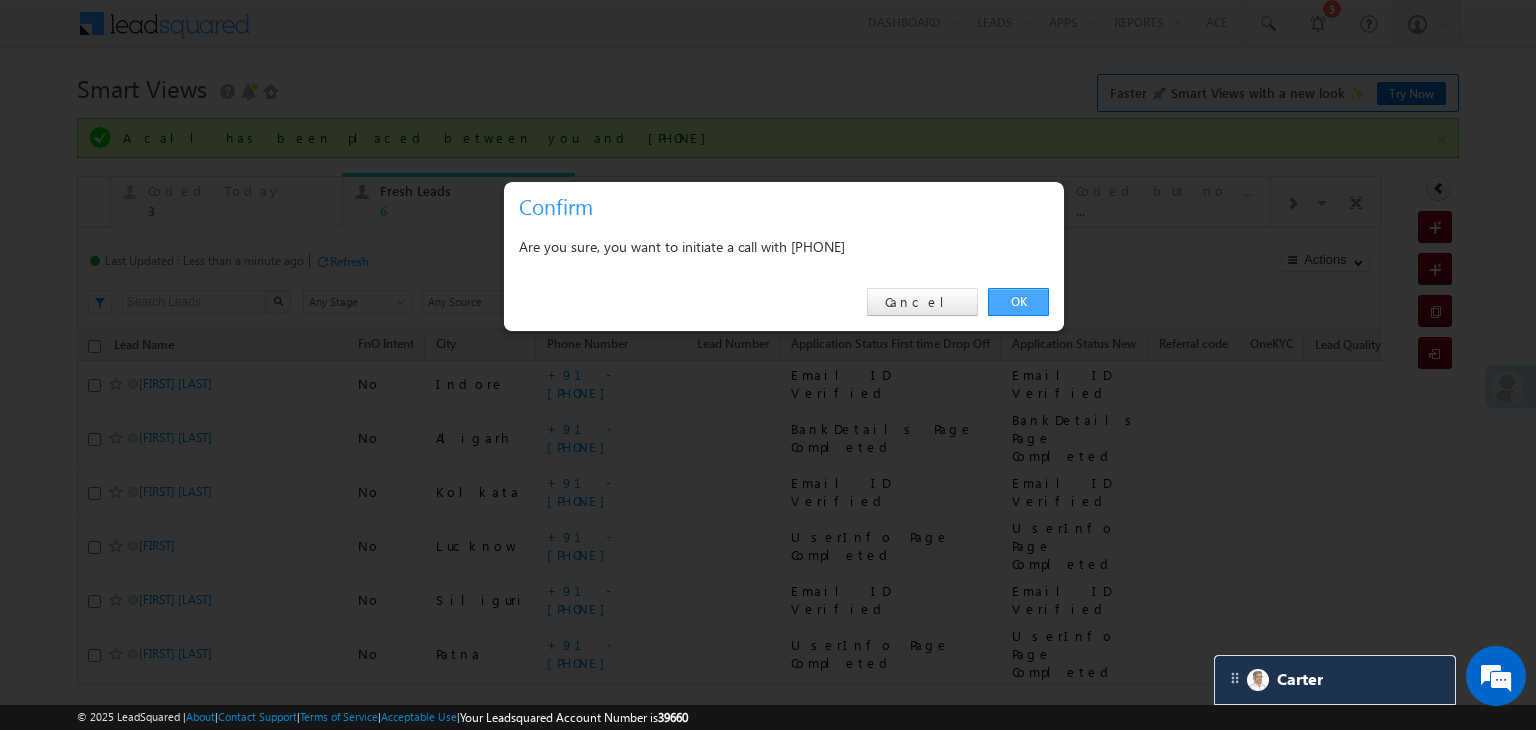 click on "OK" at bounding box center [1018, 302] 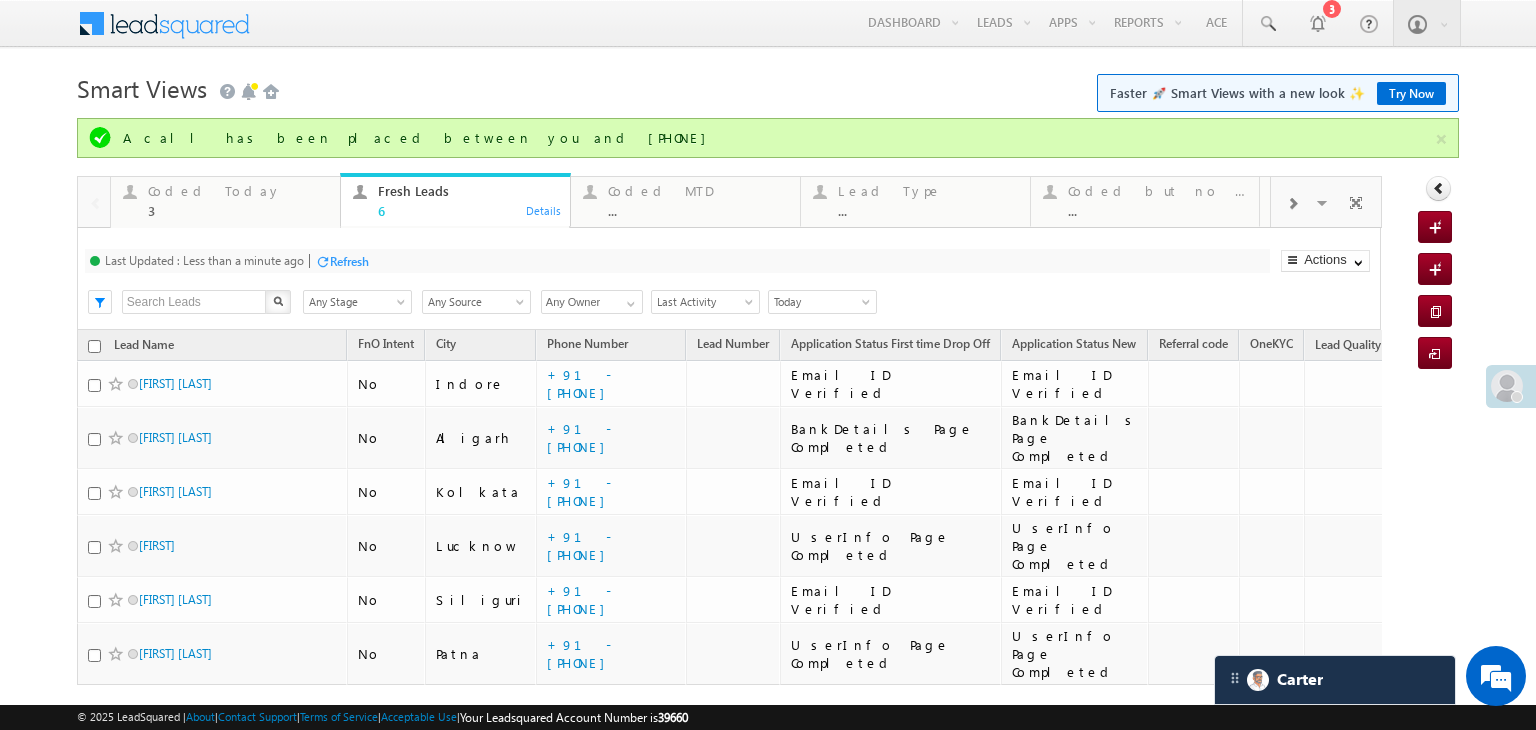 click on "Refresh" at bounding box center [349, 261] 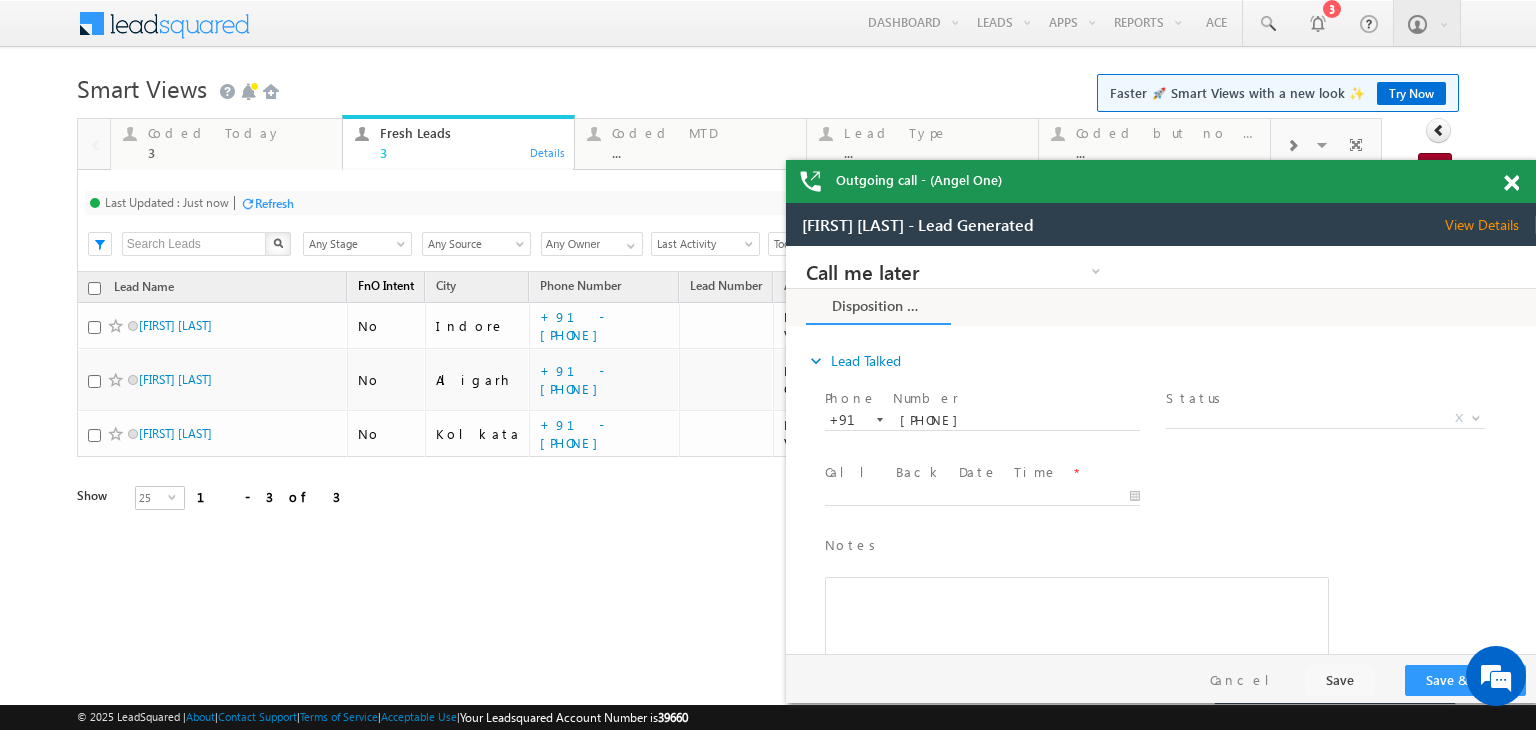 scroll, scrollTop: 0, scrollLeft: 0, axis: both 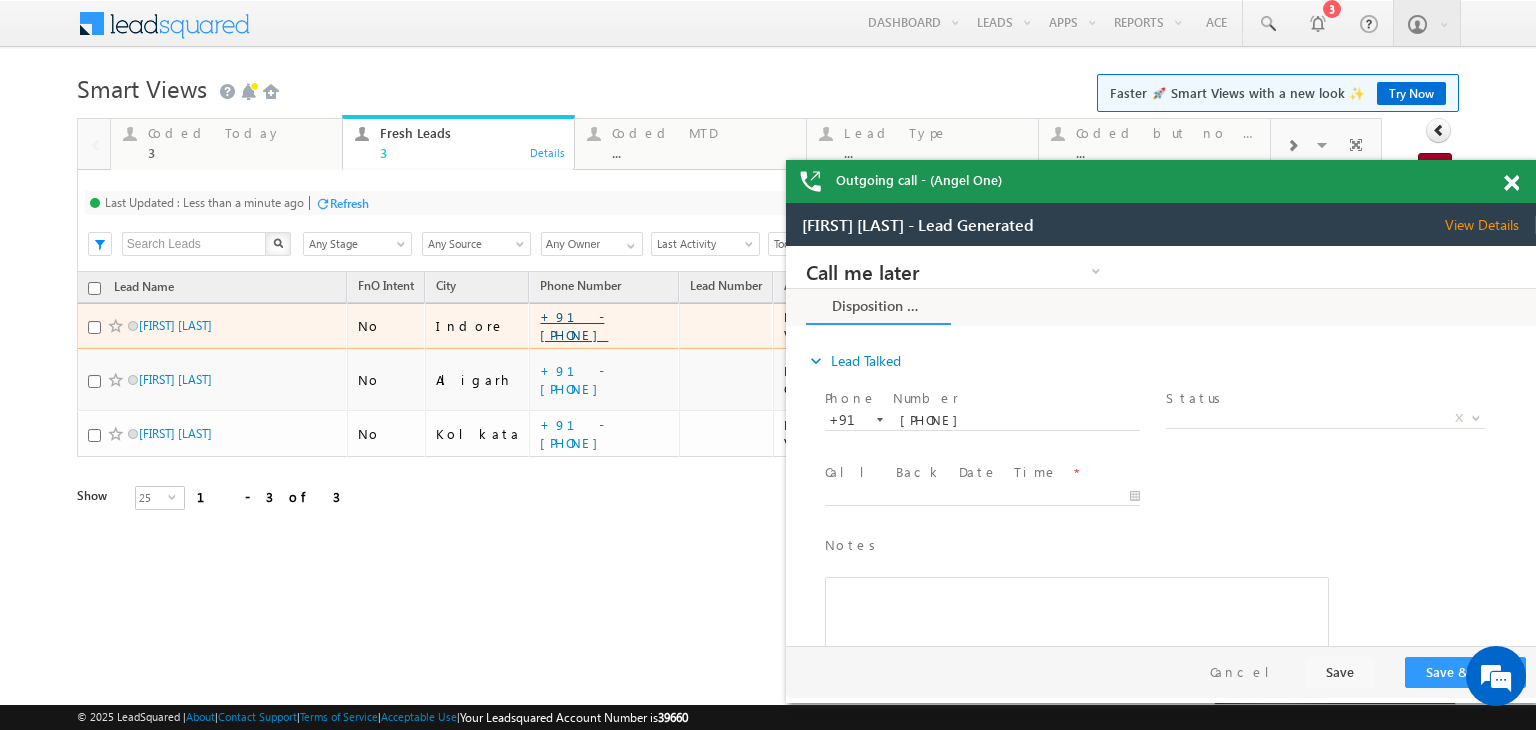 click on "+91-6266788754" at bounding box center (574, 325) 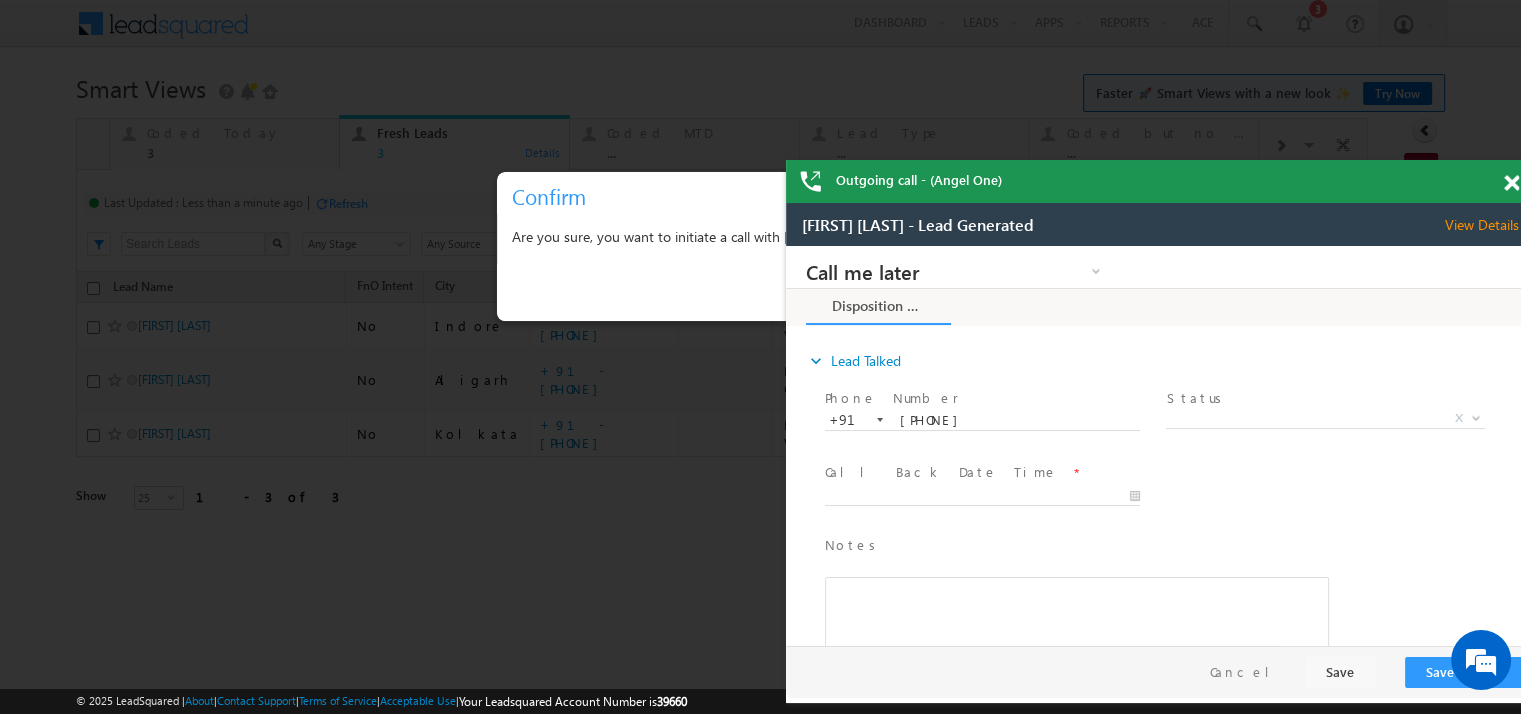 click at bounding box center (1511, 183) 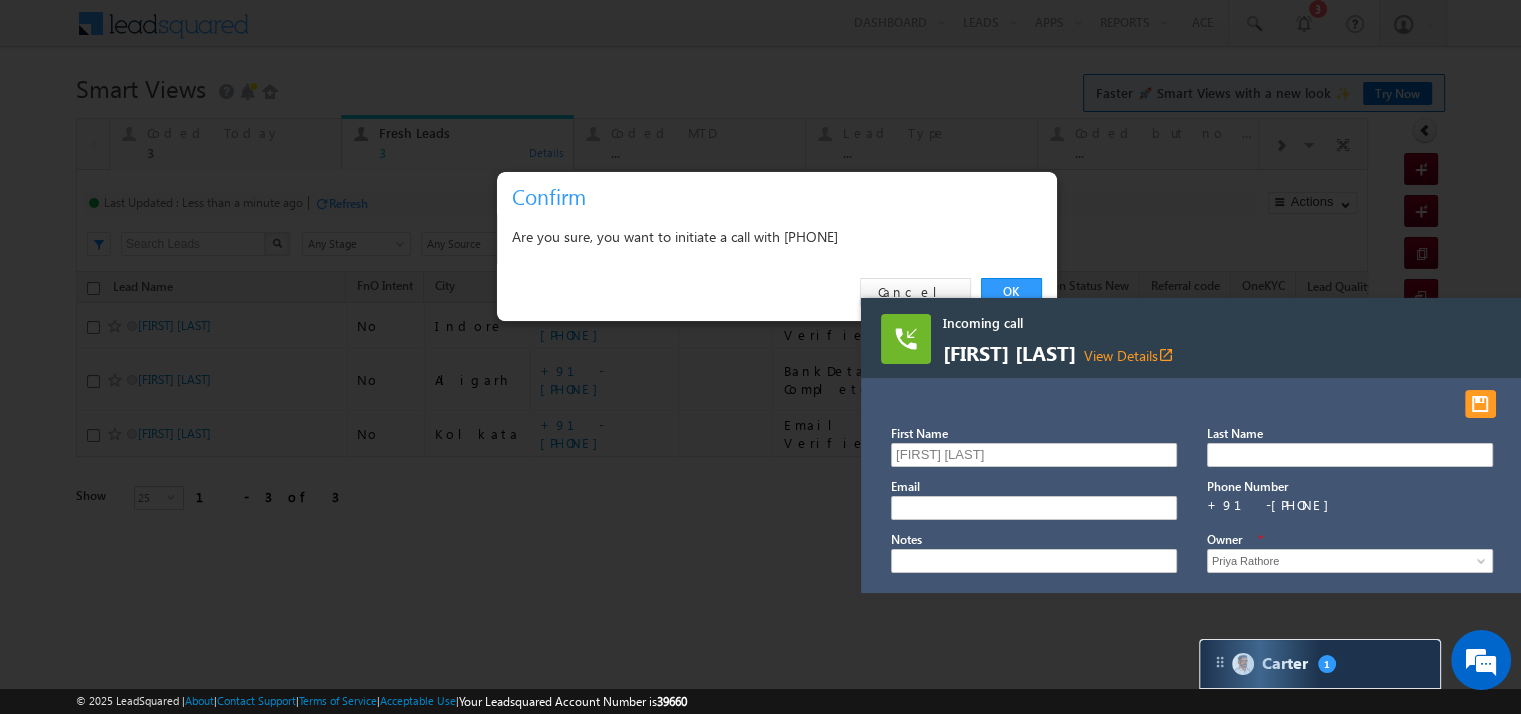 click on "Incoming call  Papan majhi   View Details  open_in_new
First Name
Papan majhi
*" at bounding box center [760, 0] 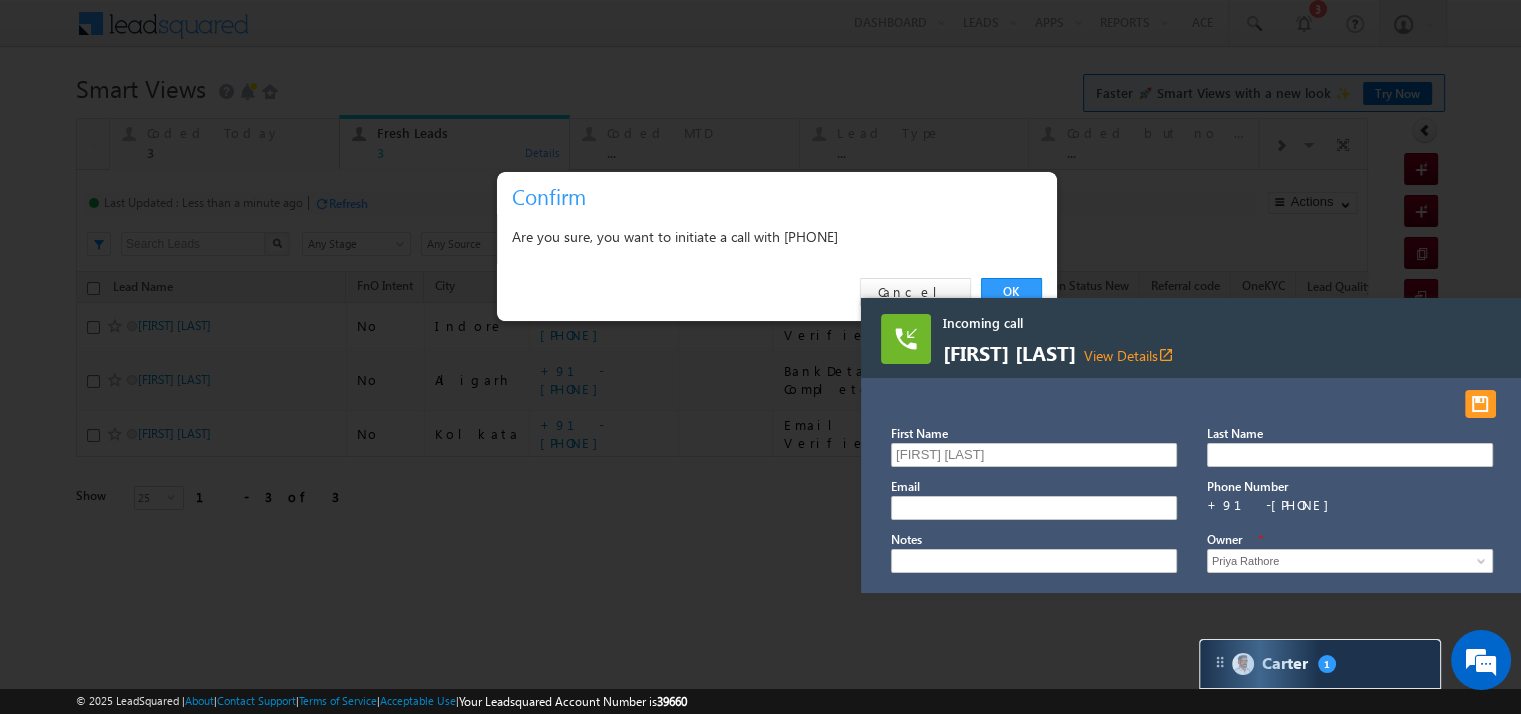 click on "Incoming call  Papan majhi   View Details  open_in_new
First Name
Papan majhi
*" at bounding box center (760, 0) 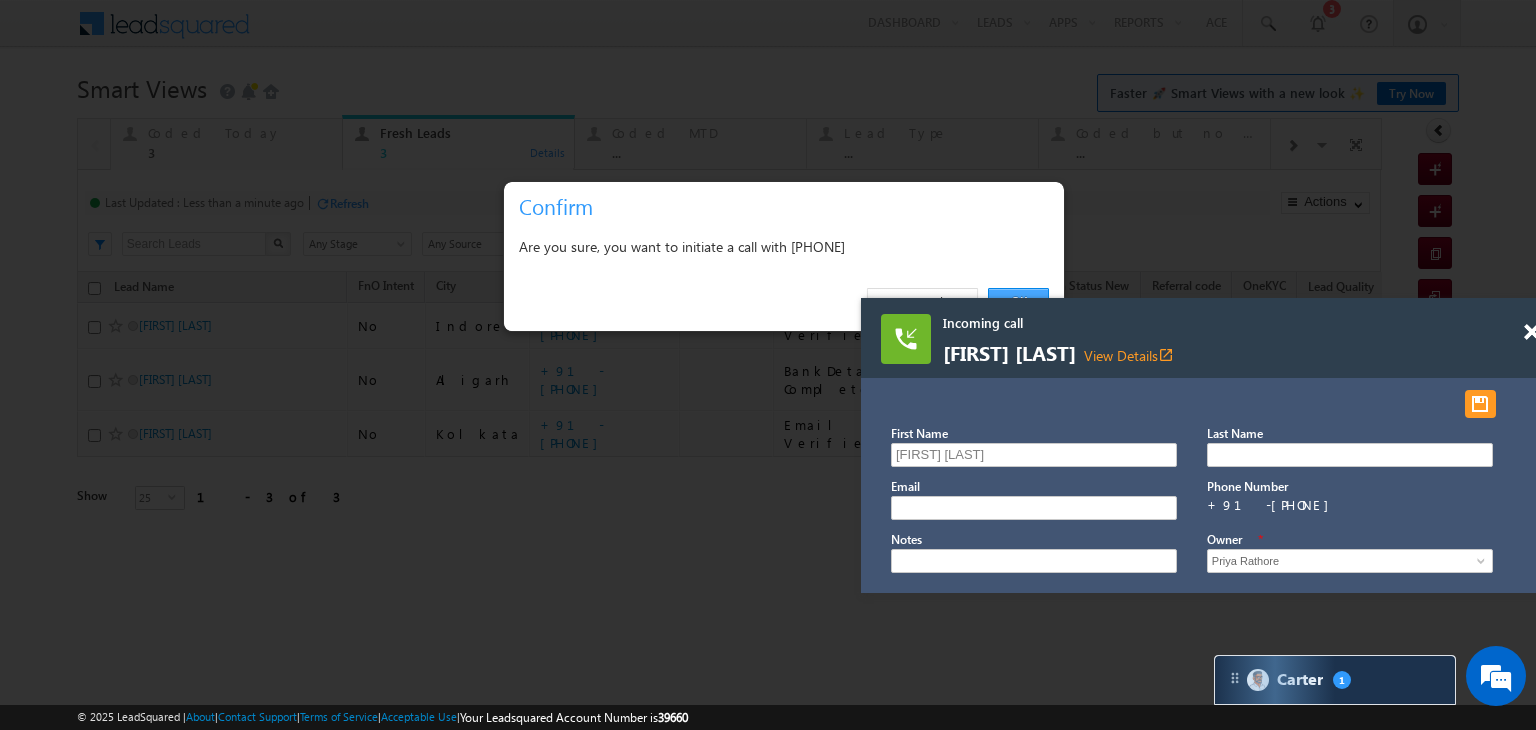 click on "OK" at bounding box center (1018, 302) 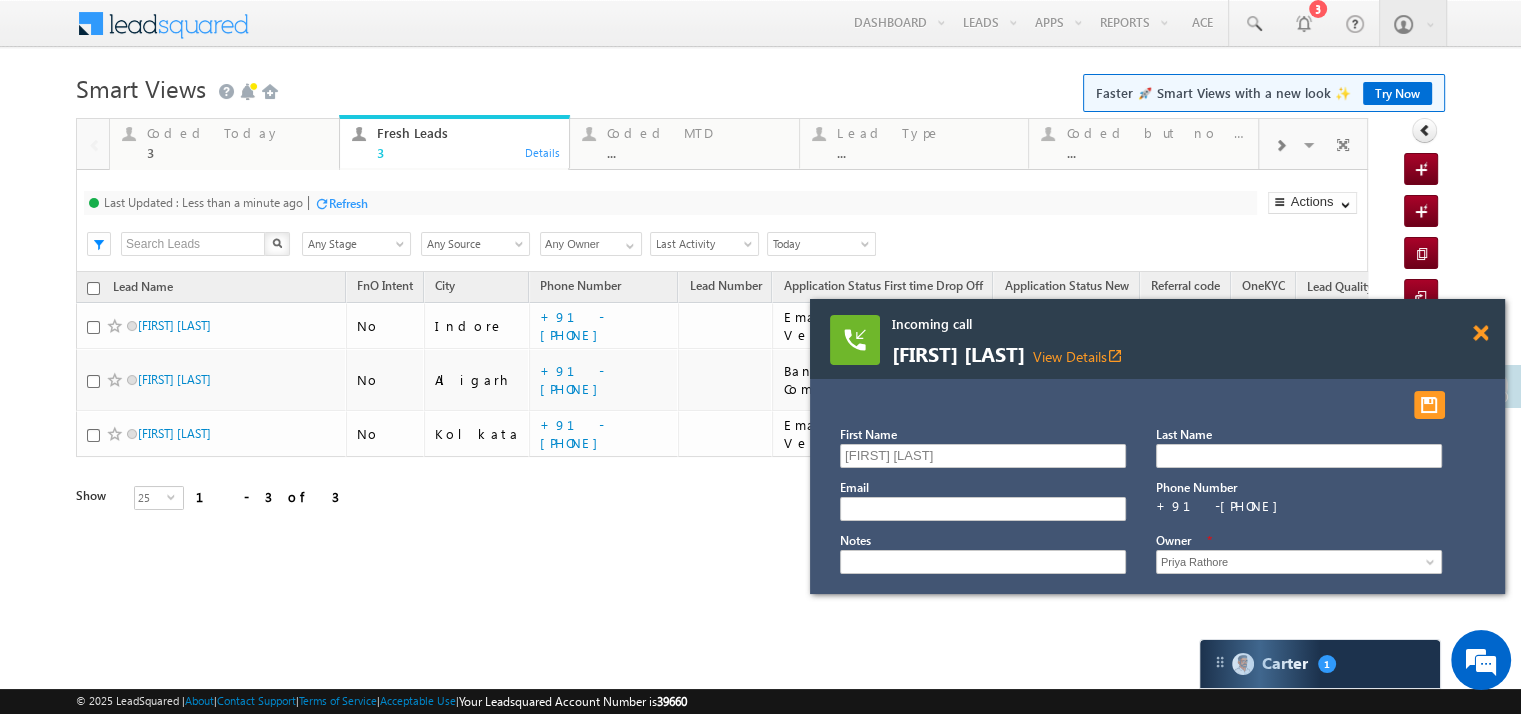 drag, startPoint x: 1500, startPoint y: 342, endPoint x: 1471, endPoint y: 340, distance: 29.068884 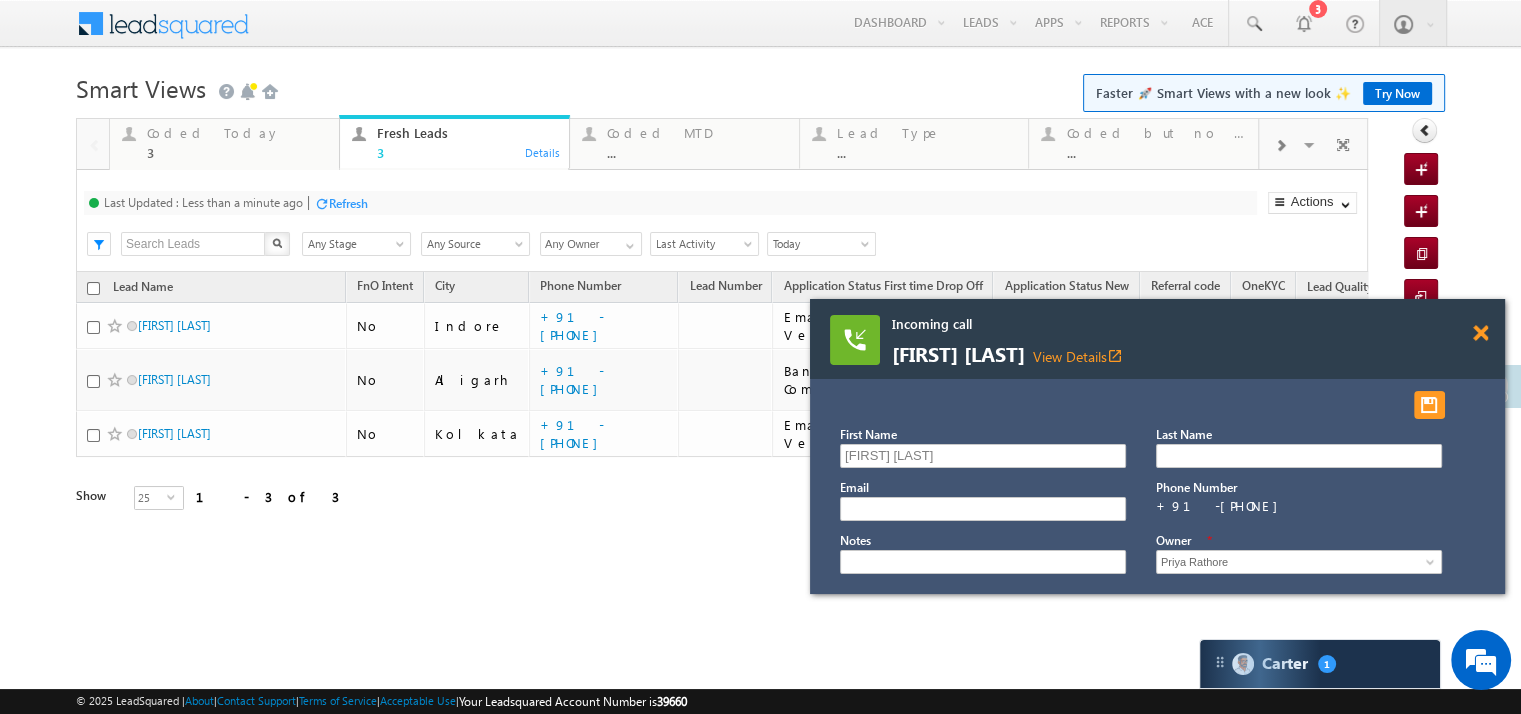 click on "Incoming call  Papan majhi   View Details  open_in_new" at bounding box center [1157, 339] 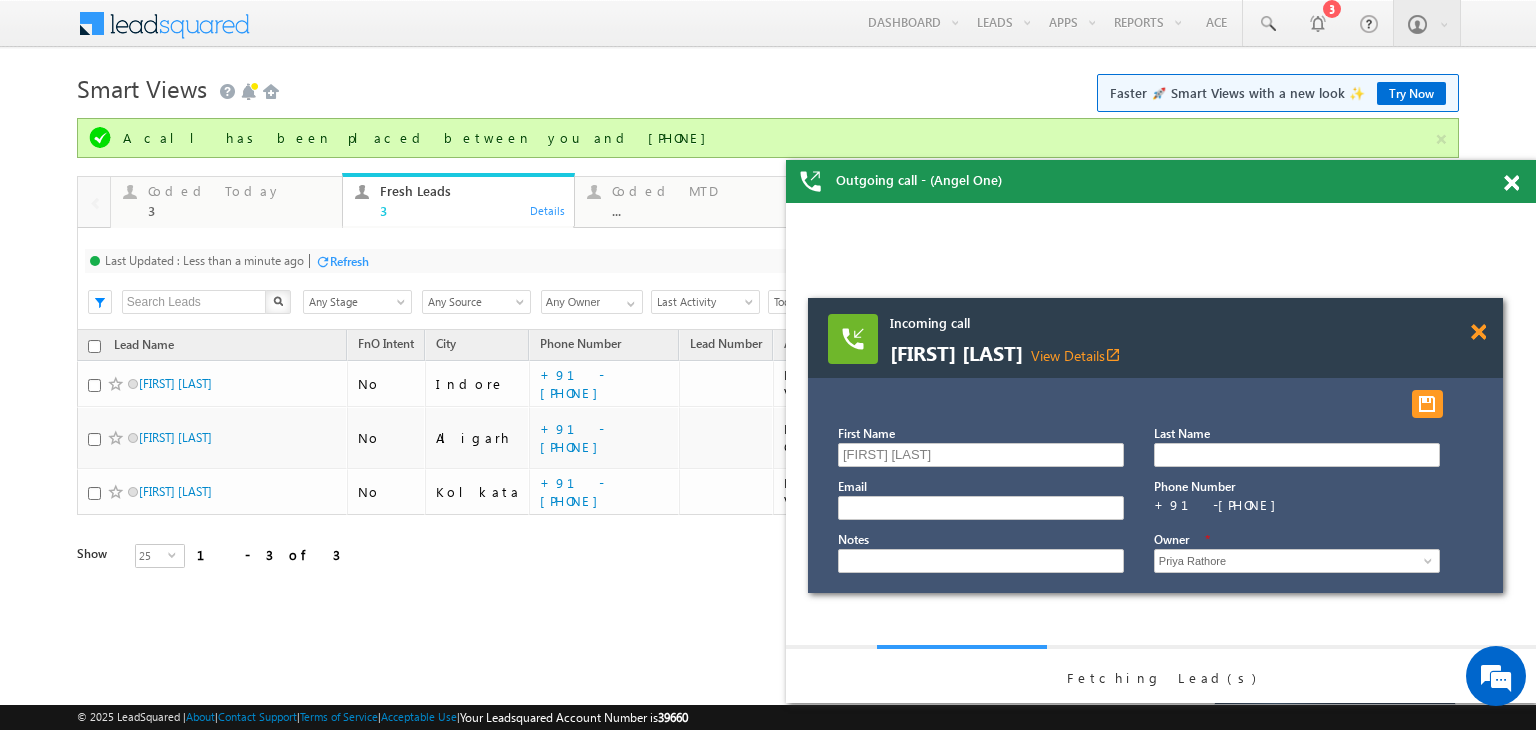 scroll, scrollTop: 0, scrollLeft: 0, axis: both 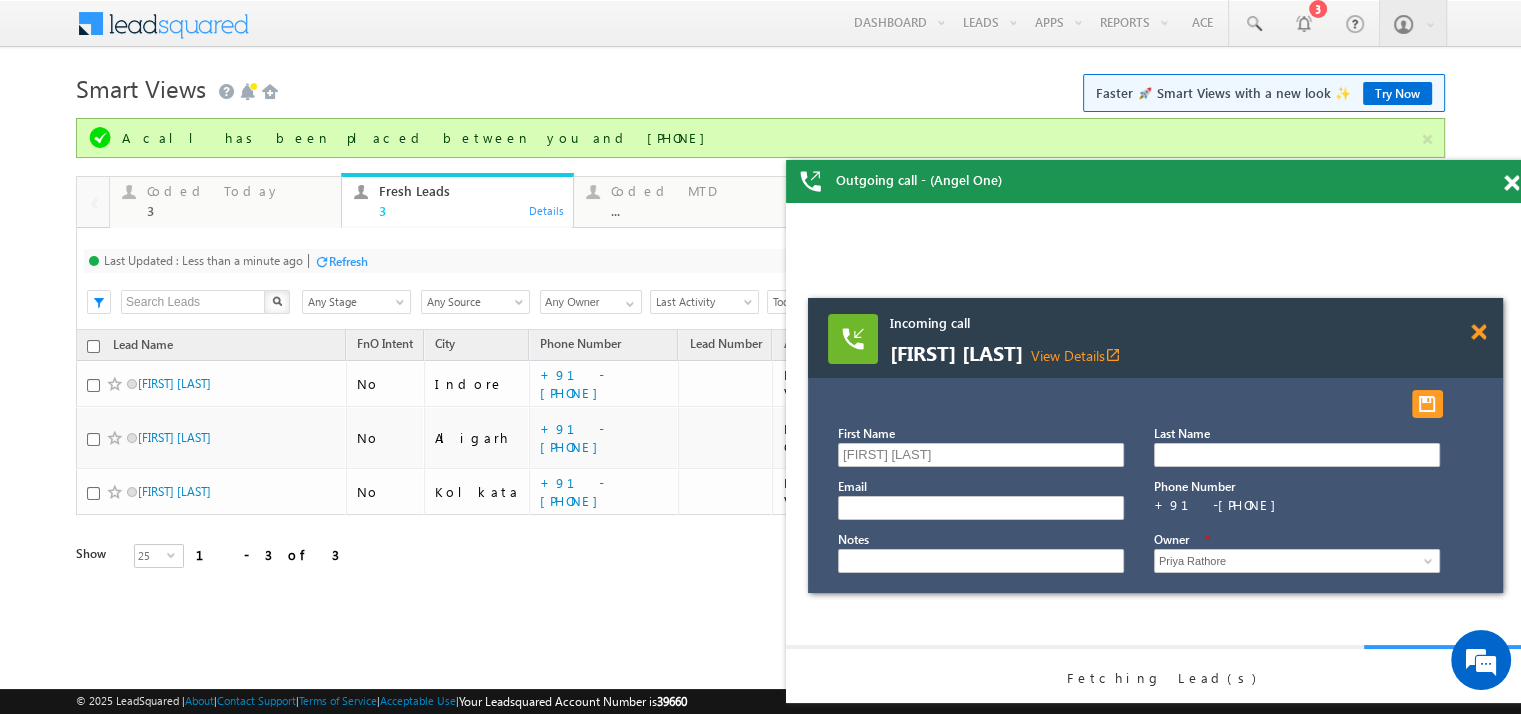 click at bounding box center [1478, 332] 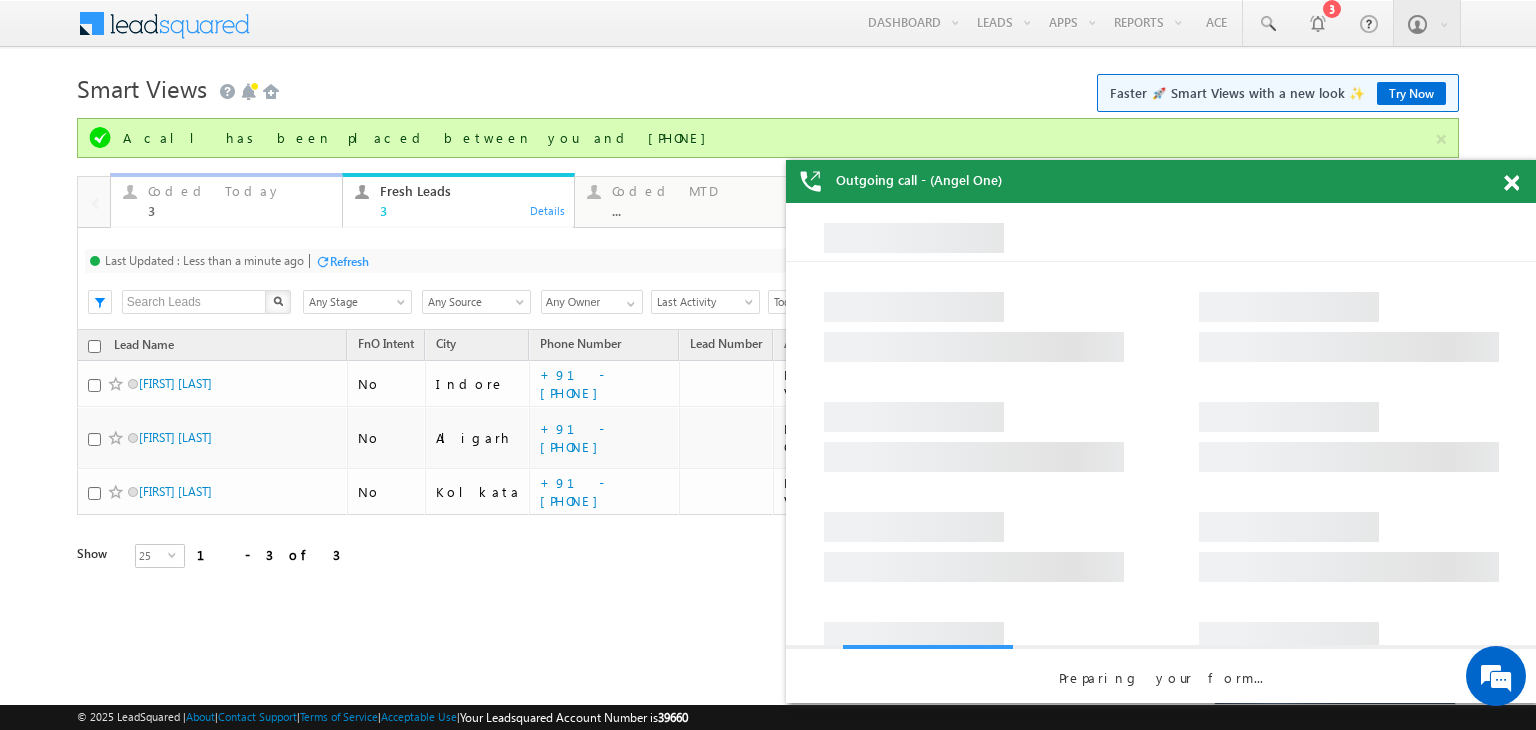 click on "3" at bounding box center [239, 210] 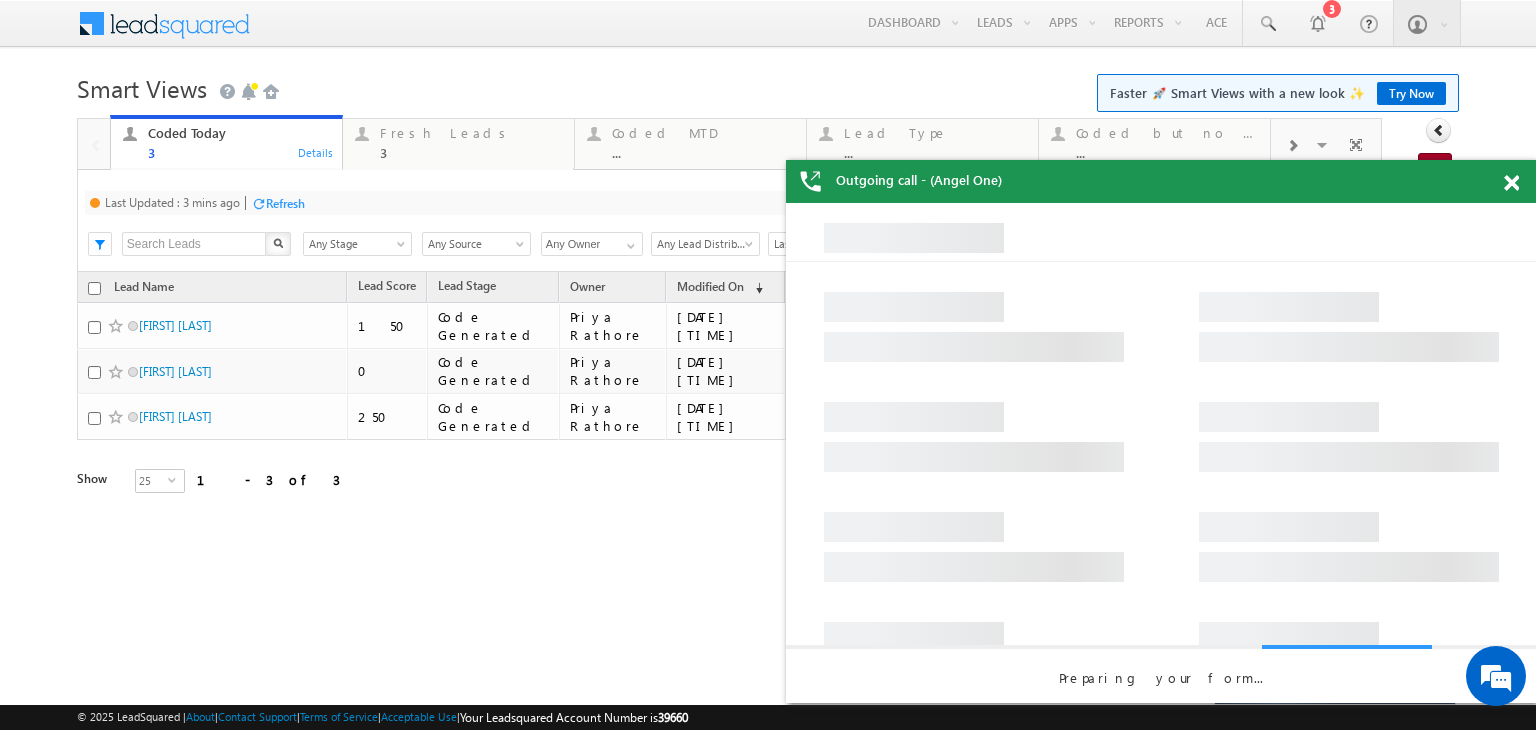 click on "Refresh" at bounding box center [278, 202] 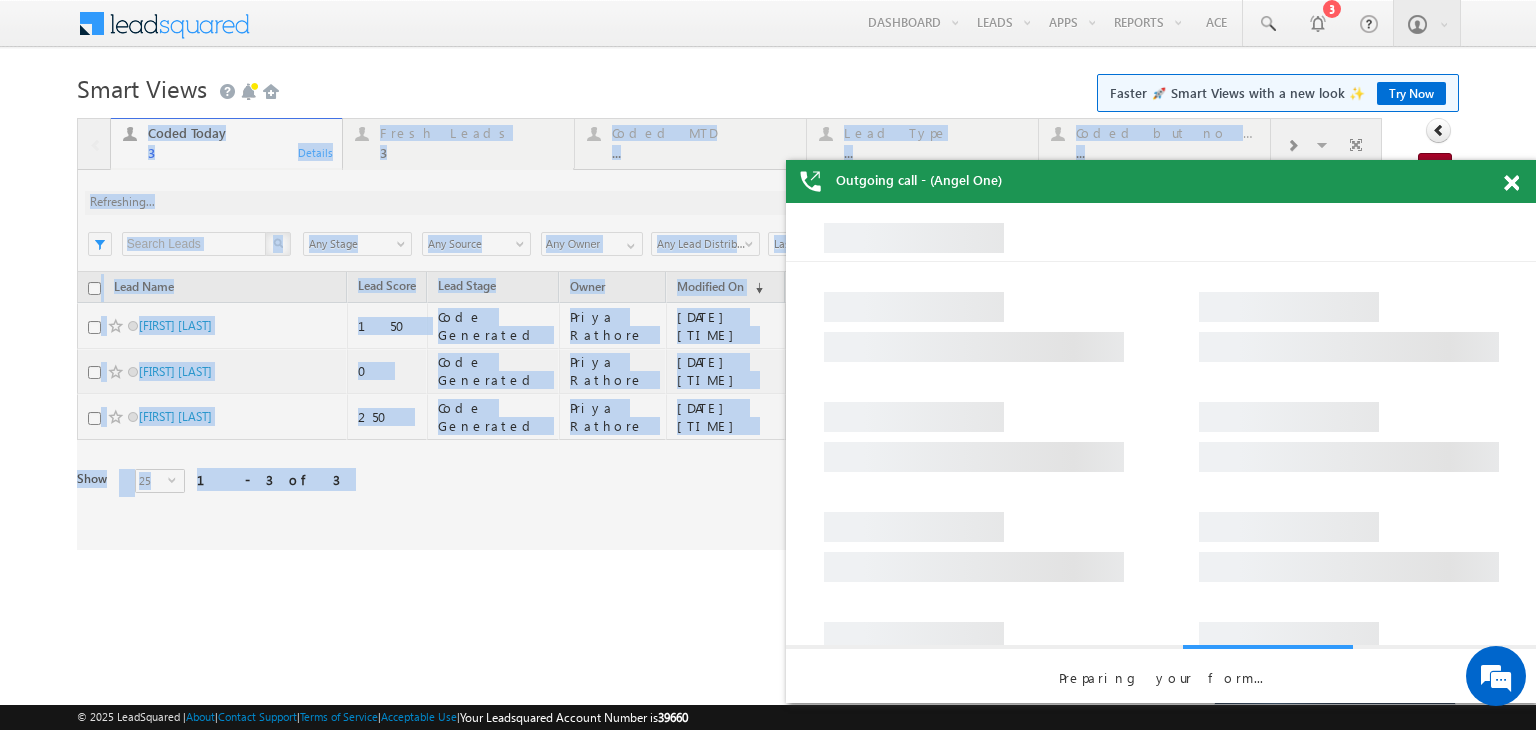 click at bounding box center (729, 334) 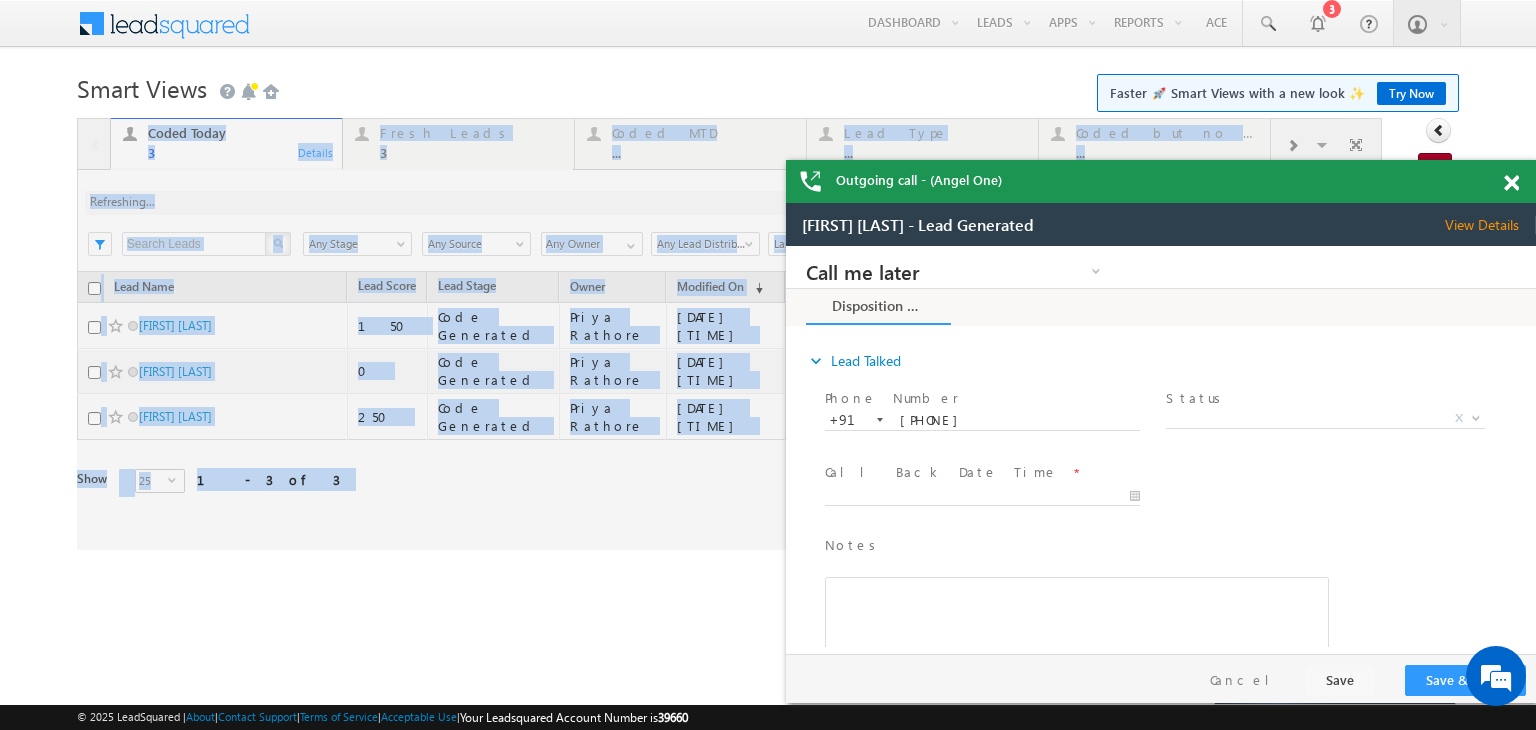 scroll, scrollTop: 0, scrollLeft: 0, axis: both 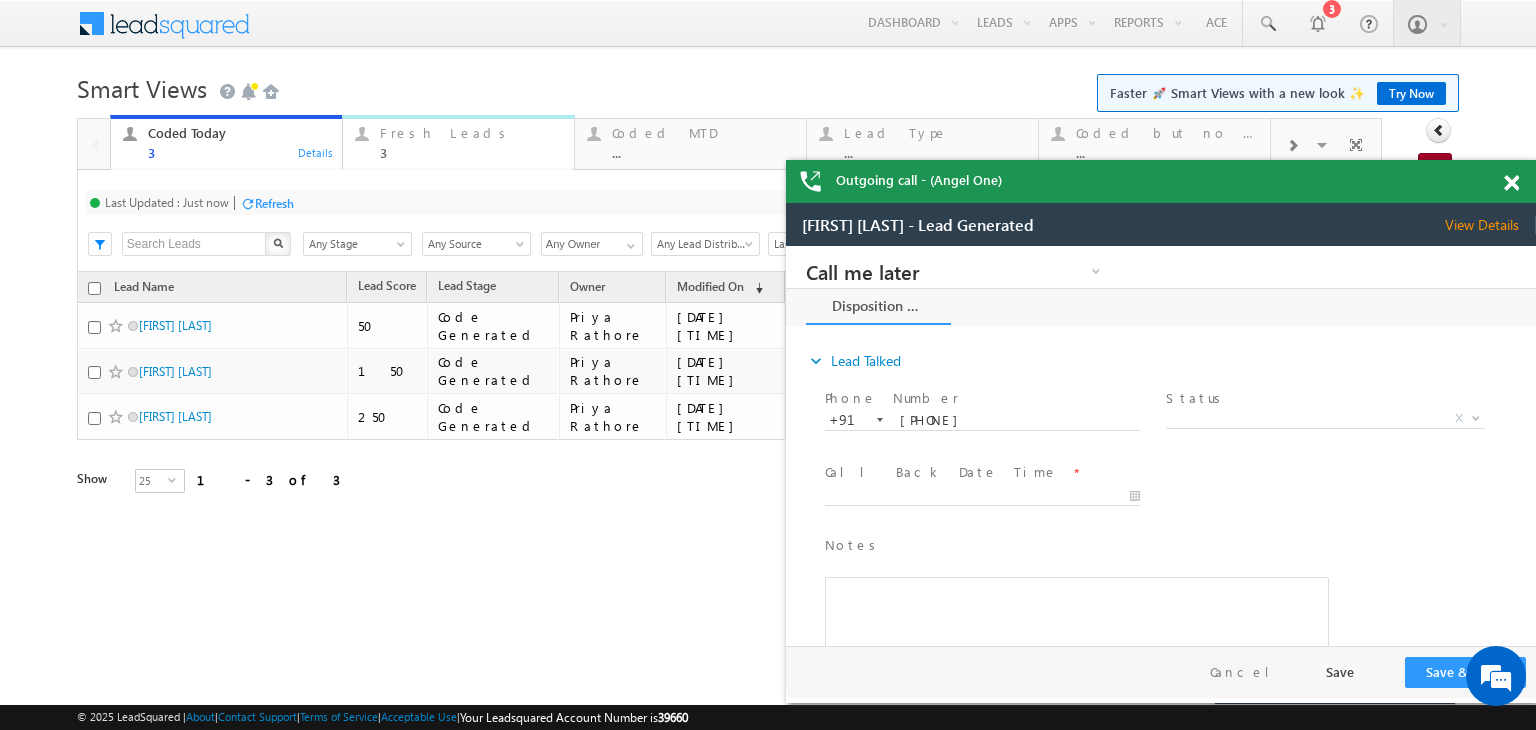 click on "Fresh Leads 3" at bounding box center (471, 140) 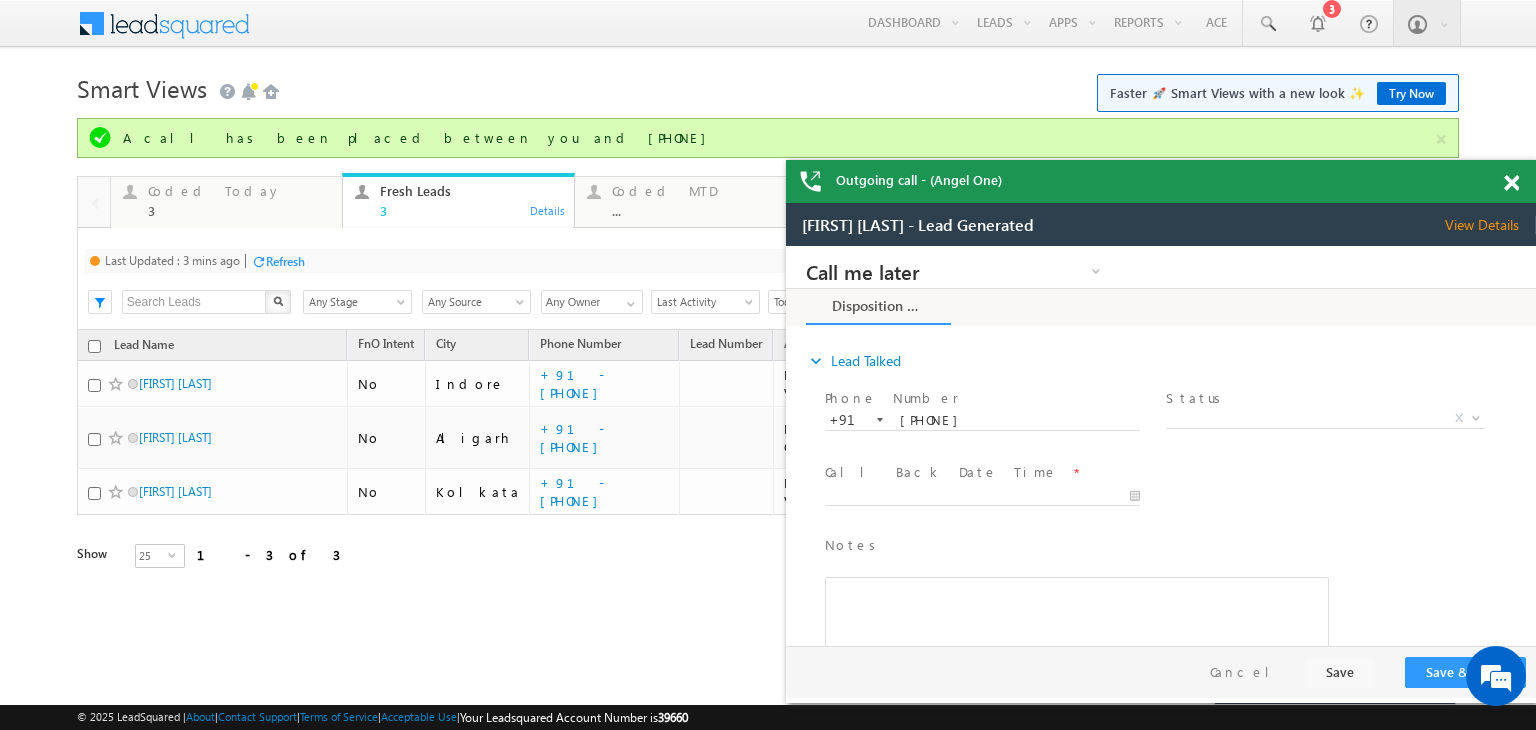 click on "Refresh" at bounding box center [285, 261] 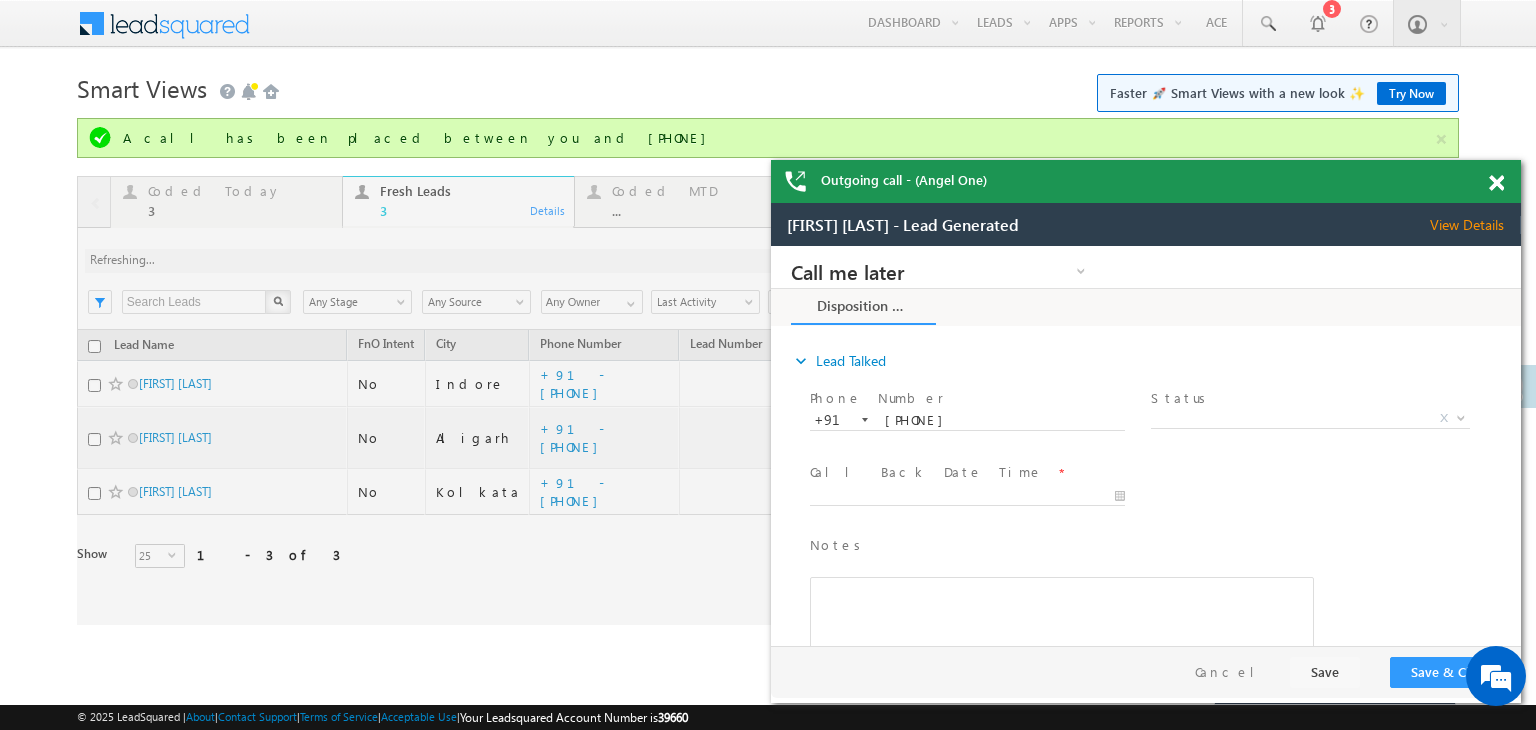 click at bounding box center (1507, 179) 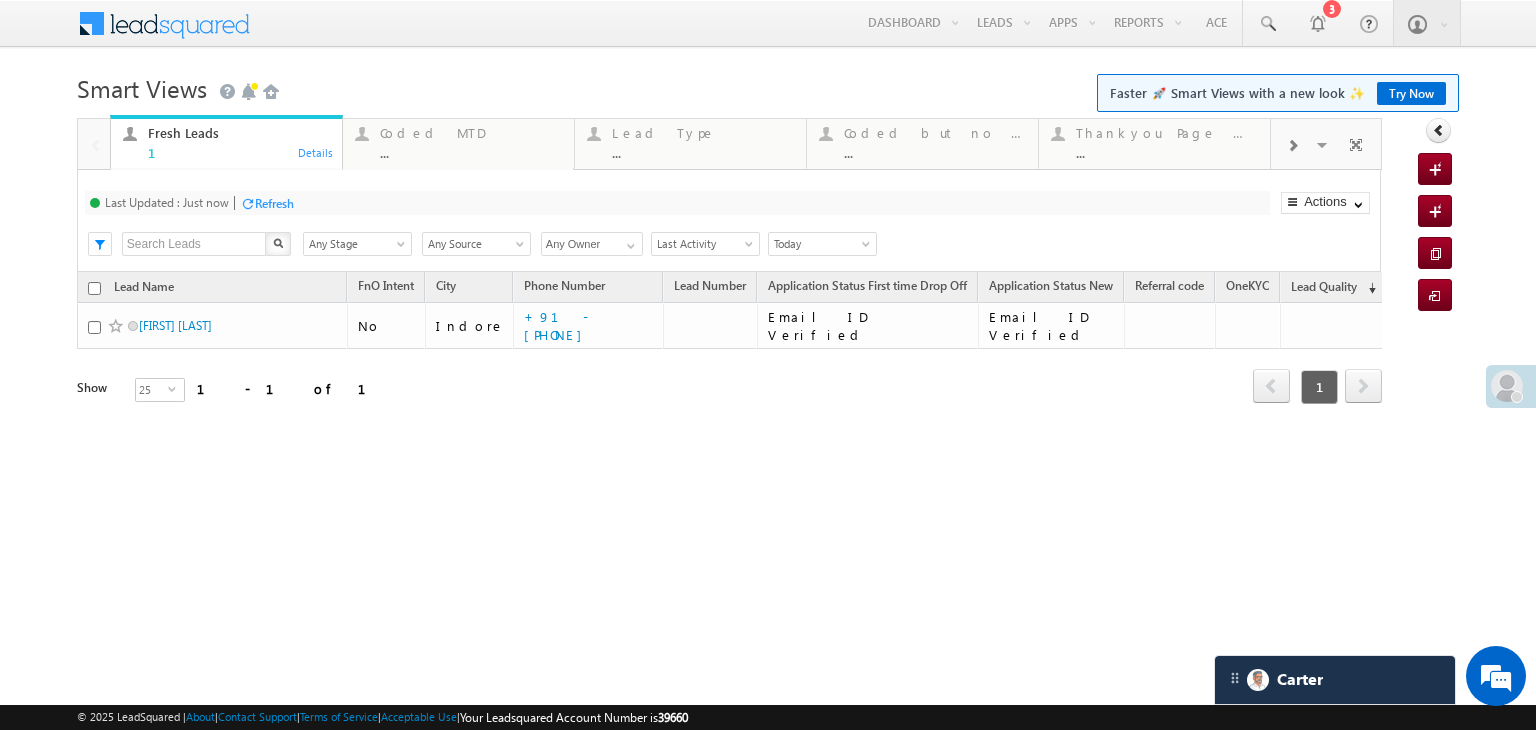 click at bounding box center [1292, 144] 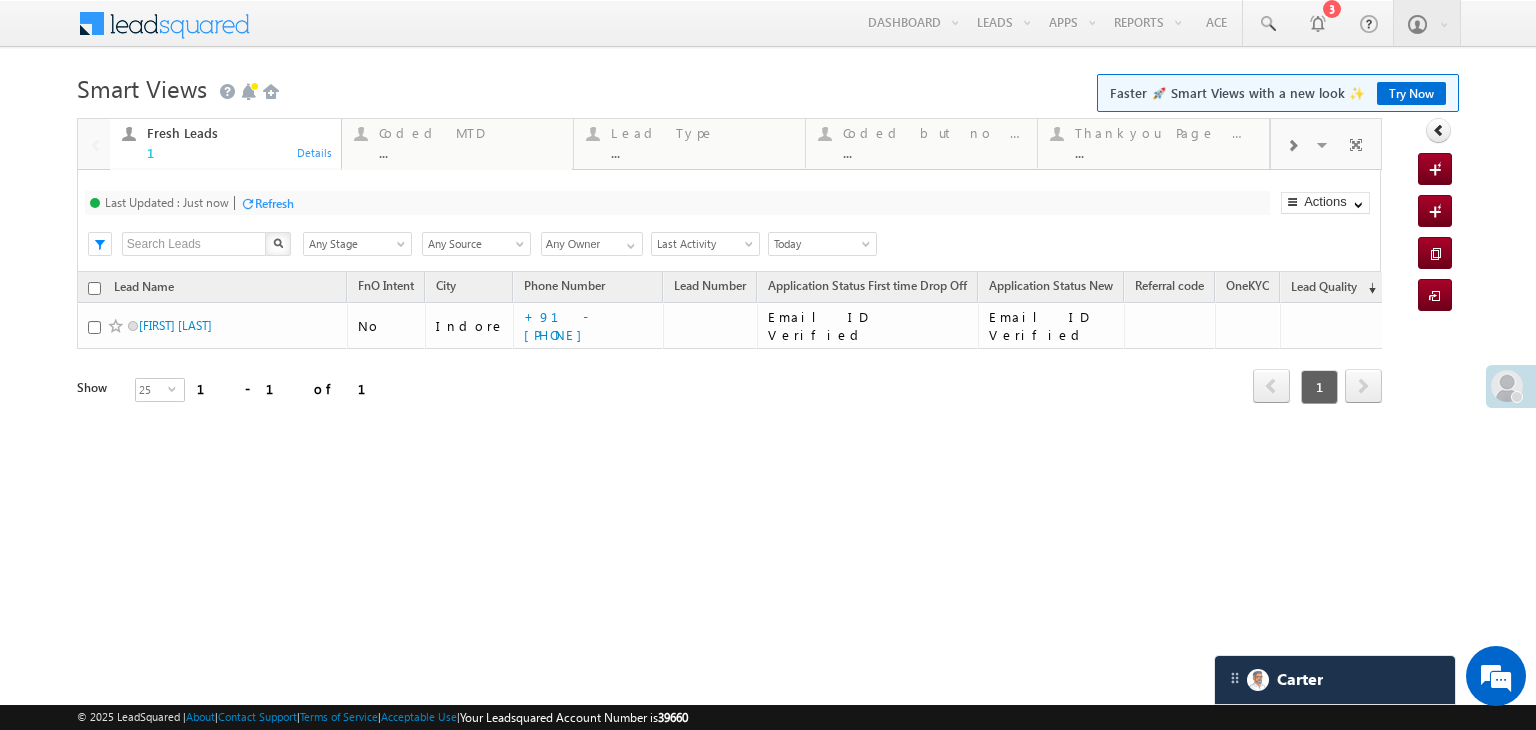 click at bounding box center [1292, 144] 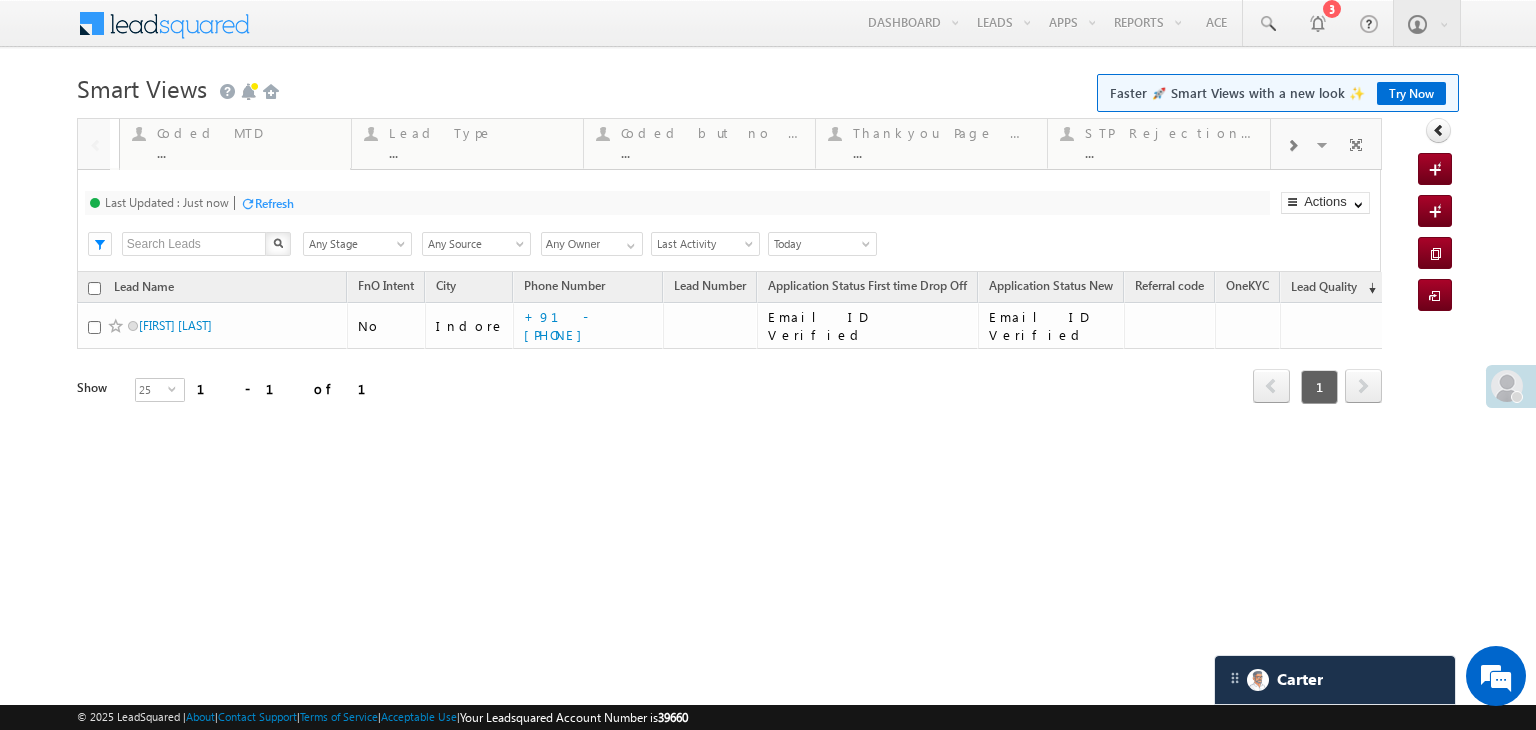 click at bounding box center [1292, 144] 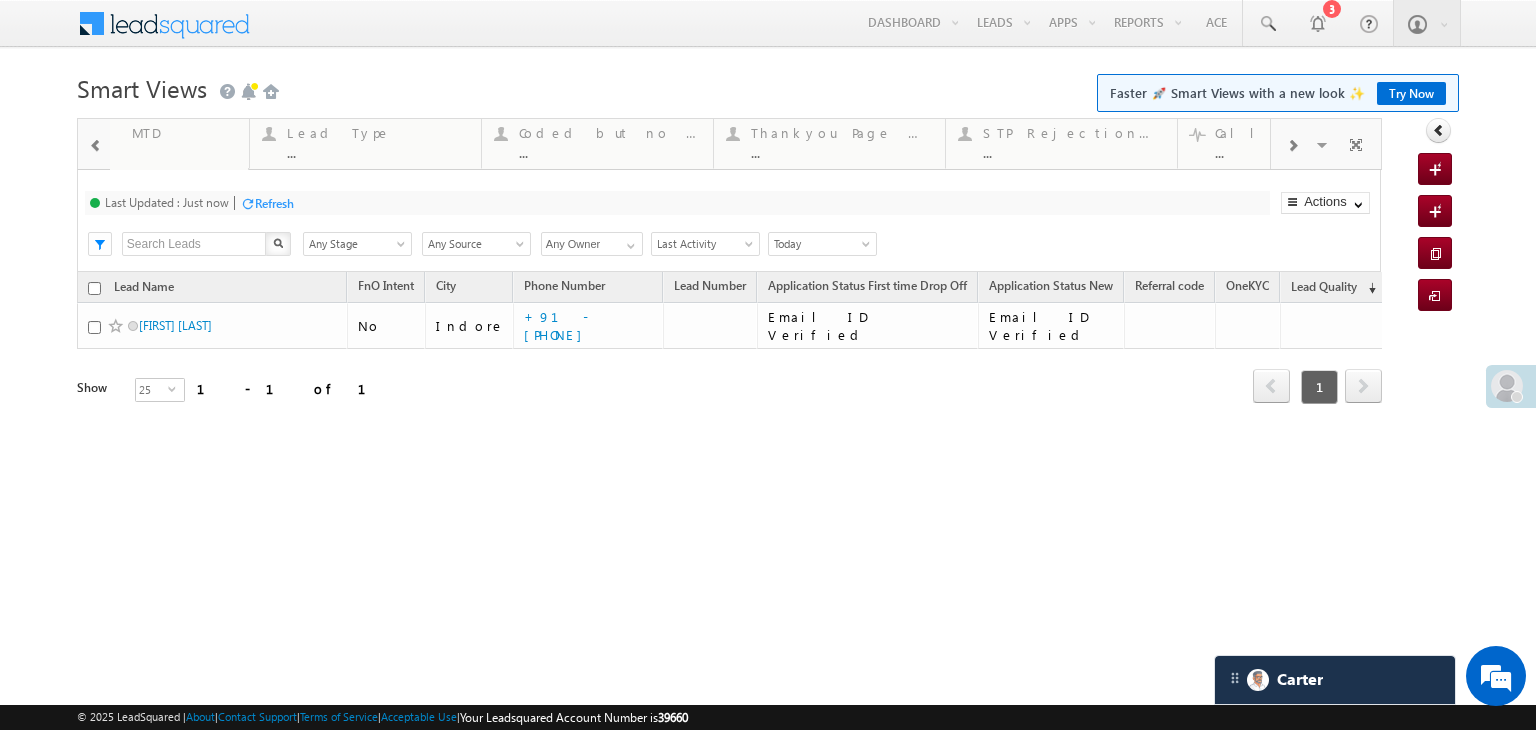 click at bounding box center (1292, 144) 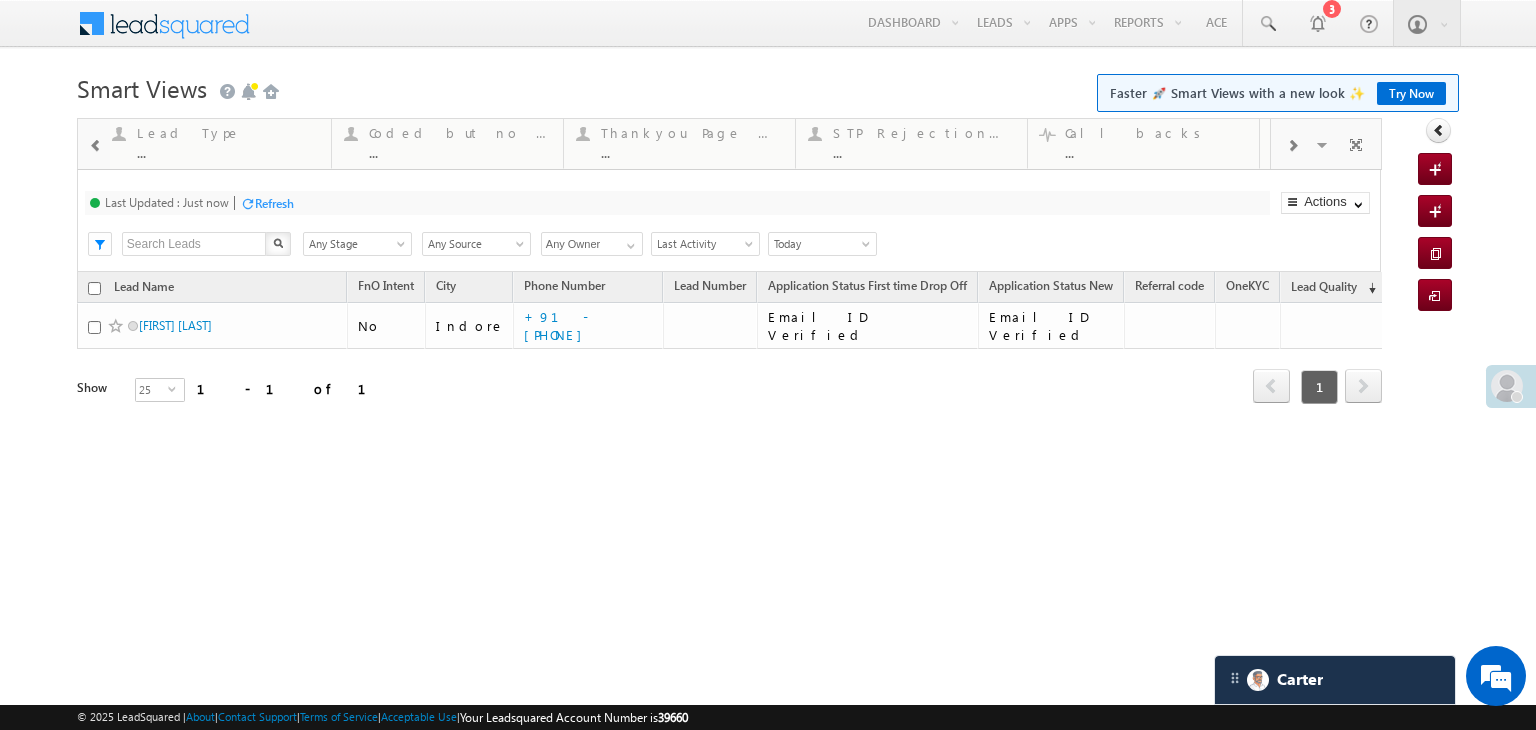 click at bounding box center (1292, 144) 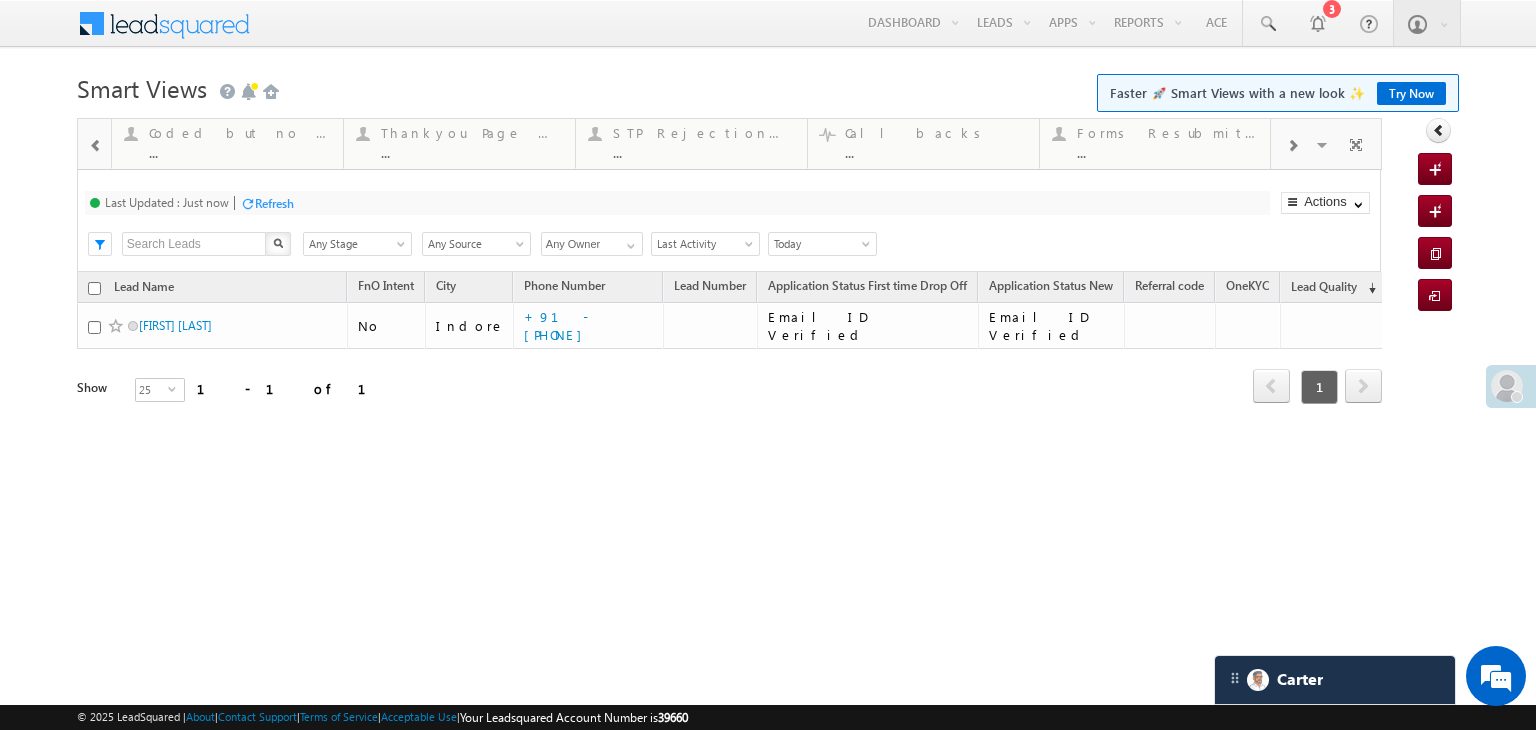 click at bounding box center (1292, 144) 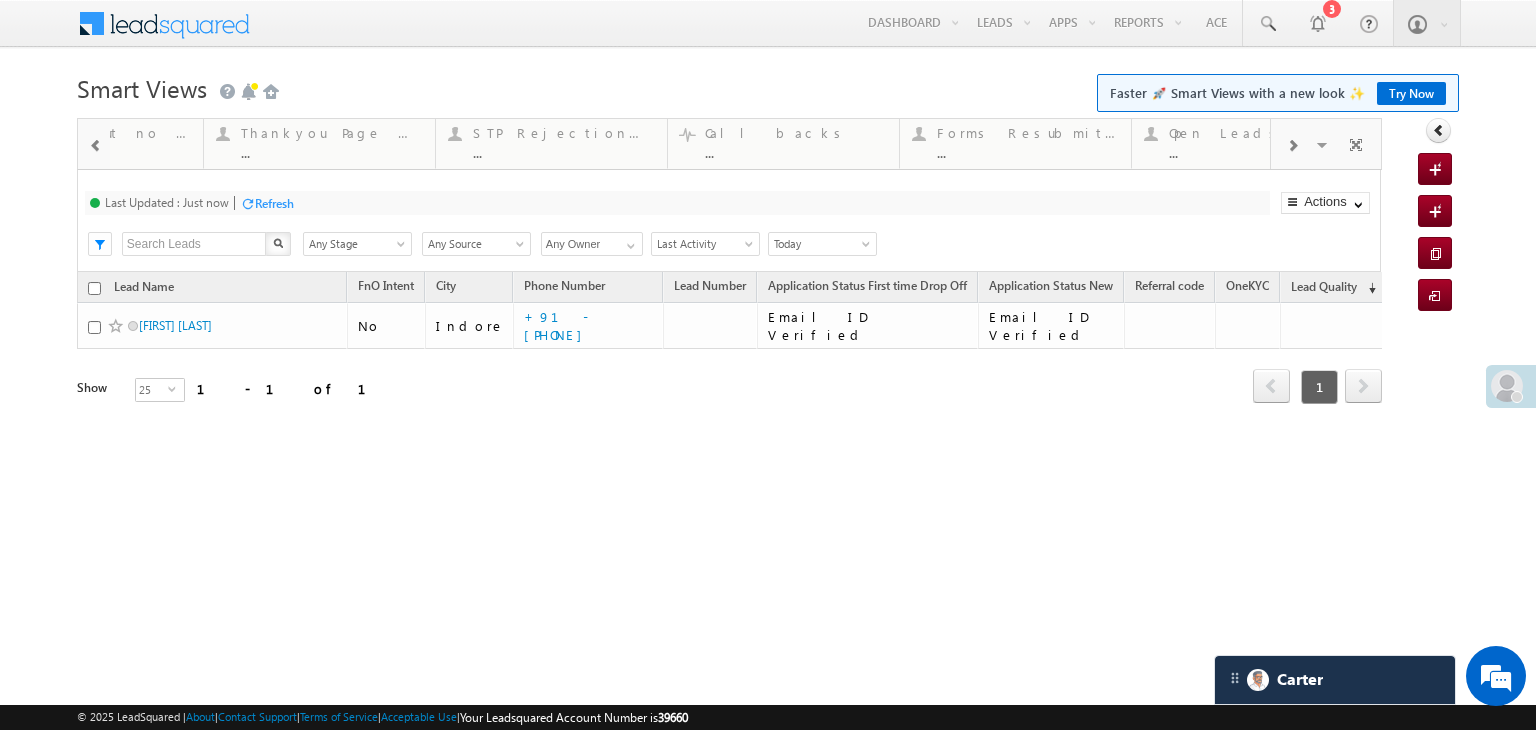 click at bounding box center [1292, 144] 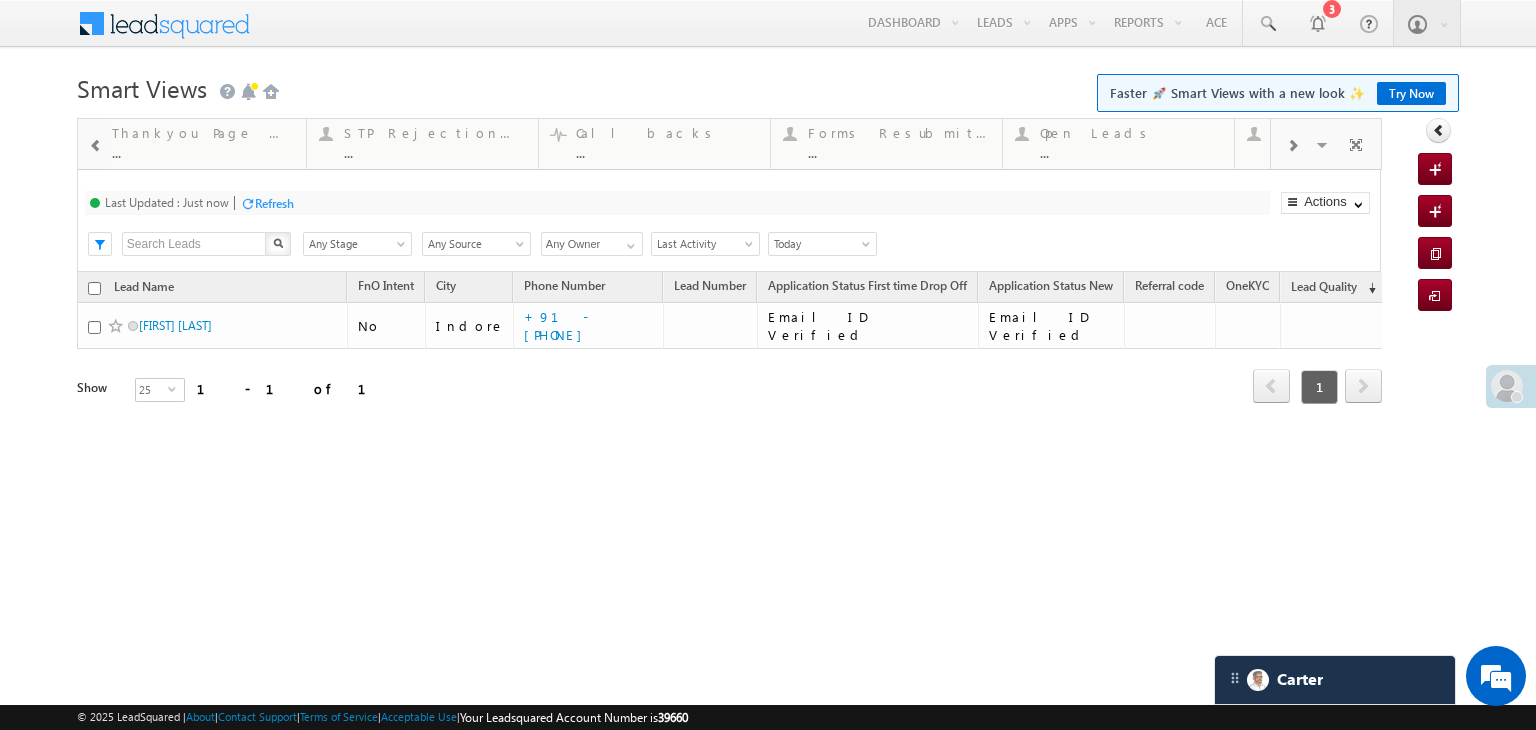 click at bounding box center [1292, 144] 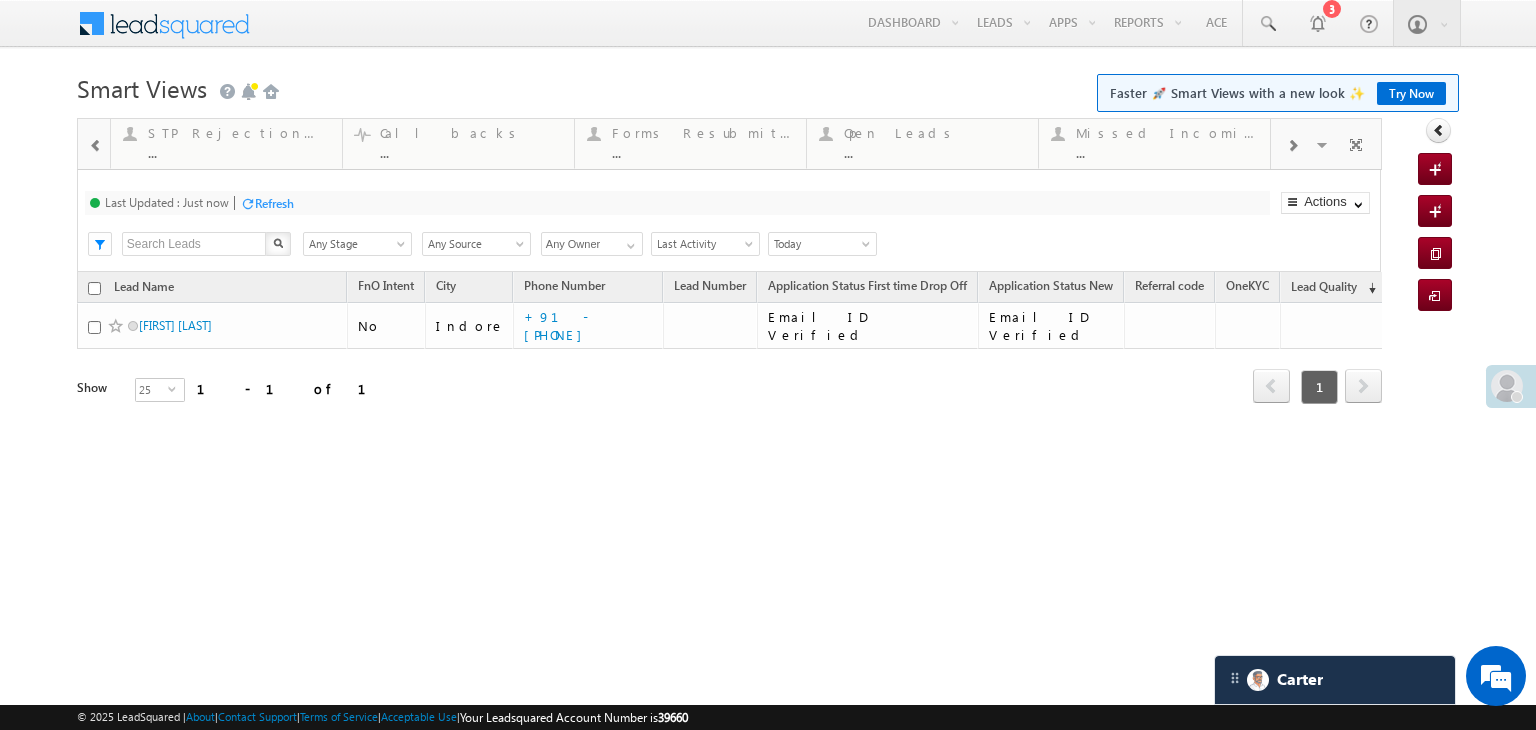click at bounding box center (1292, 144) 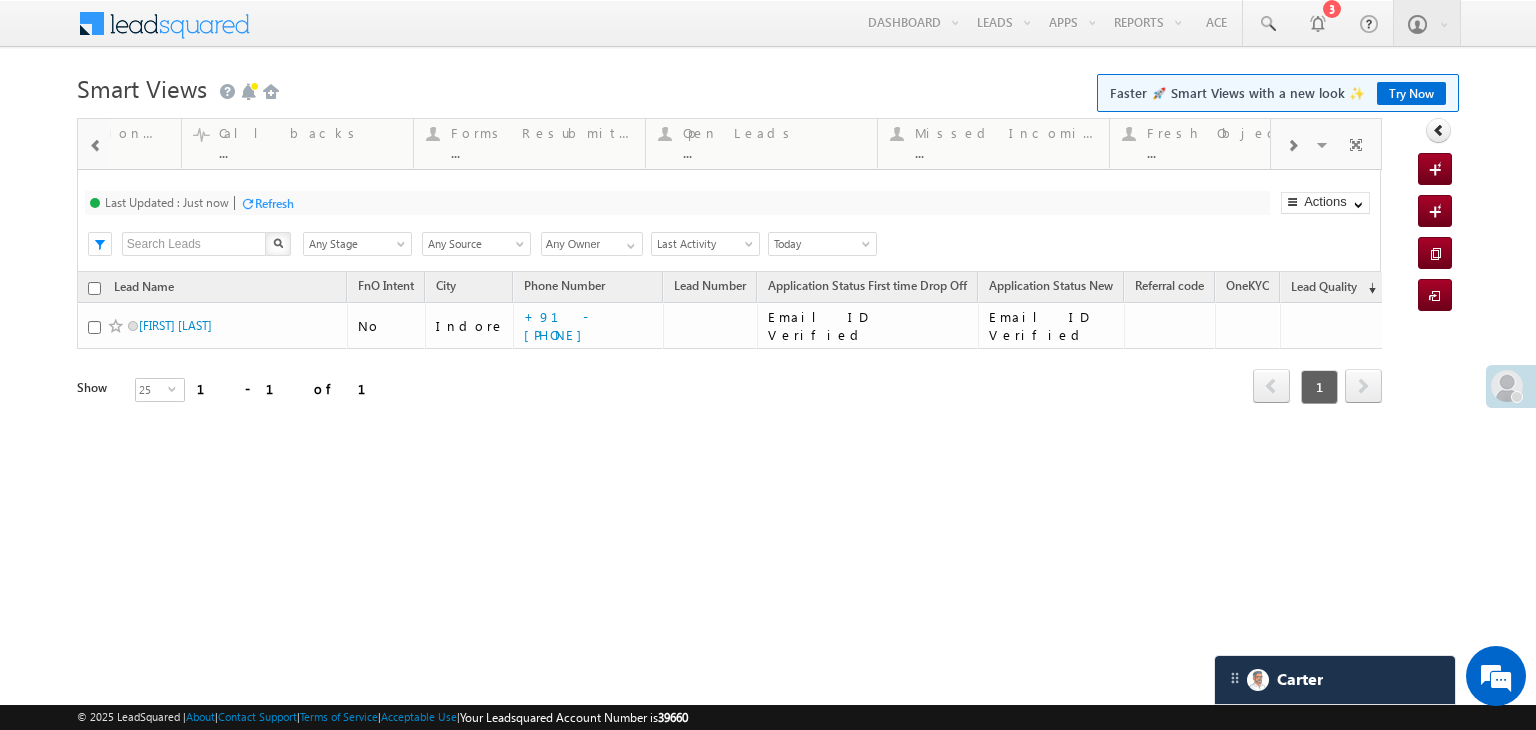 click at bounding box center [1292, 144] 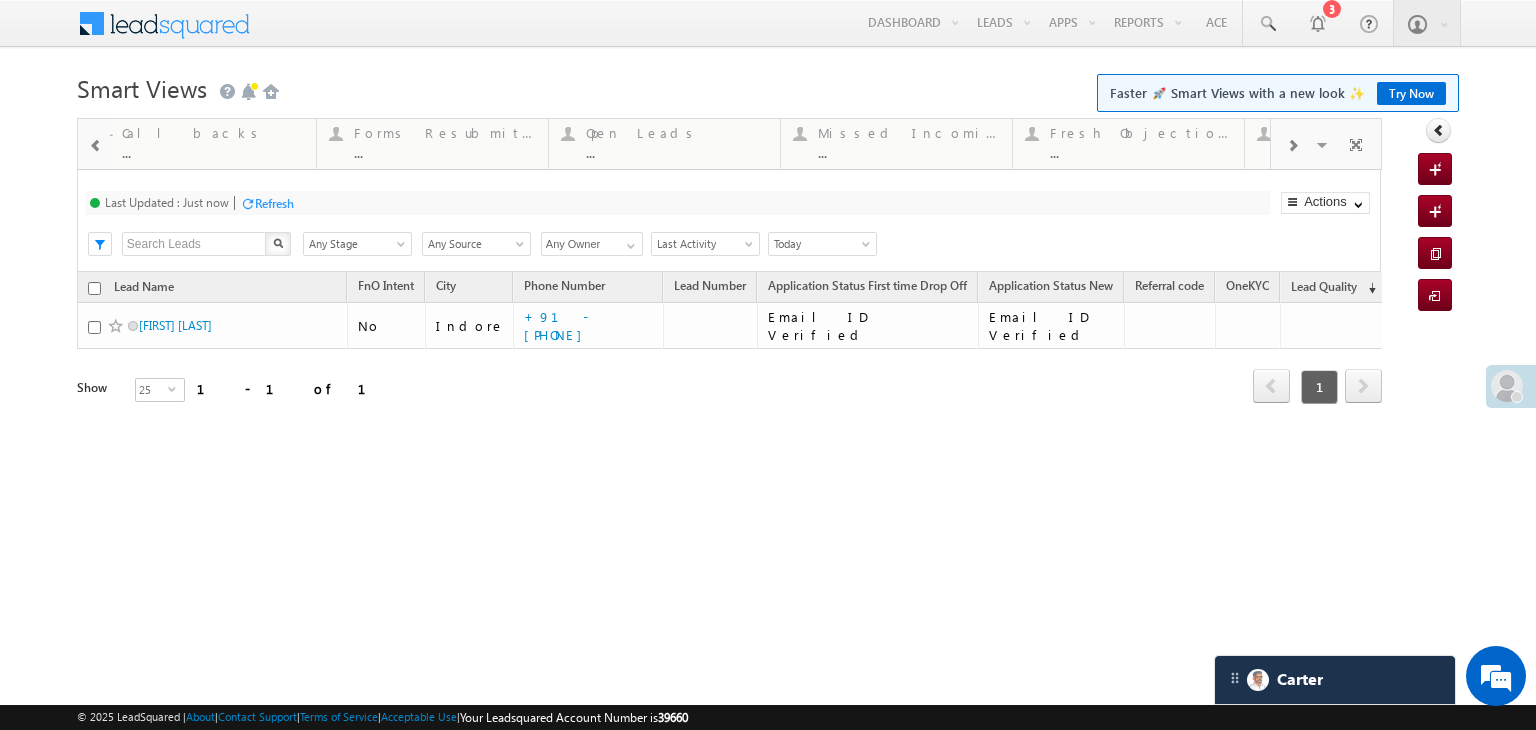 click at bounding box center (1292, 144) 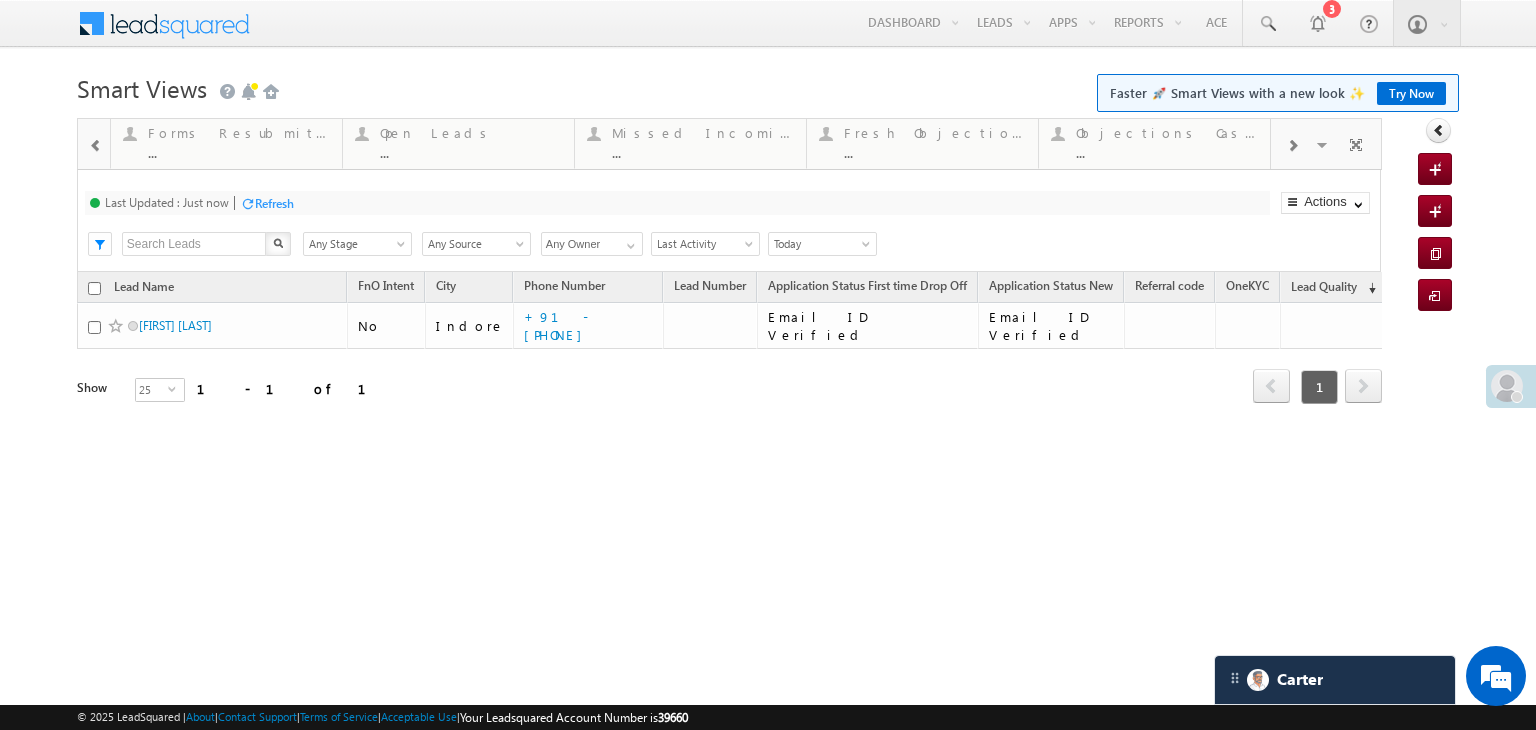 click at bounding box center (1292, 144) 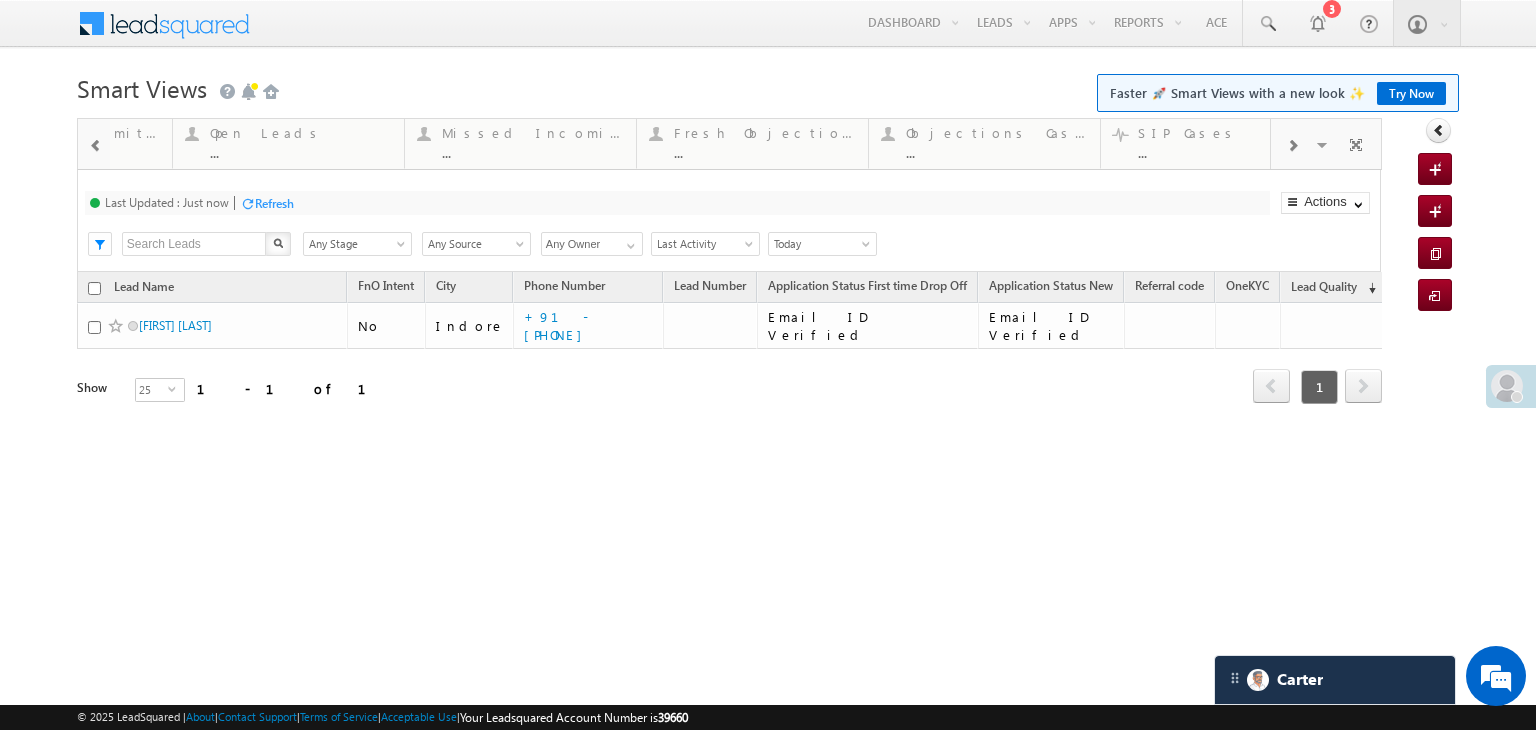 click at bounding box center [1292, 144] 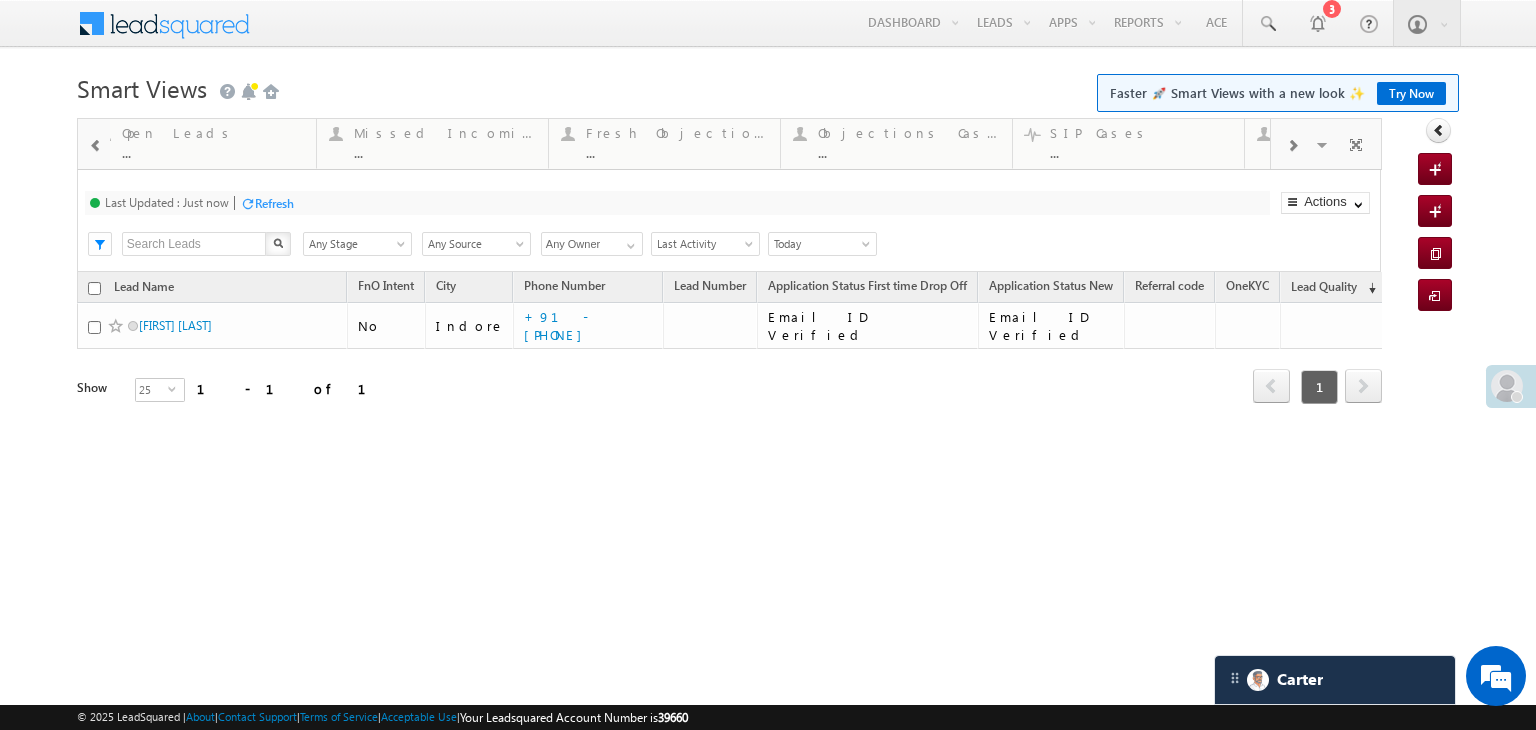click at bounding box center (1292, 144) 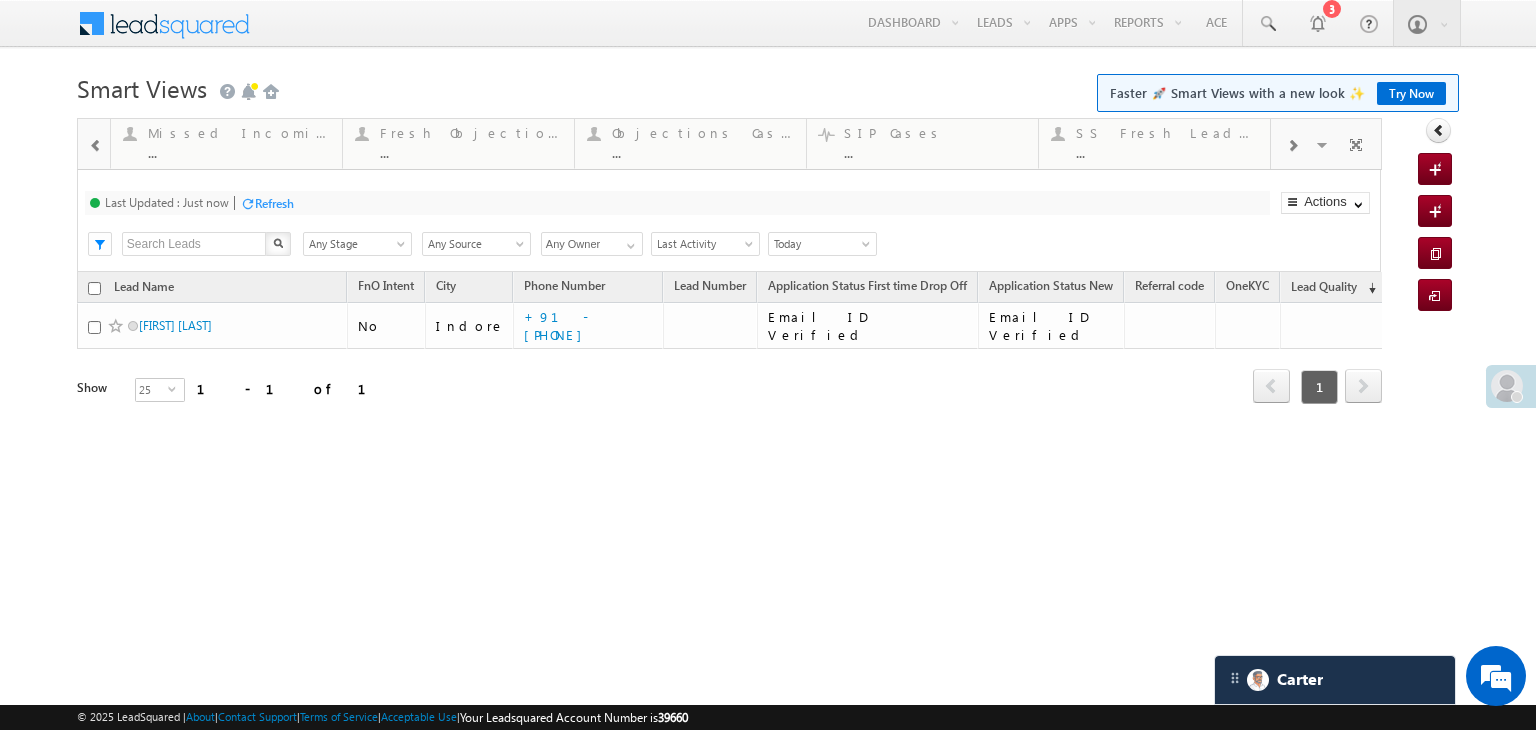 click at bounding box center [1292, 144] 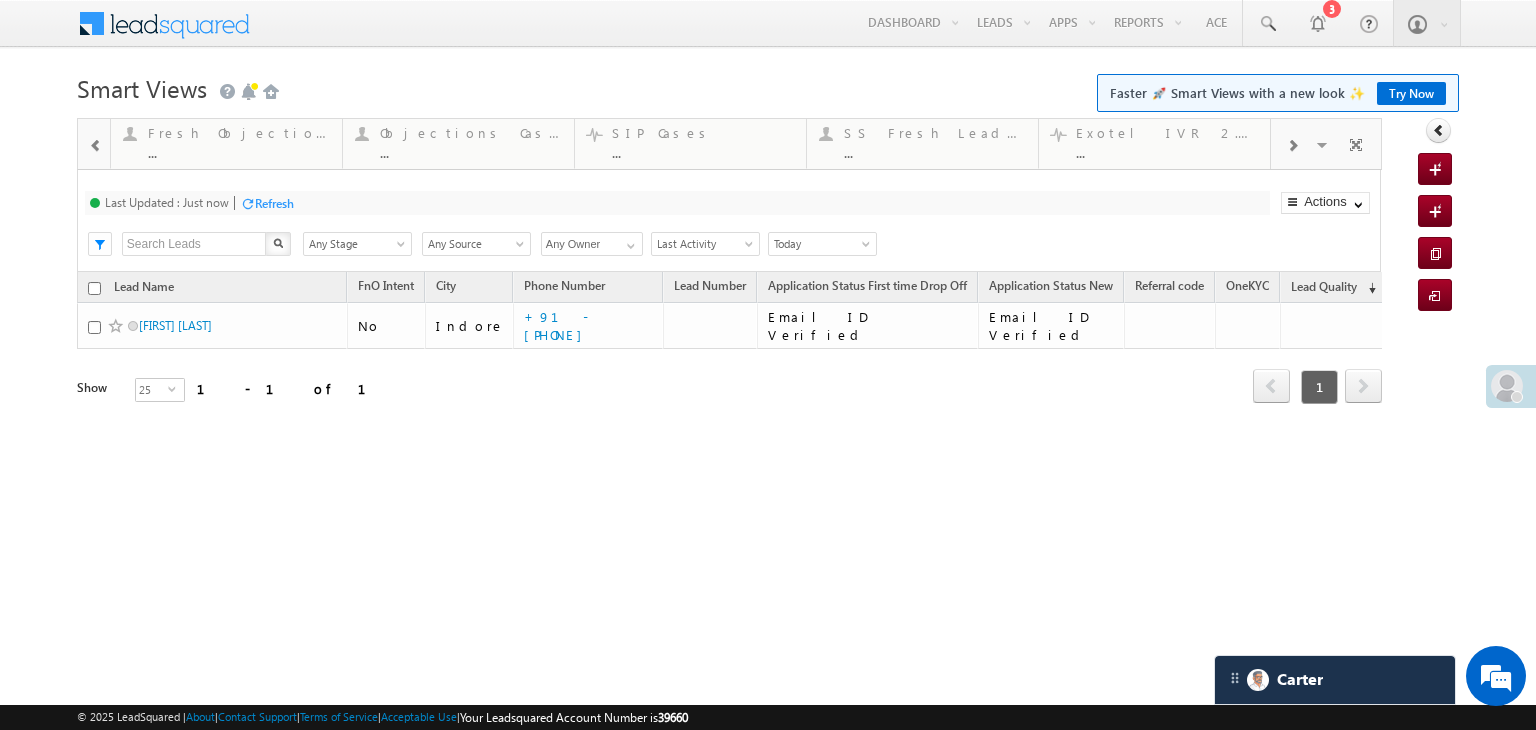click at bounding box center (1292, 144) 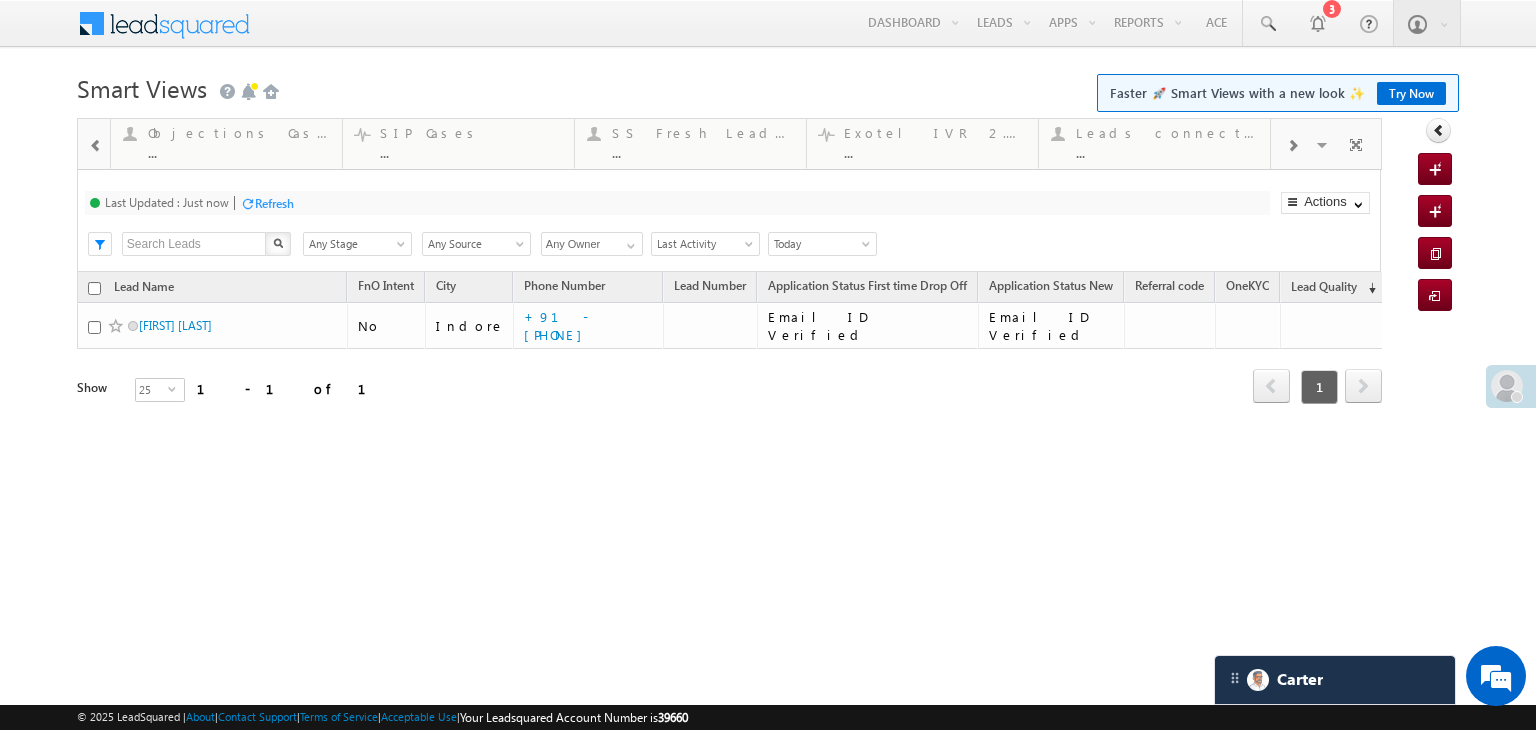 click at bounding box center (1292, 144) 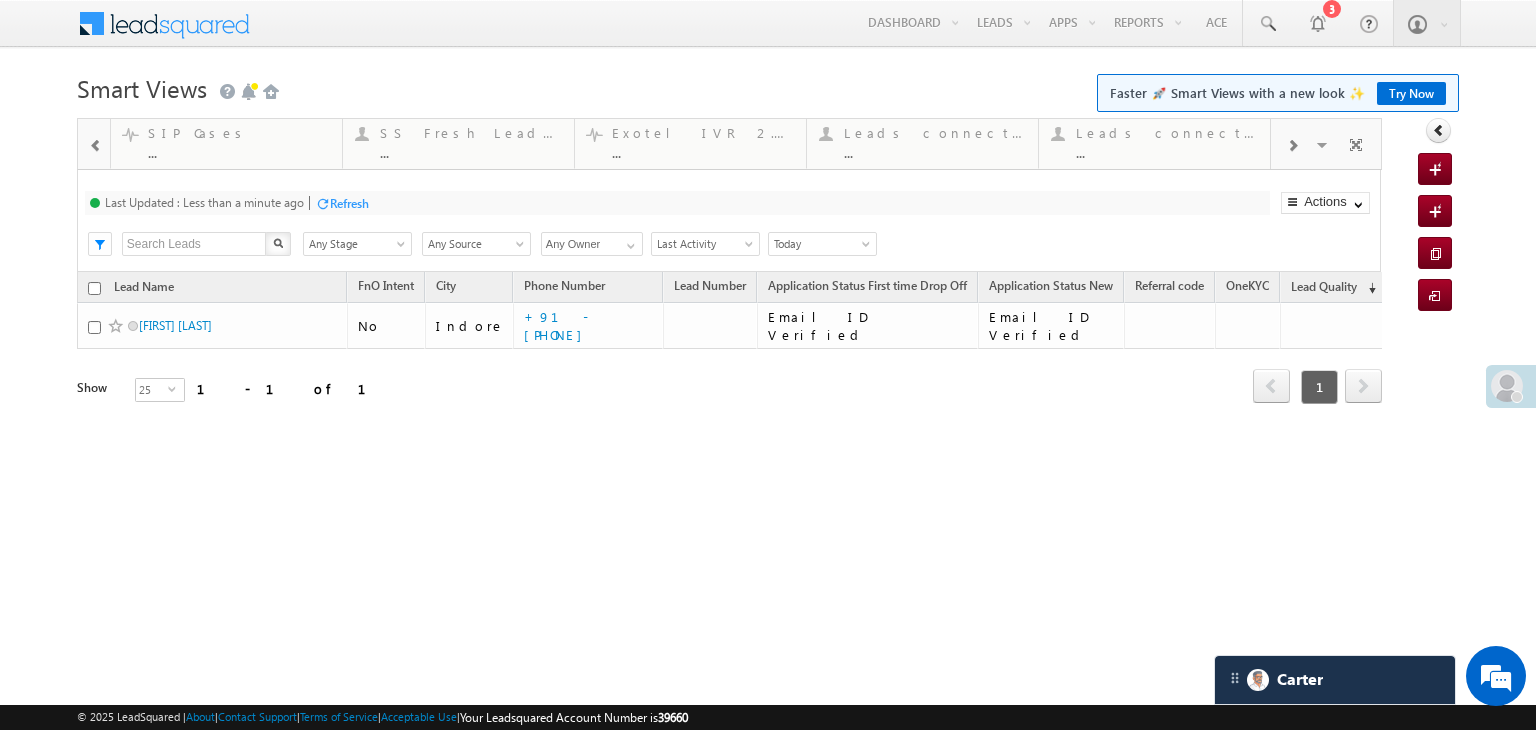 click at bounding box center [1292, 144] 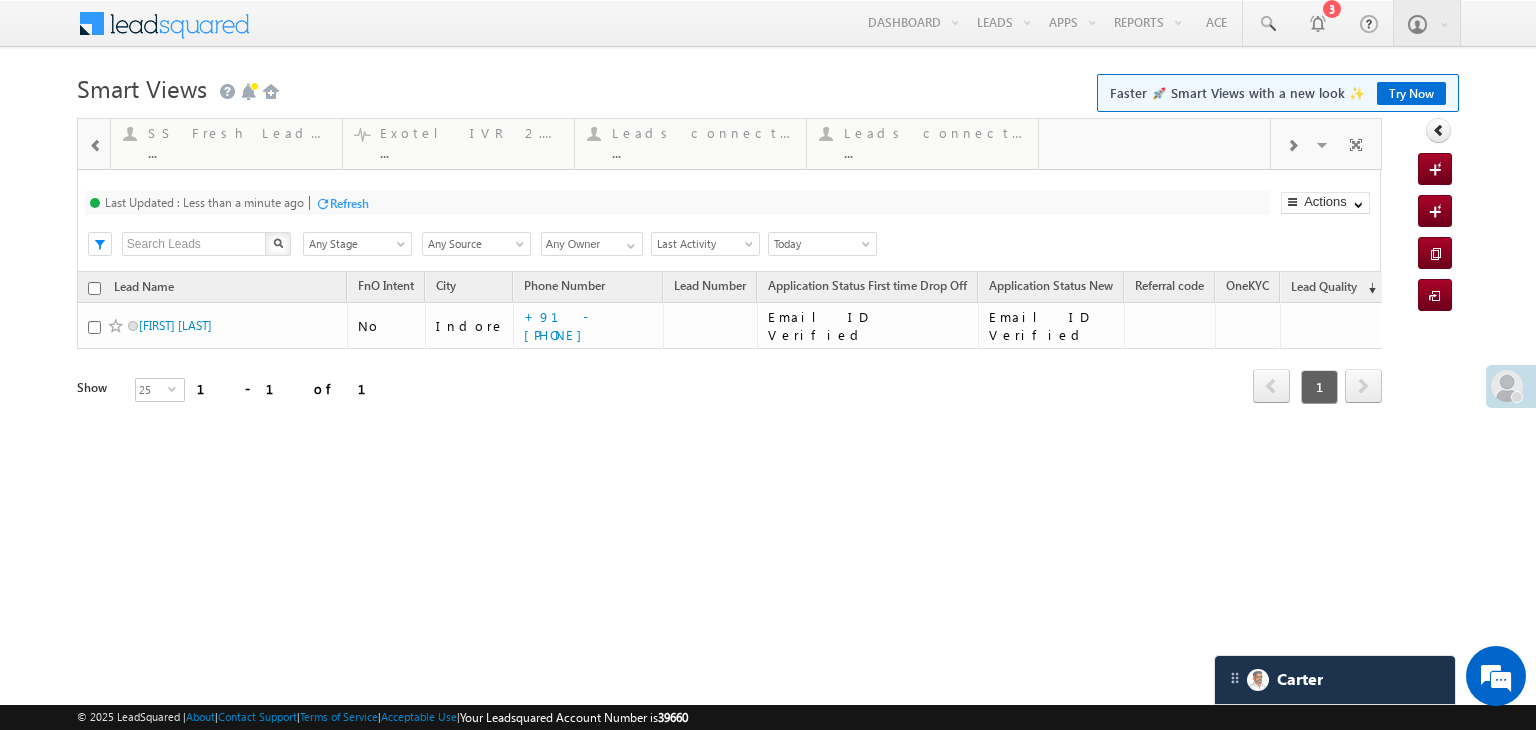 click at bounding box center [1292, 144] 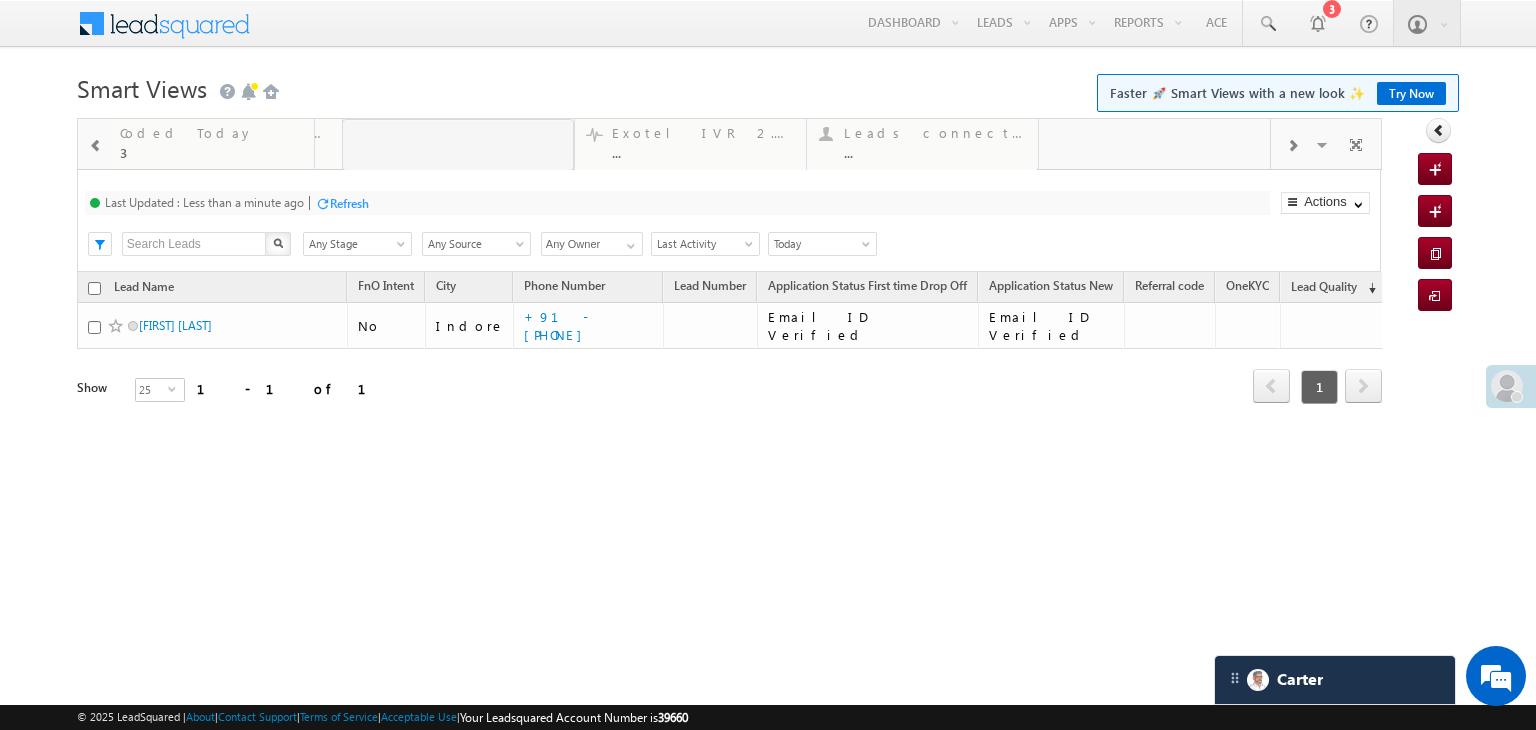 drag, startPoint x: 956, startPoint y: 137, endPoint x: 0, endPoint y: 185, distance: 957.2043 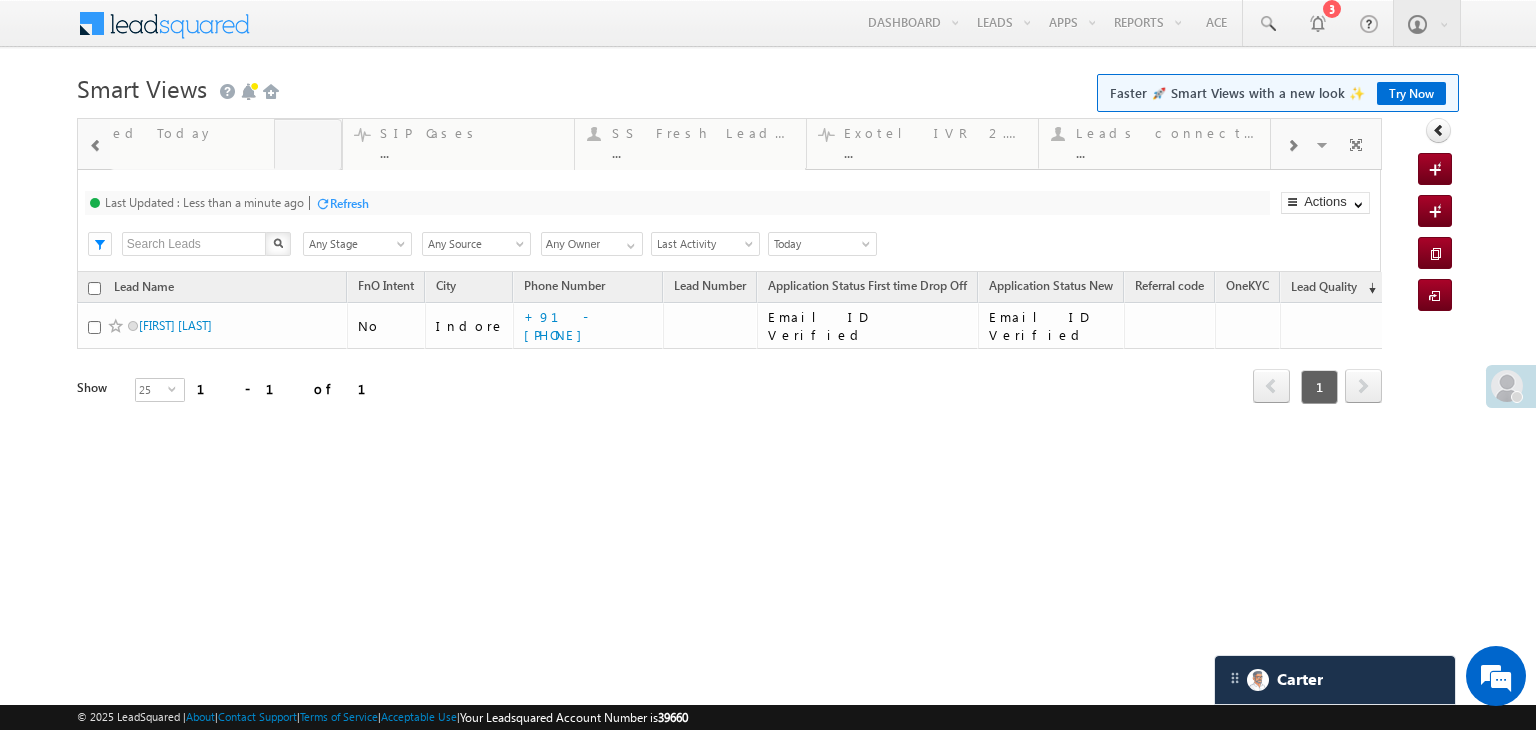 drag, startPoint x: 532, startPoint y: 139, endPoint x: 0, endPoint y: 137, distance: 532.0038 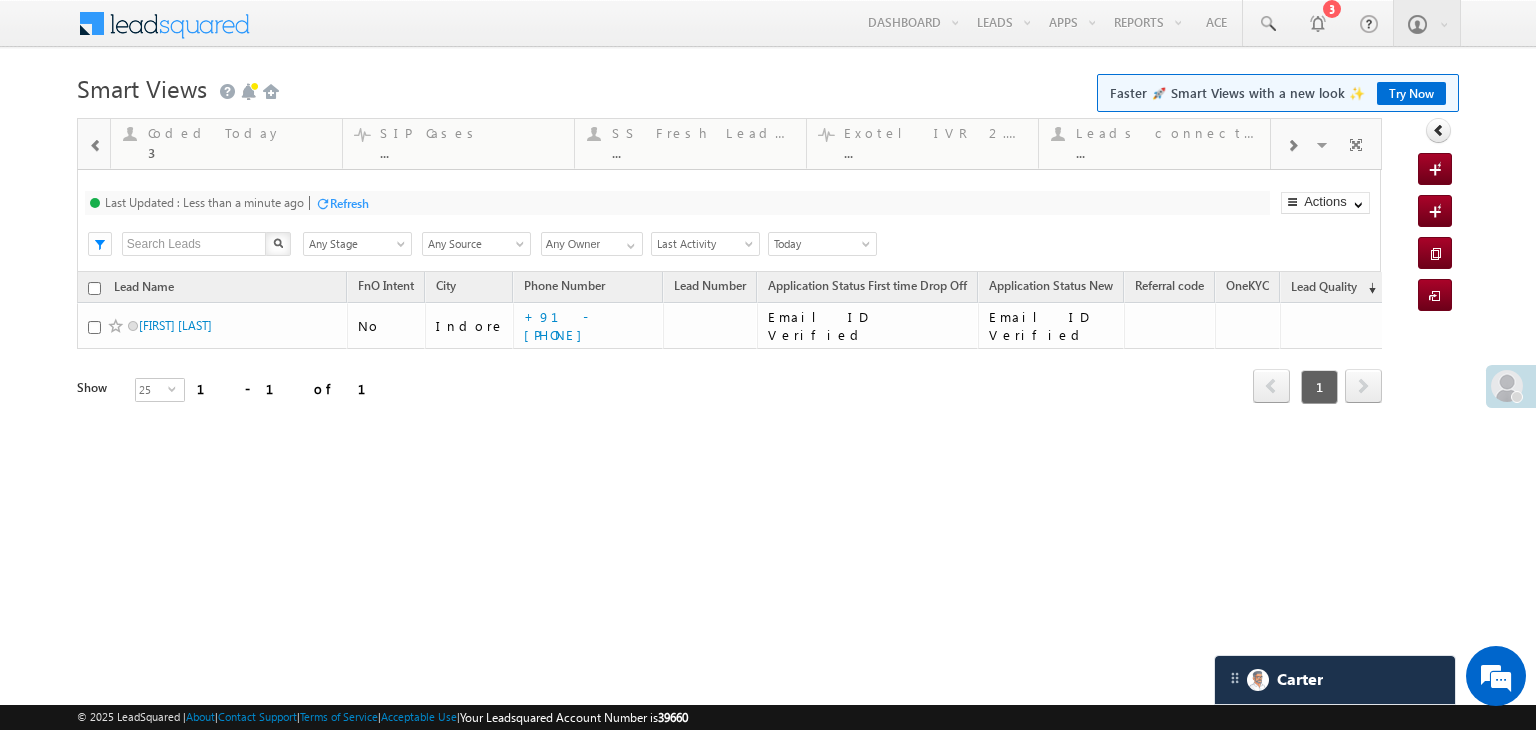 click at bounding box center [95, 144] 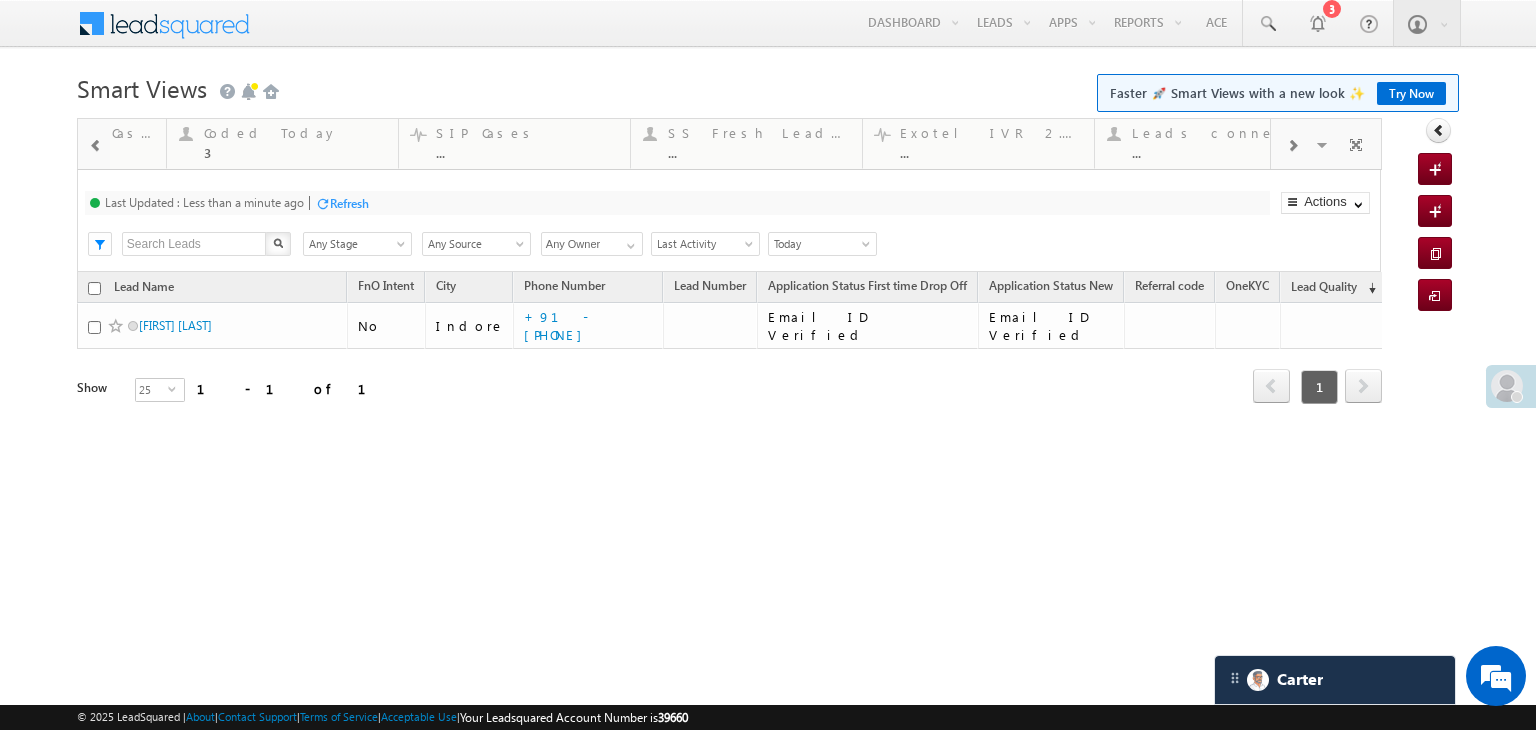 click at bounding box center (95, 144) 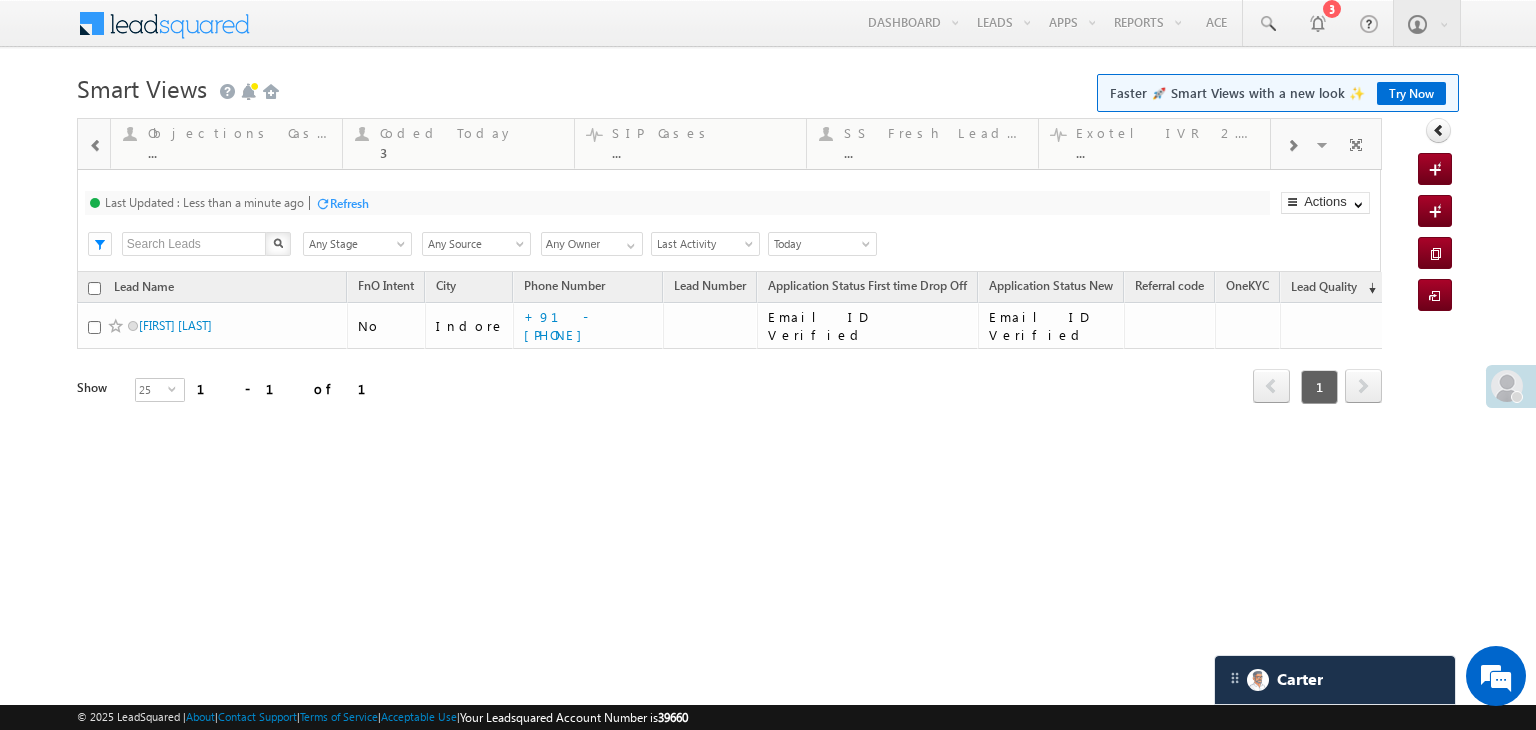 click at bounding box center [95, 144] 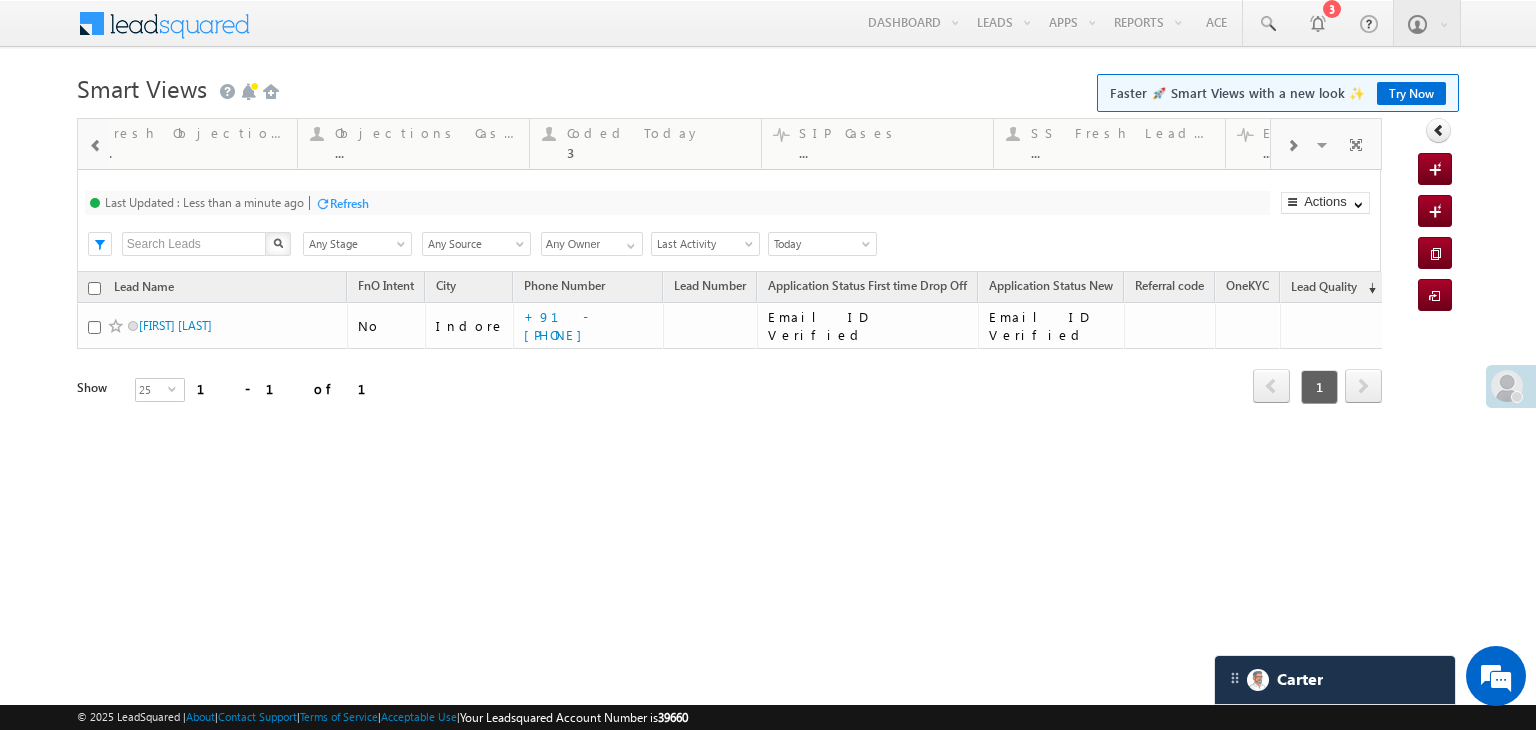 click at bounding box center (95, 144) 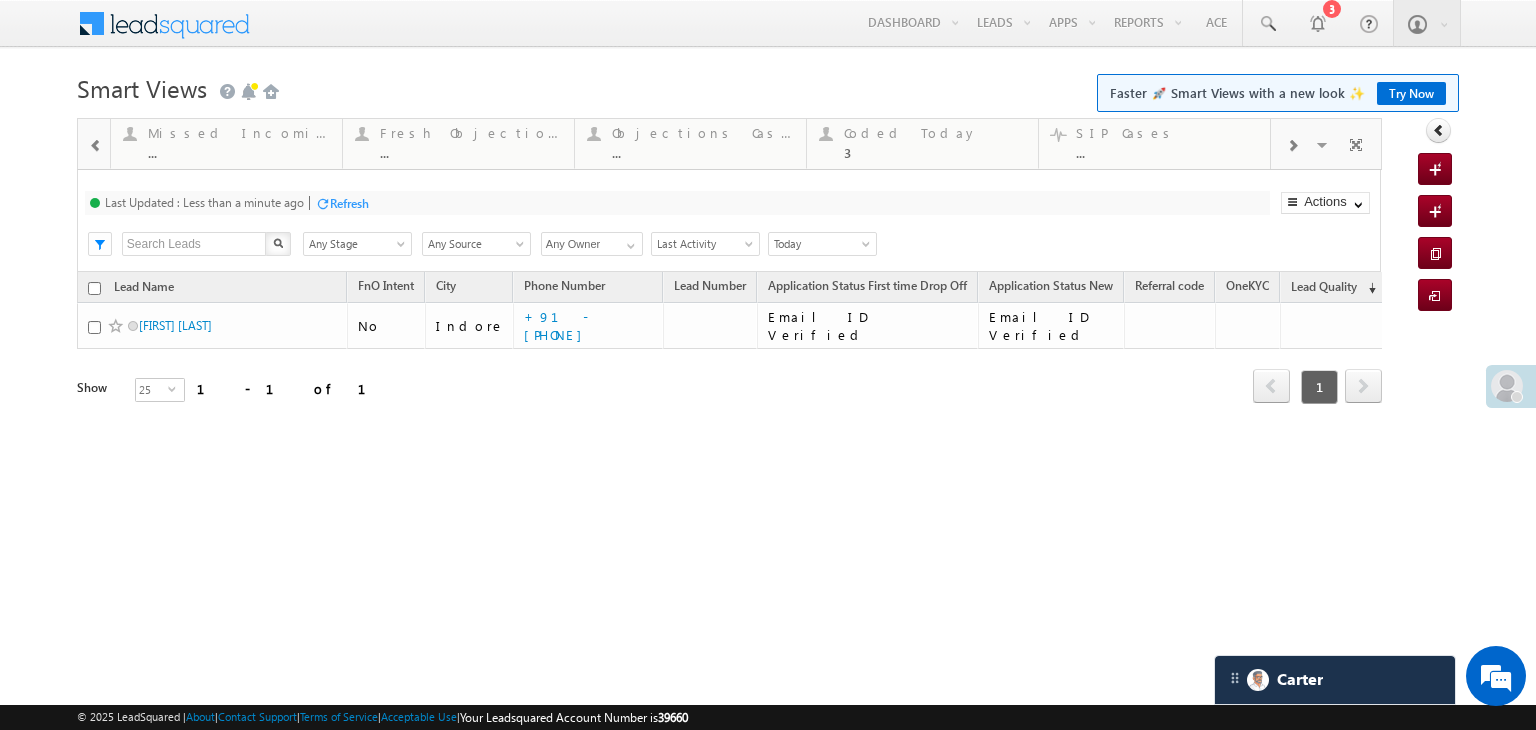 drag, startPoint x: 1056, startPoint y: 109, endPoint x: 712, endPoint y: 109, distance: 344 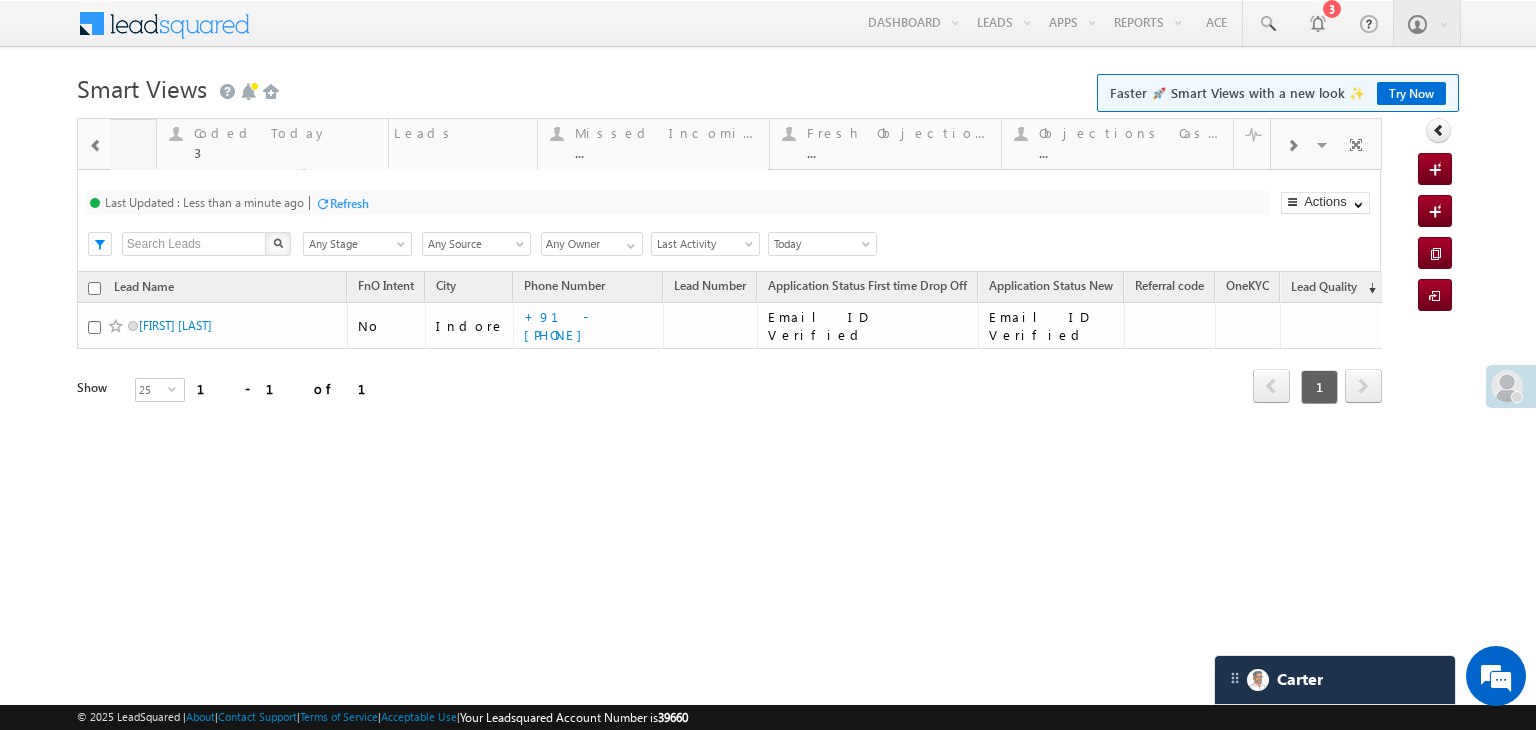 drag, startPoint x: 845, startPoint y: 139, endPoint x: 0, endPoint y: 89, distance: 846.478 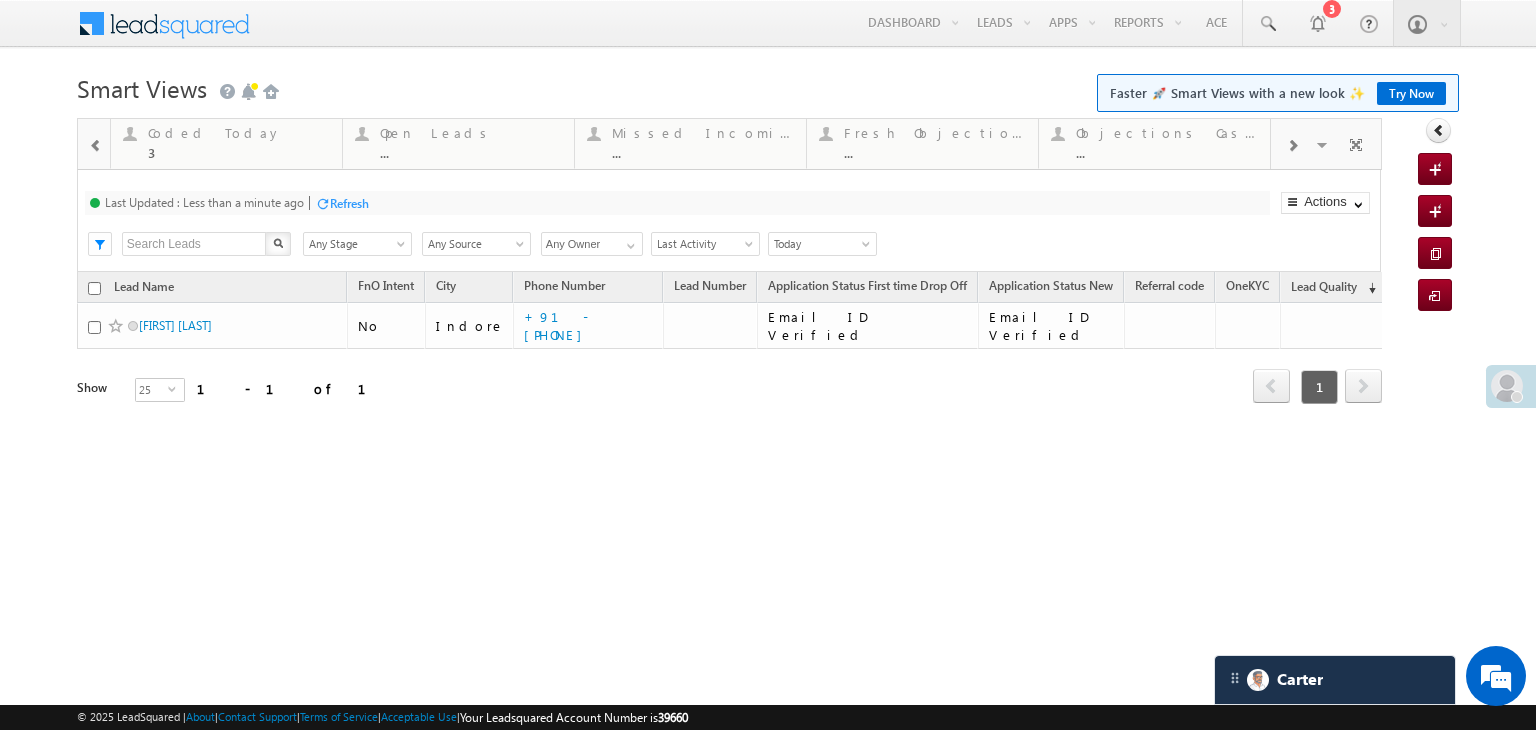 click at bounding box center (95, 144) 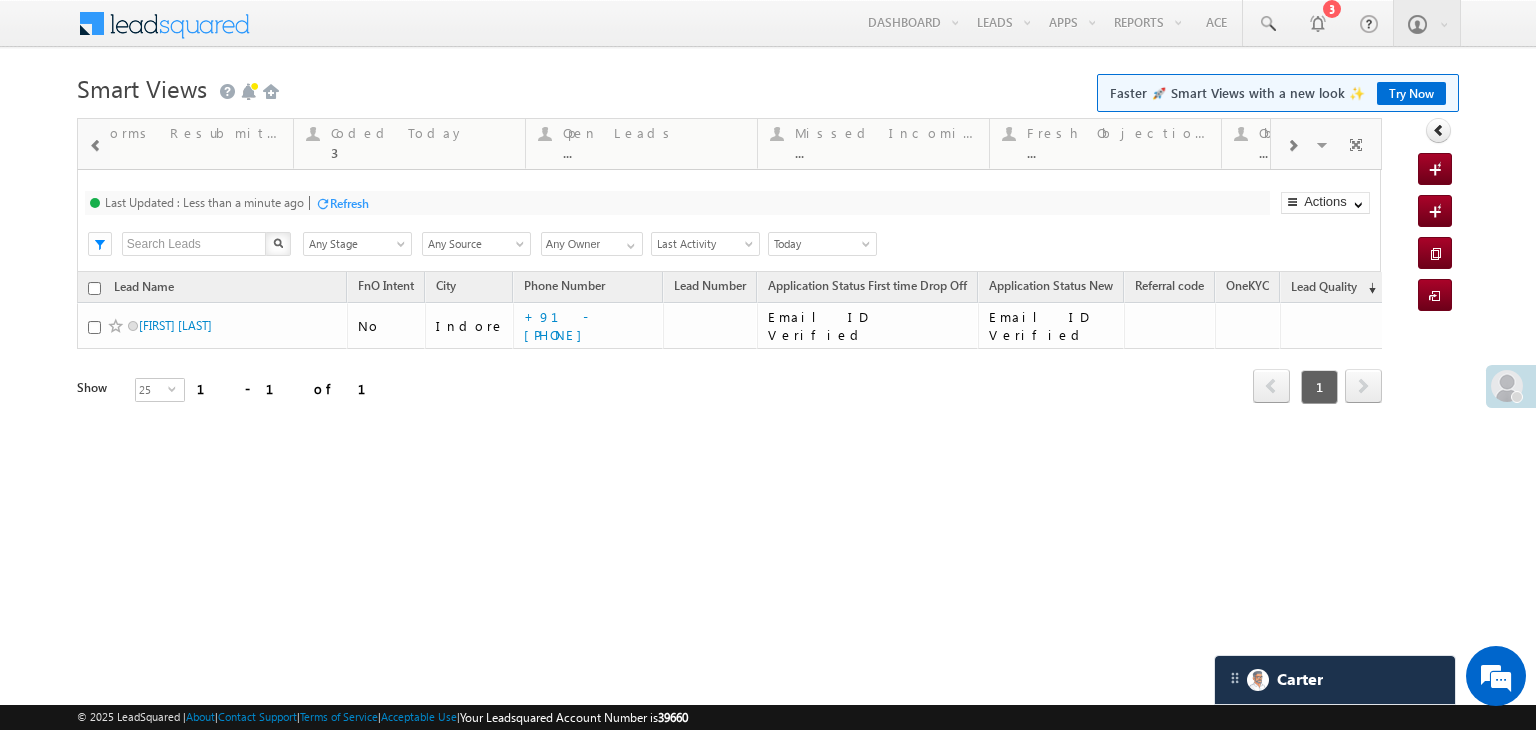 click at bounding box center (95, 144) 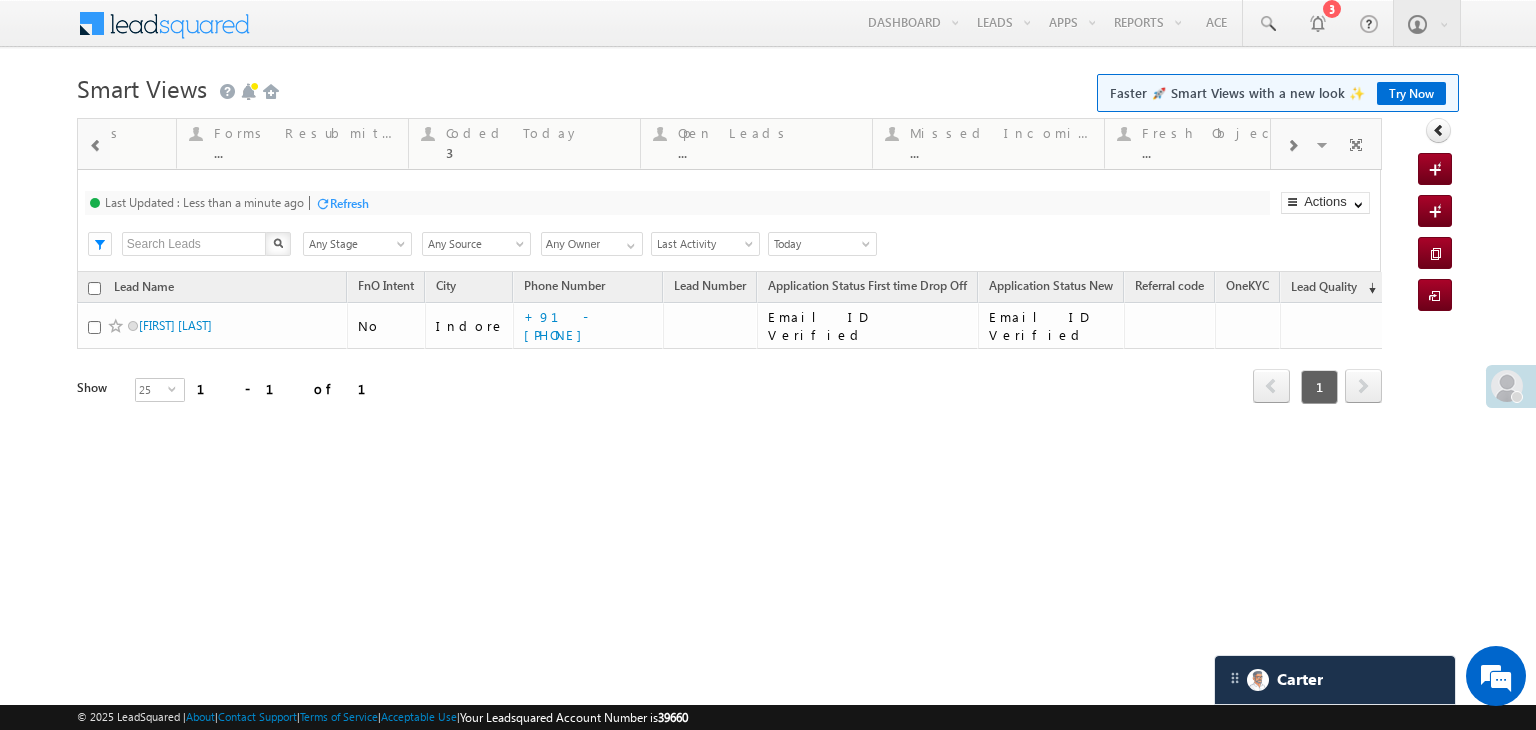 click at bounding box center (95, 144) 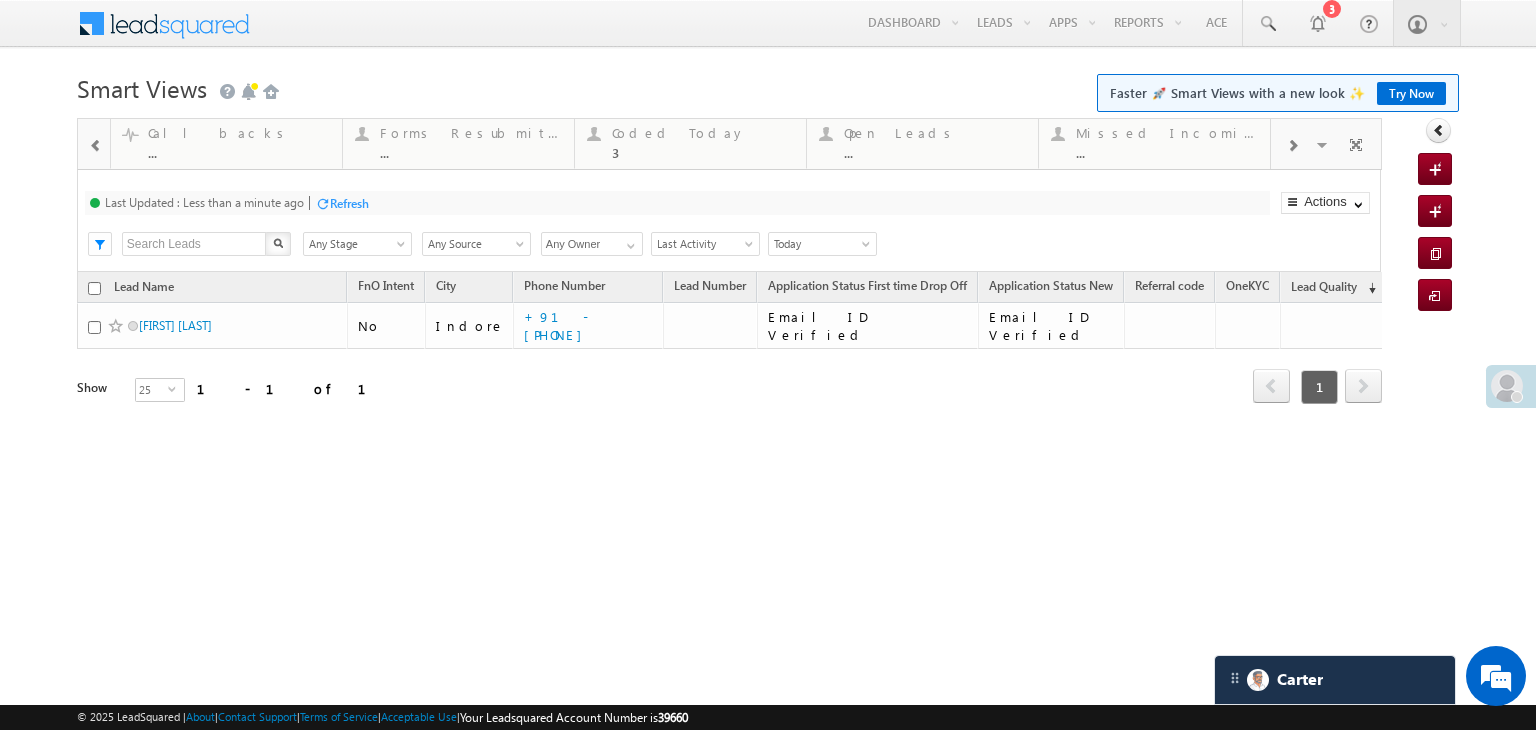 click at bounding box center [95, 144] 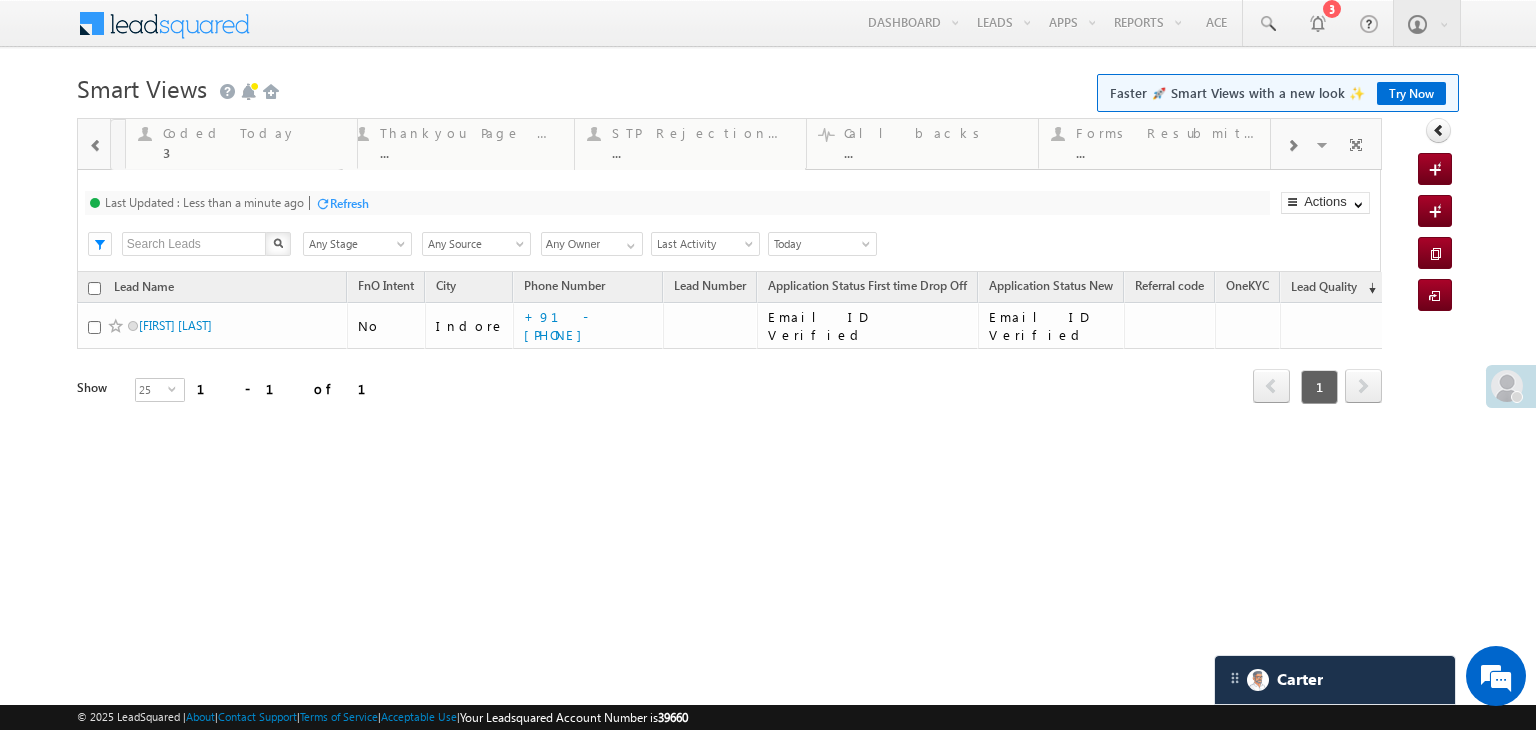 drag, startPoint x: 913, startPoint y: 129, endPoint x: 3, endPoint y: 173, distance: 911.0631 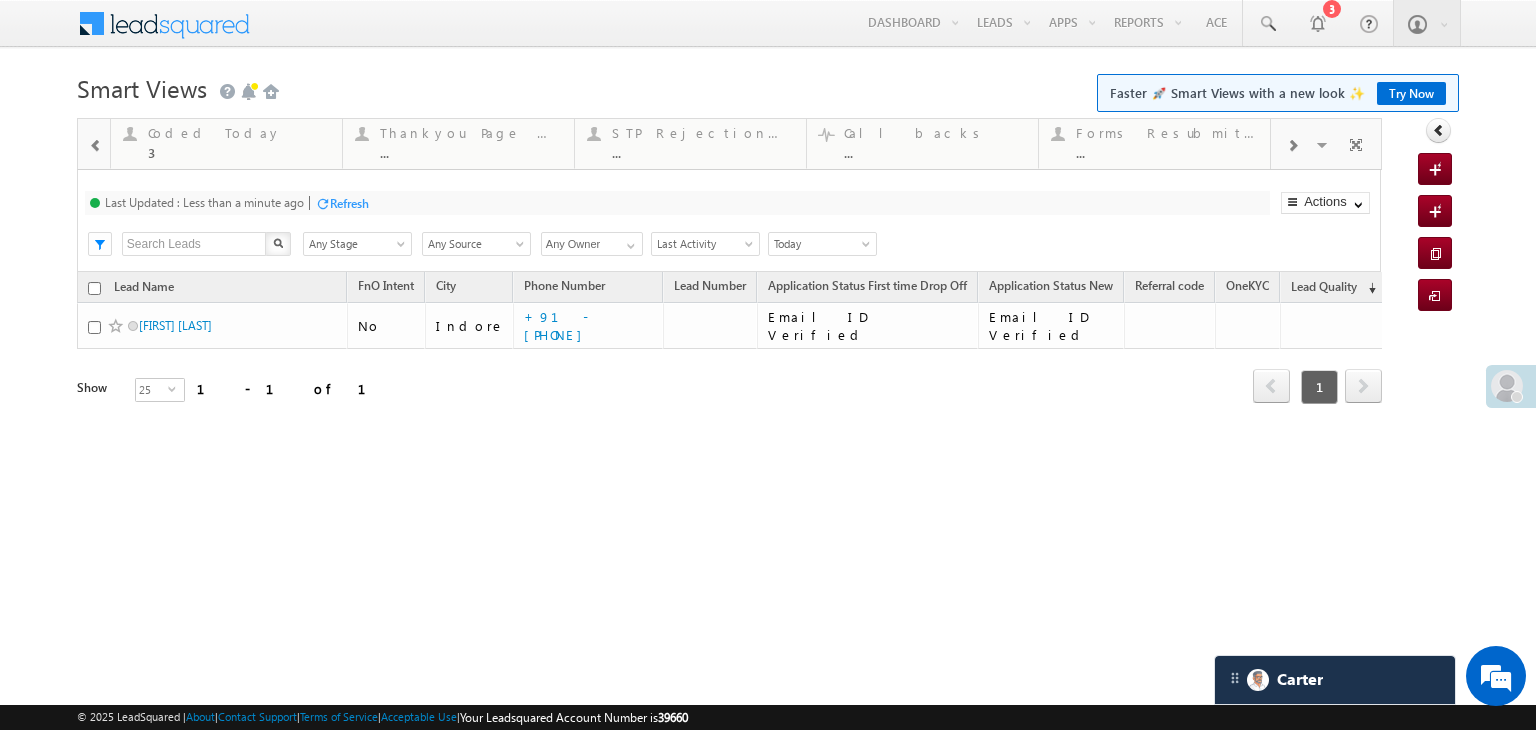 click on "Fresh Leads 1 Details Coded MTD ... Details Lead Type ... Details Coded but no Recording ... Details Coded Today 3 Details Thankyou Page leads ... Details STP Rejection Reason ... Details Call backs ... Details Forms Resubmitted ... Details Open Leads ... Details Missed Incoming Calls ... Details Fresh Objection Cases ... Details Objections Cases ... Details SIP Cases ... Details SS Fresh Lead Distribution ... Details Exotel IVR 2.1 ... Details Leads connected post coding ... Details Leads connected pre coding ... Details Exotel IVR 2.0 6 Details Visible Tabs Fresh Leads Default Coded MTD Default Lead Type Default Coded but no Recording Default Coded Today Default Thankyou Page leads Default STP Rejection Reason Default Call backs Default Forms Resubmitted Default Open Leads Default Missed Incoming Calls Default Fresh Objection Cases Default Objections Cases Default SIP Cases Default SS Fresh Lead Distribution Default Exotel IVR 2.1 Default Leads connected post coding Default Leads connected pre coding" at bounding box center [729, 144] 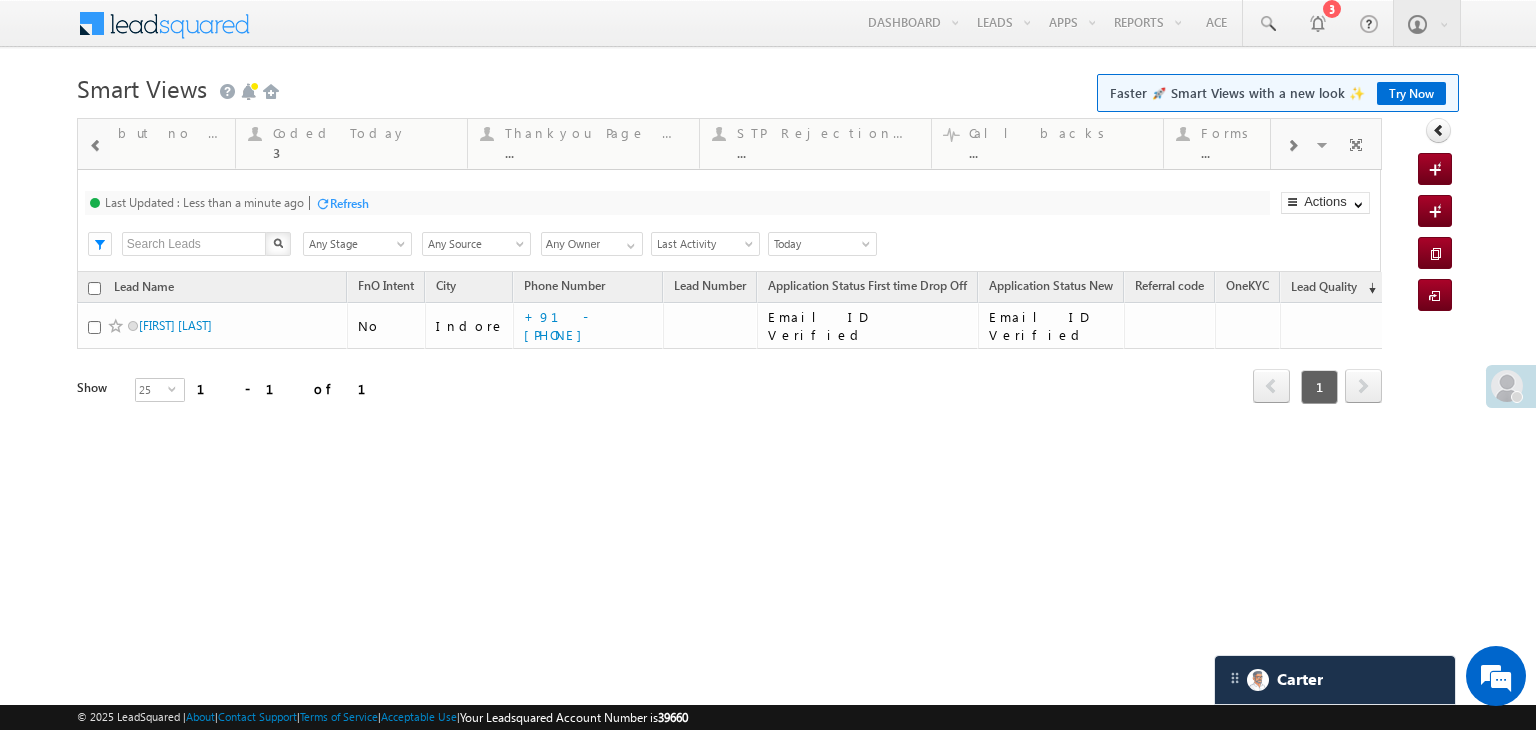 click at bounding box center (95, 144) 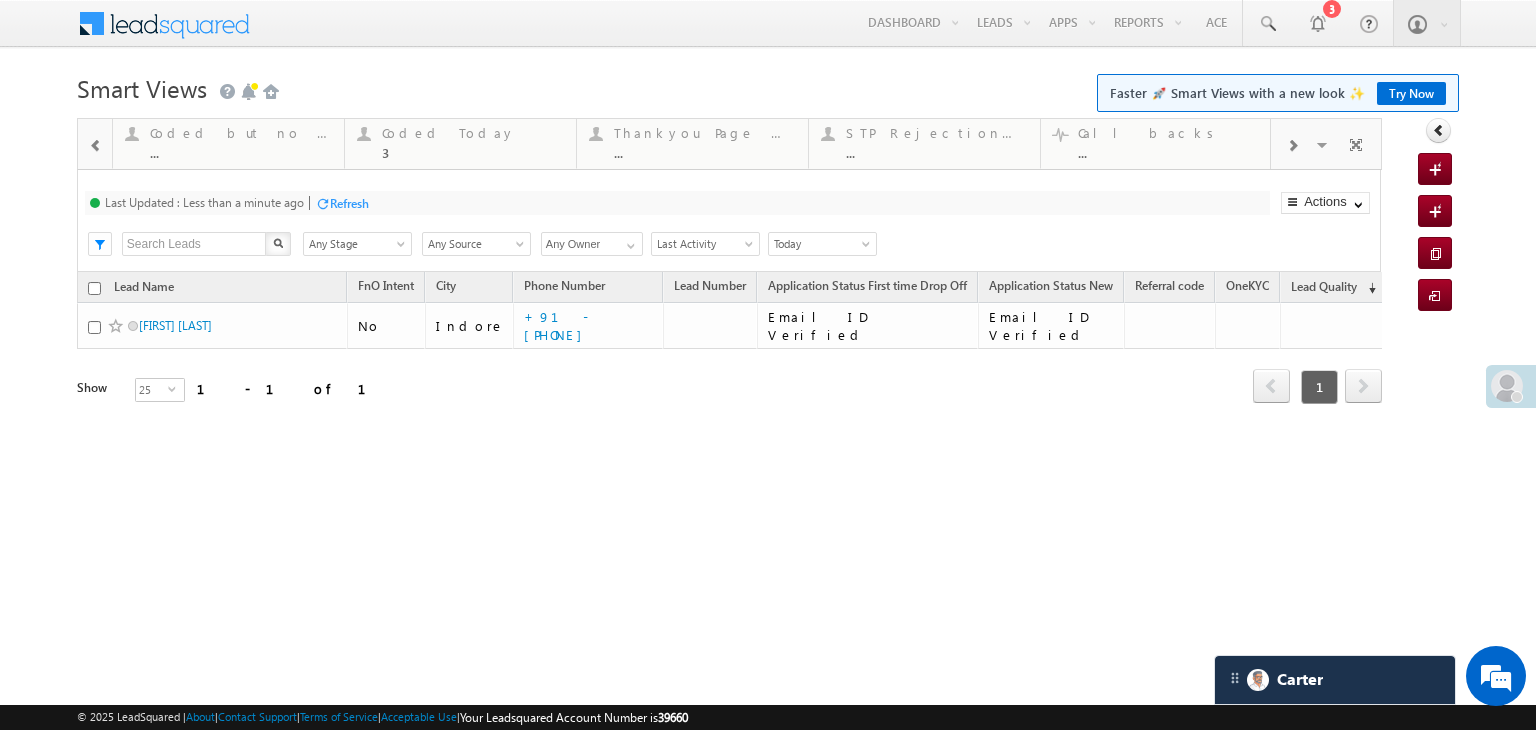 click at bounding box center (95, 144) 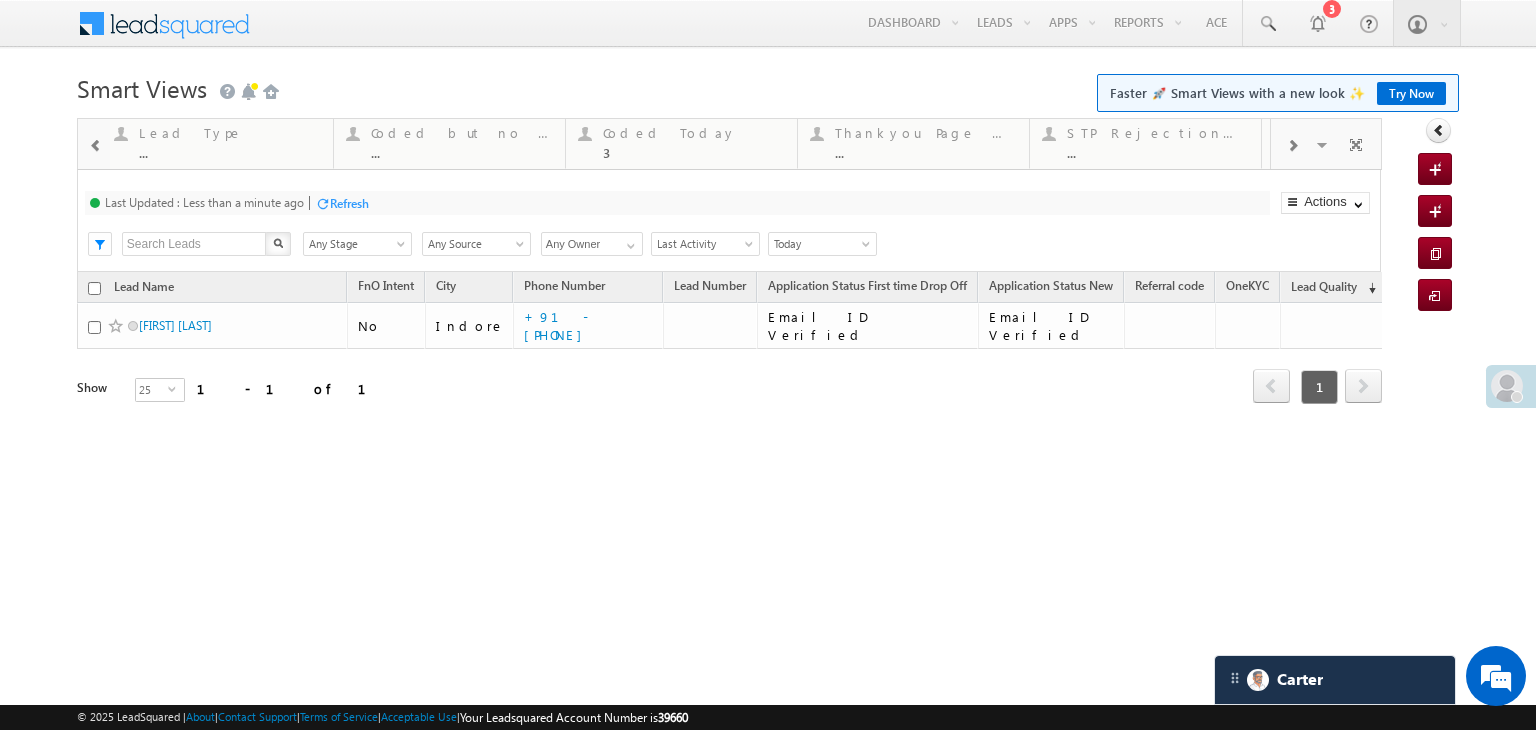 click at bounding box center [95, 144] 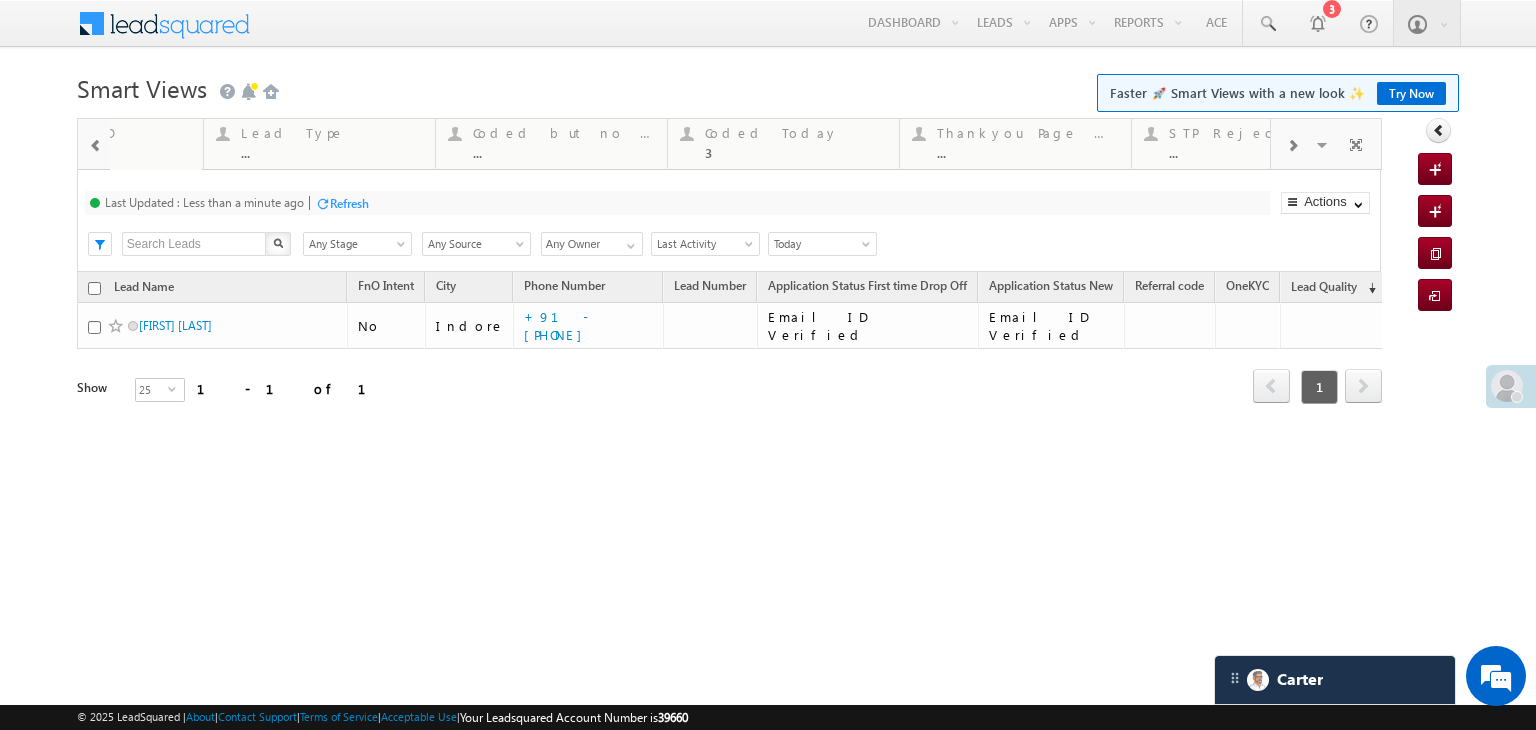 click at bounding box center [95, 144] 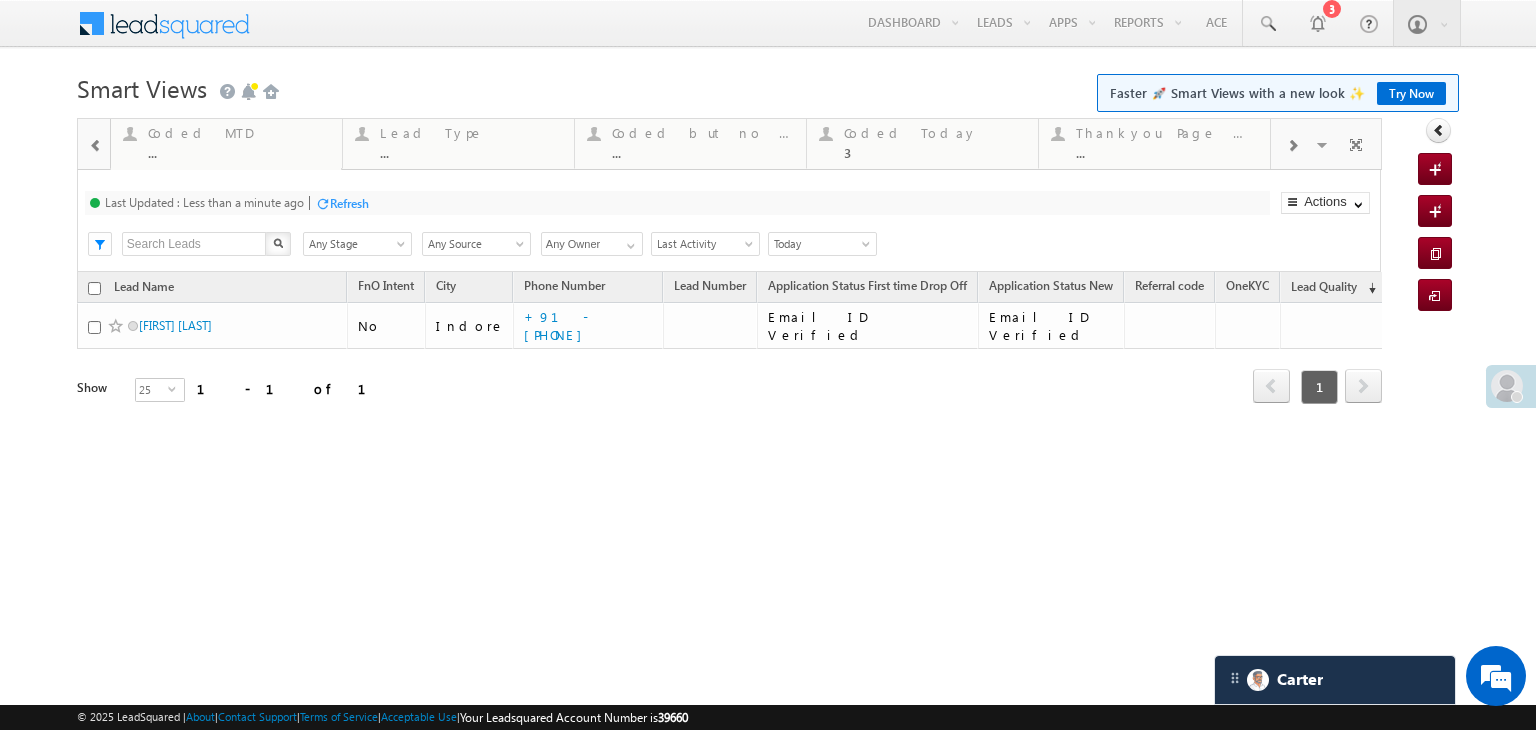 click at bounding box center (95, 144) 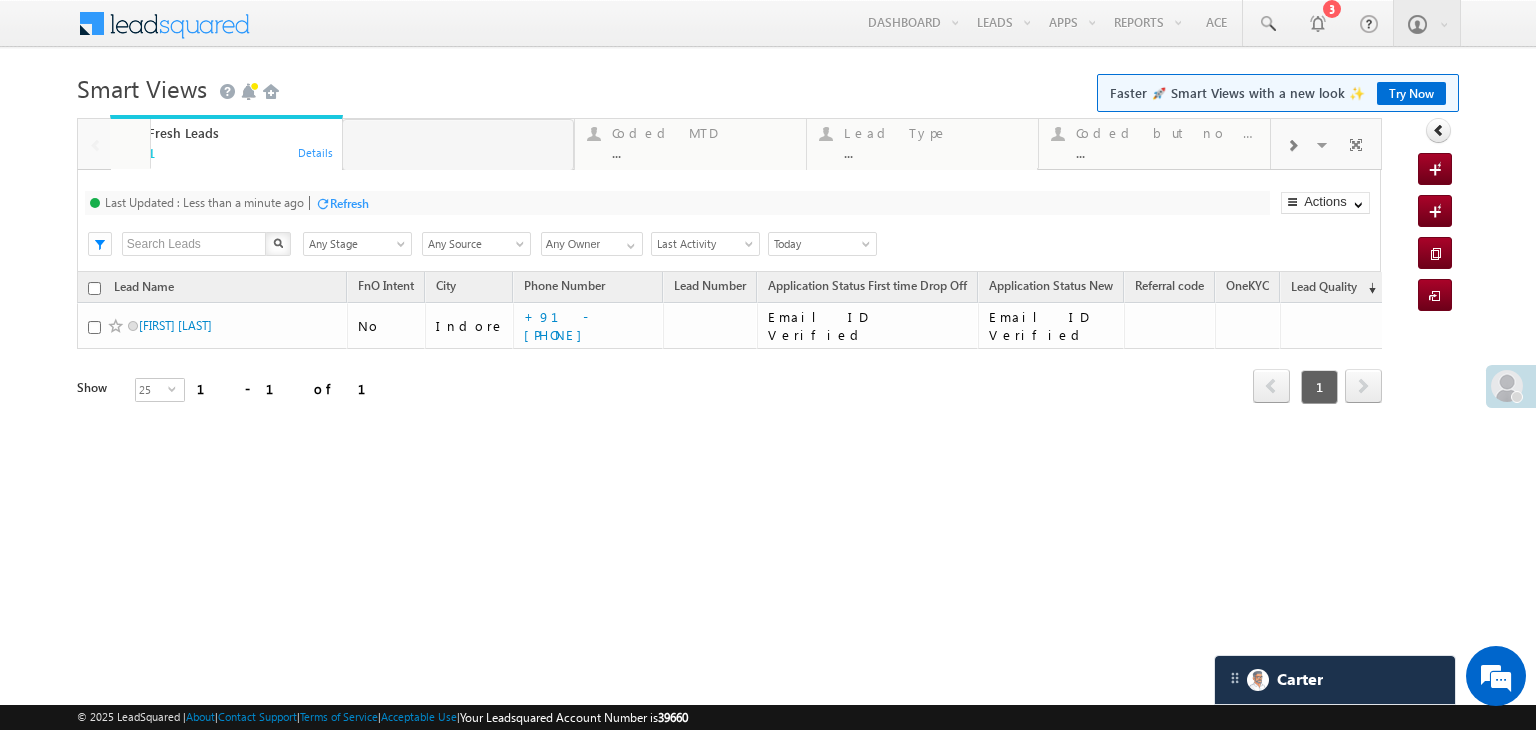 drag, startPoint x: 1120, startPoint y: 133, endPoint x: 0, endPoint y: 278, distance: 1129.3472 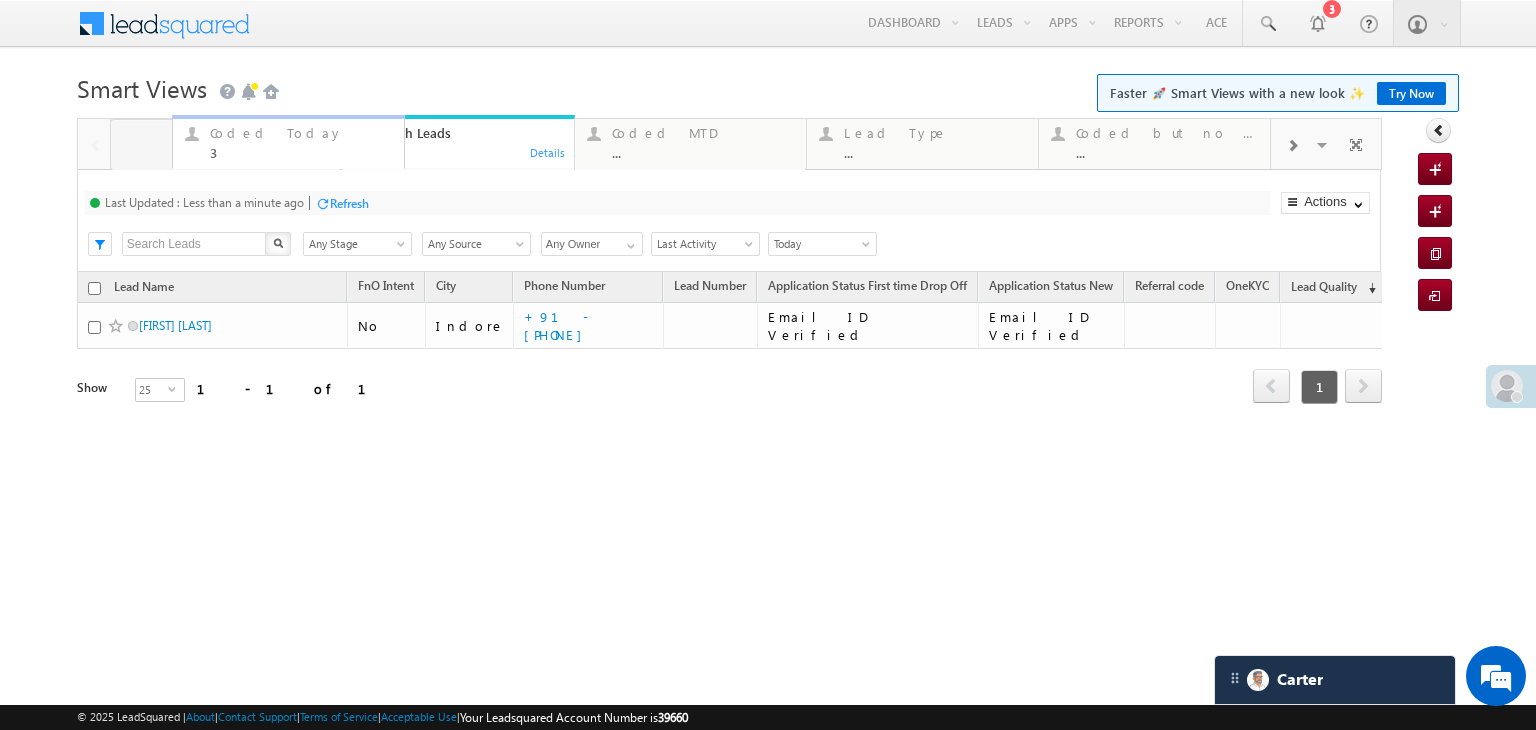 drag, startPoint x: 489, startPoint y: 149, endPoint x: 319, endPoint y: 157, distance: 170.18813 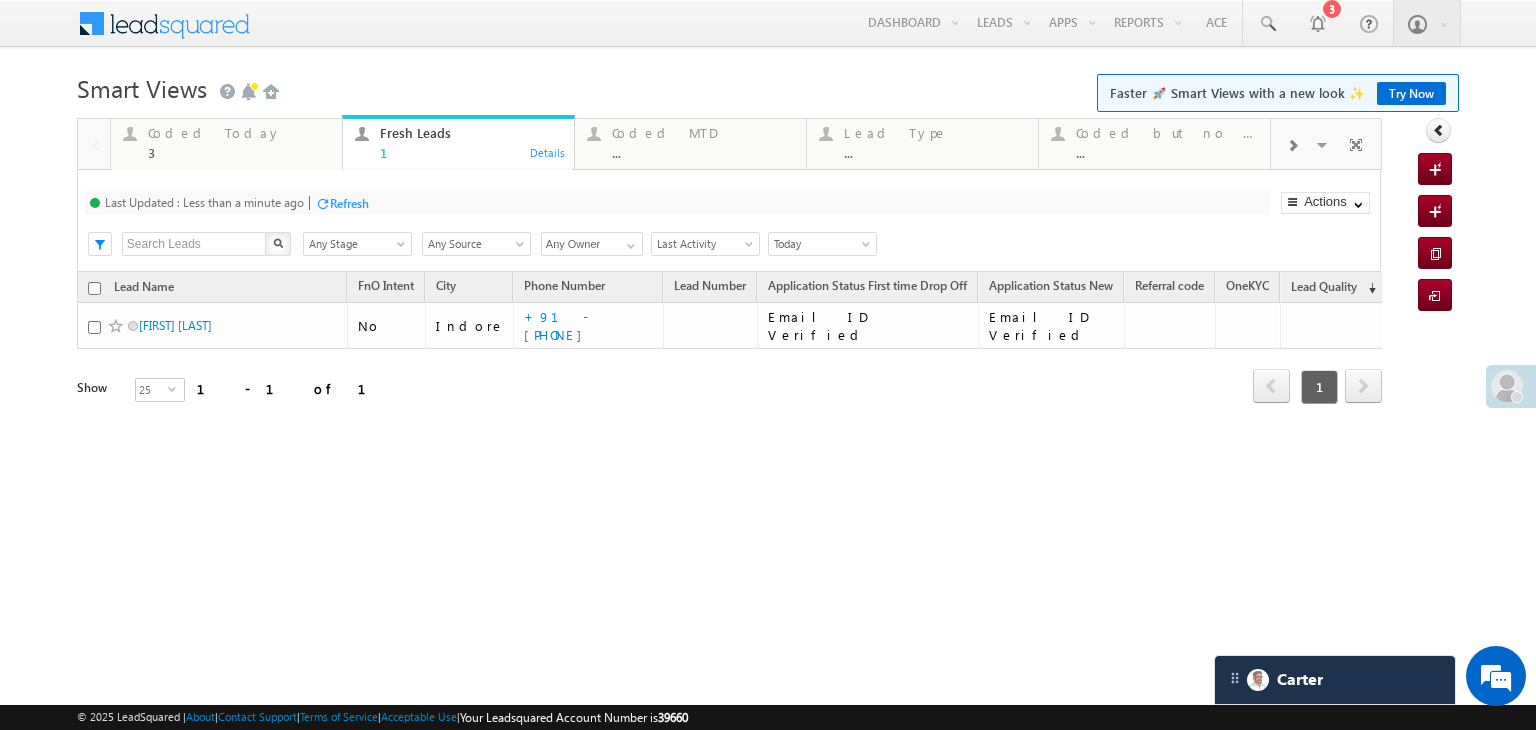 click on "Smart Views Getting Started Faster 🚀 Smart Views with a new look ✨ Try Now" at bounding box center [768, 86] 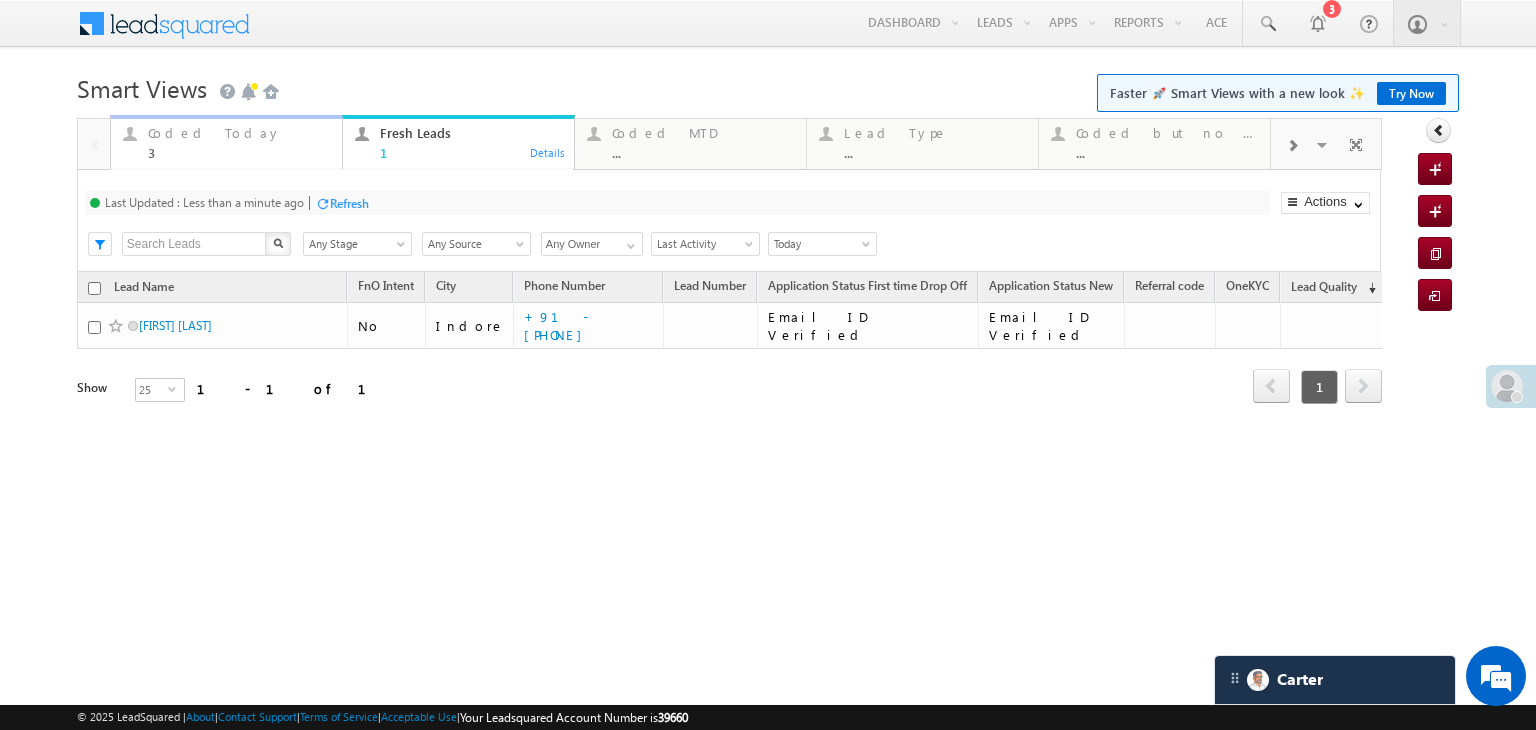 click on "3" at bounding box center [239, 152] 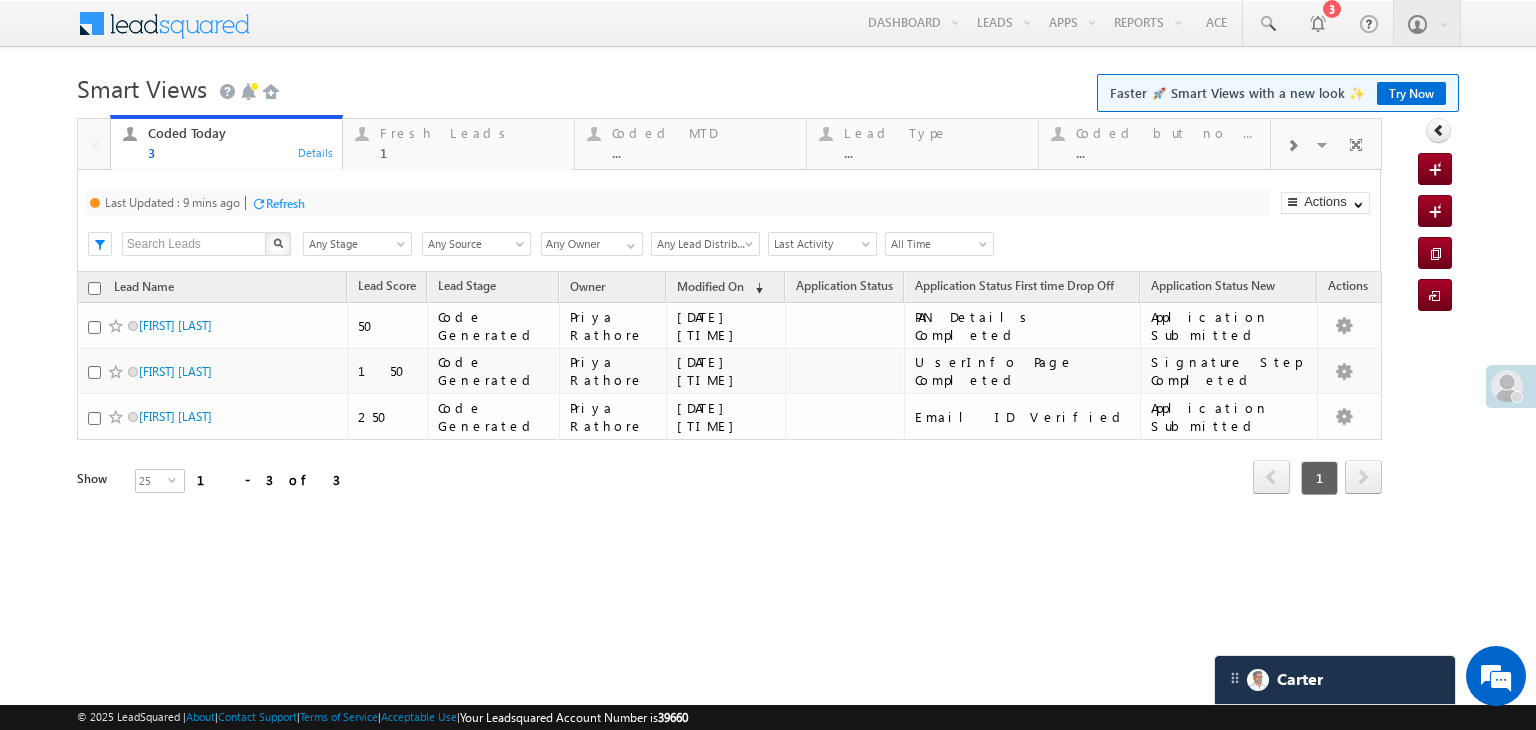 click on "Refresh" at bounding box center (285, 203) 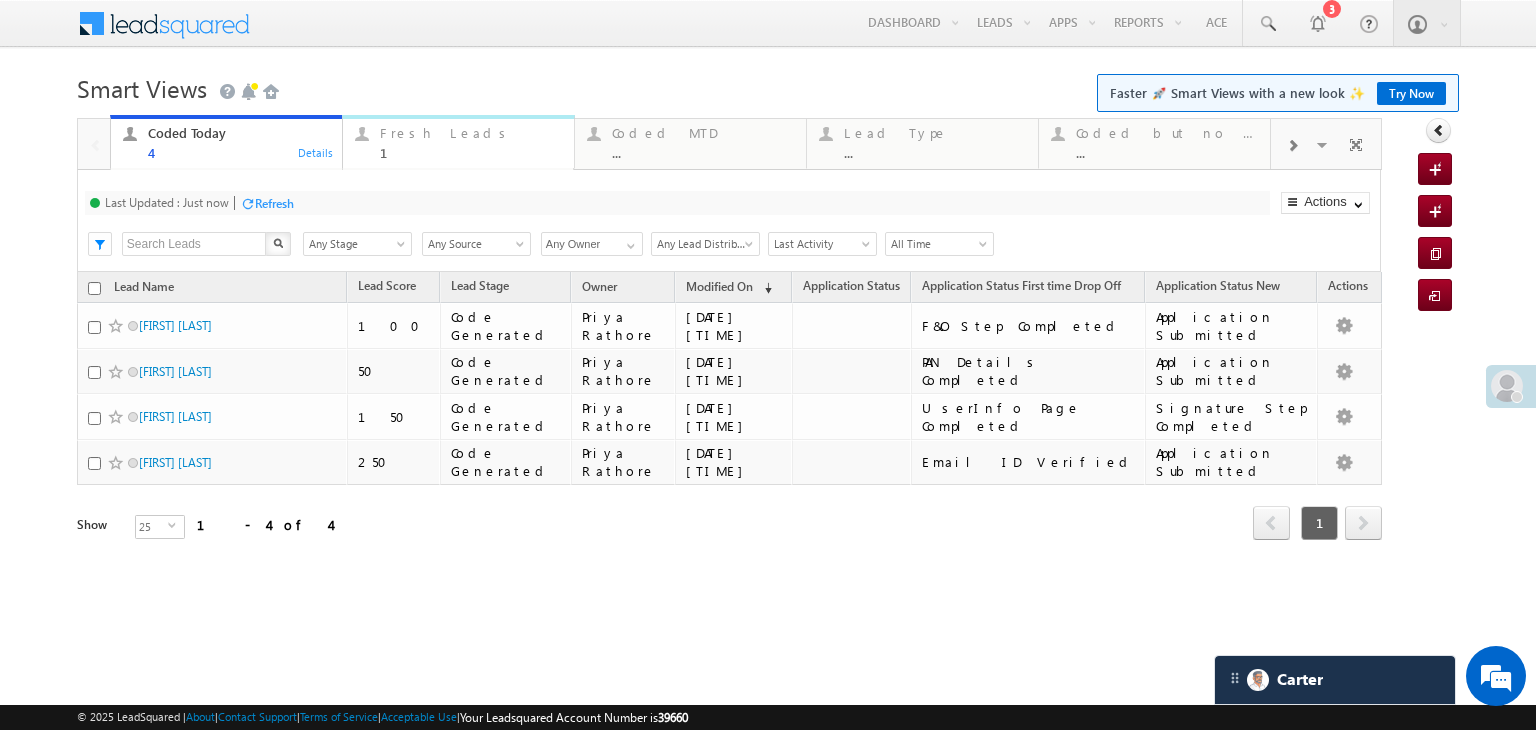 click on "Fresh Leads" at bounding box center (471, 133) 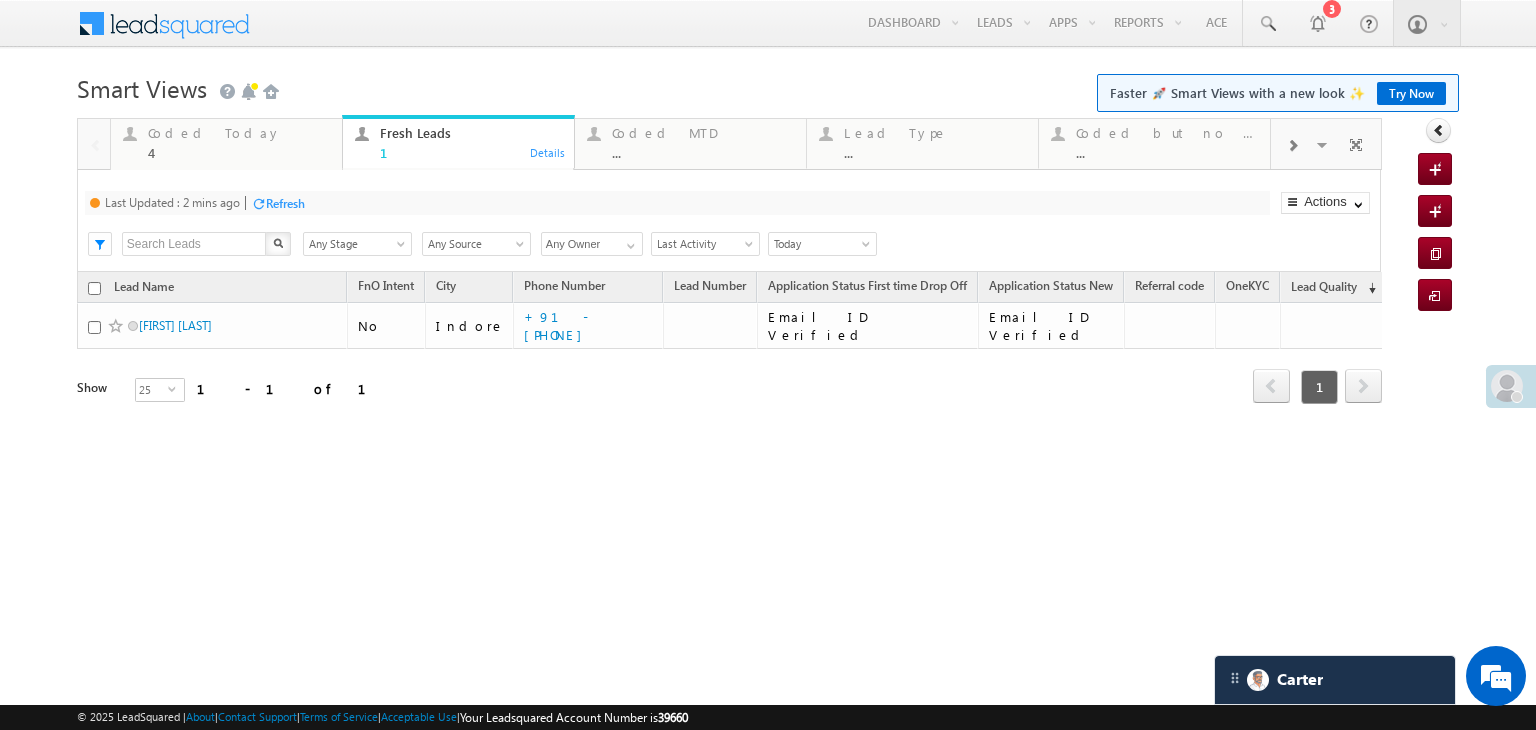 drag, startPoint x: 317, startPoint y: 196, endPoint x: 301, endPoint y: 199, distance: 16.27882 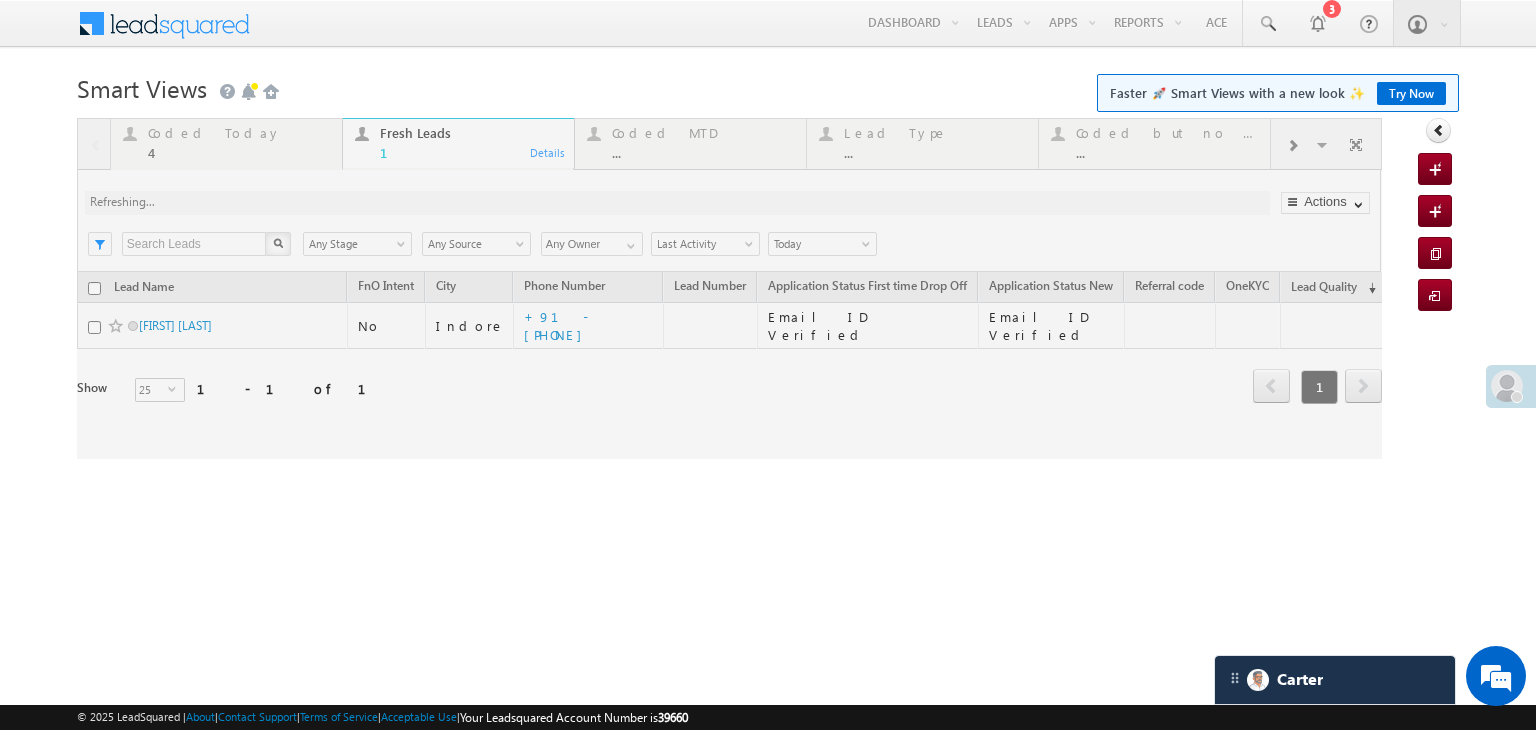 click at bounding box center (729, 288) 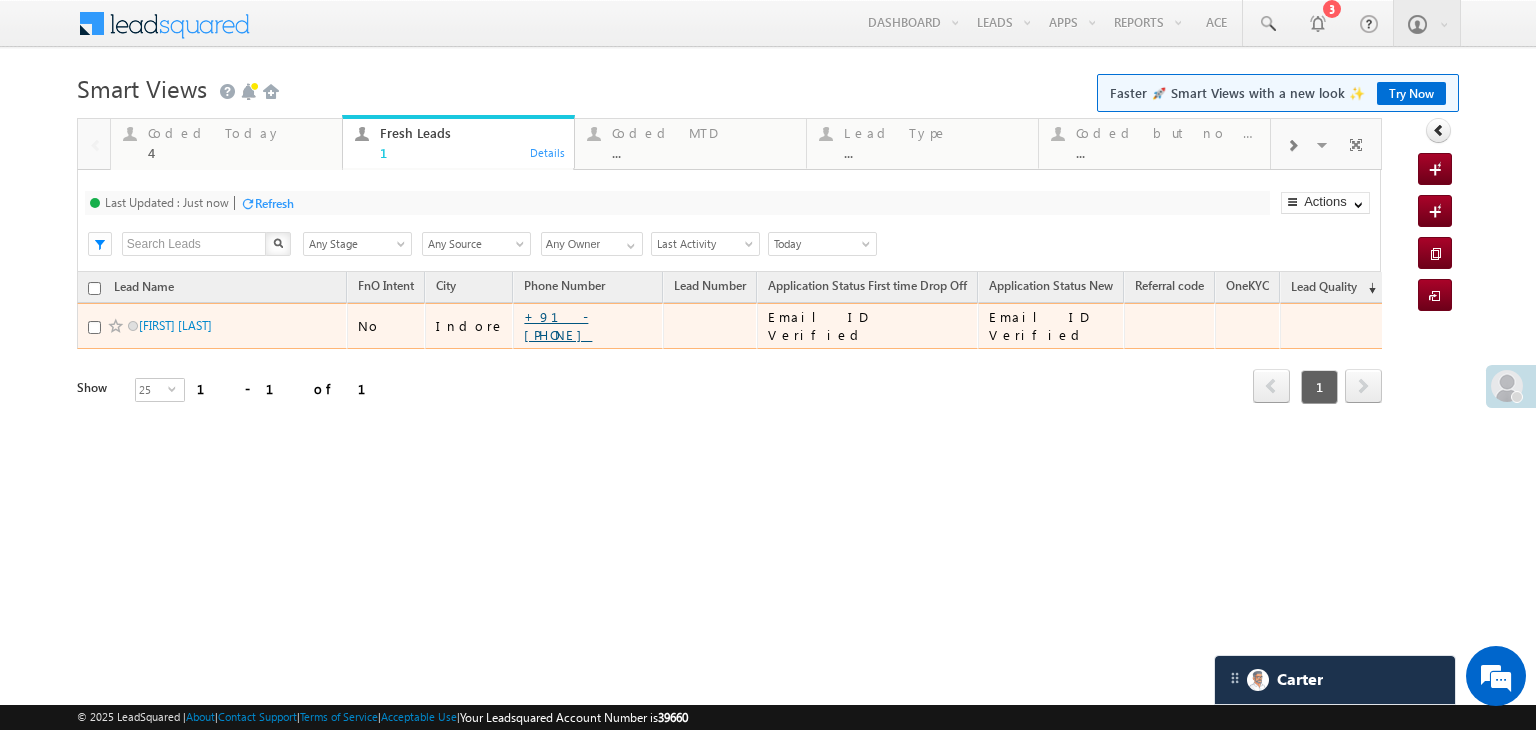 click on "+91-8109354464" at bounding box center [558, 325] 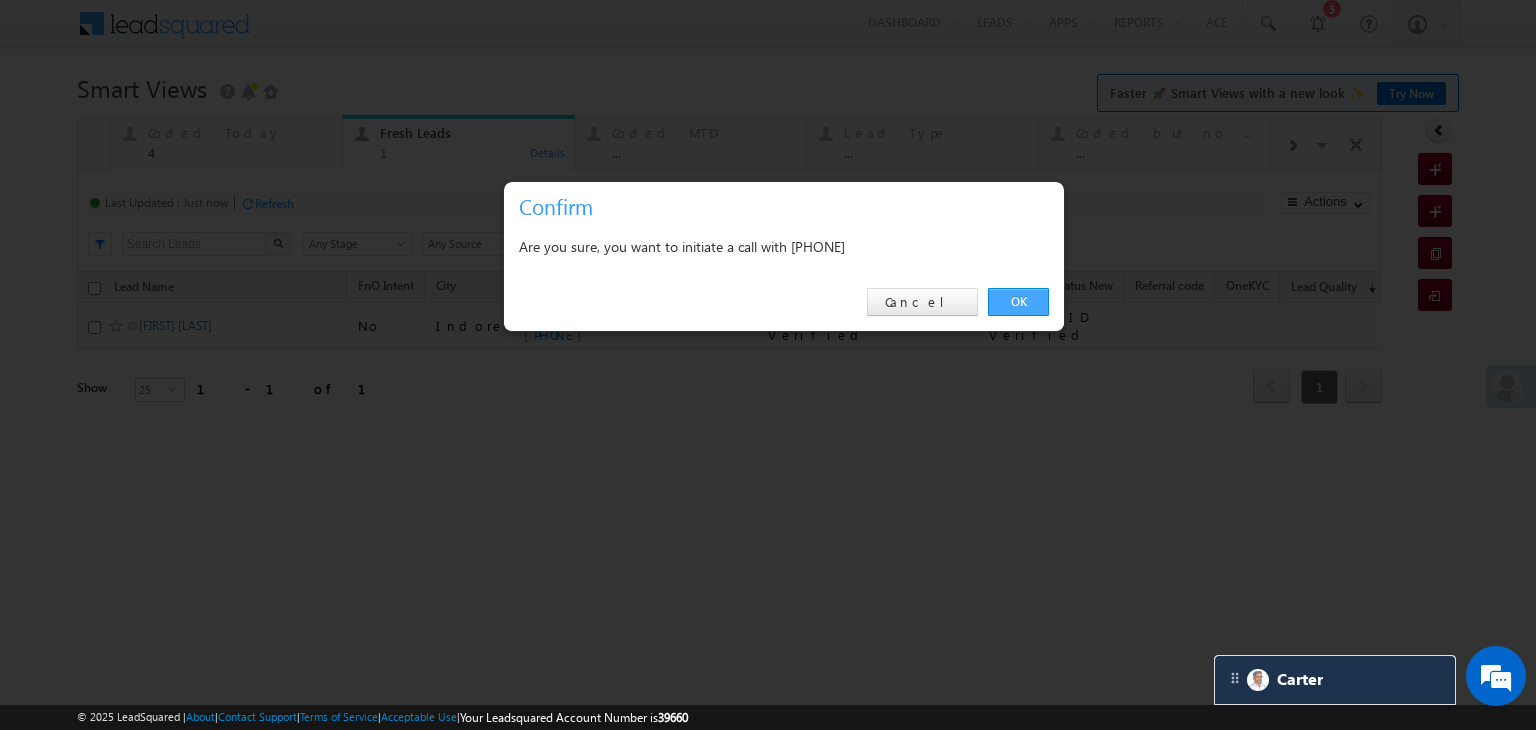 click on "OK" at bounding box center (1018, 302) 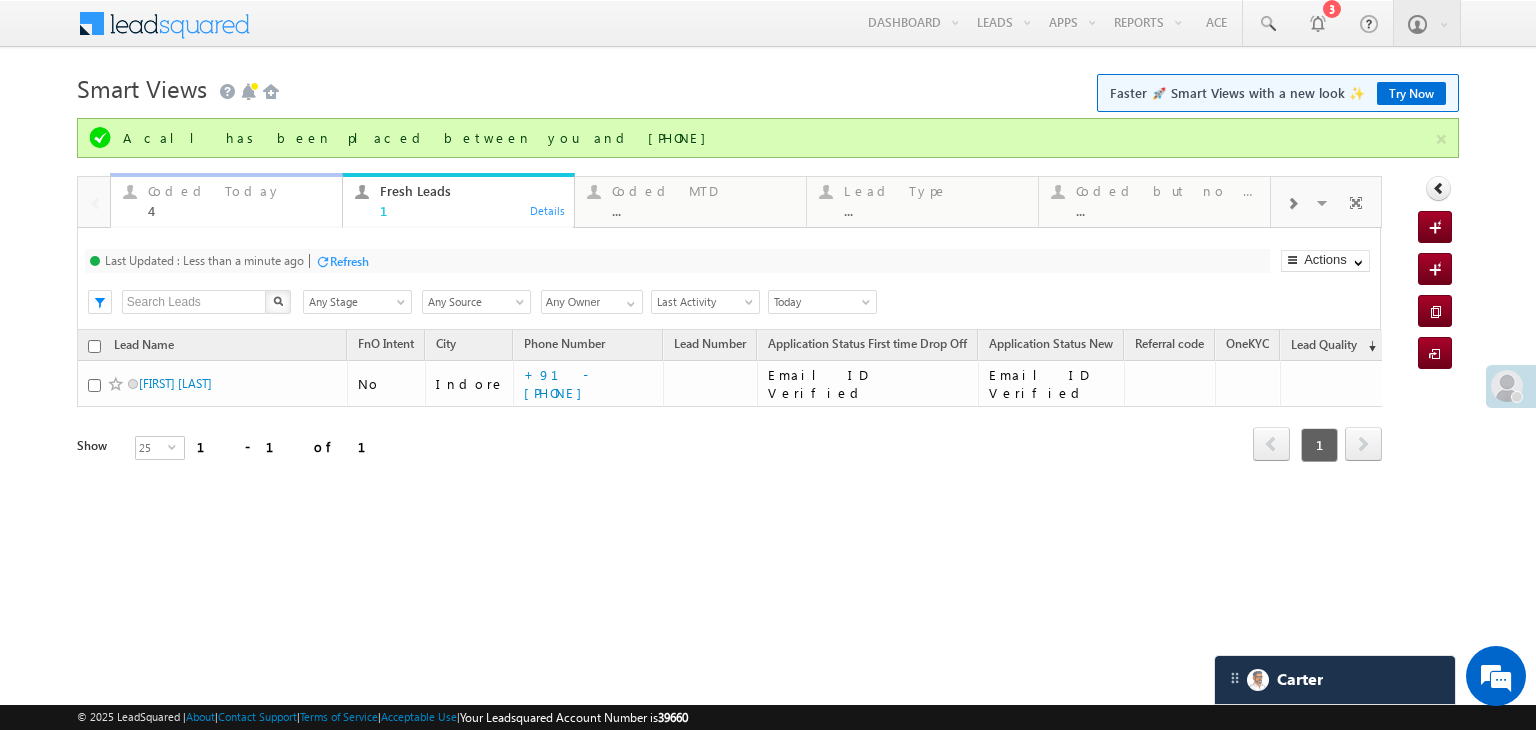 click on "Coded Today 4" at bounding box center (239, 198) 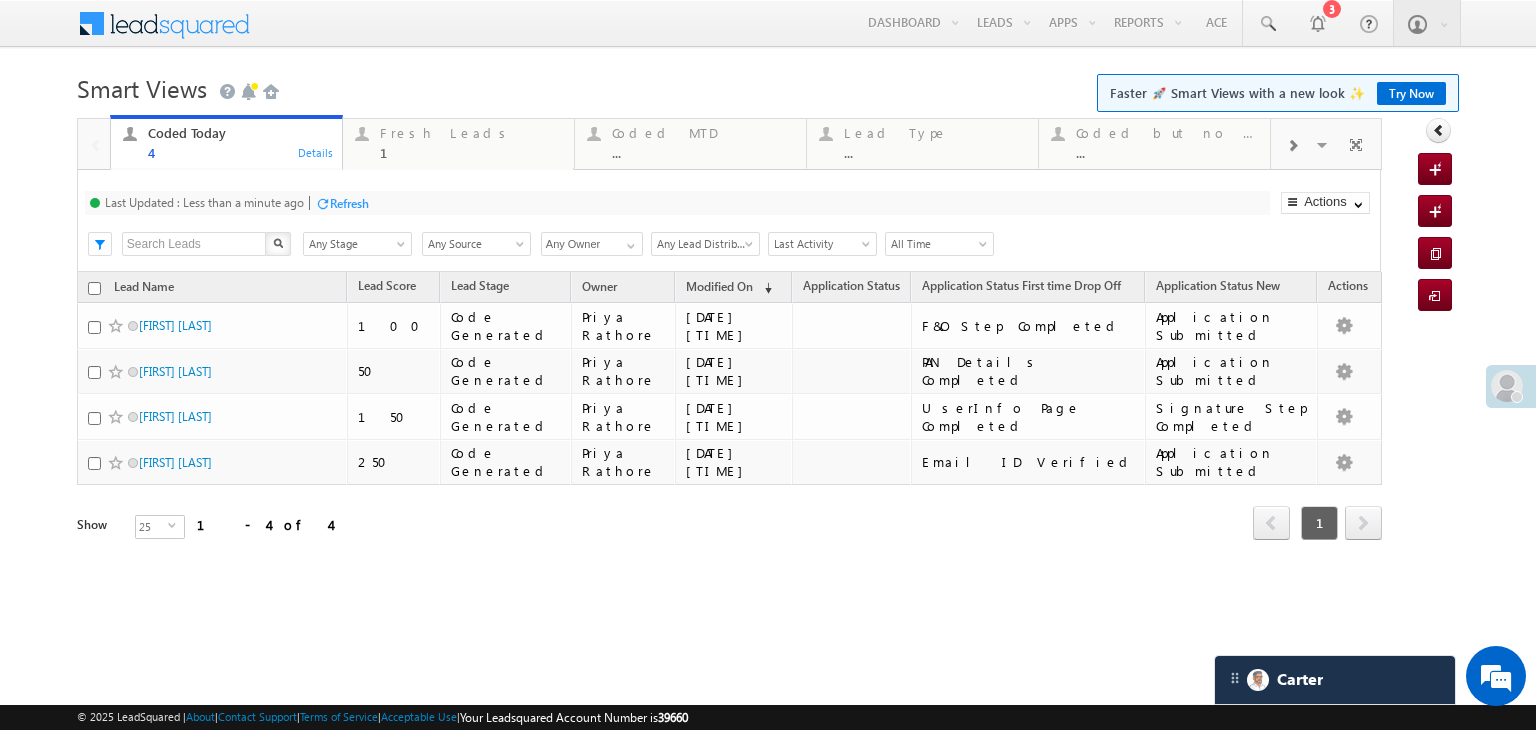 click on "Refresh" at bounding box center (349, 203) 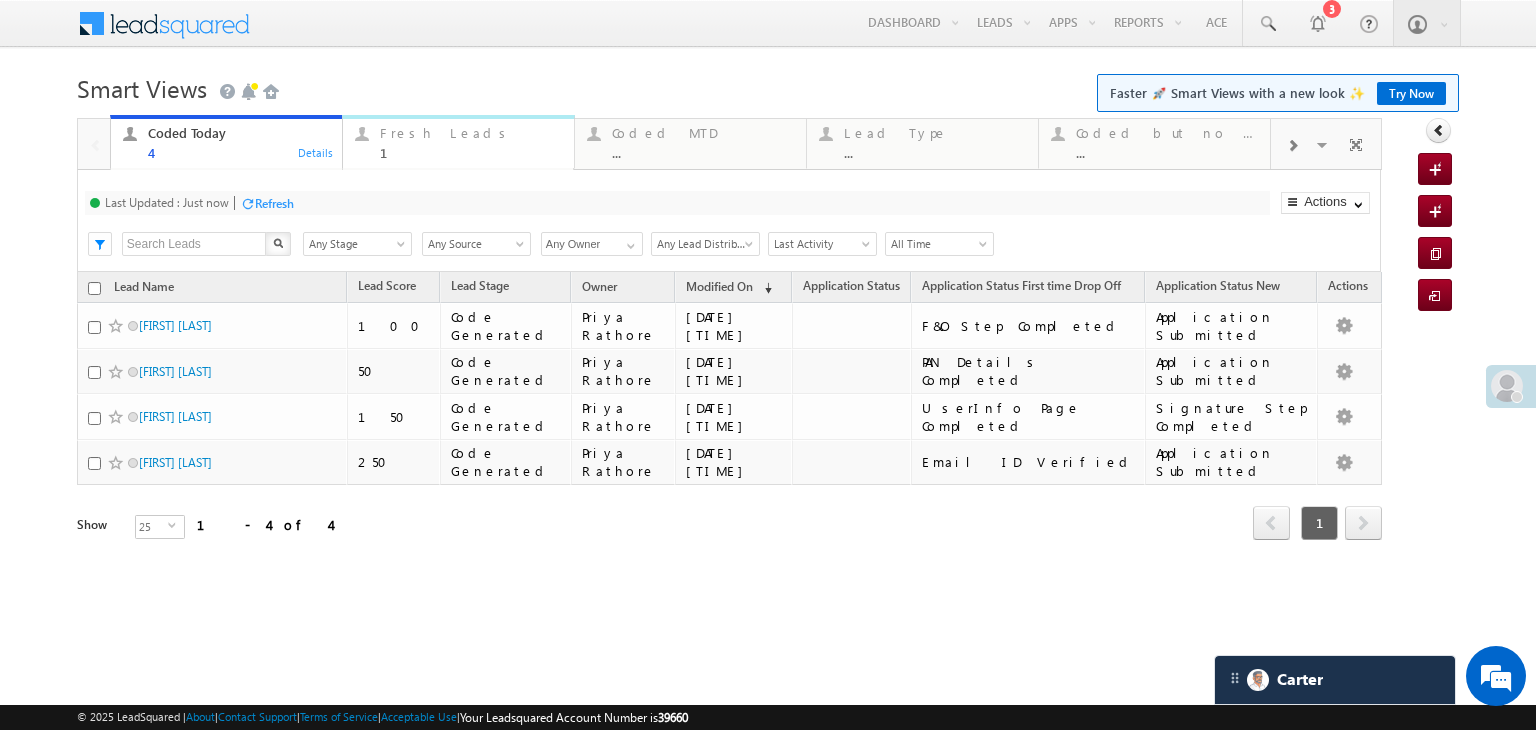 drag, startPoint x: 444, startPoint y: 134, endPoint x: 408, endPoint y: 176, distance: 55.31727 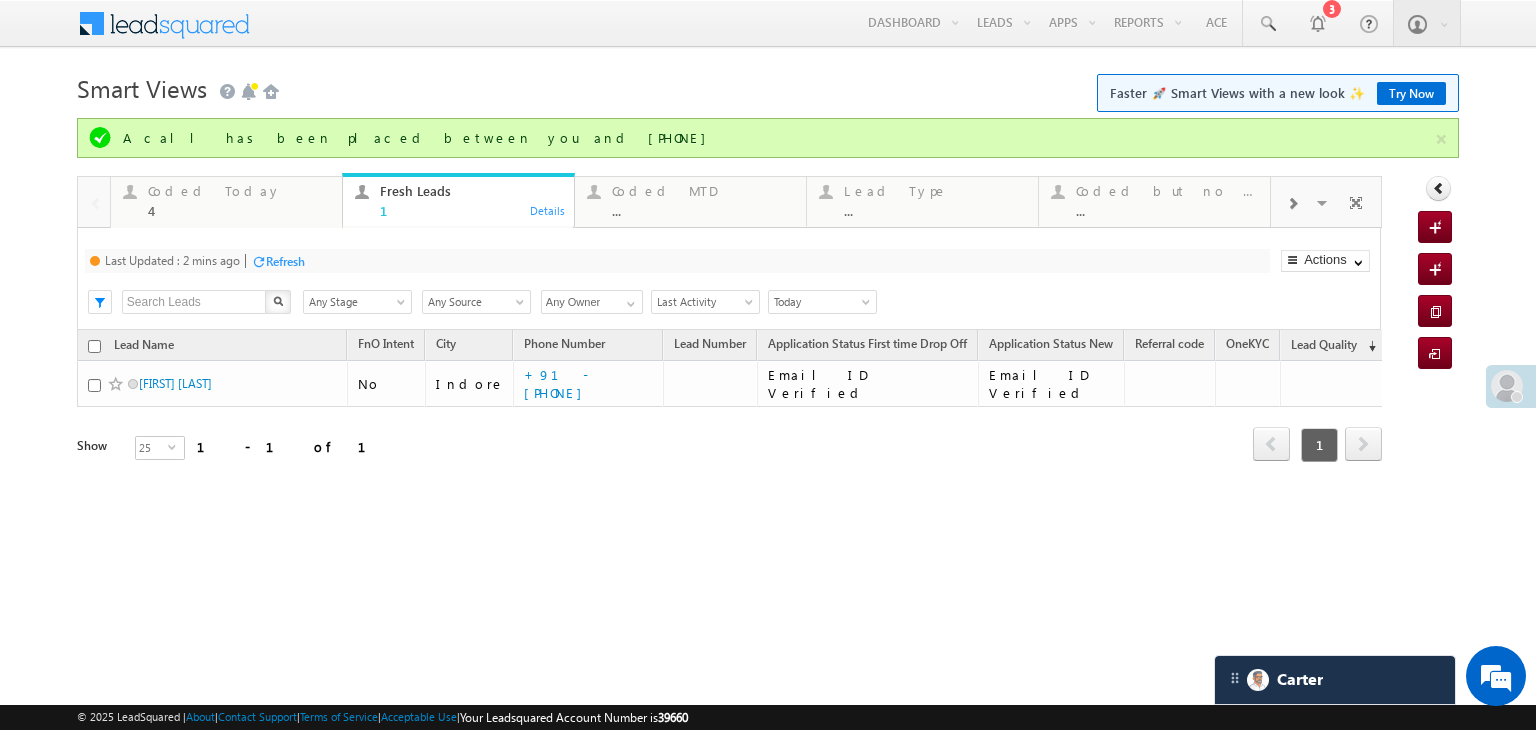 click on "Refresh" at bounding box center (285, 261) 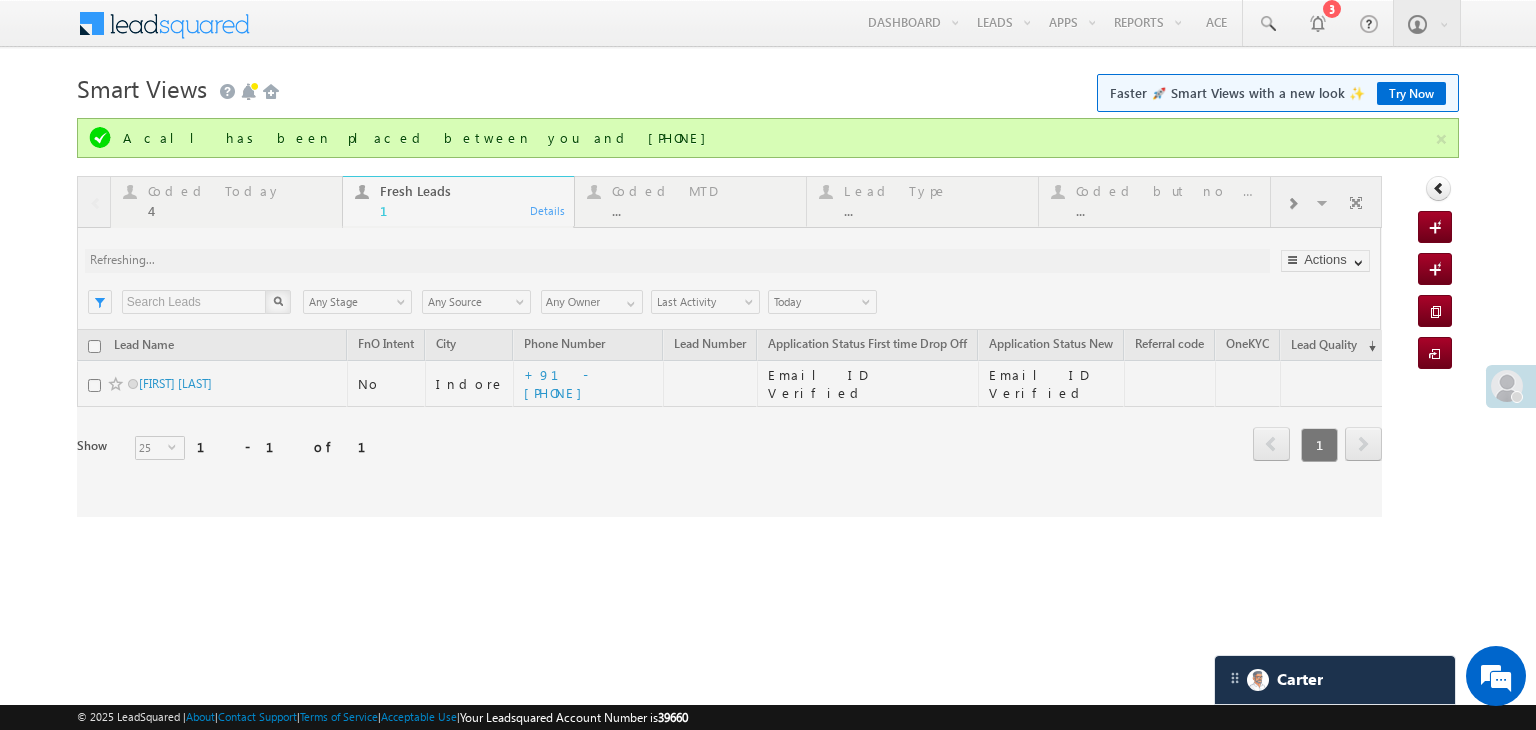 click at bounding box center [729, 346] 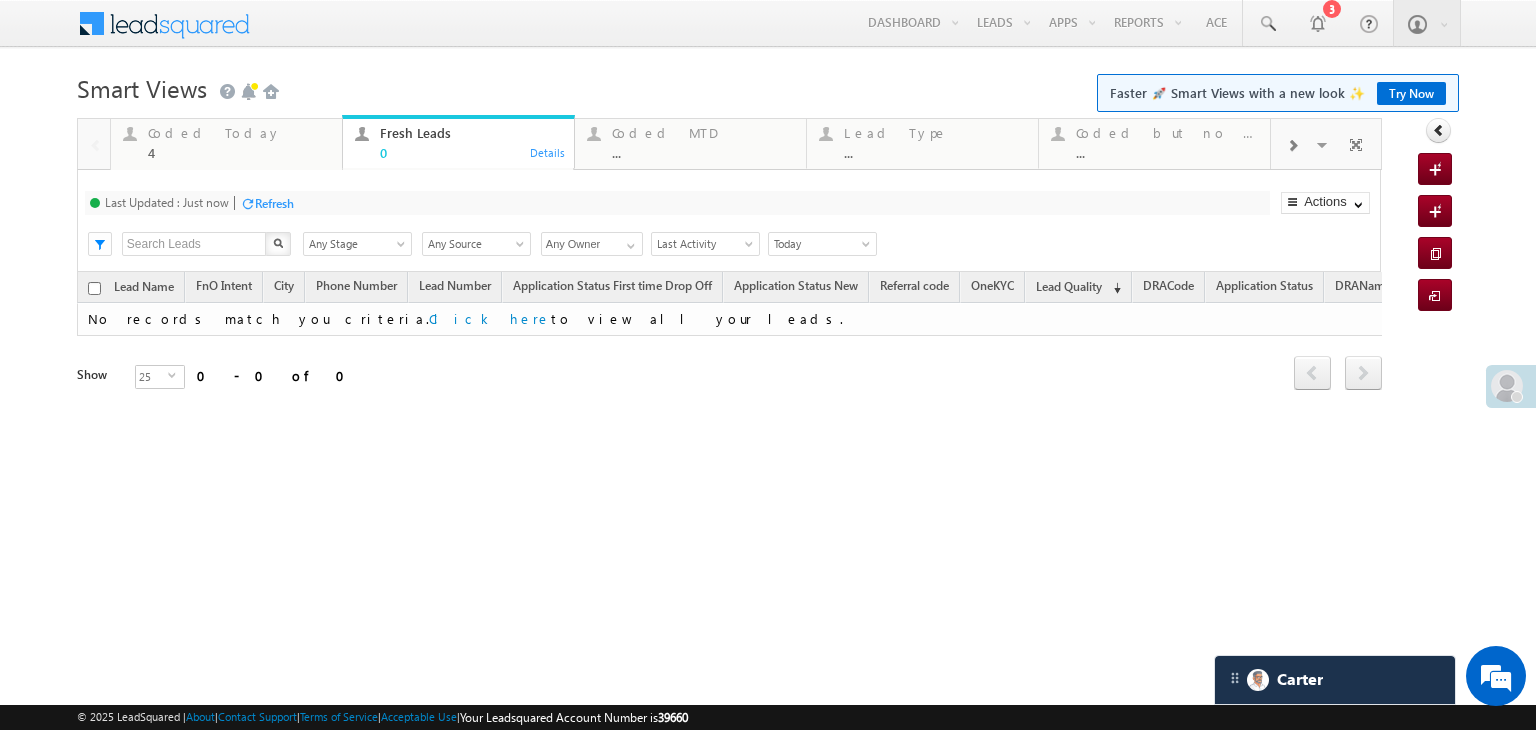 click on "Coded Today 4" at bounding box center (239, 140) 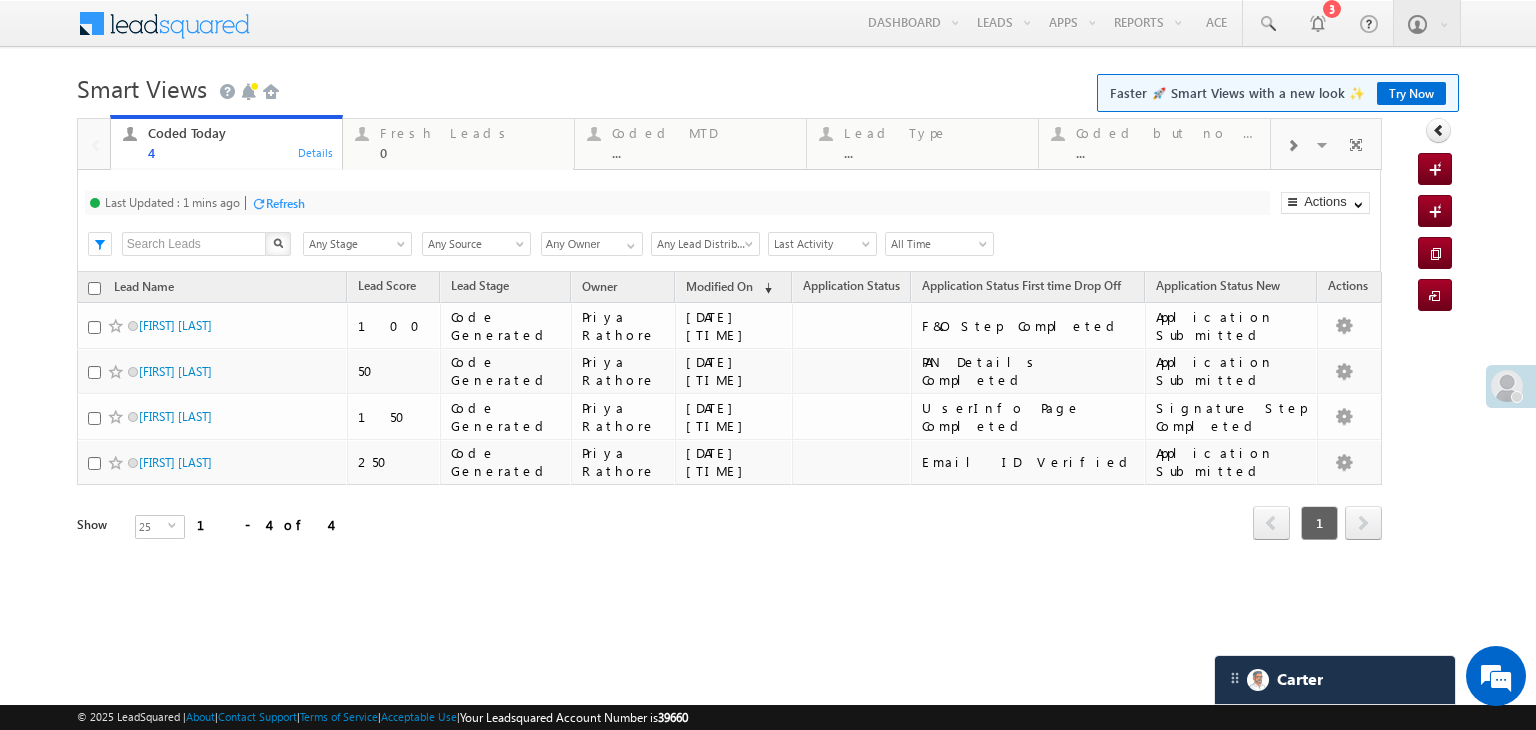 click on "Refresh" at bounding box center [285, 203] 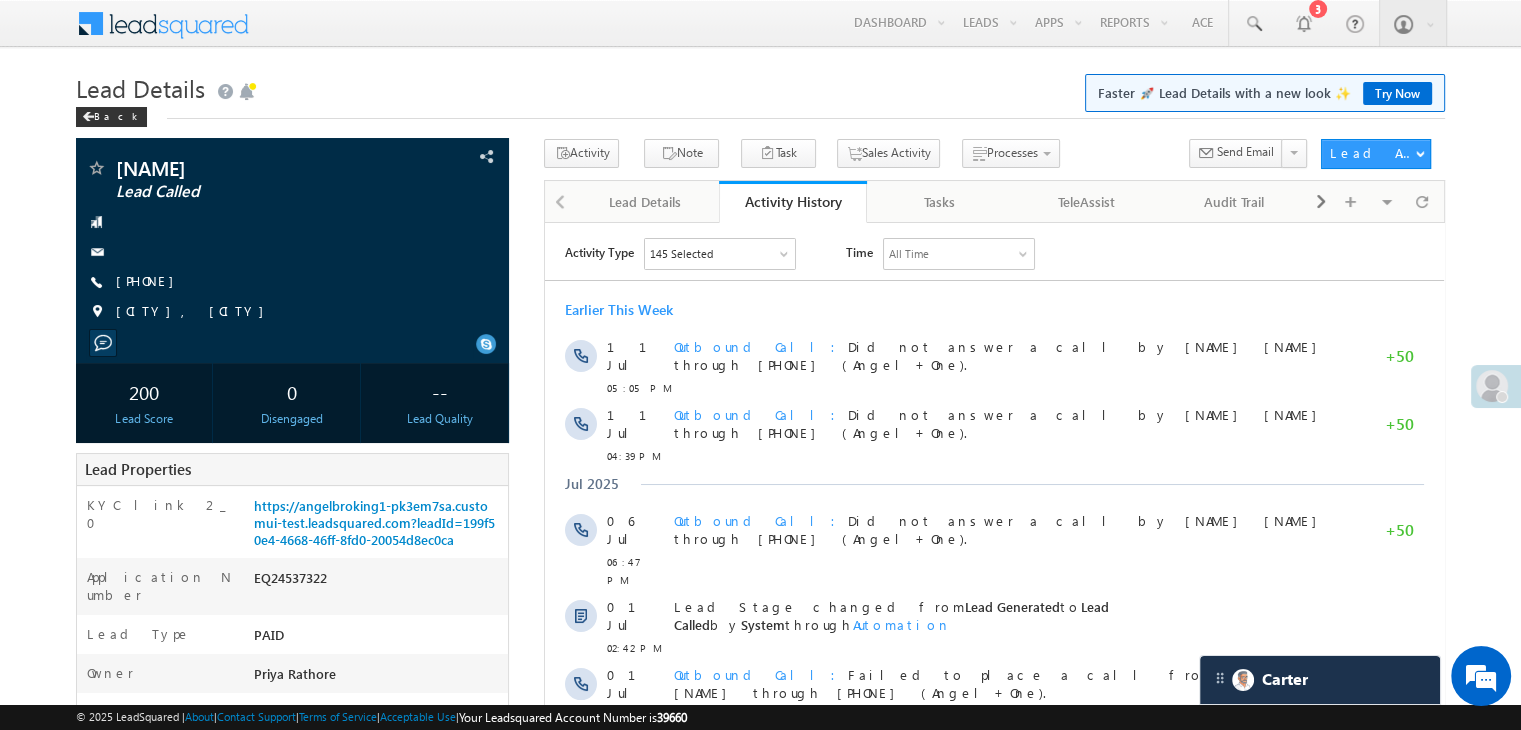 scroll, scrollTop: 0, scrollLeft: 0, axis: both 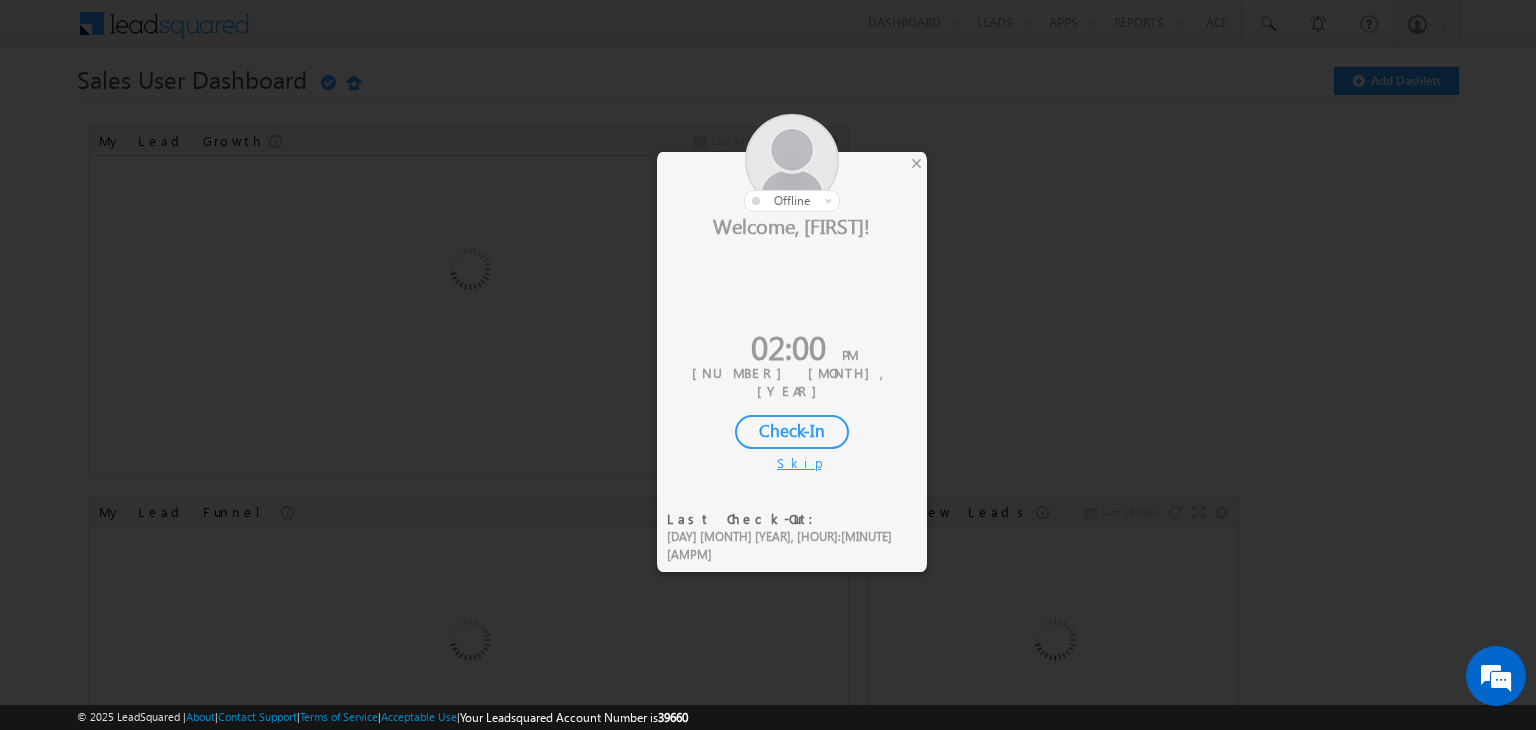 click at bounding box center (792, 163) 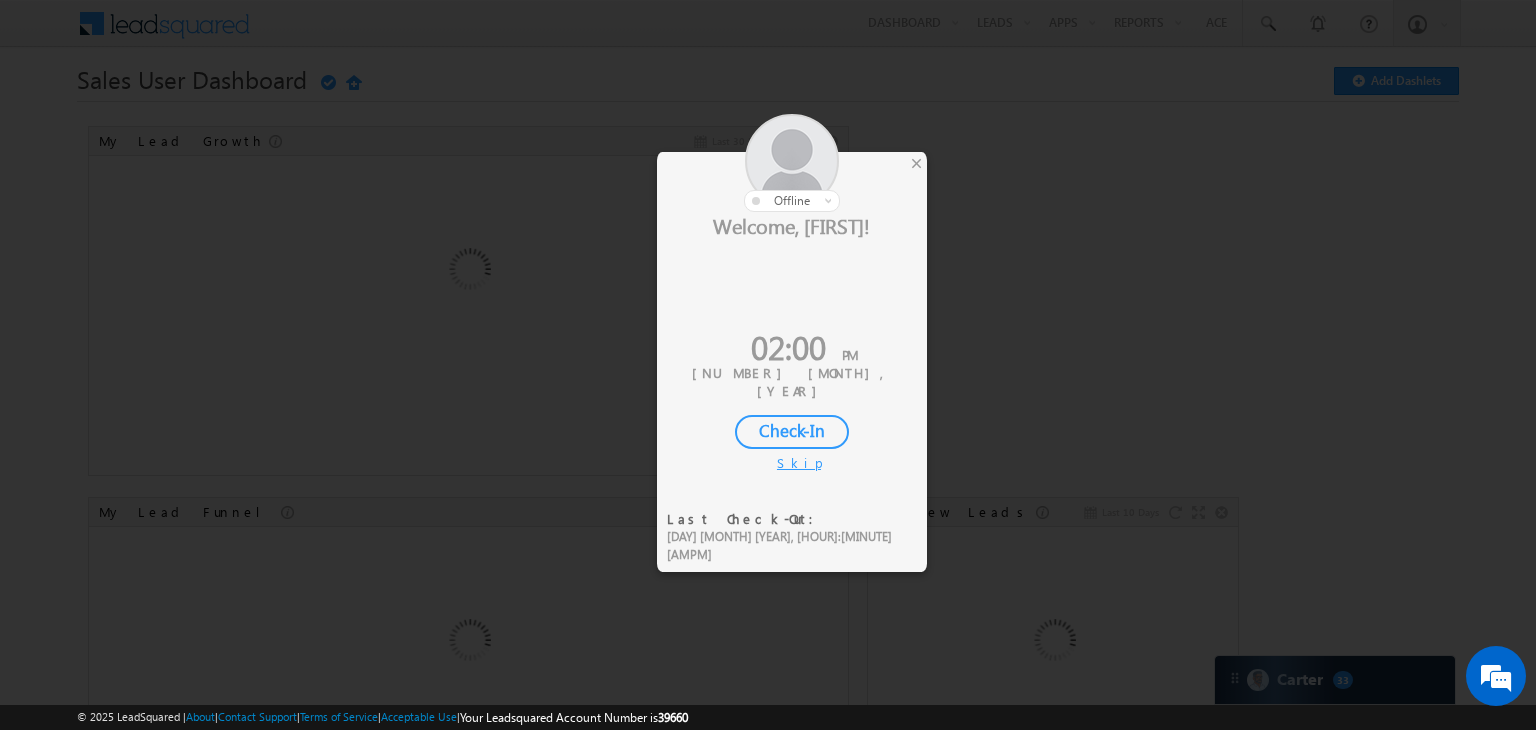 click at bounding box center (792, 163) 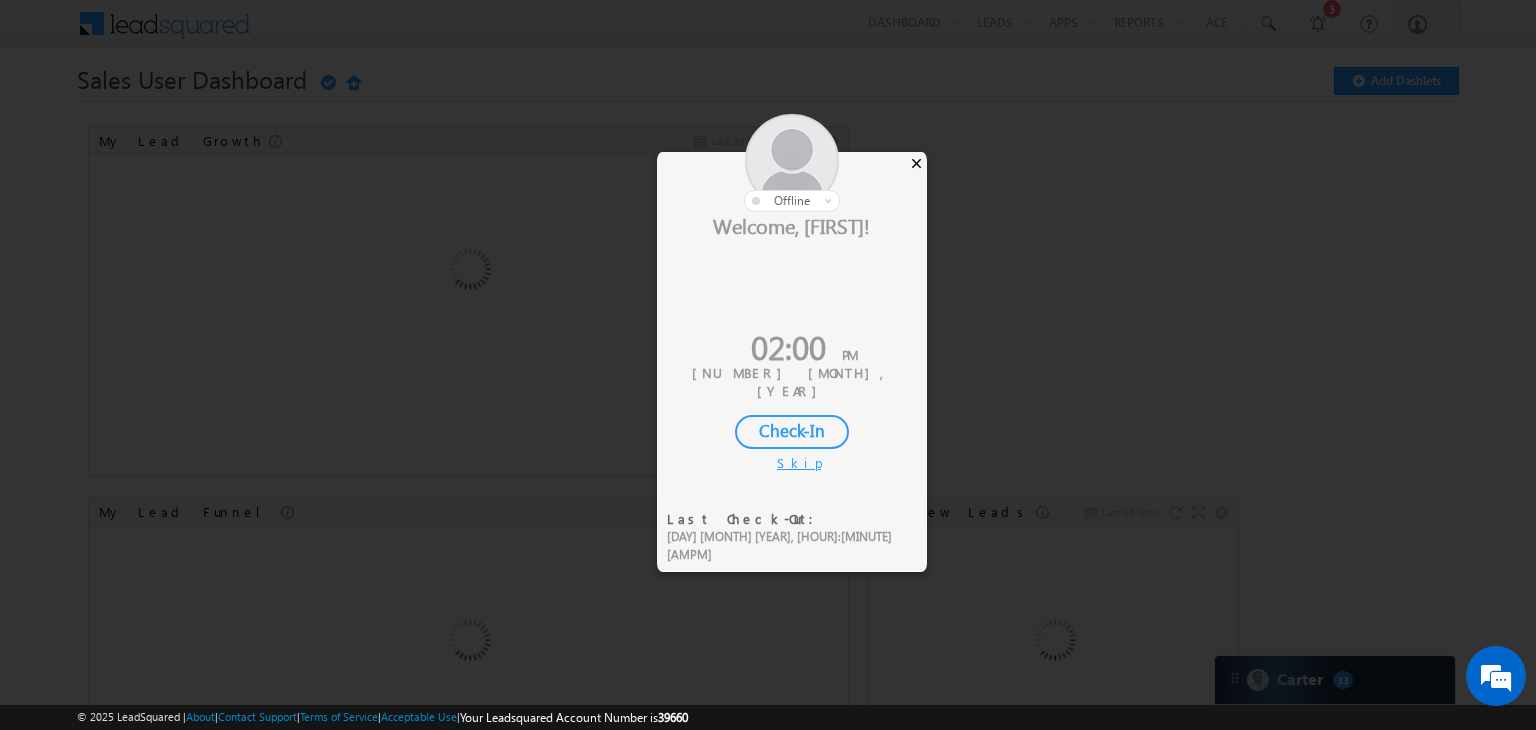 click on "×" at bounding box center [916, 163] 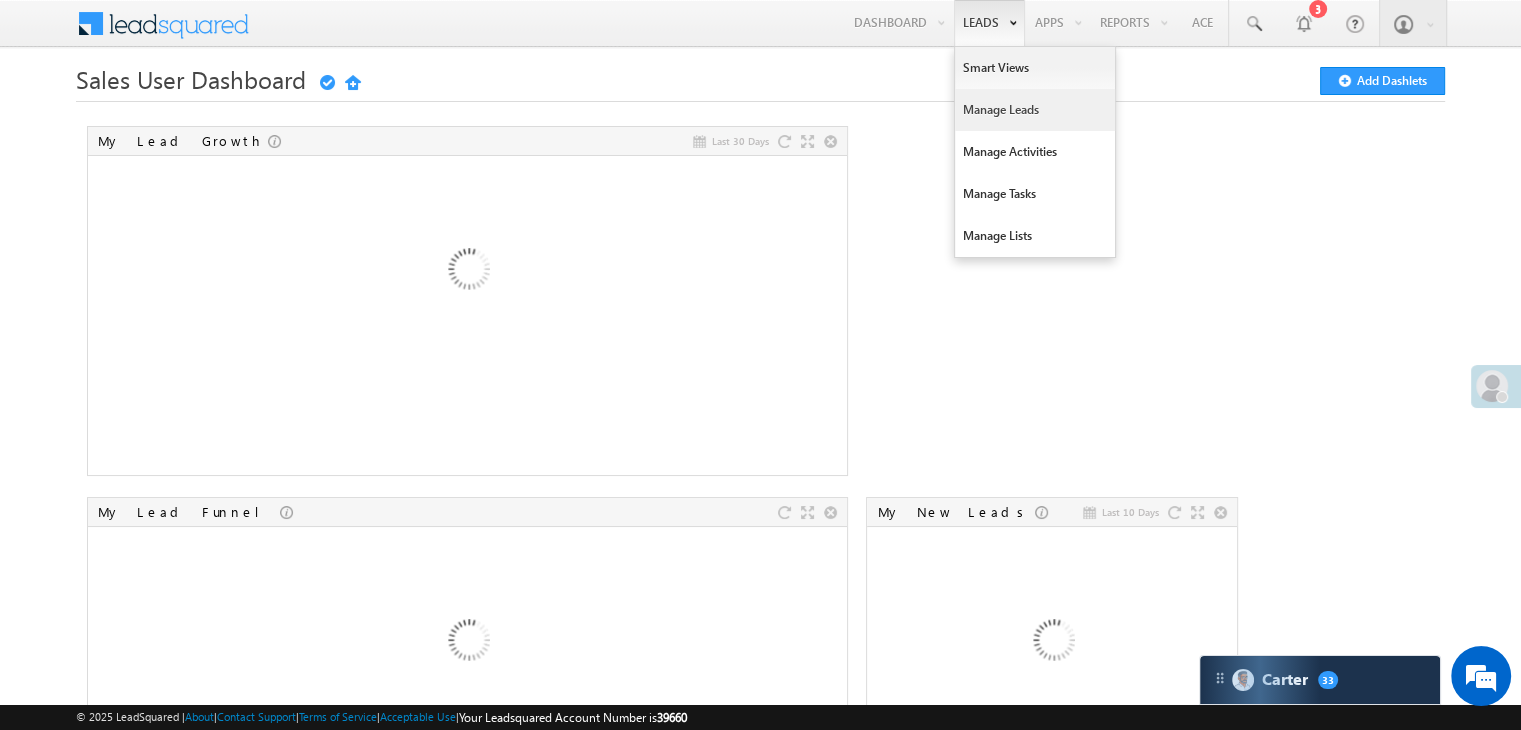 click on "Manage Leads" at bounding box center (1035, 110) 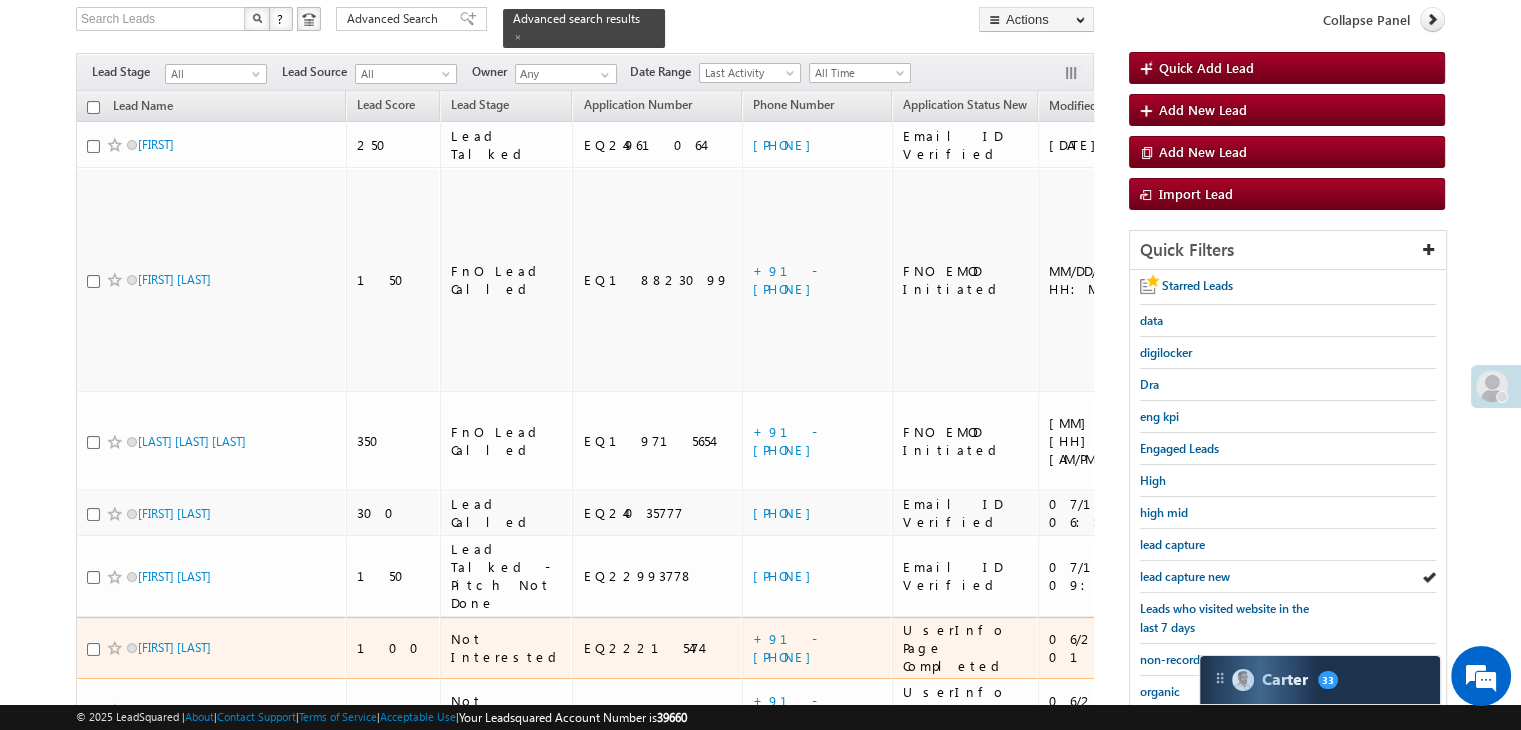 scroll, scrollTop: 100, scrollLeft: 0, axis: vertical 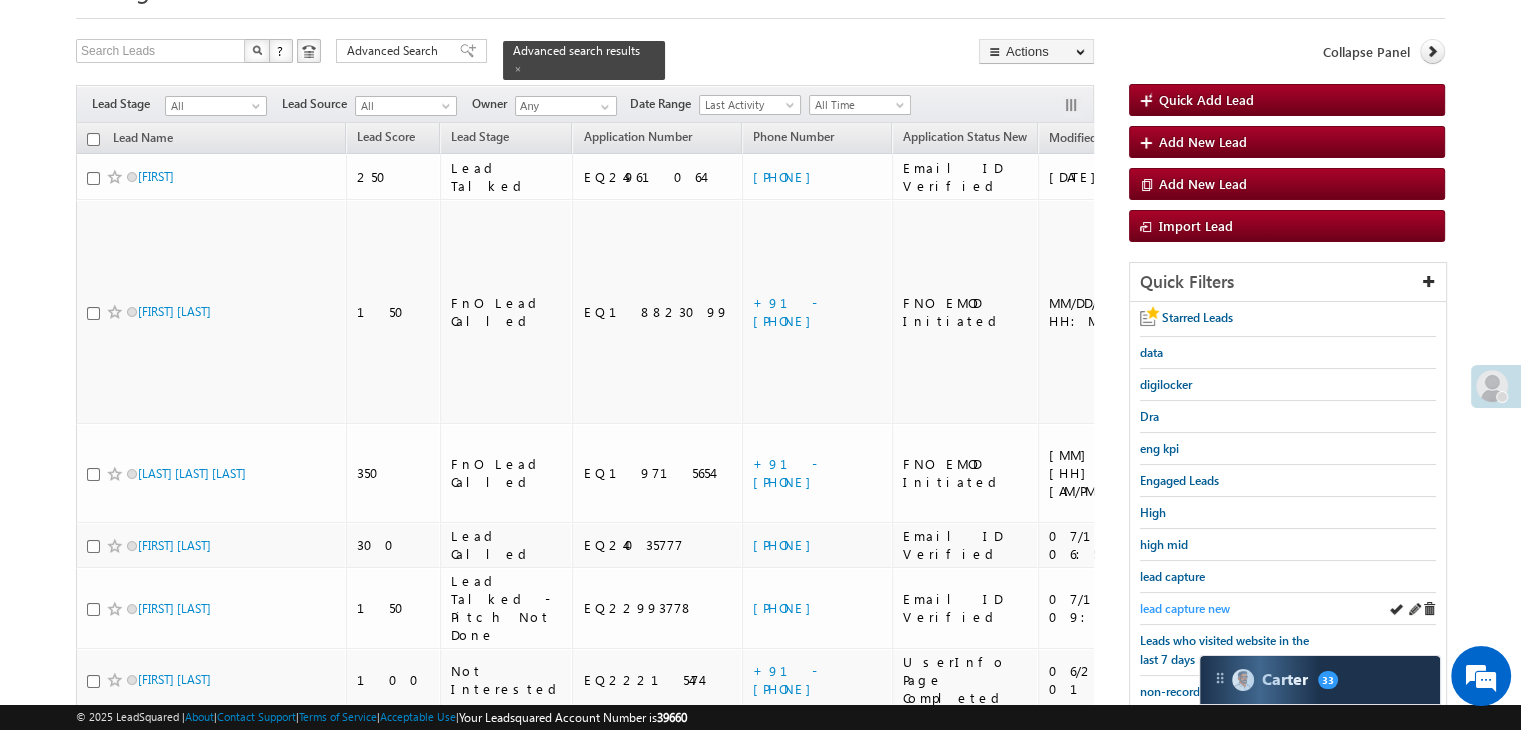 click on "lead capture new" at bounding box center (1185, 608) 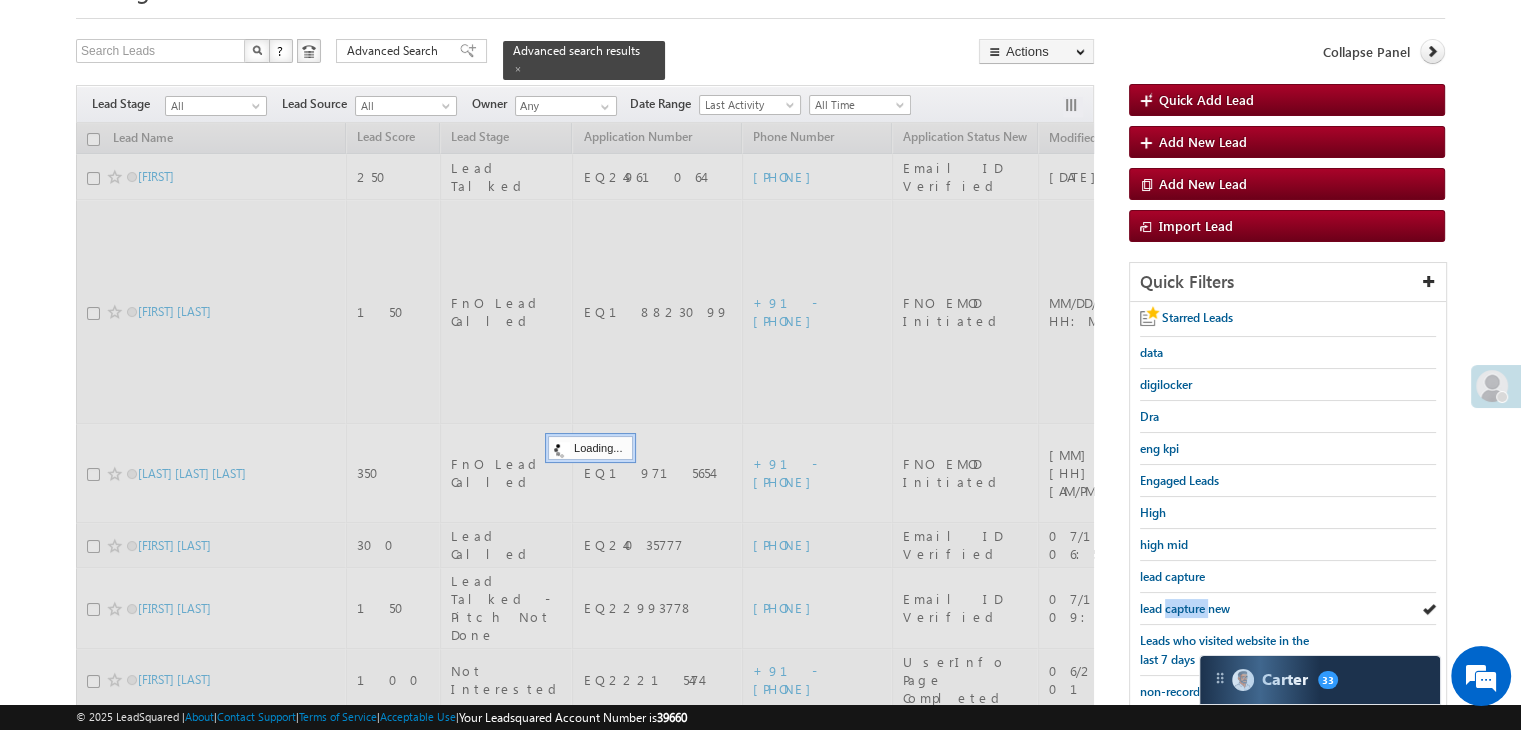 click on "lead capture new" at bounding box center [1185, 608] 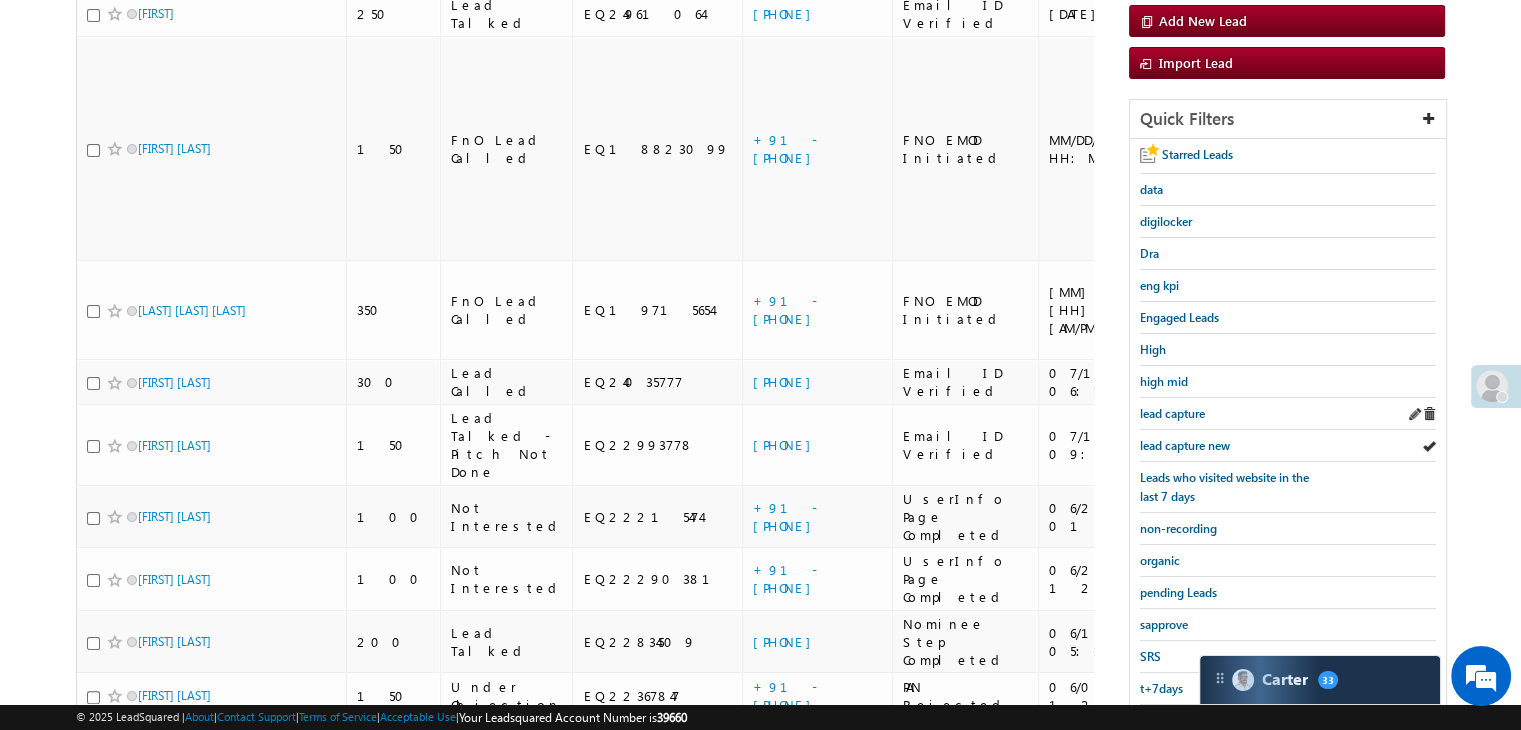 scroll, scrollTop: 363, scrollLeft: 0, axis: vertical 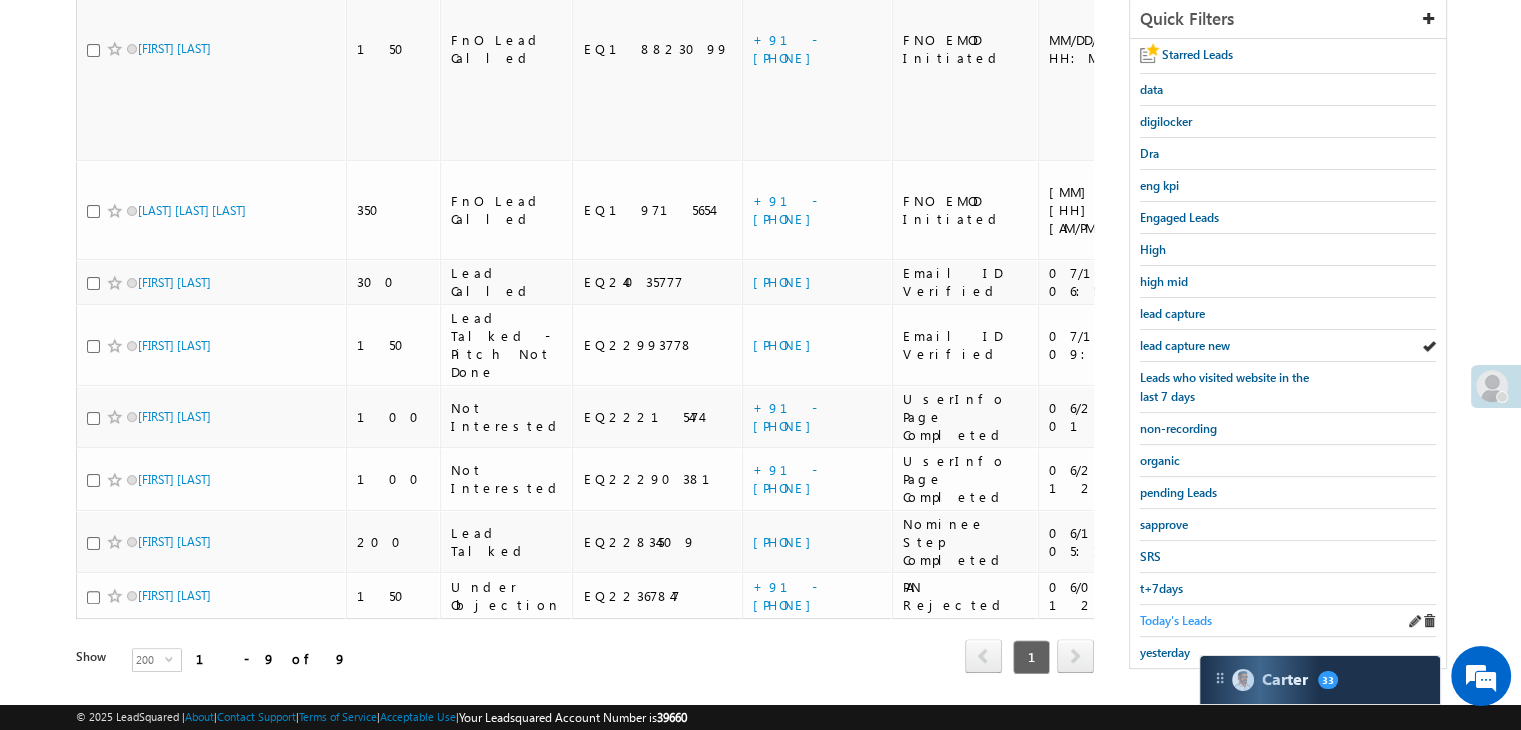 click on "Today's Leads" at bounding box center (1176, 620) 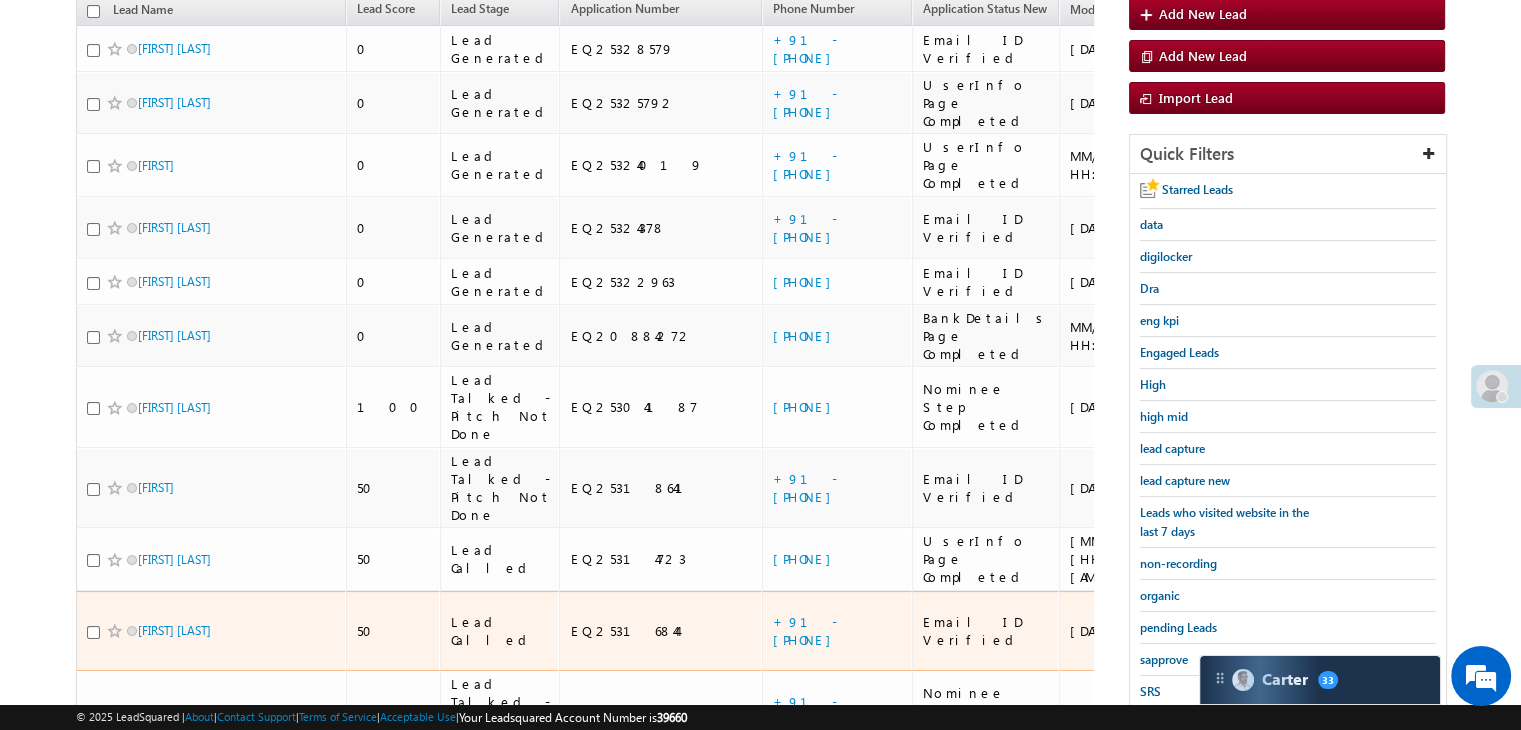 scroll, scrollTop: 463, scrollLeft: 0, axis: vertical 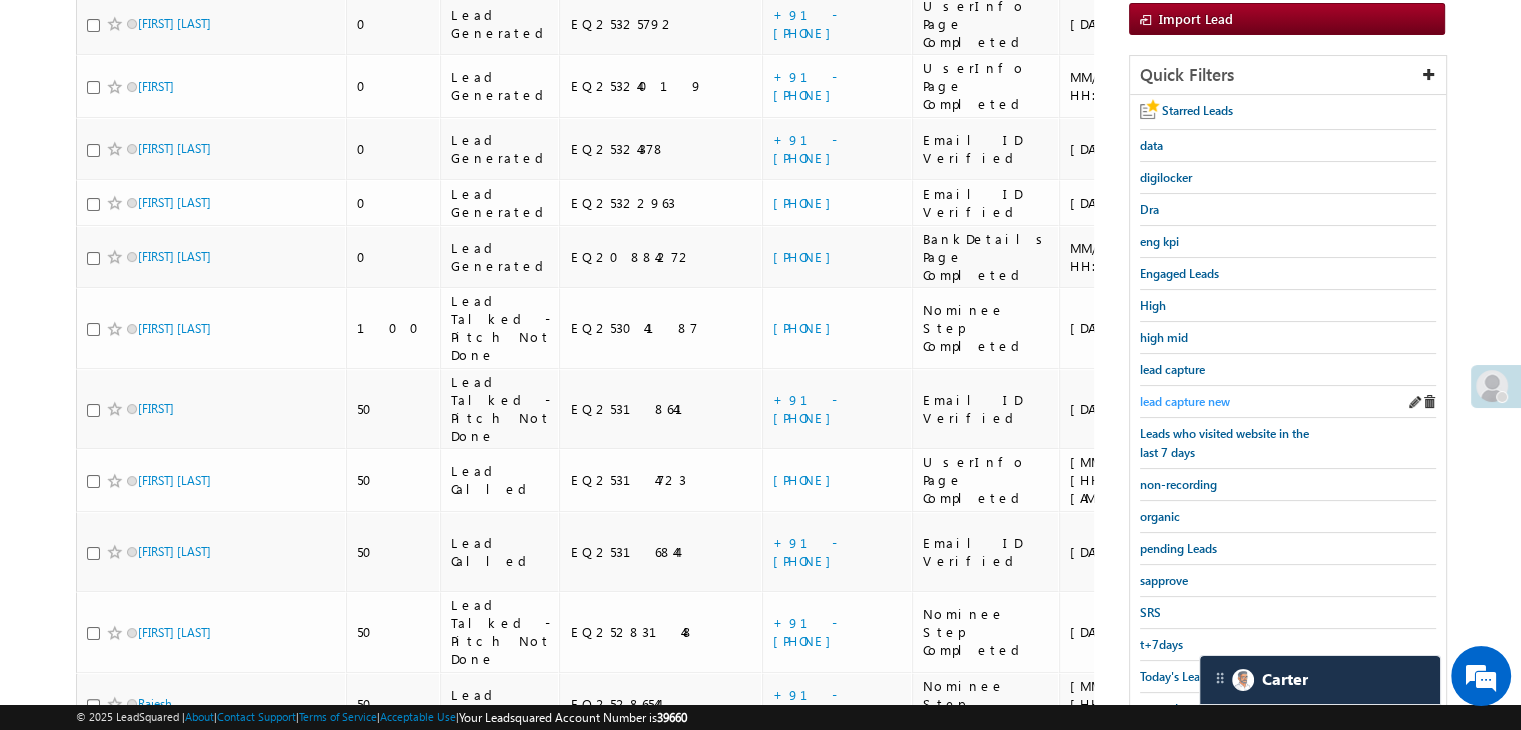 click on "lead capture new" at bounding box center [1185, 401] 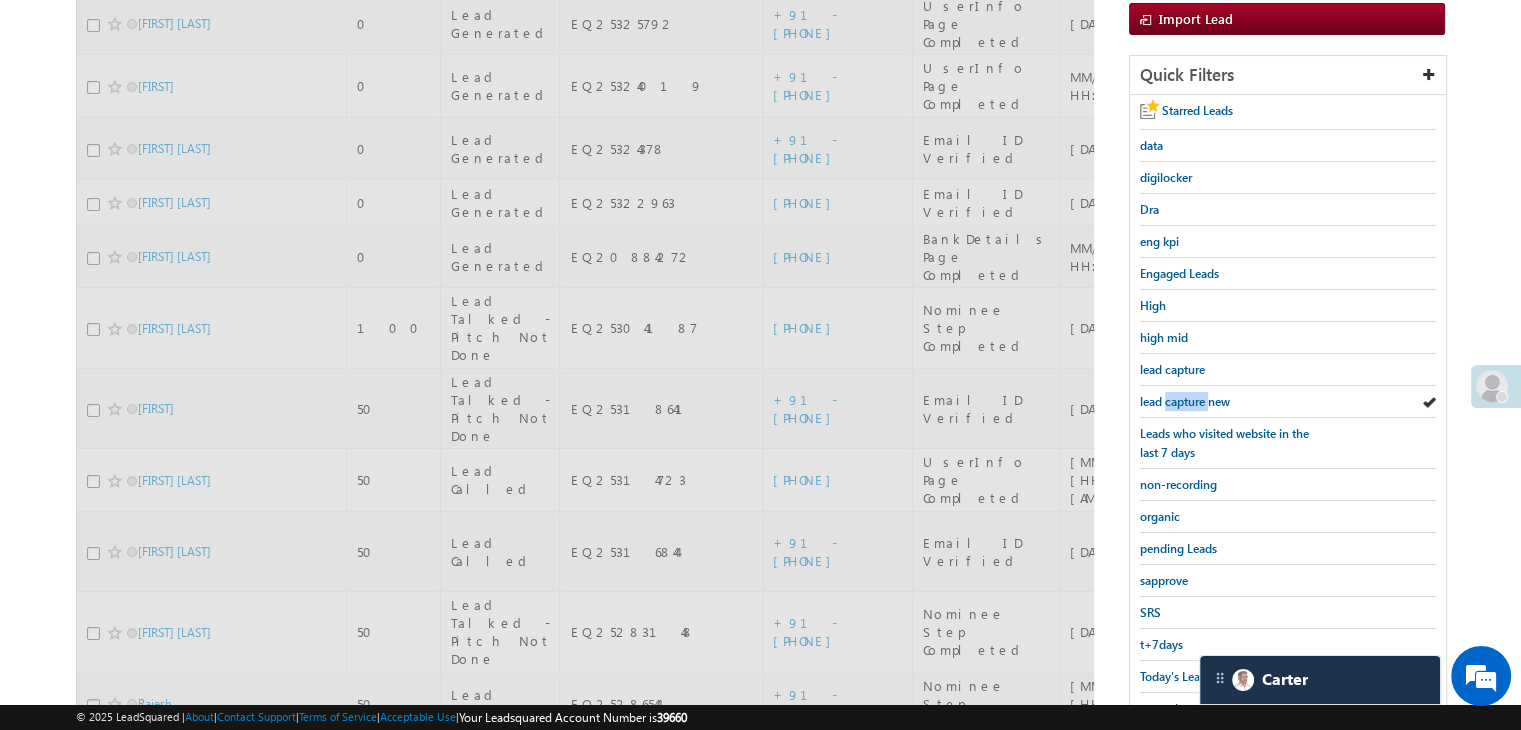 click on "lead capture new" at bounding box center [1185, 401] 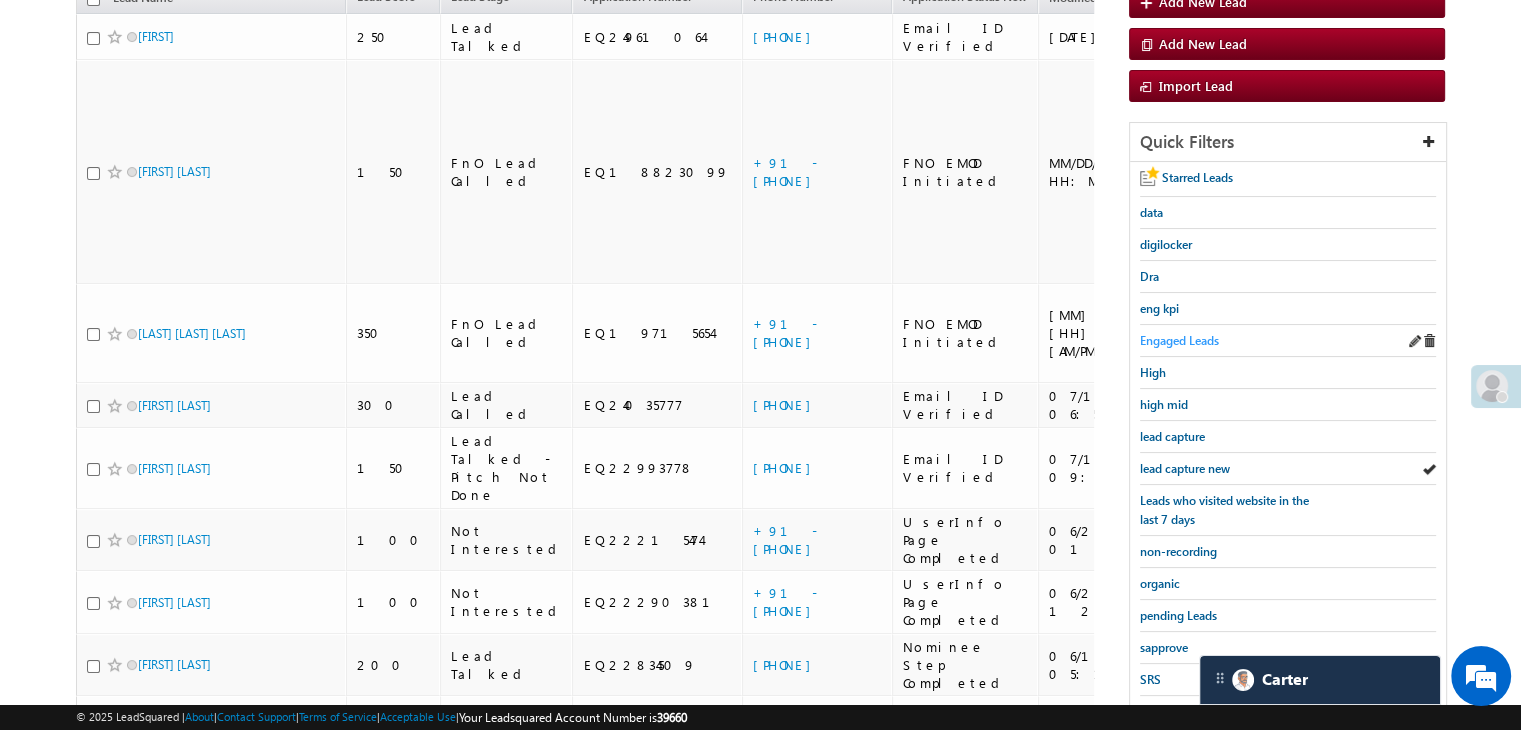 scroll, scrollTop: 163, scrollLeft: 0, axis: vertical 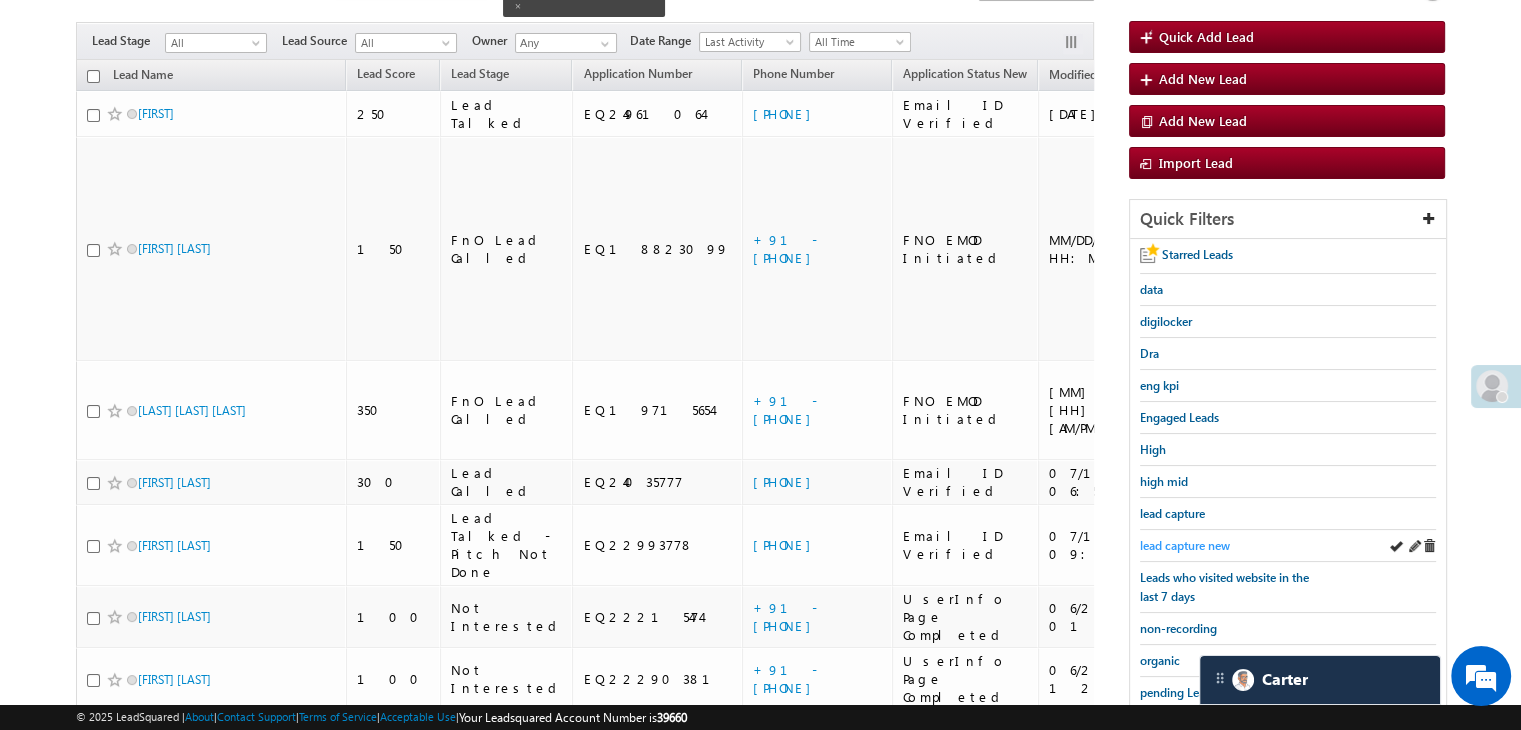 click on "lead capture new" at bounding box center [1185, 545] 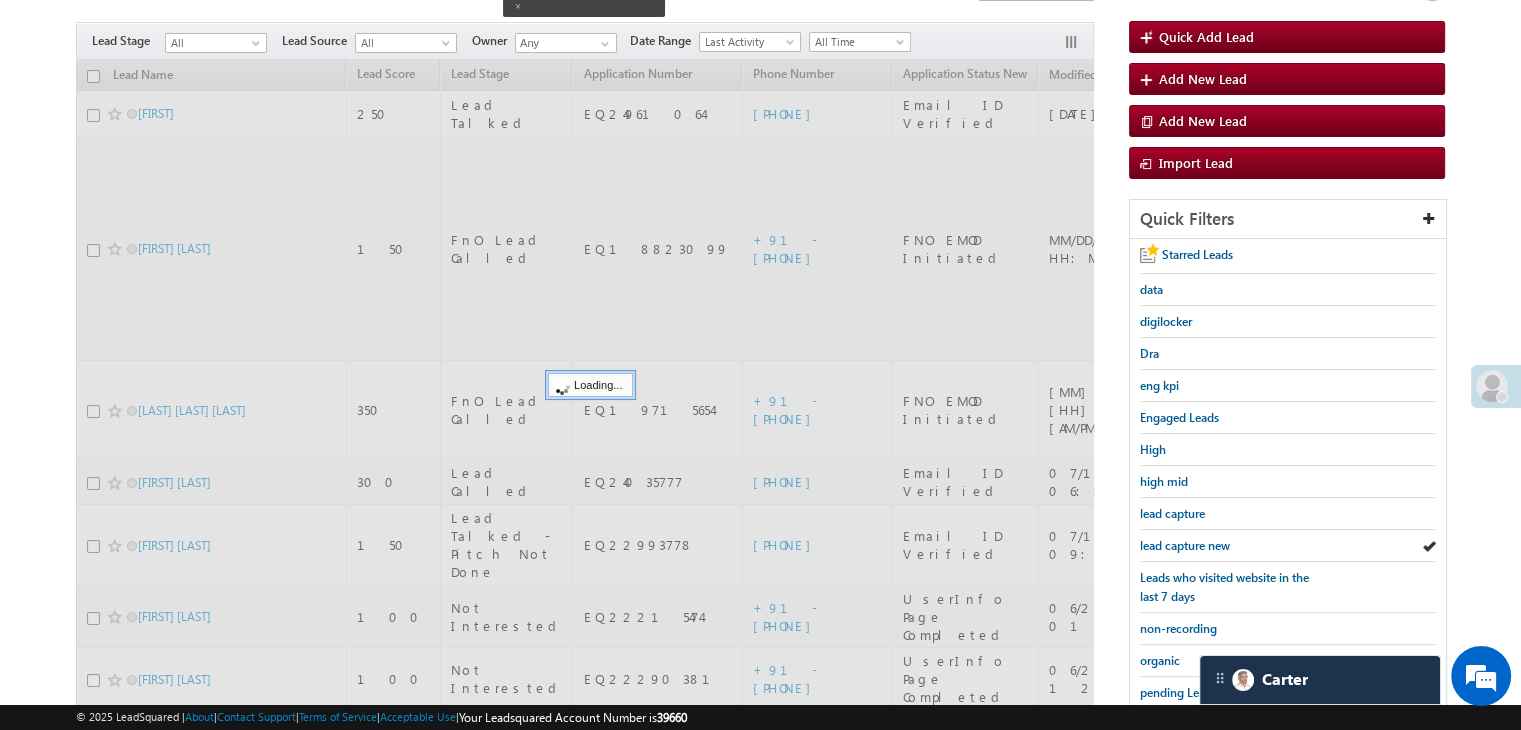click on "lead capture new" at bounding box center (1185, 545) 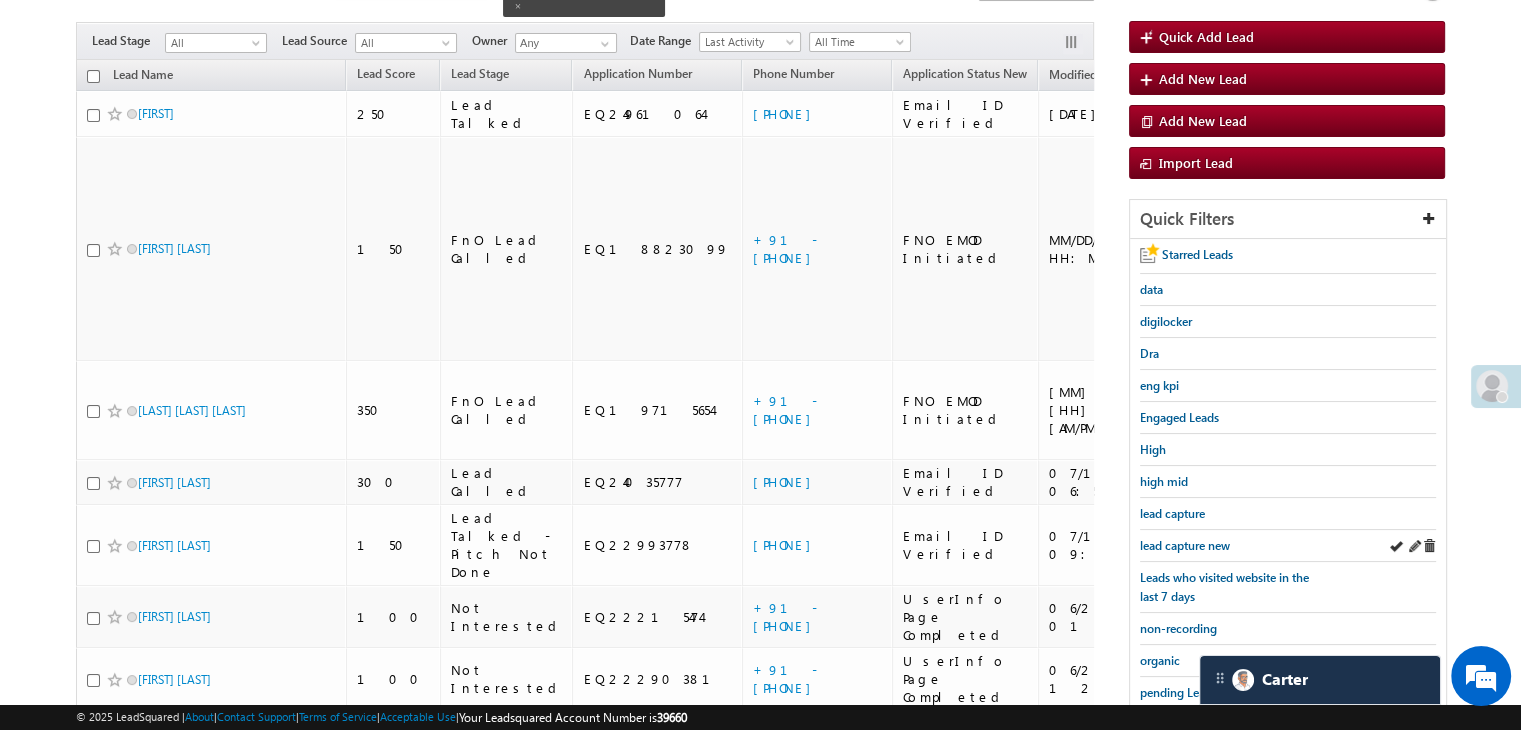 click on "lead capture new" at bounding box center [1288, 546] 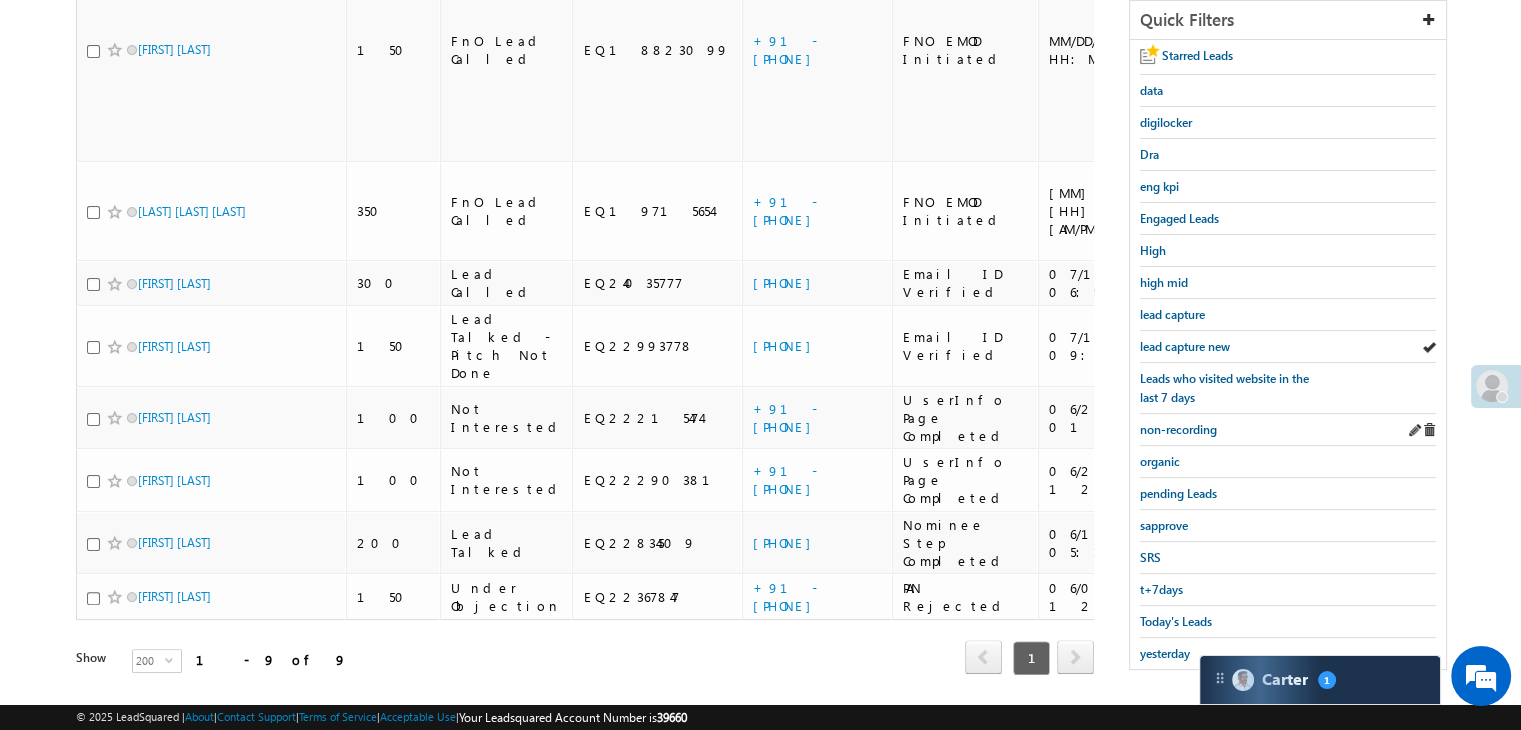 scroll, scrollTop: 363, scrollLeft: 0, axis: vertical 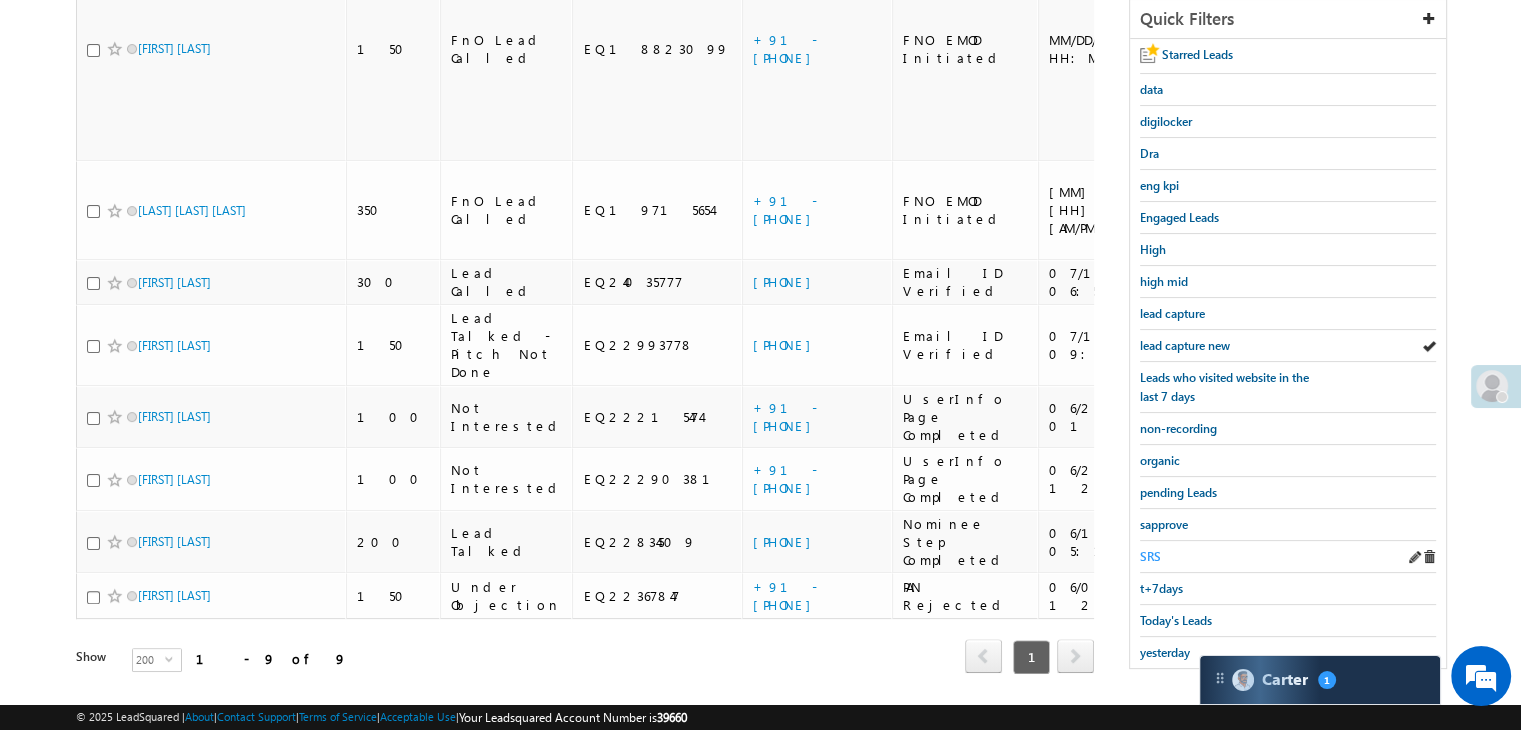 click on "SRS" at bounding box center [1150, 556] 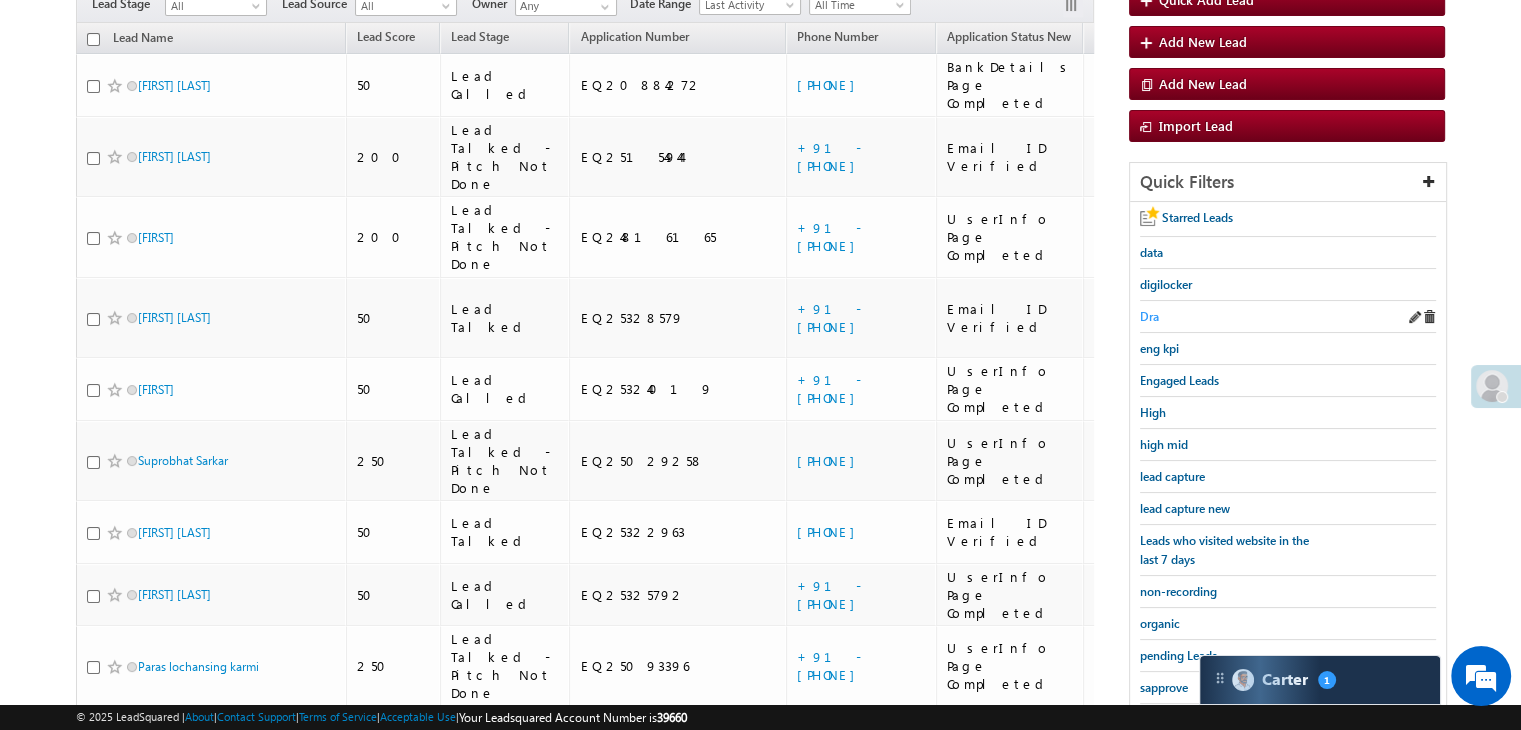scroll, scrollTop: 500, scrollLeft: 0, axis: vertical 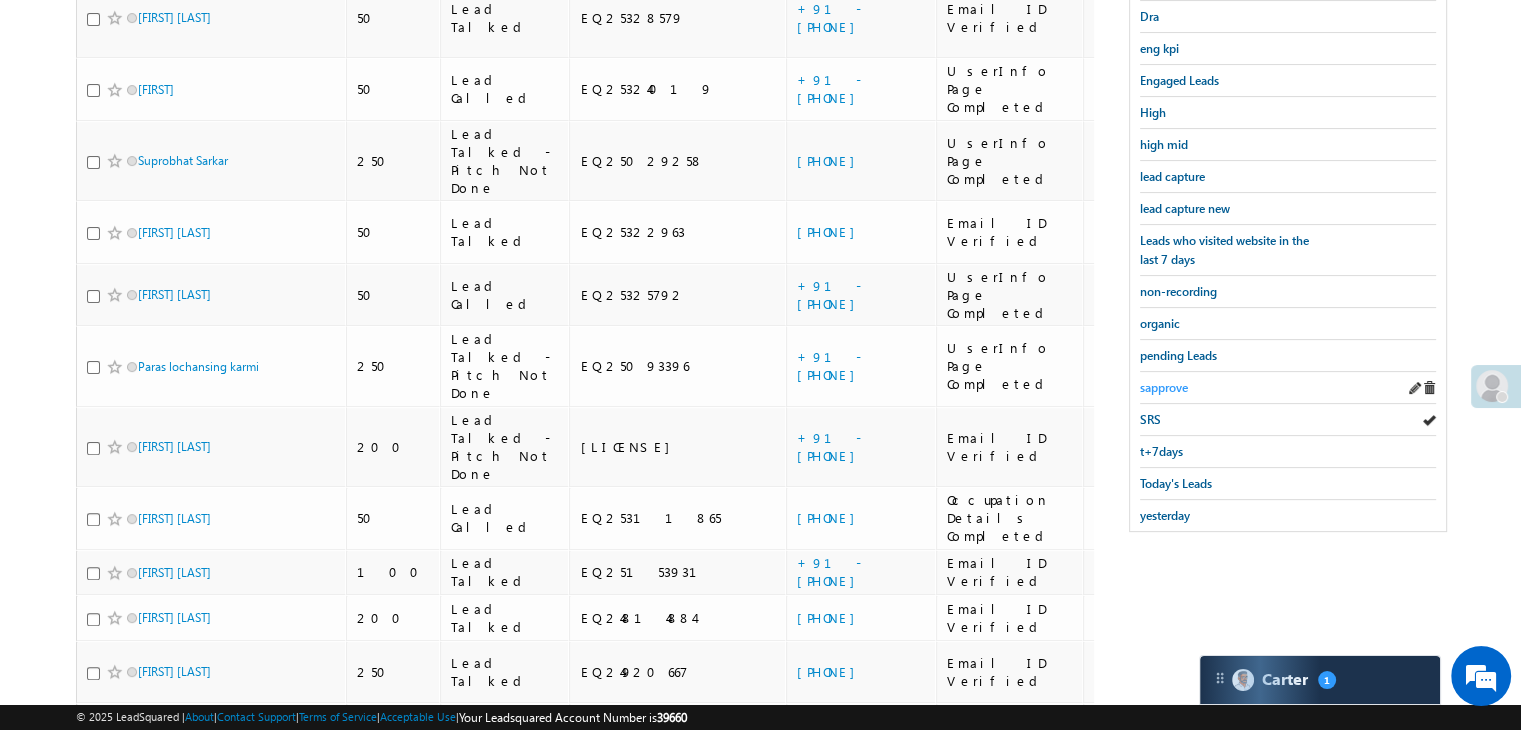 click on "sapprove" at bounding box center (1164, 387) 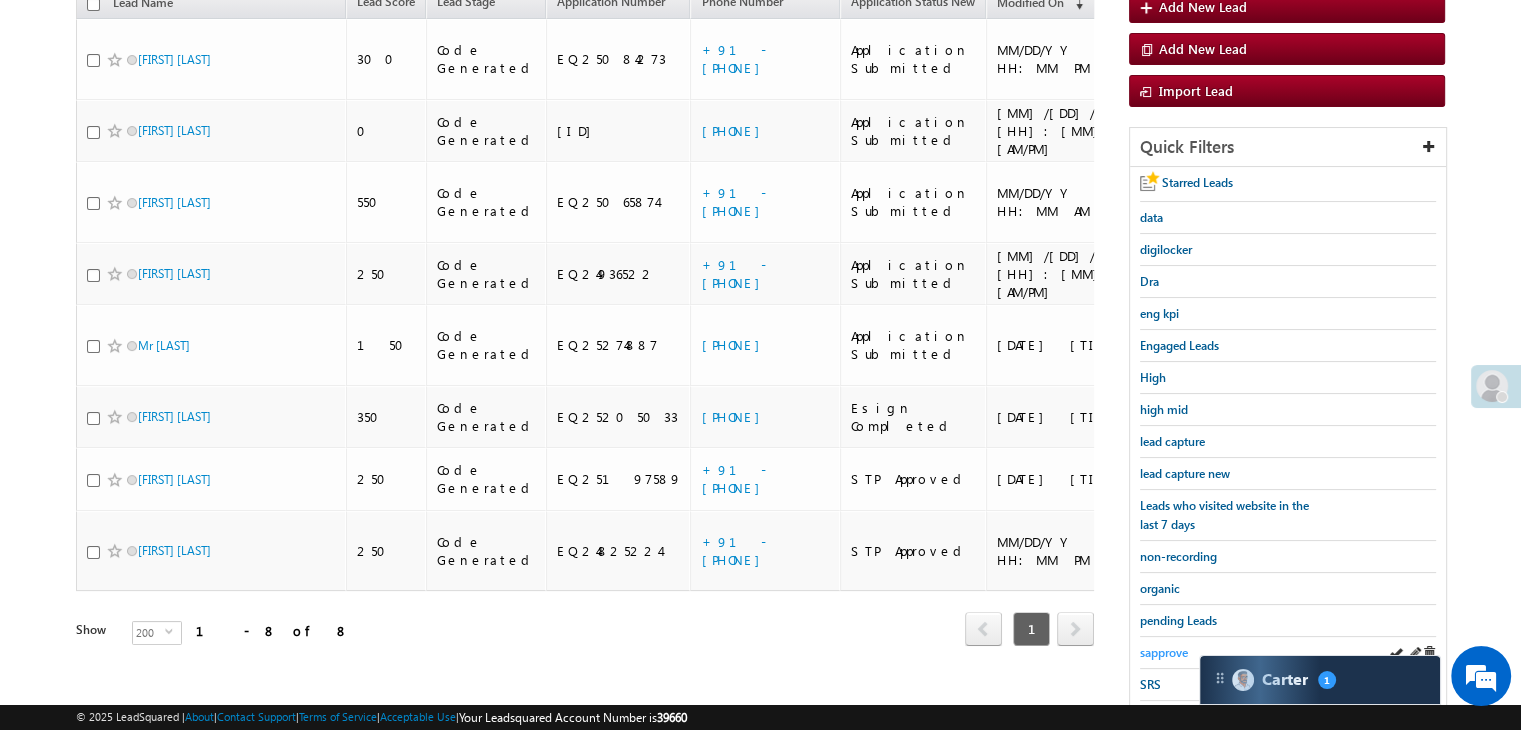 scroll, scrollTop: 200, scrollLeft: 0, axis: vertical 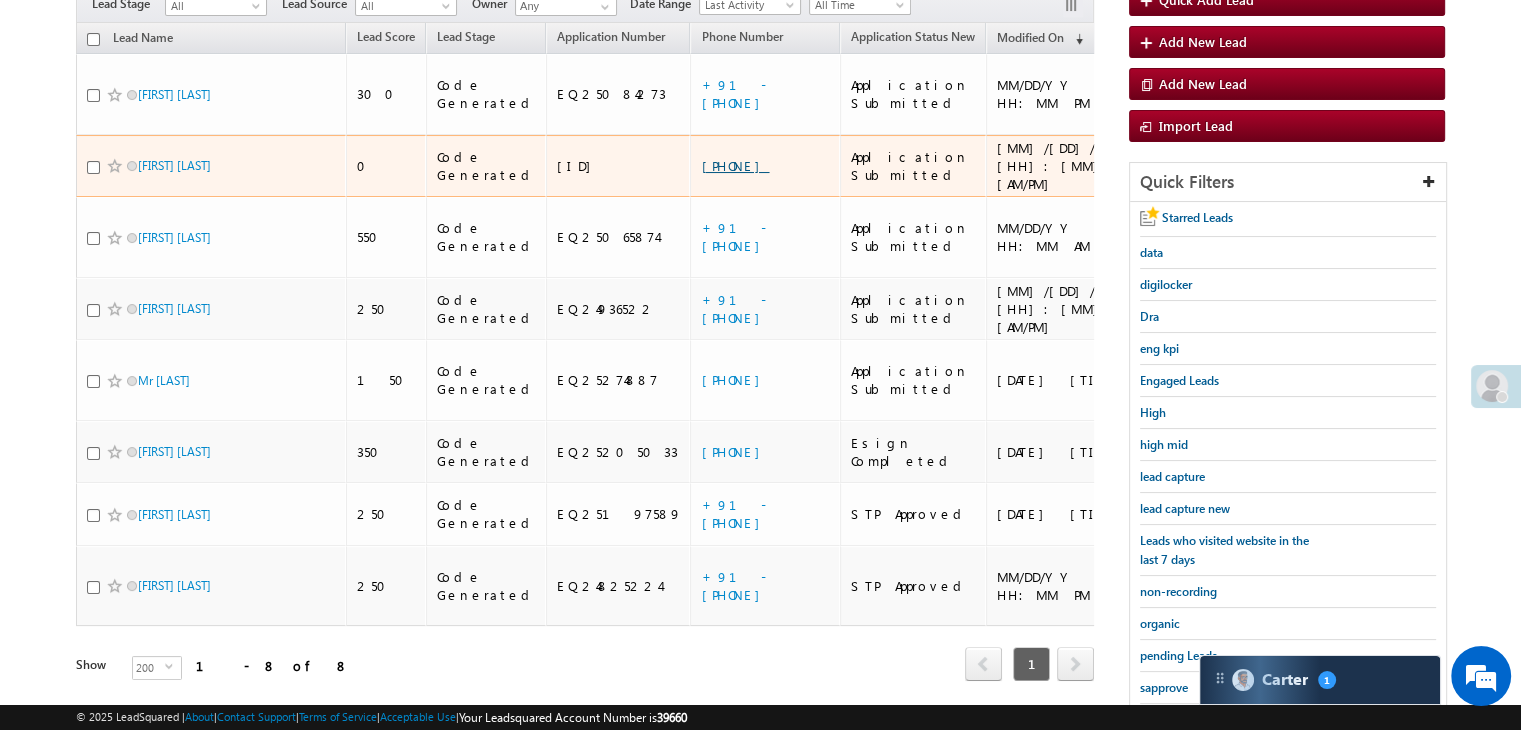 click on "+91-7567565819" at bounding box center [735, 165] 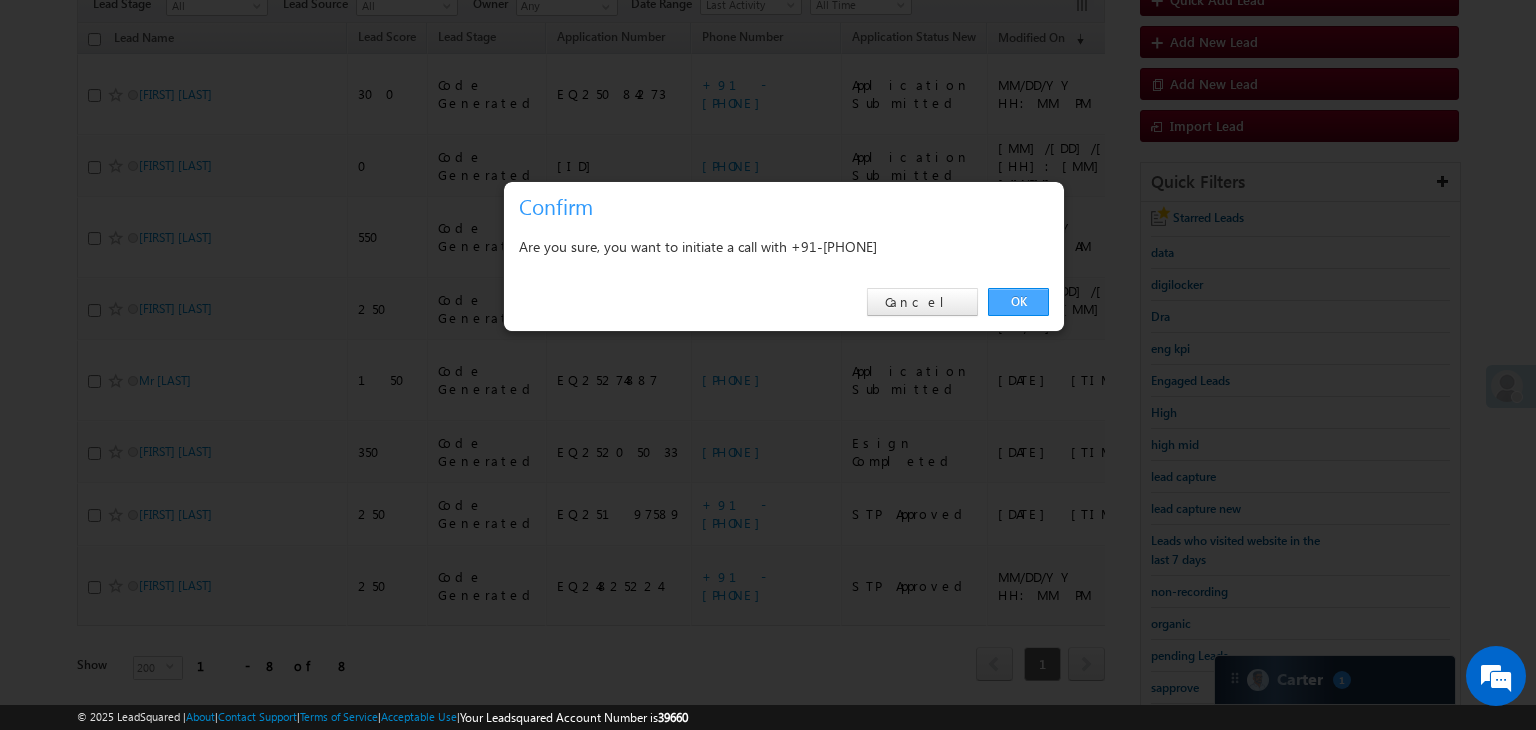 click on "OK" at bounding box center [1018, 302] 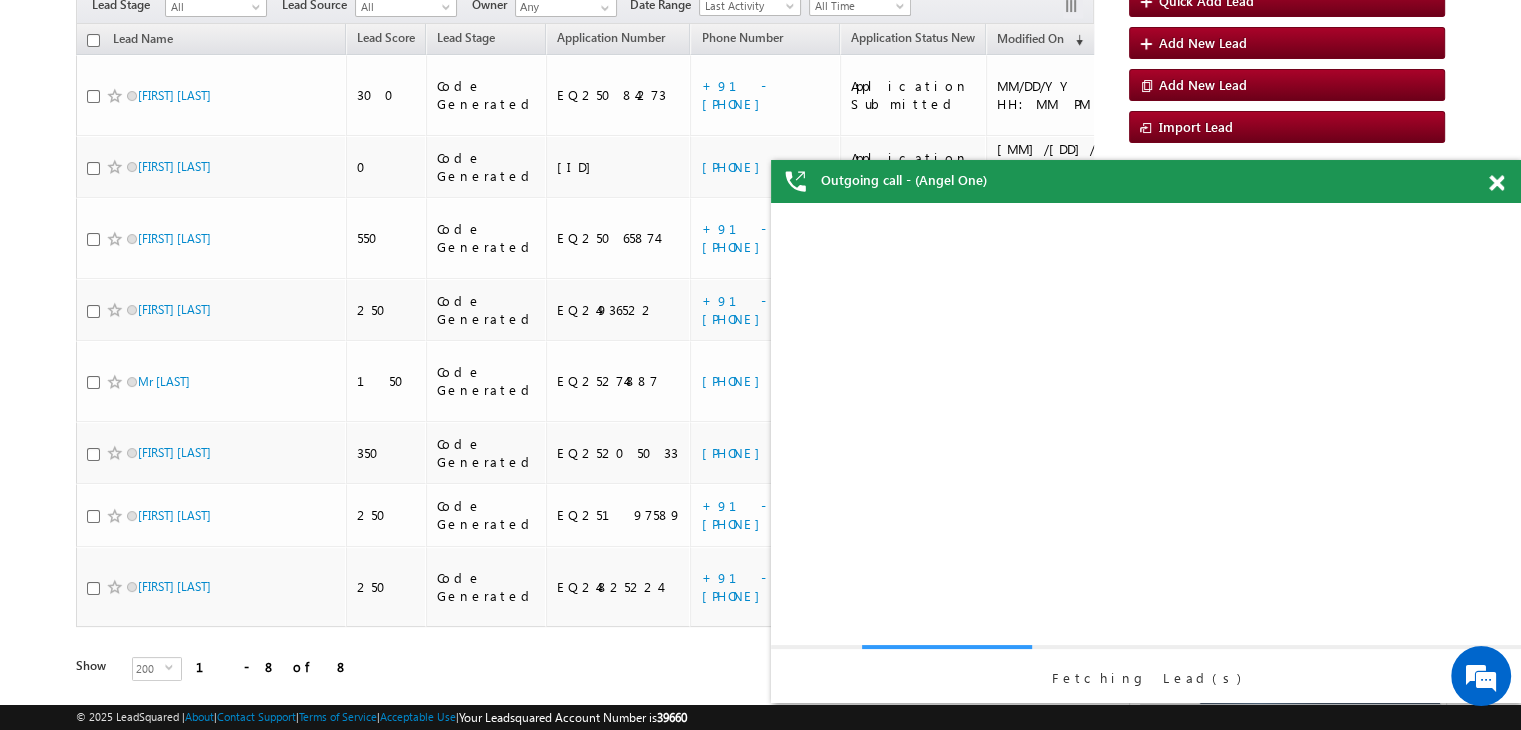 scroll, scrollTop: 0, scrollLeft: 0, axis: both 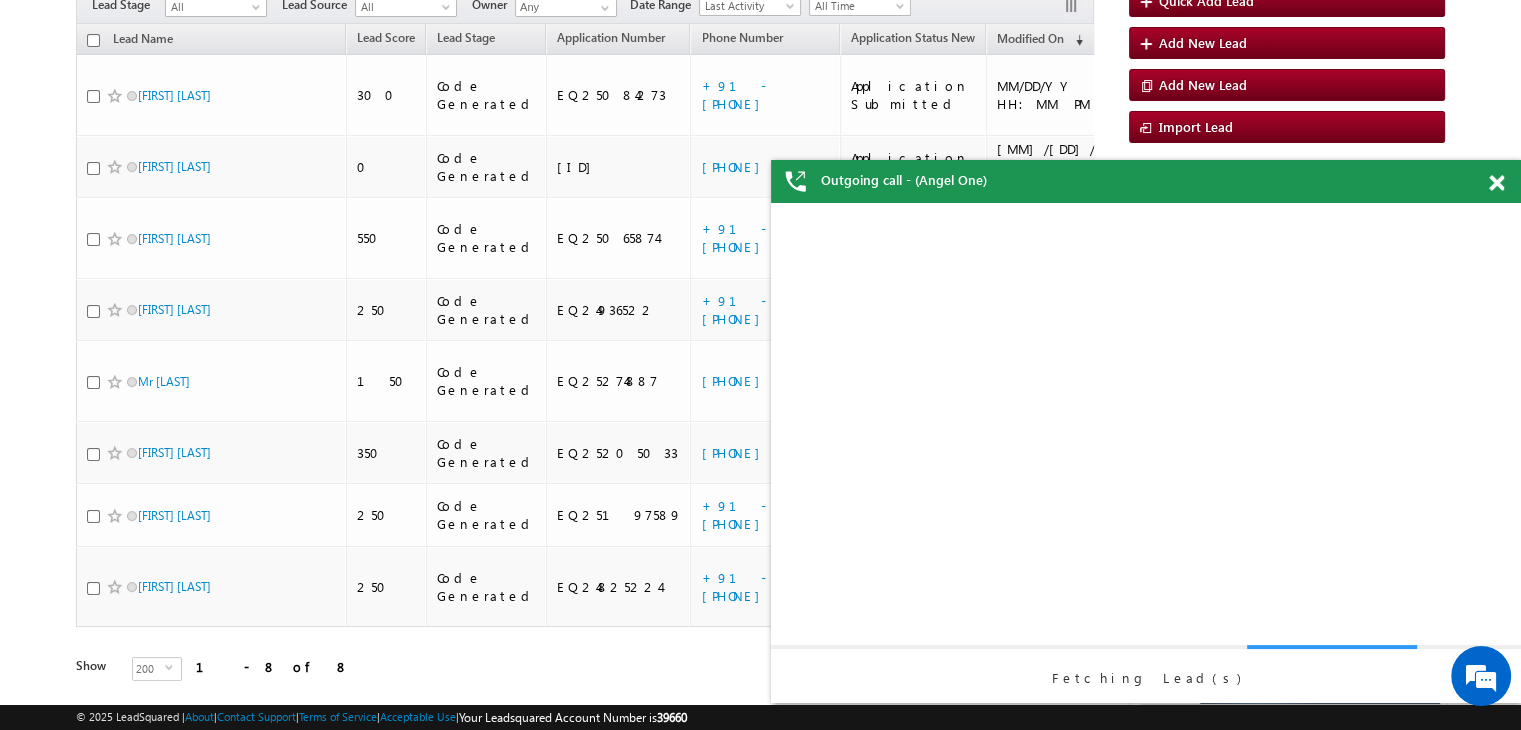 click at bounding box center (1496, 183) 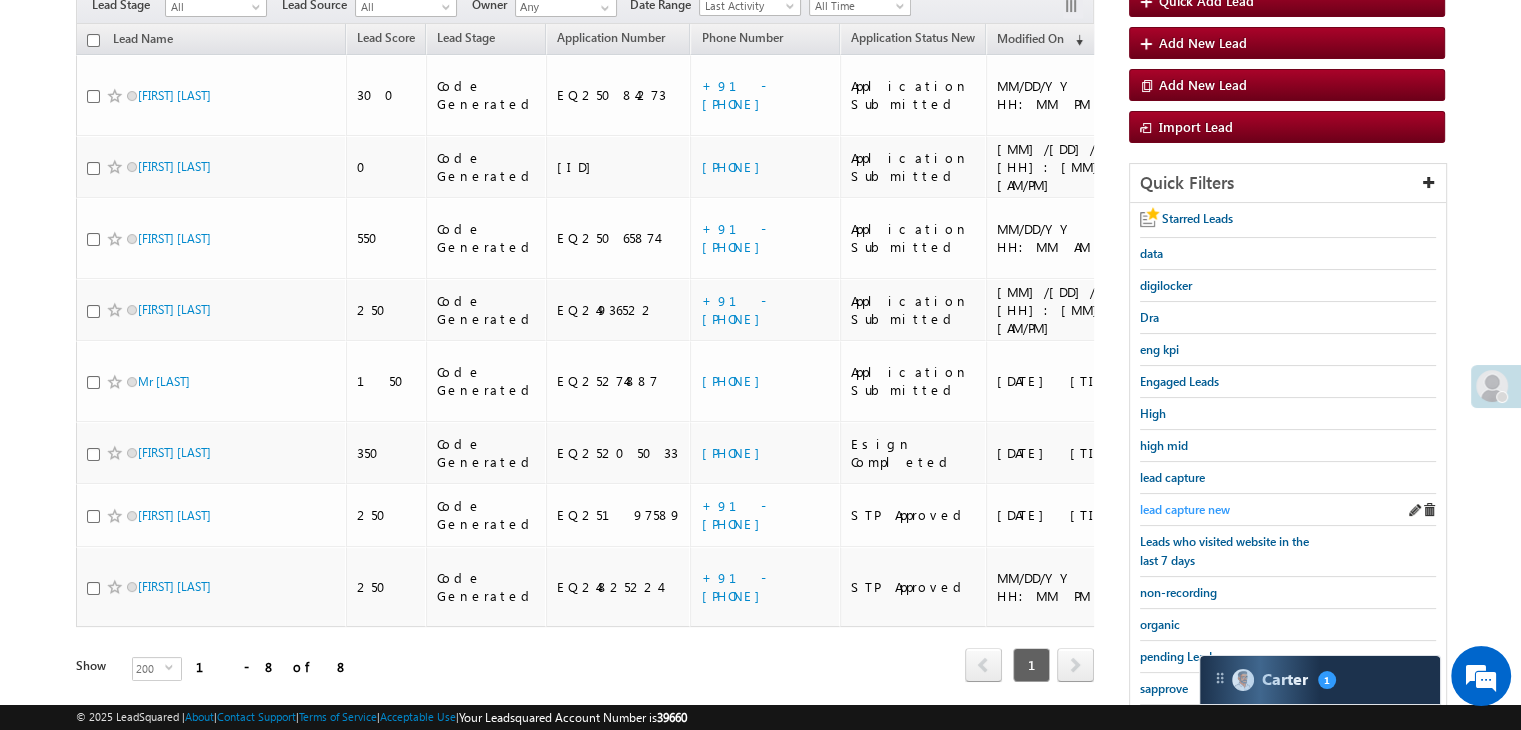 click on "lead capture new" at bounding box center (1185, 509) 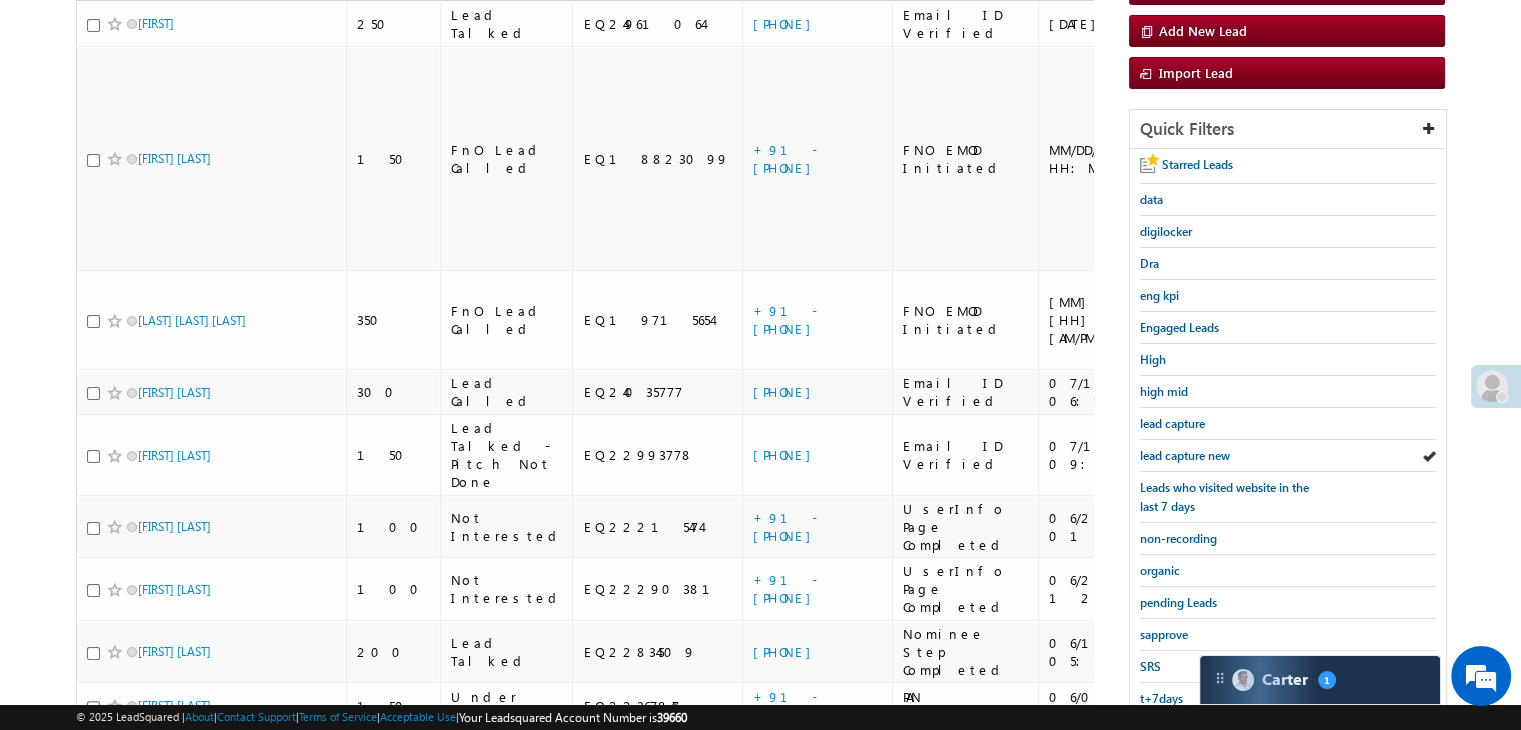 scroll, scrollTop: 200, scrollLeft: 0, axis: vertical 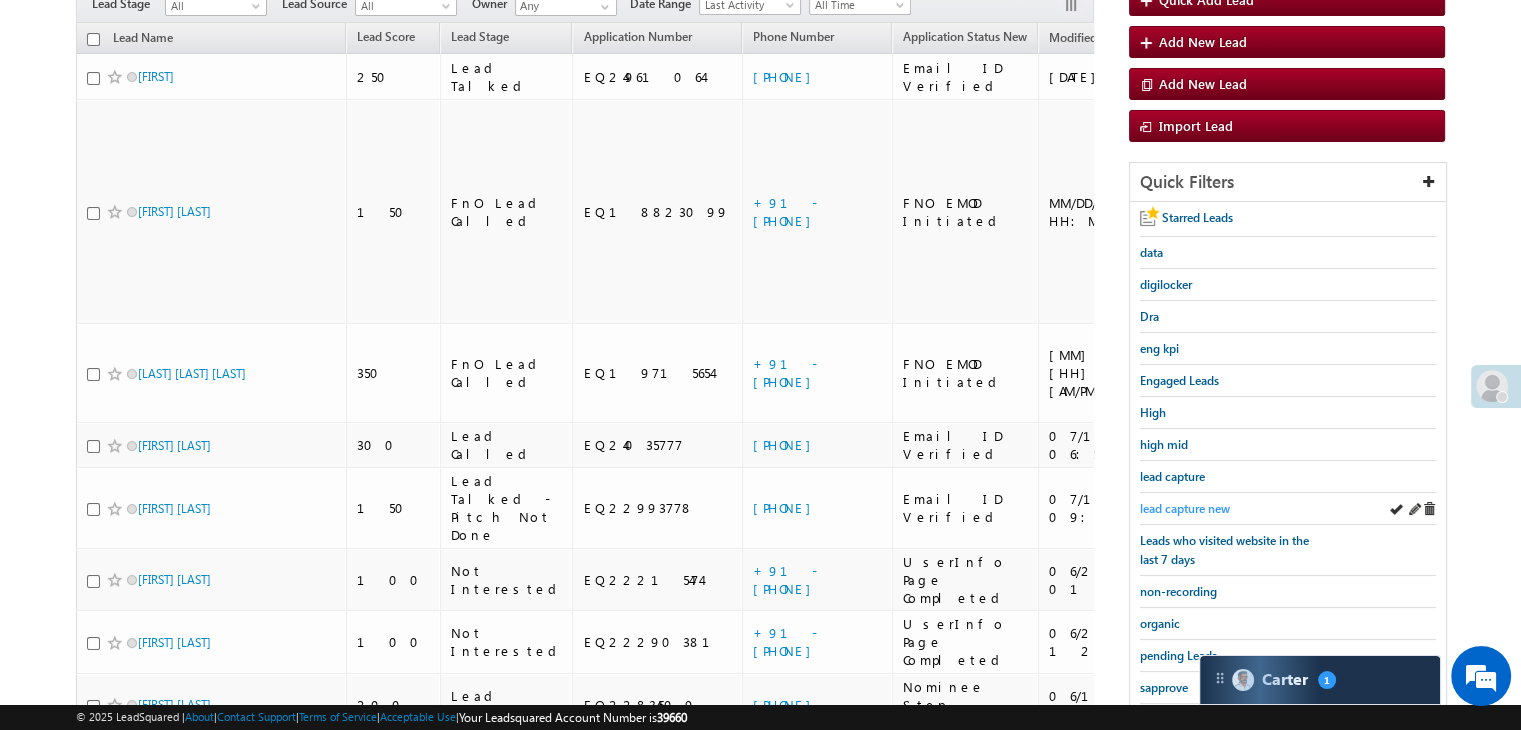 click on "lead capture new" at bounding box center (1185, 508) 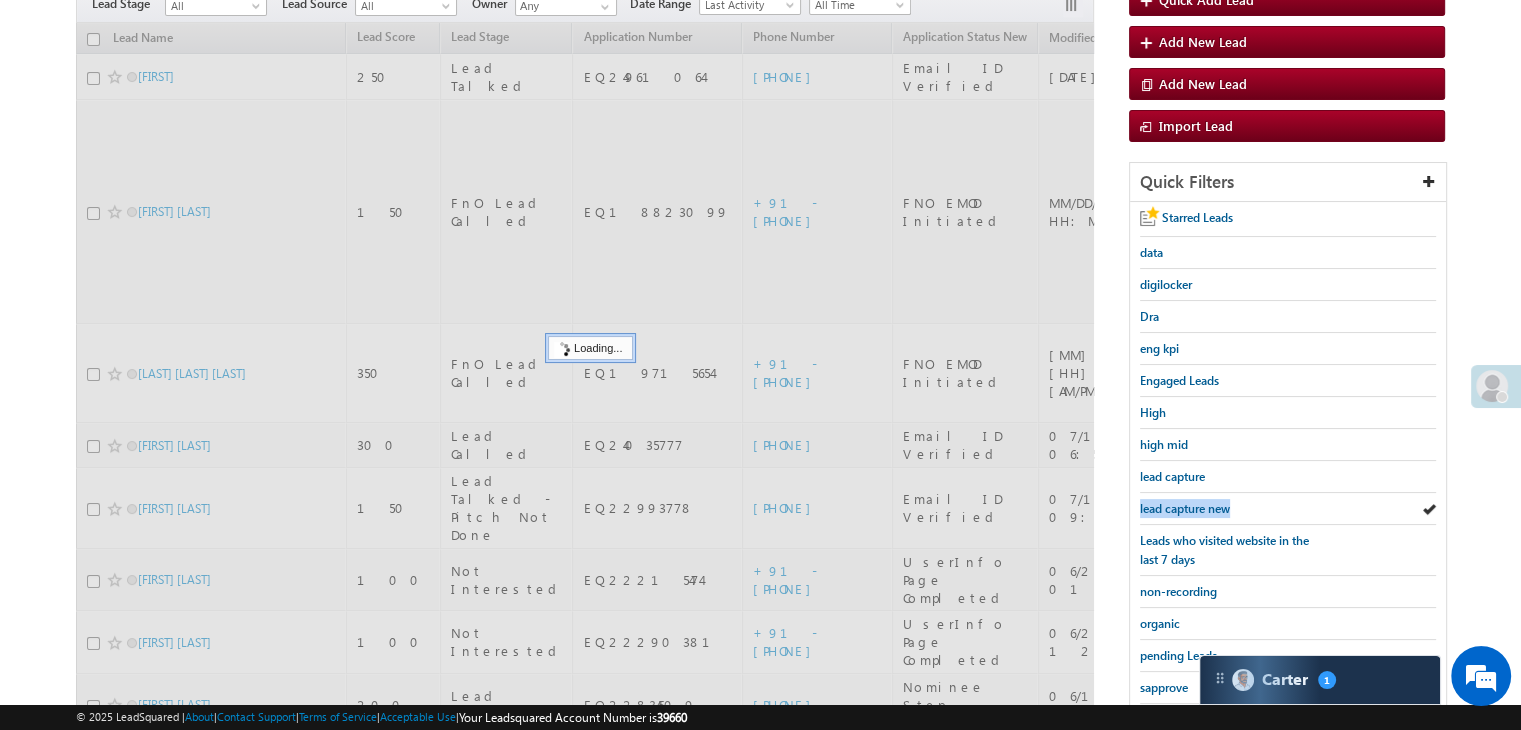 click on "lead capture new" at bounding box center [1185, 508] 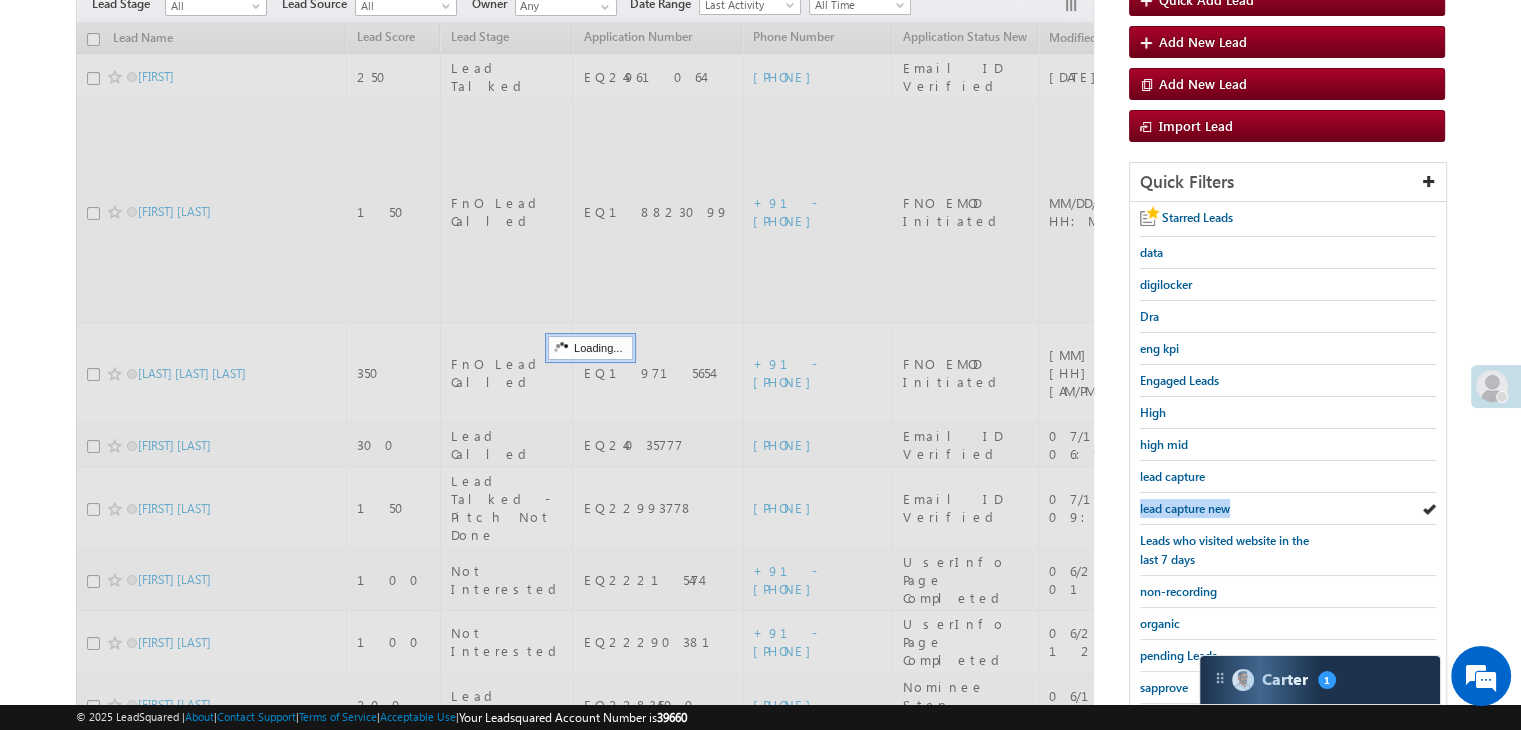 click on "lead capture new" at bounding box center (1185, 508) 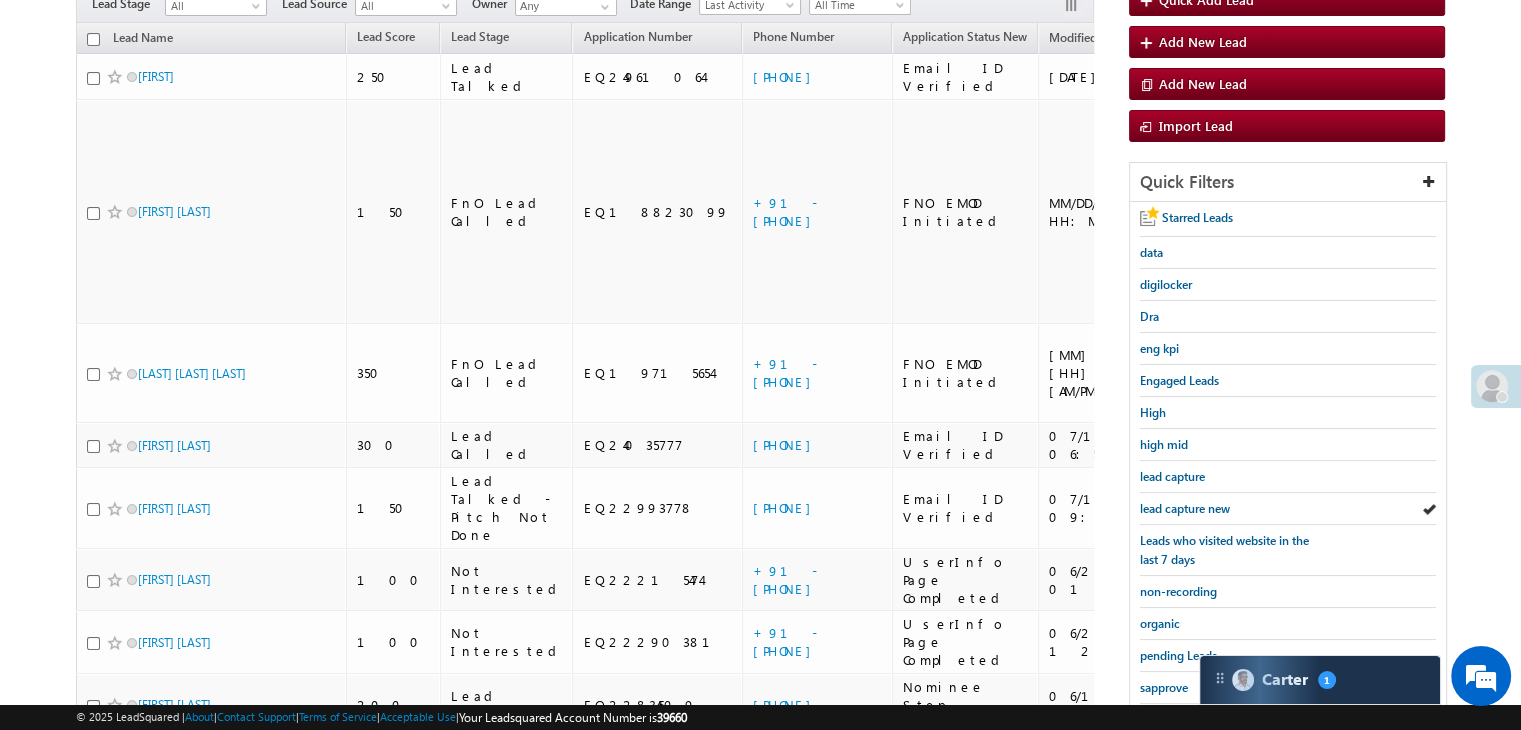 click on "lead capture new" at bounding box center [1185, 508] 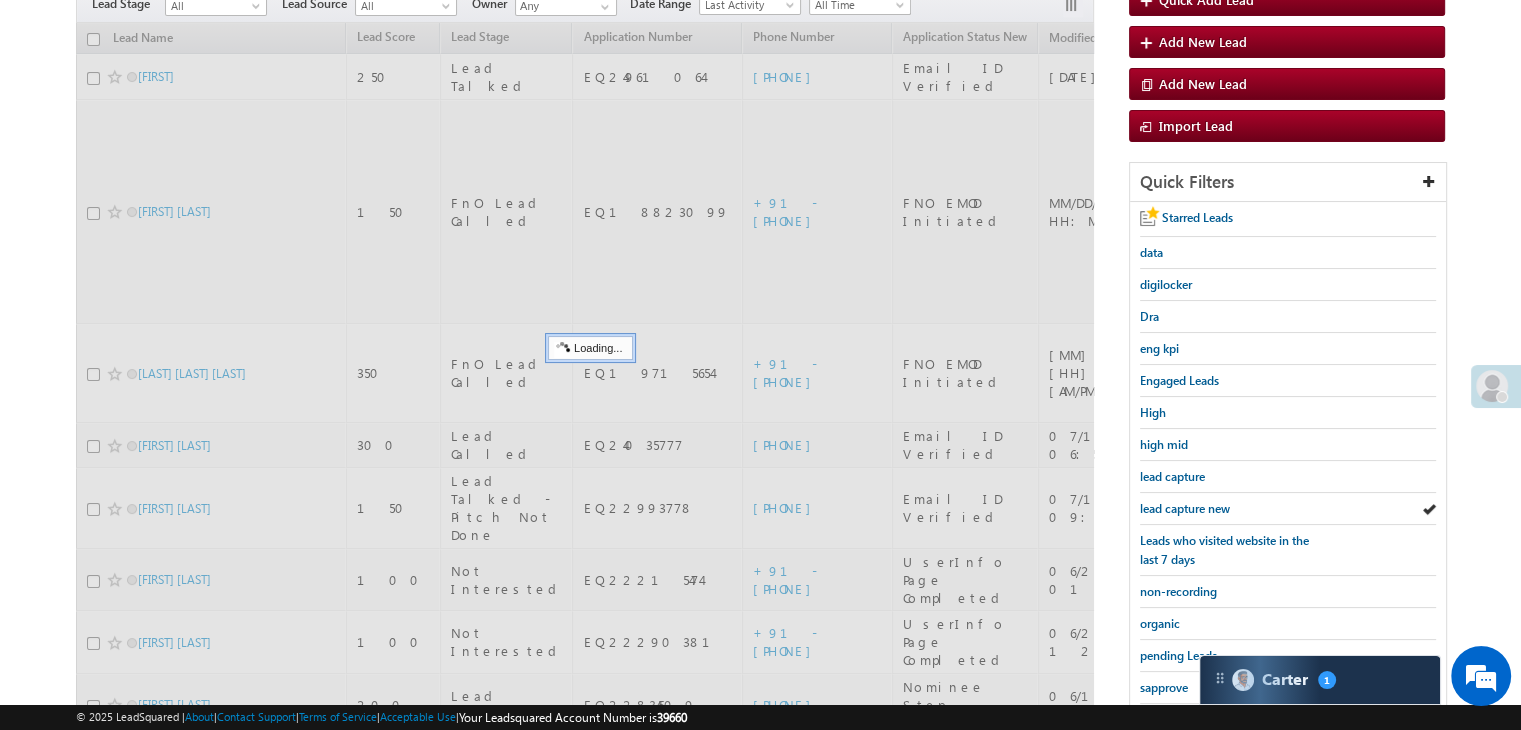 click on "lead capture new" at bounding box center [1185, 508] 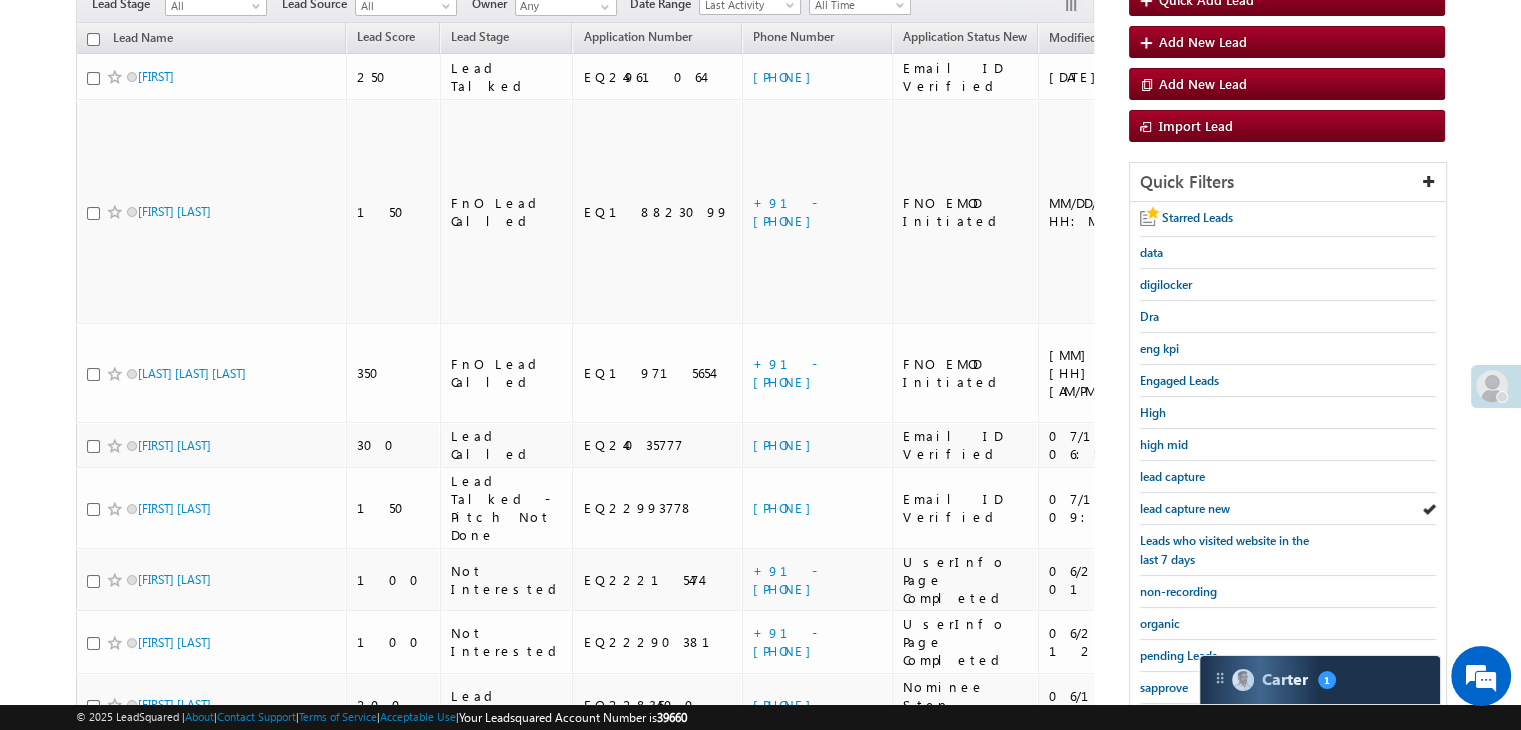 click on "lead capture new" at bounding box center [1185, 508] 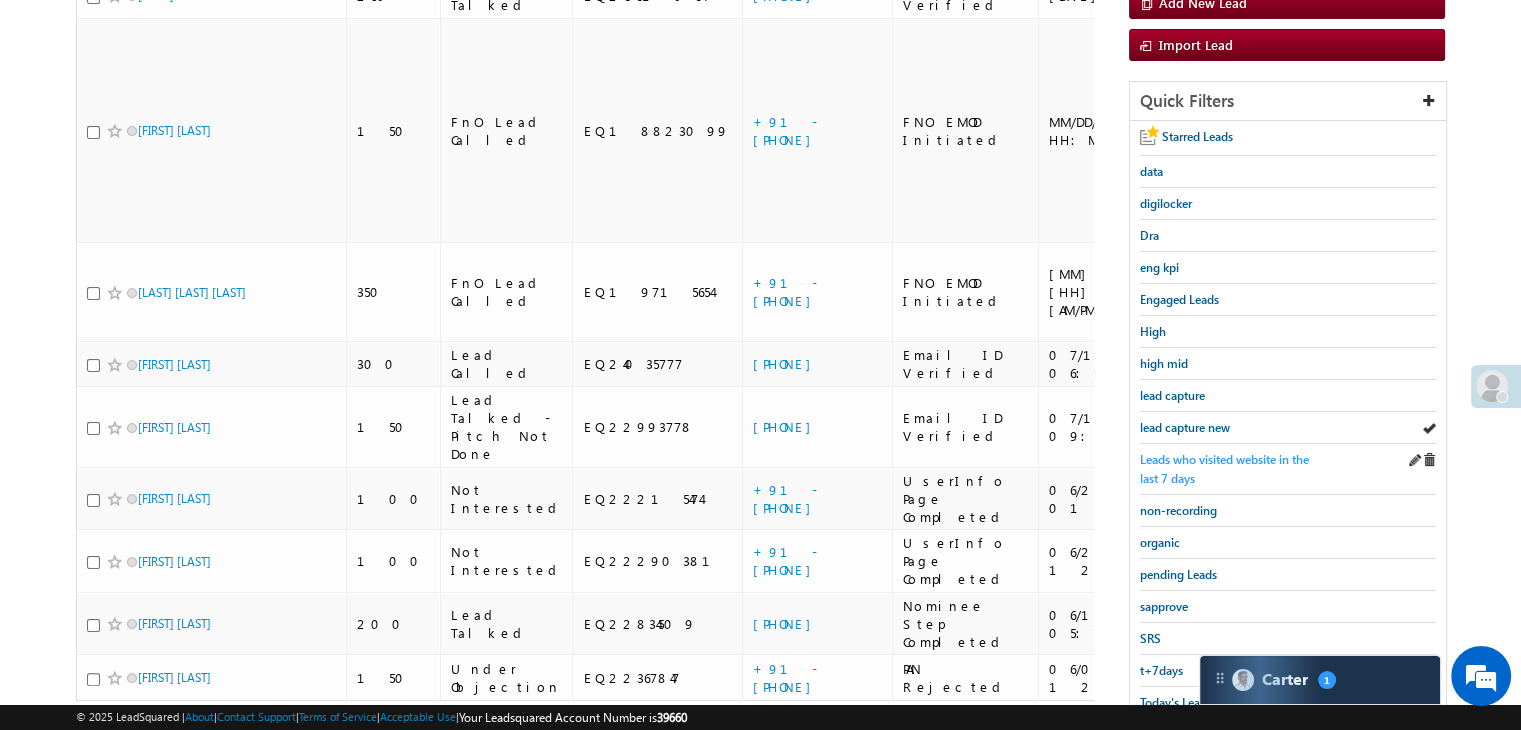 scroll, scrollTop: 363, scrollLeft: 0, axis: vertical 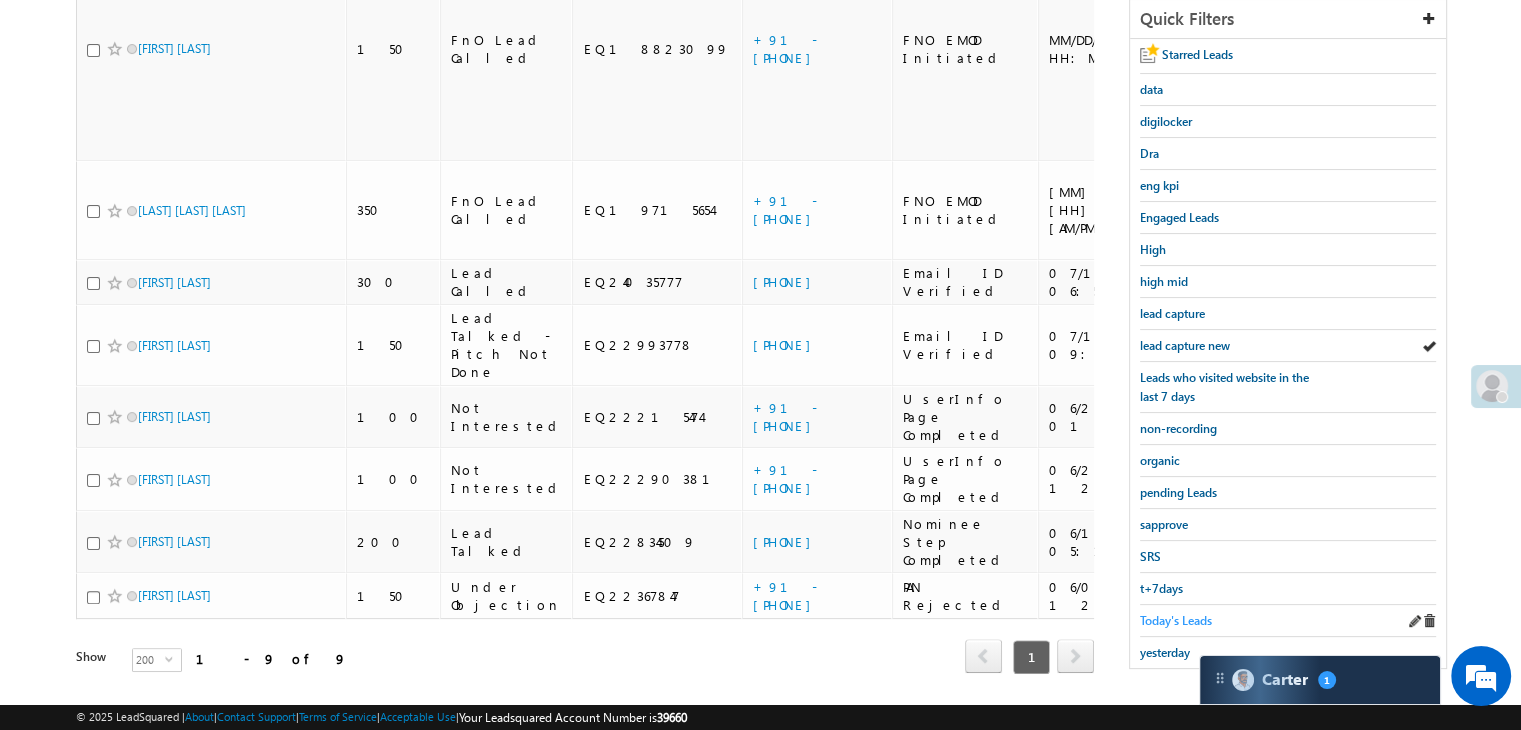 click on "Today's Leads" at bounding box center [1176, 620] 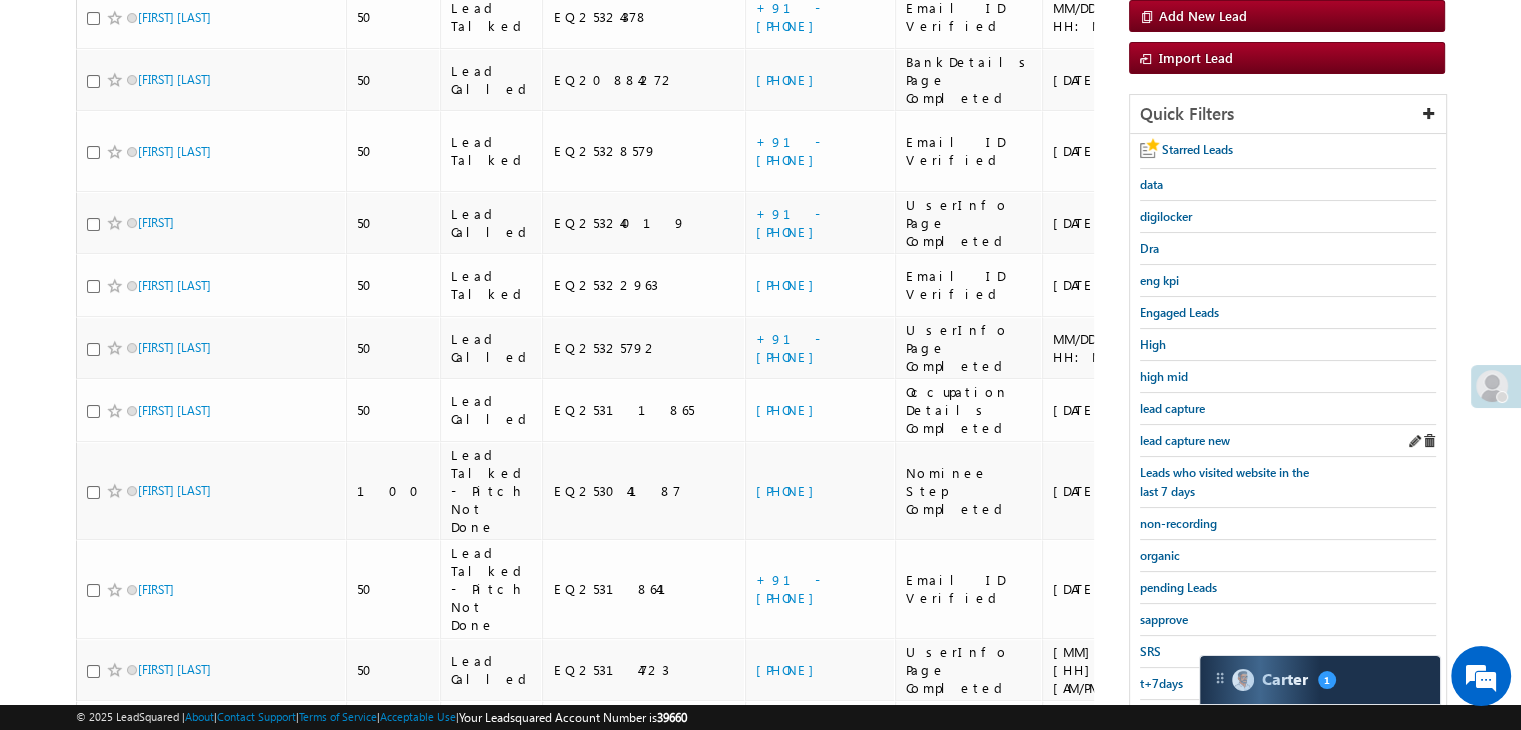 scroll, scrollTop: 224, scrollLeft: 0, axis: vertical 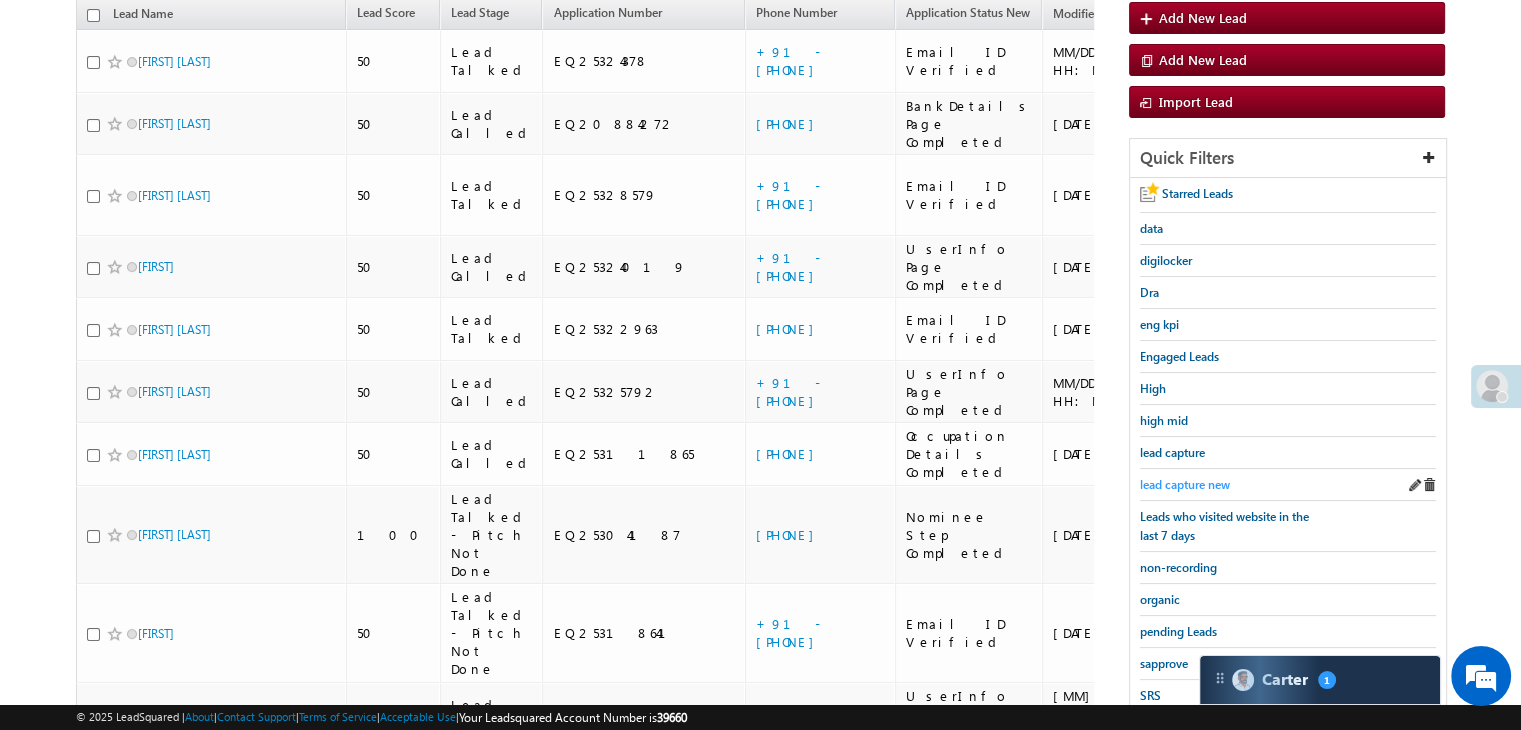 click on "lead capture new" at bounding box center (1185, 484) 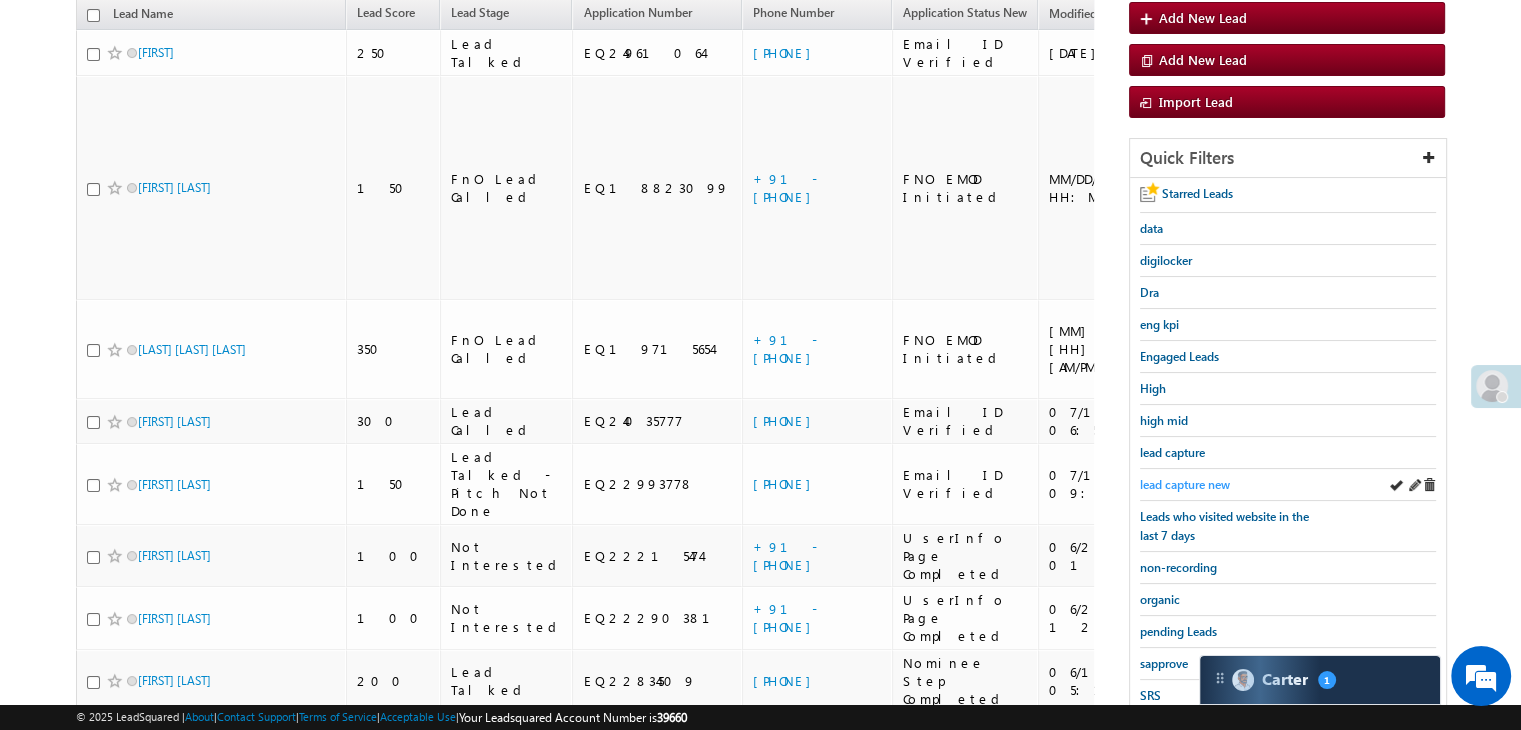 click on "lead capture new" at bounding box center [1185, 484] 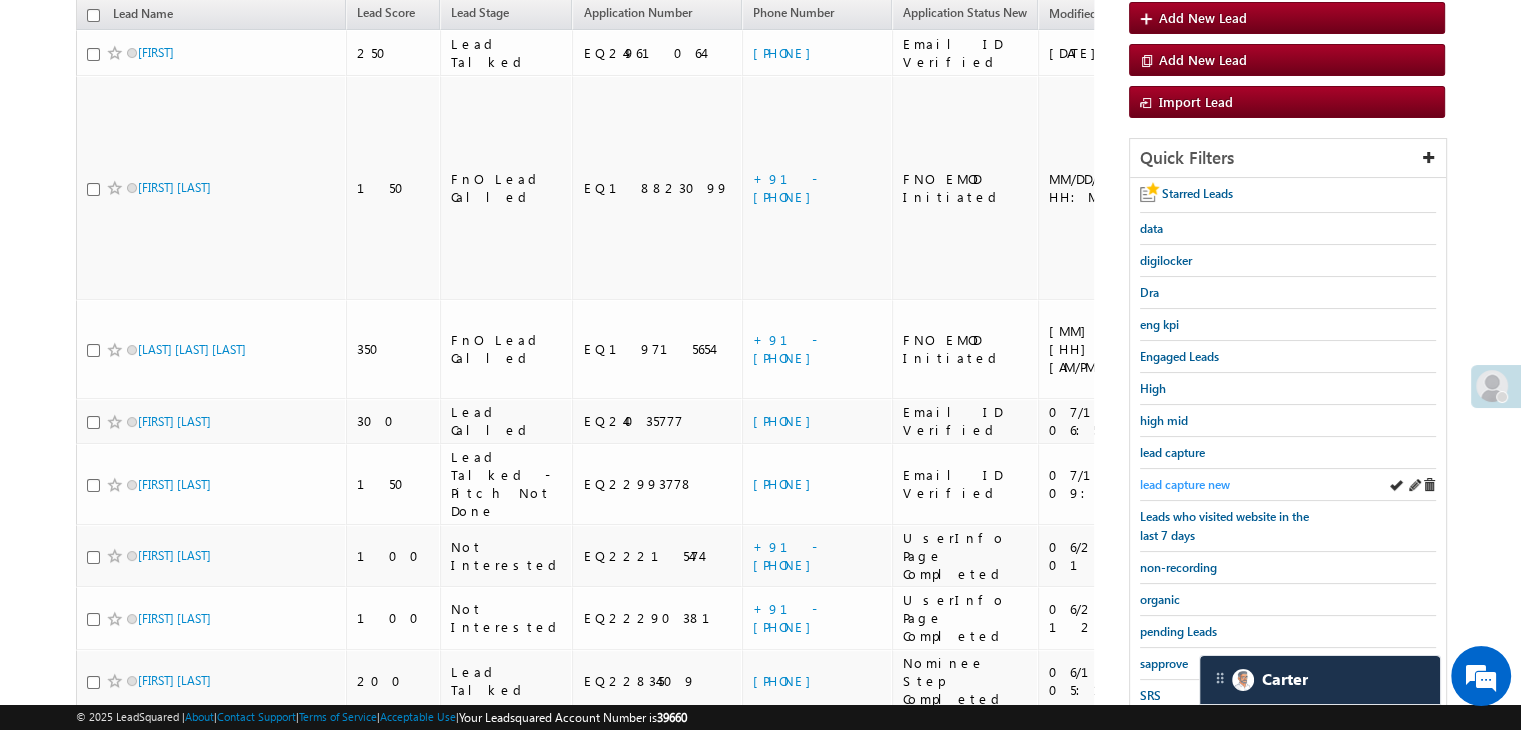 click on "lead capture new" at bounding box center [1185, 484] 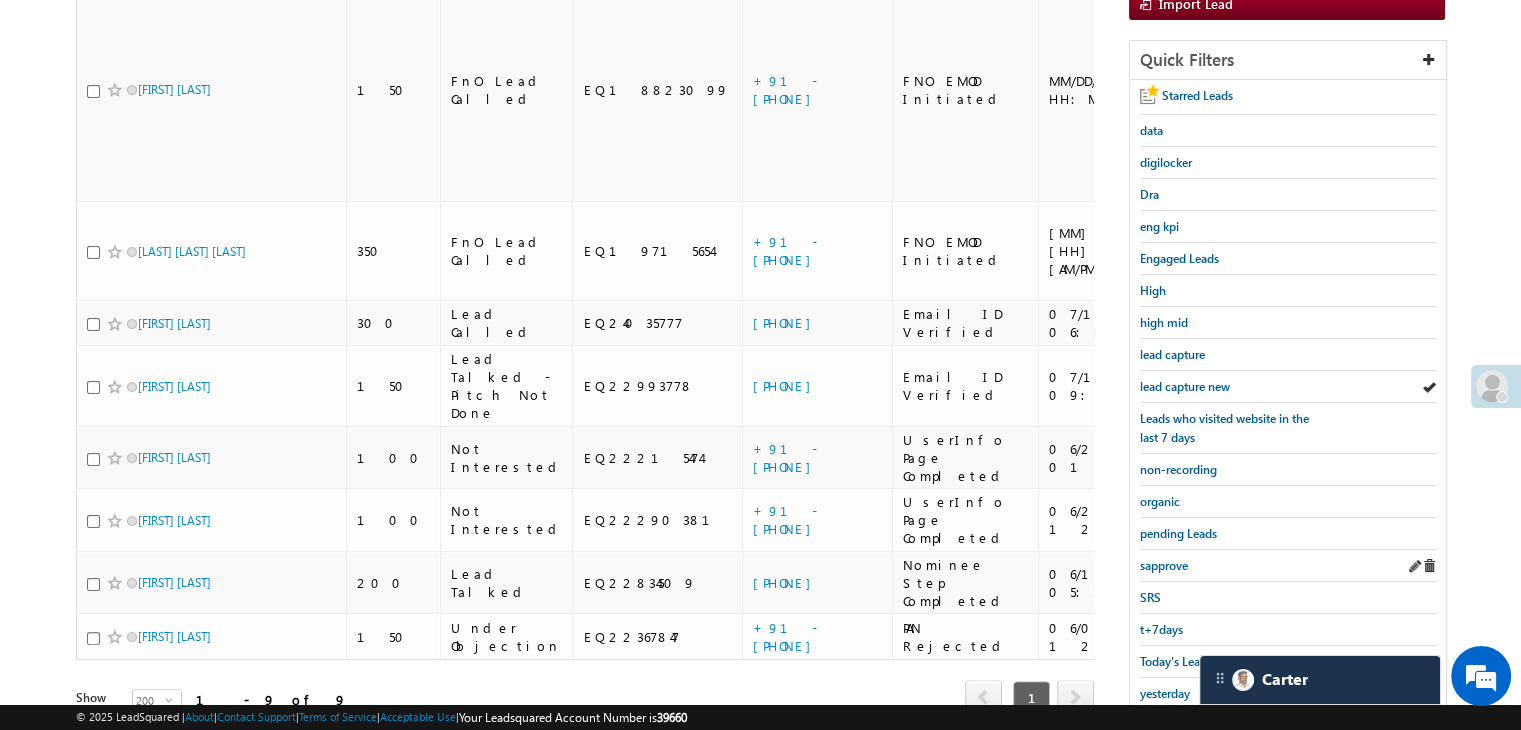 scroll, scrollTop: 363, scrollLeft: 0, axis: vertical 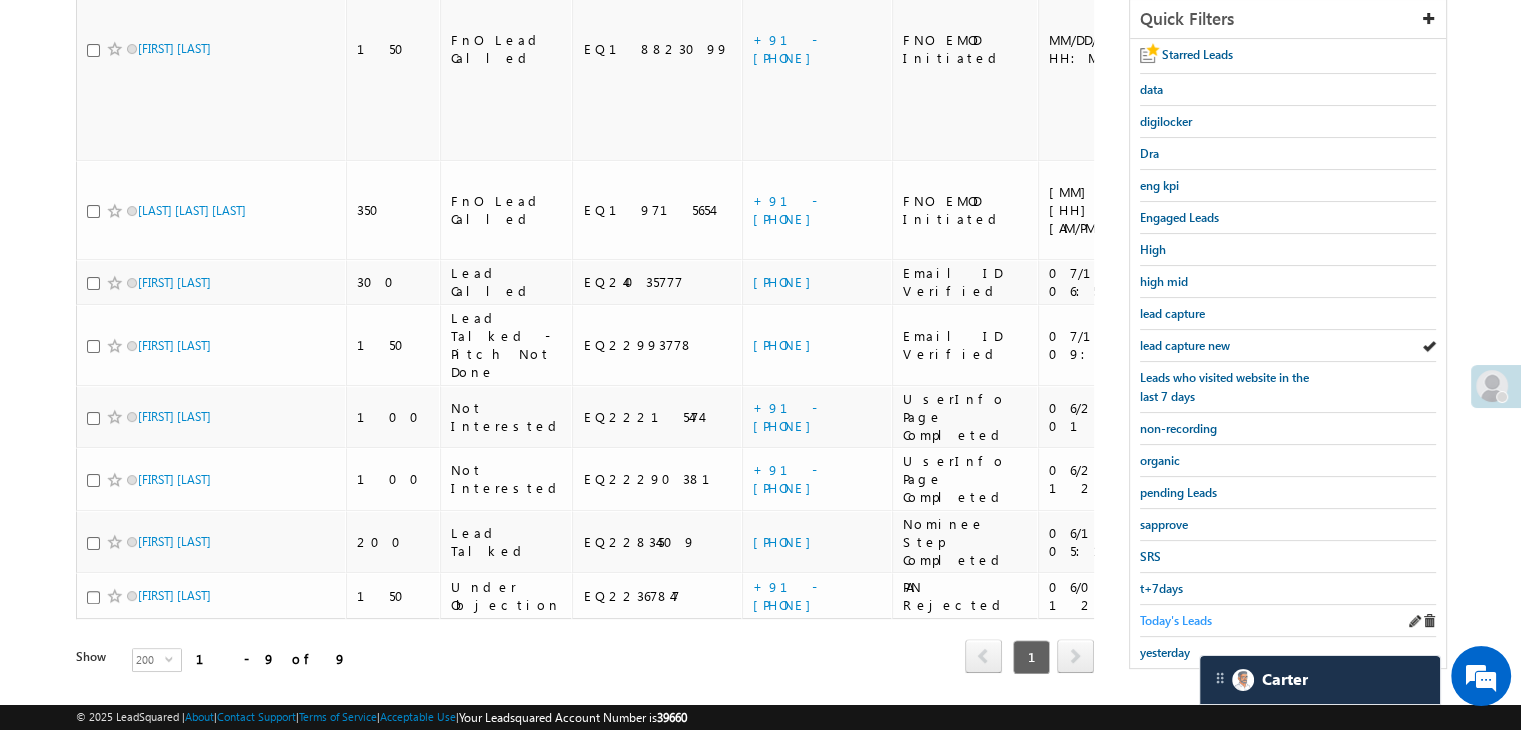 click on "Today's Leads" at bounding box center [1176, 620] 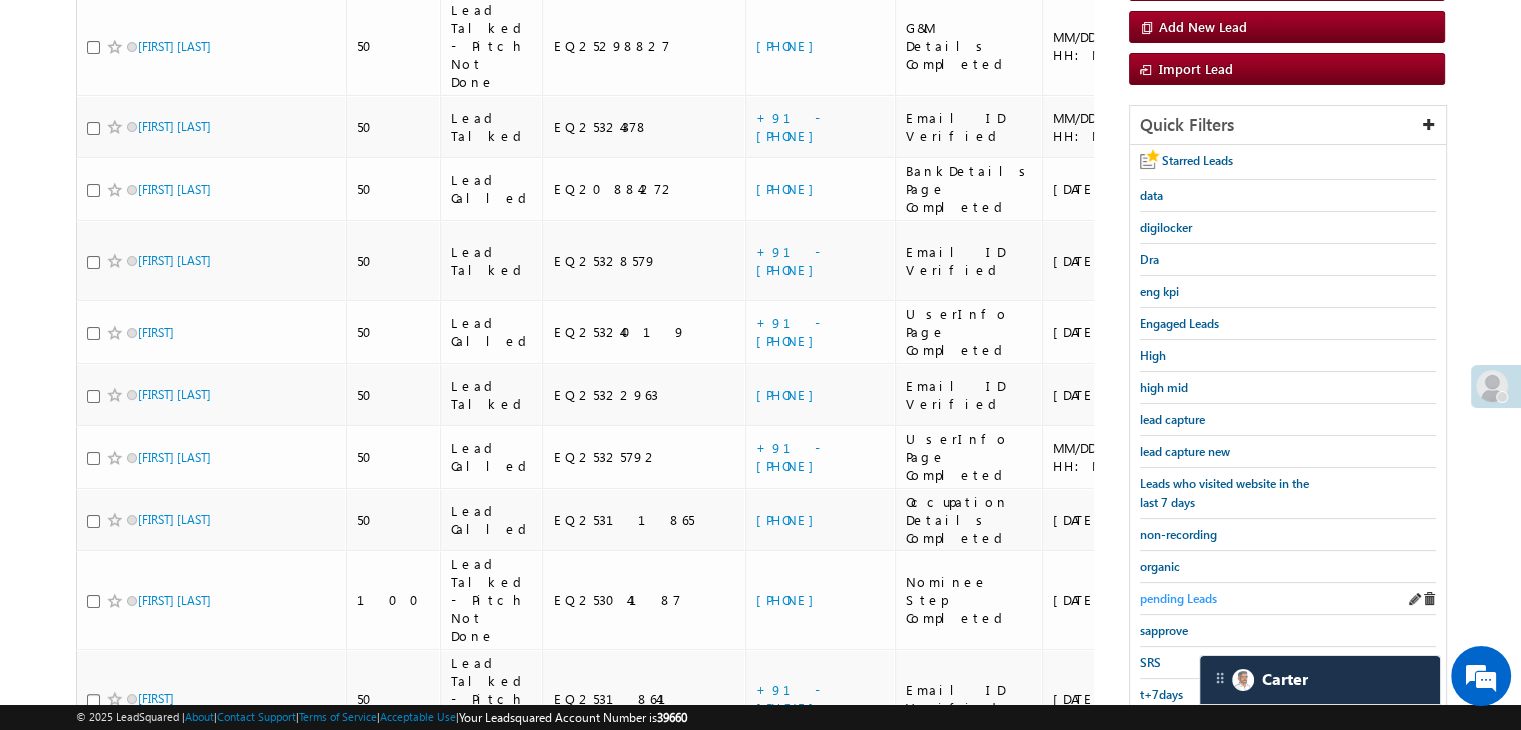 scroll, scrollTop: 163, scrollLeft: 0, axis: vertical 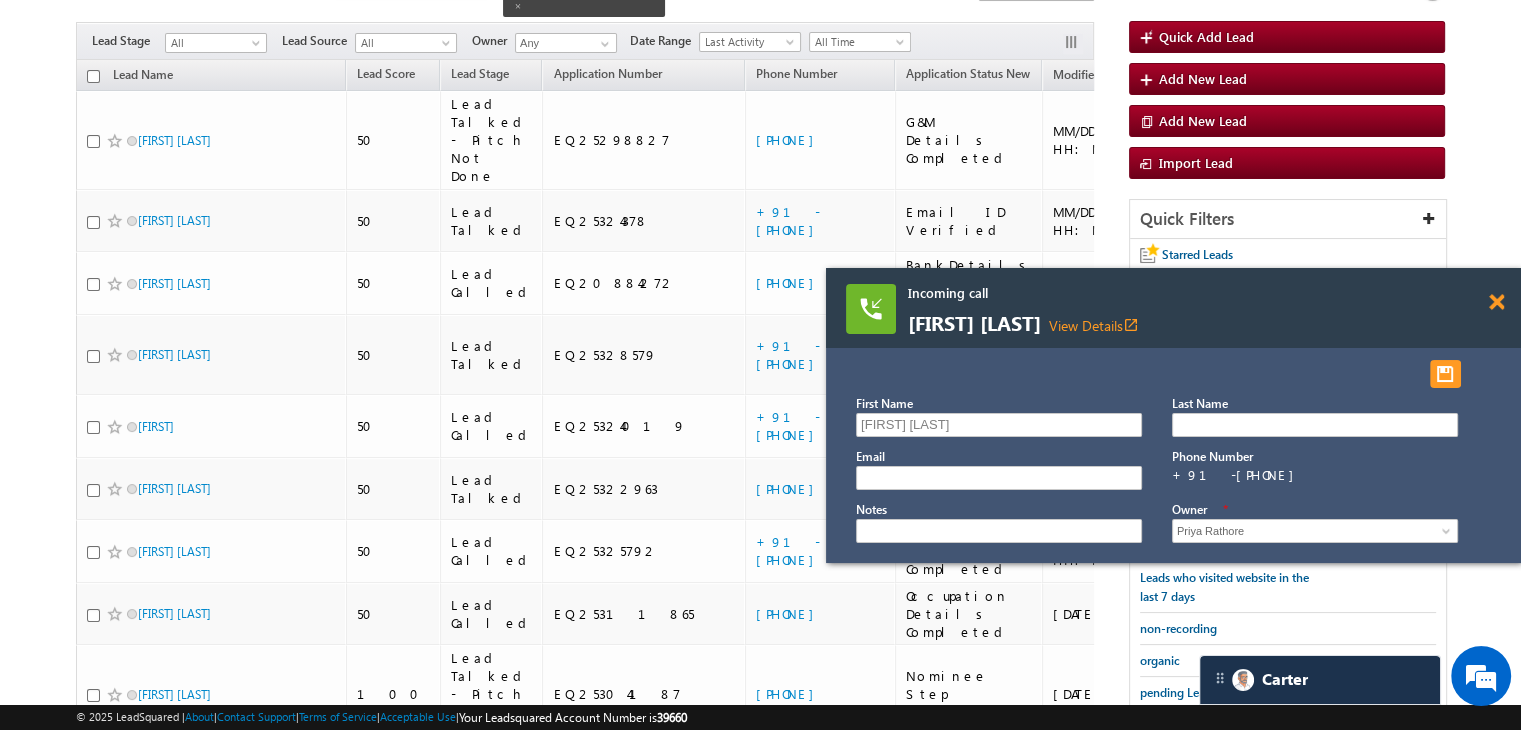 click at bounding box center [1496, 302] 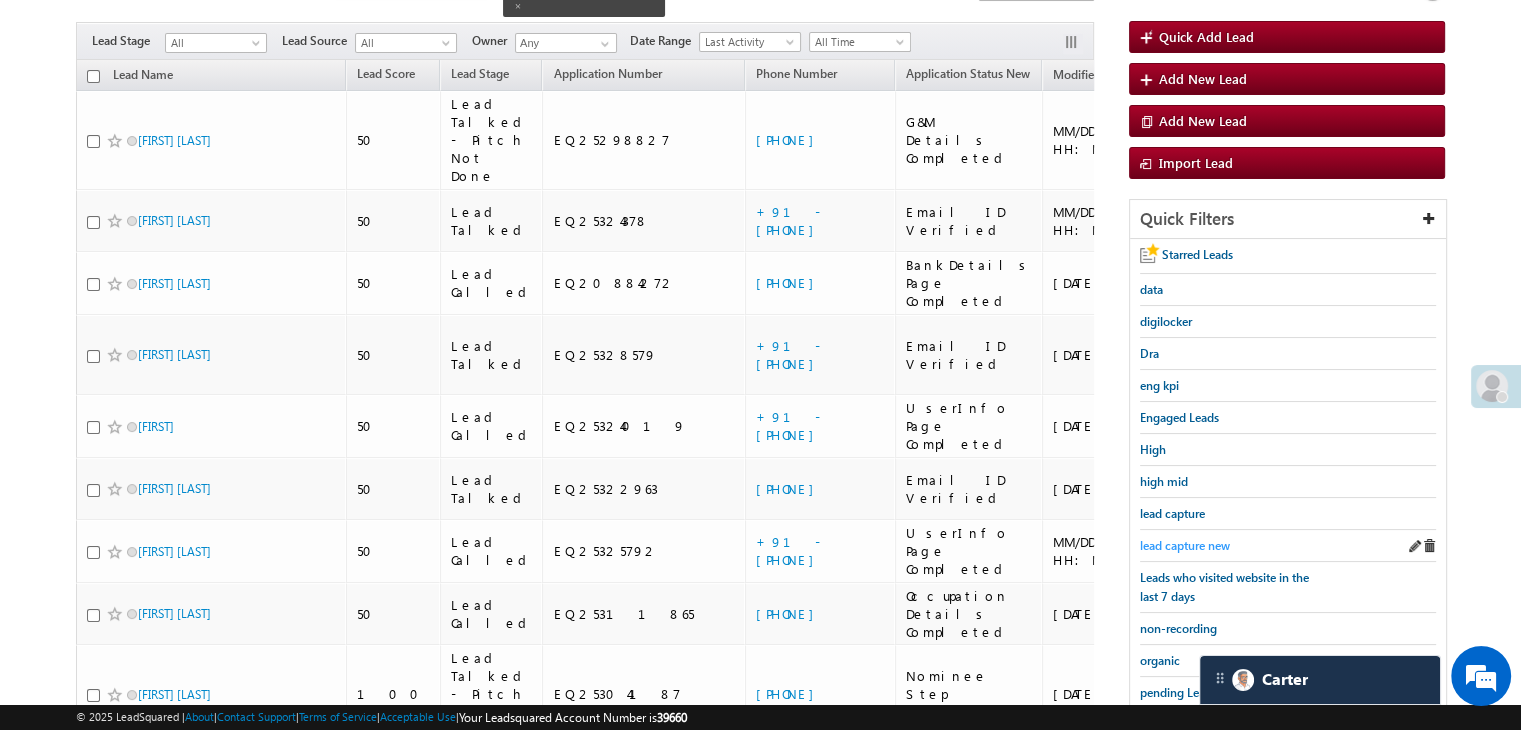click on "lead capture new" at bounding box center (1185, 545) 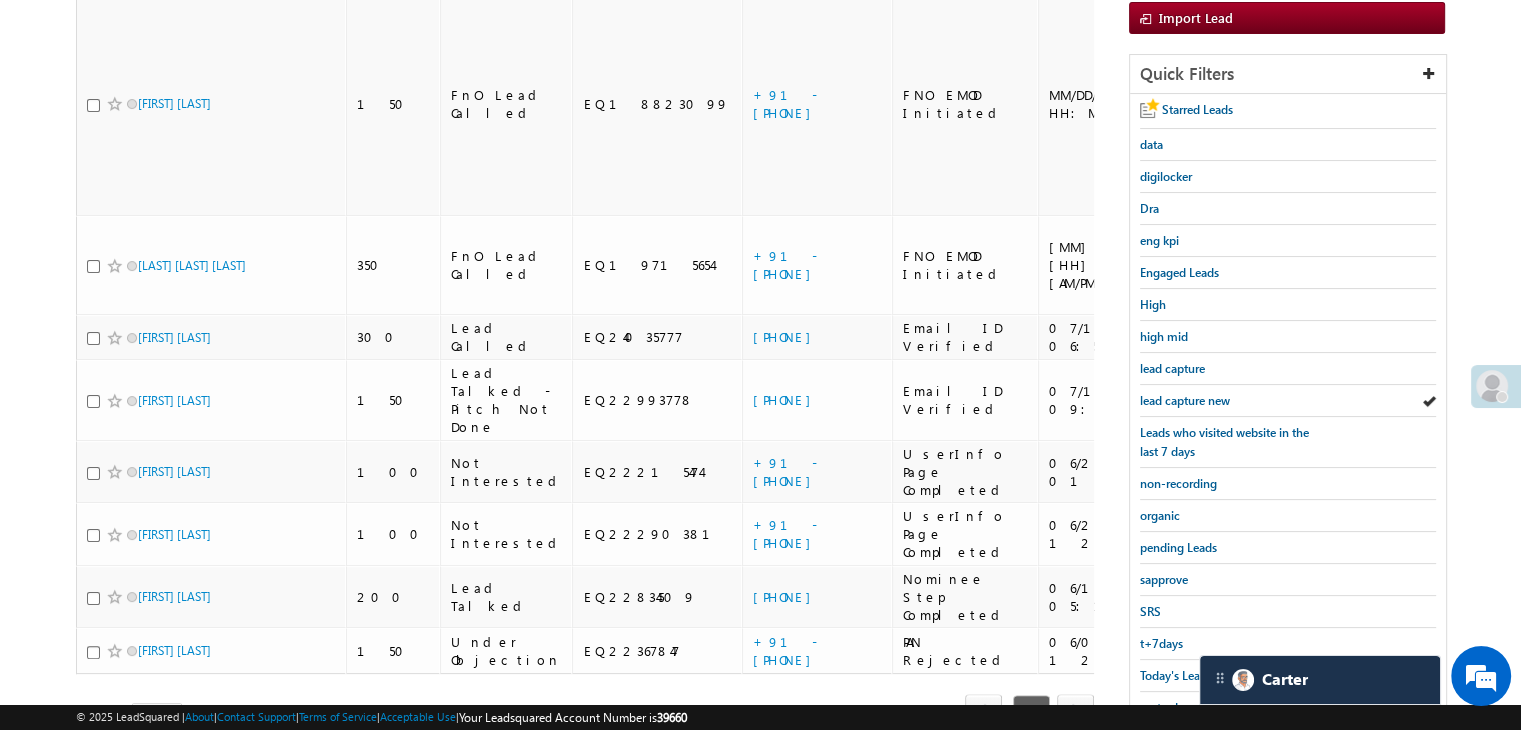 scroll, scrollTop: 363, scrollLeft: 0, axis: vertical 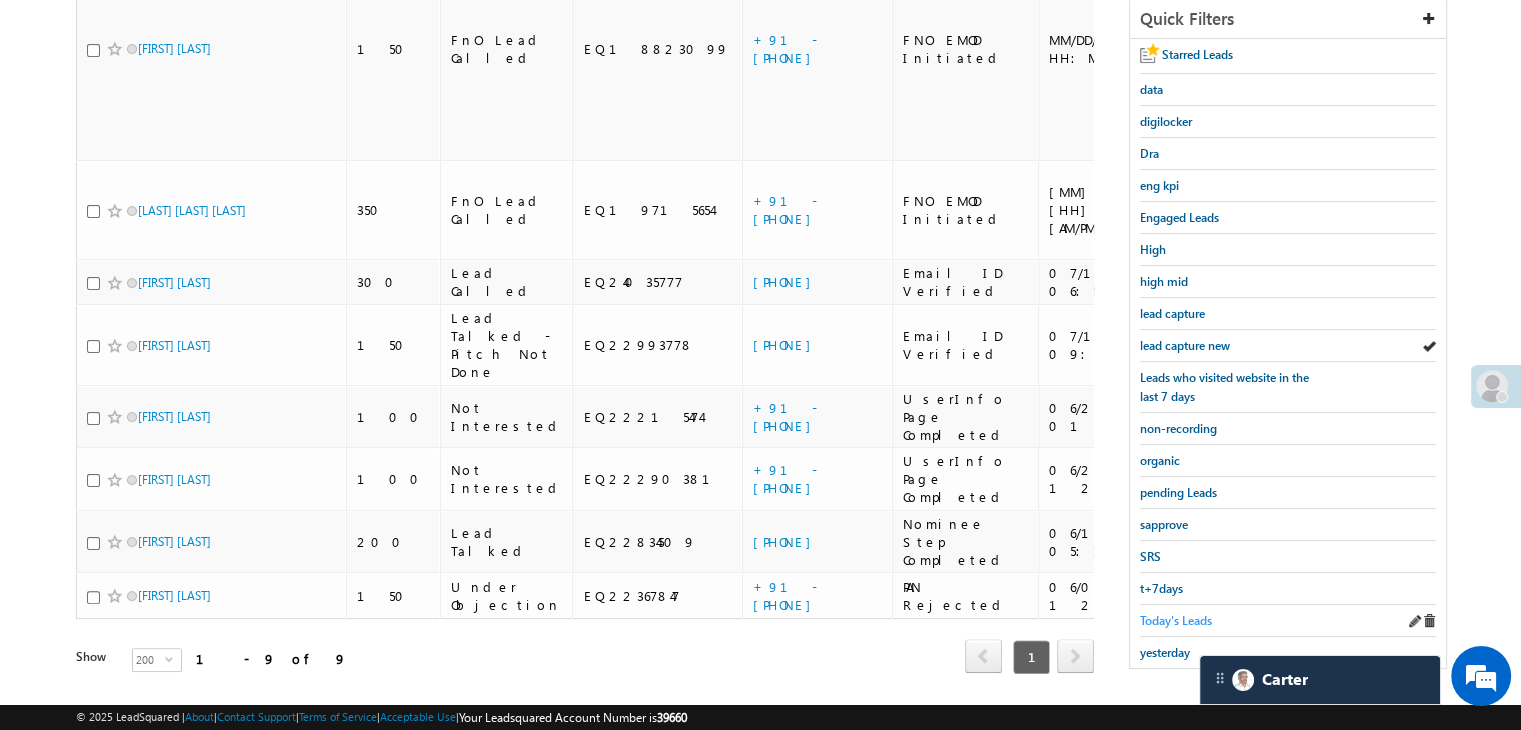 click on "Today's Leads" at bounding box center [1176, 620] 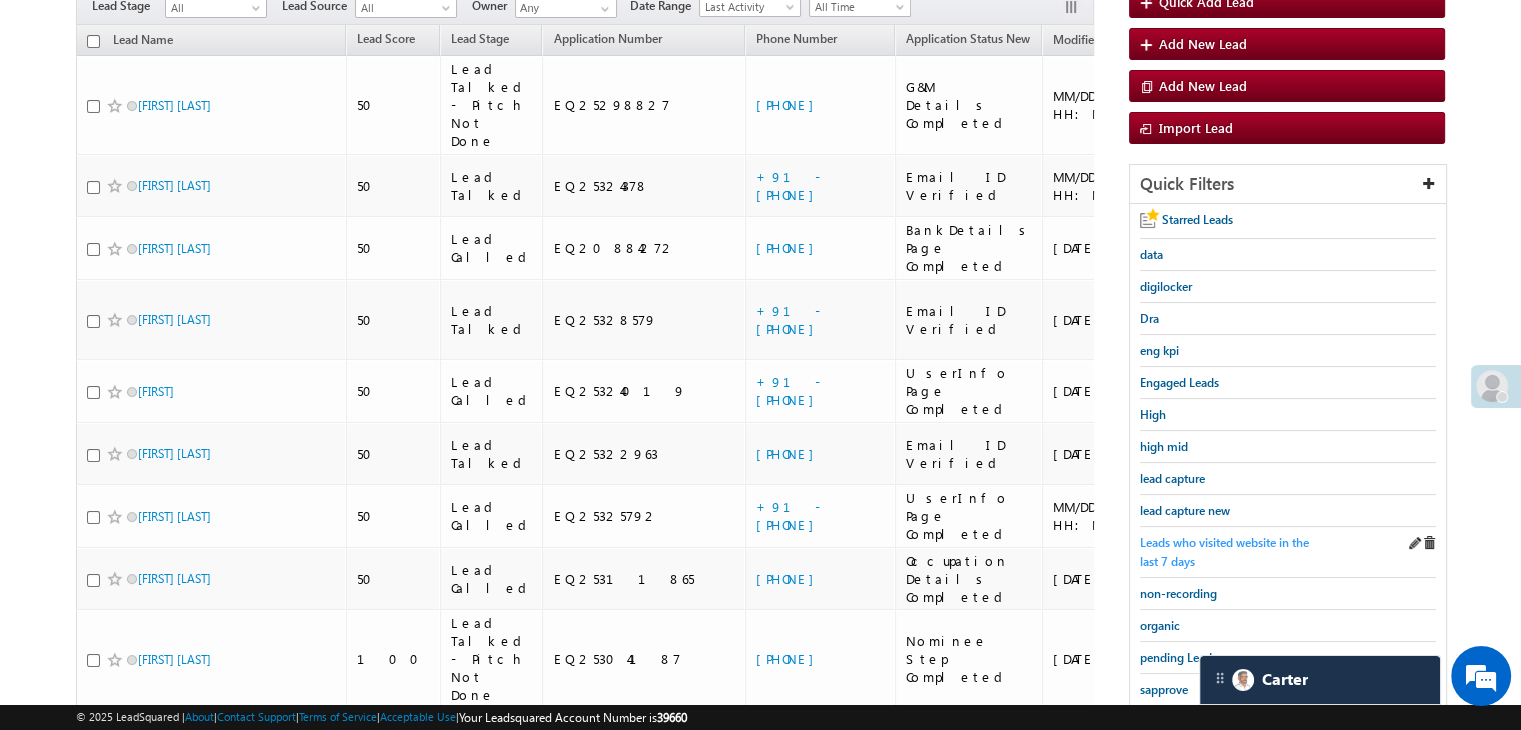 scroll, scrollTop: 163, scrollLeft: 0, axis: vertical 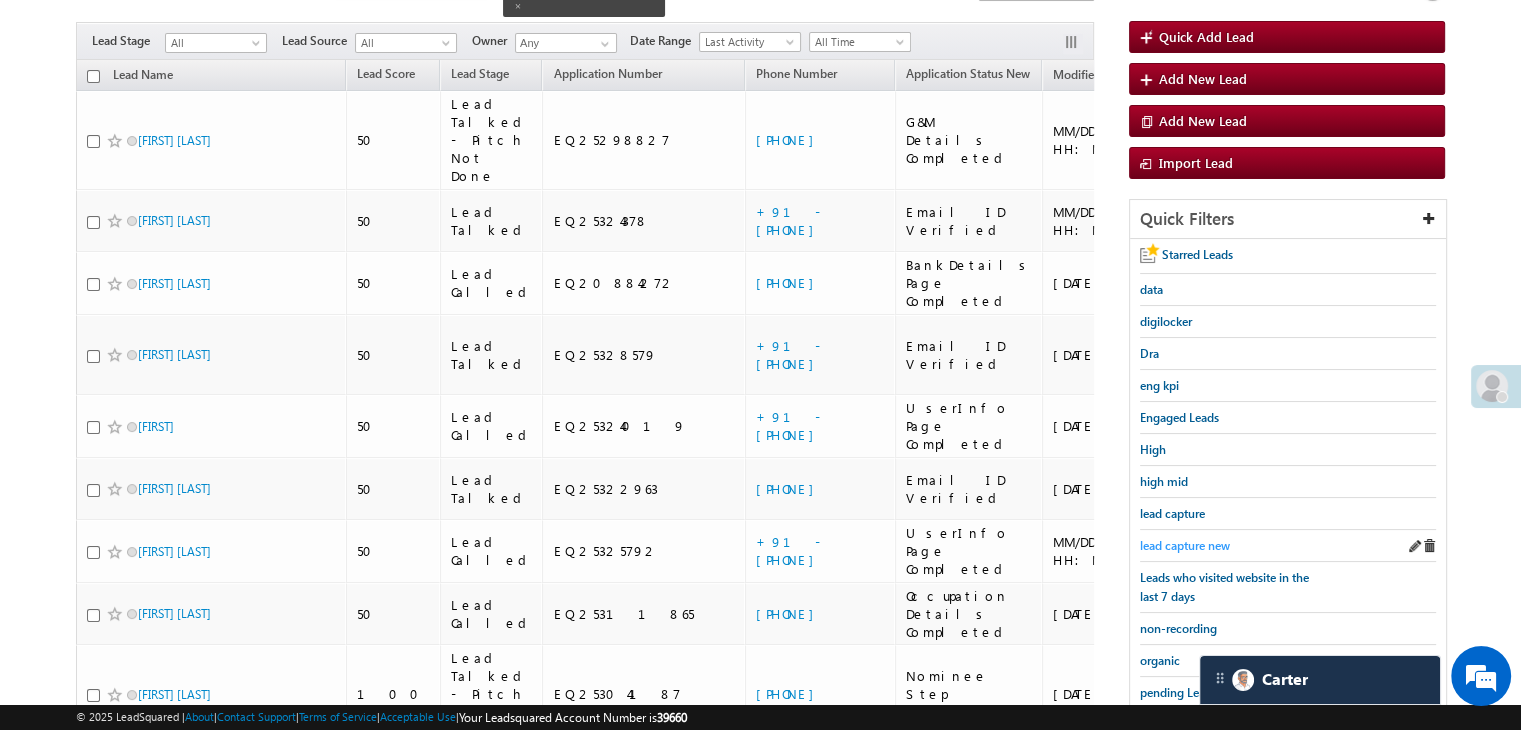 click on "lead capture new" at bounding box center (1185, 545) 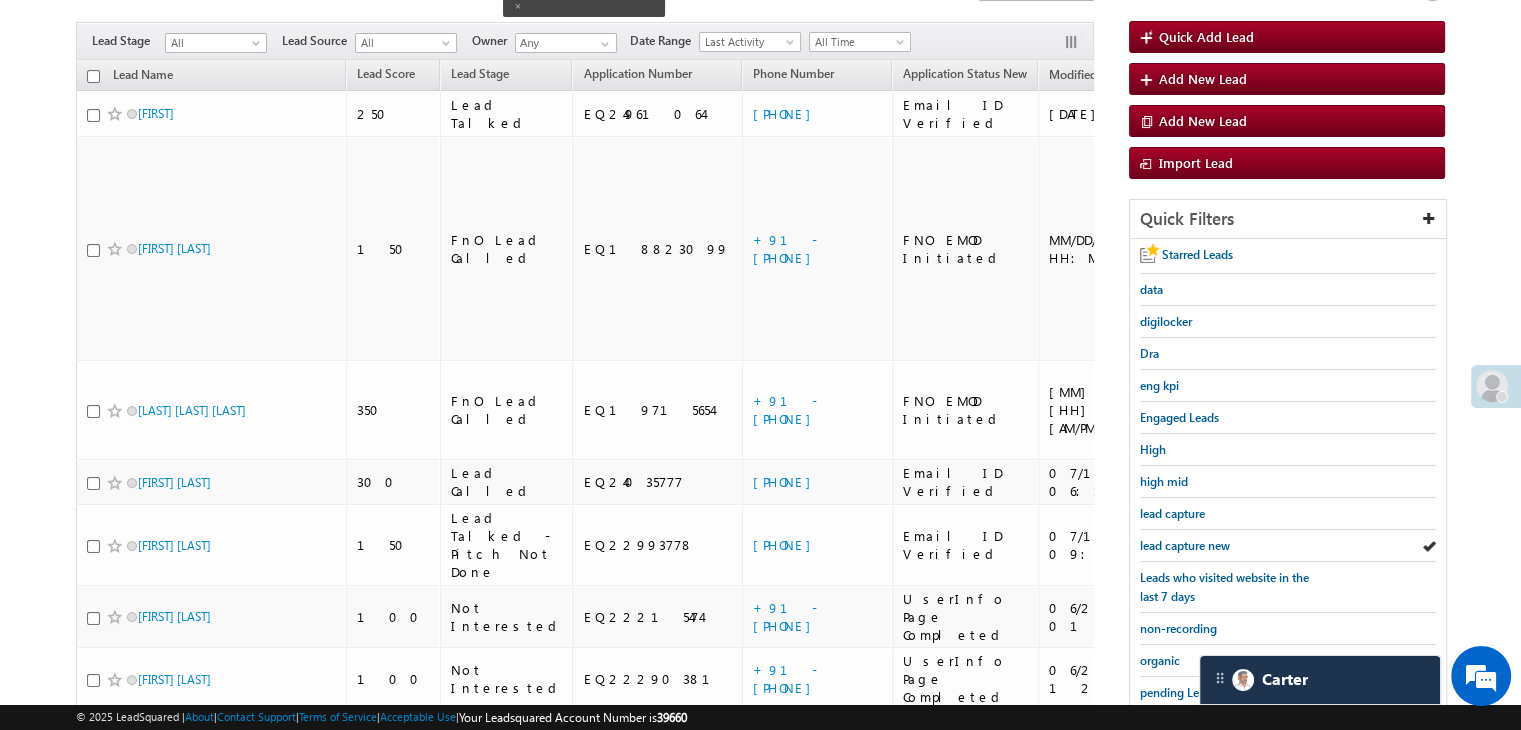click on "lead capture new" at bounding box center [1185, 545] 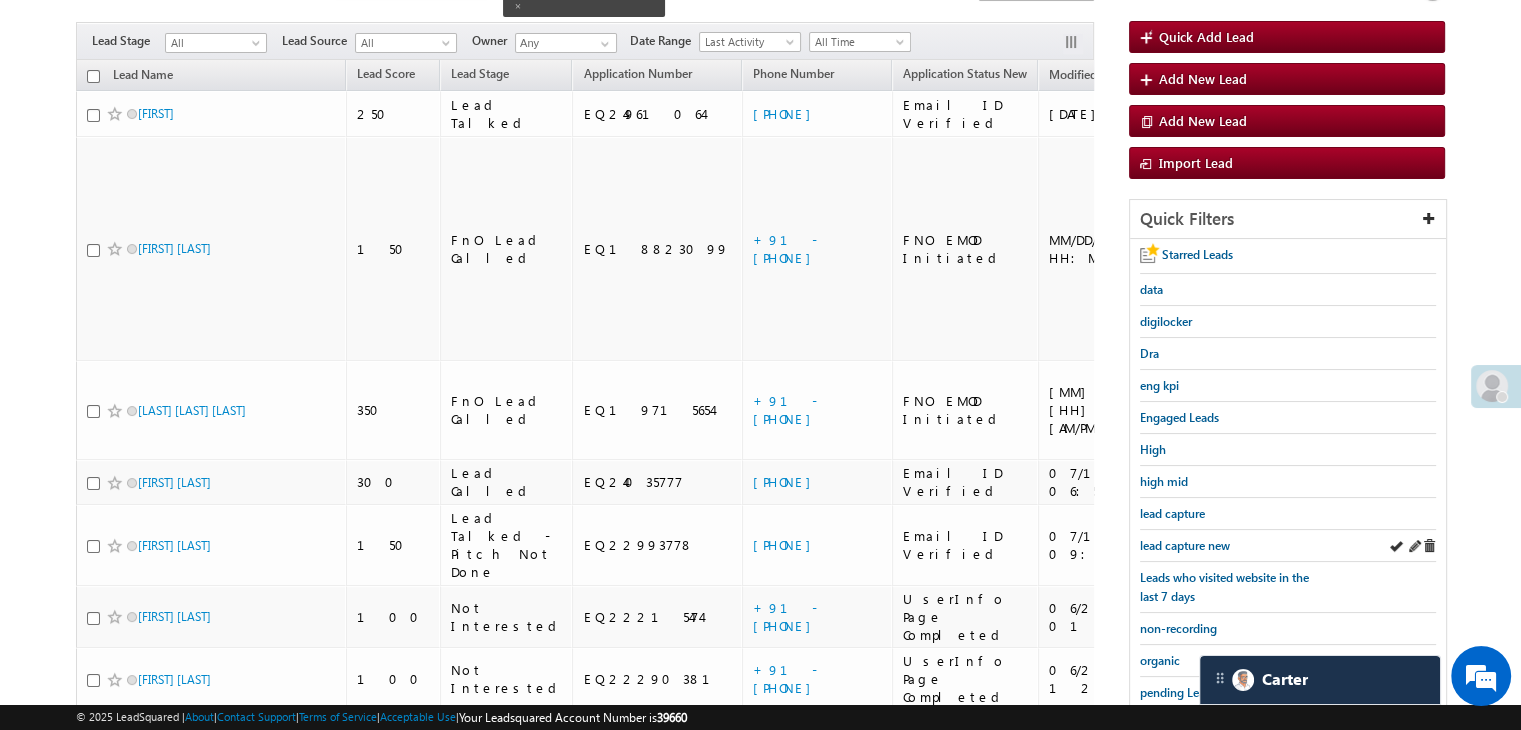 click on "lead capture new" at bounding box center (1288, 546) 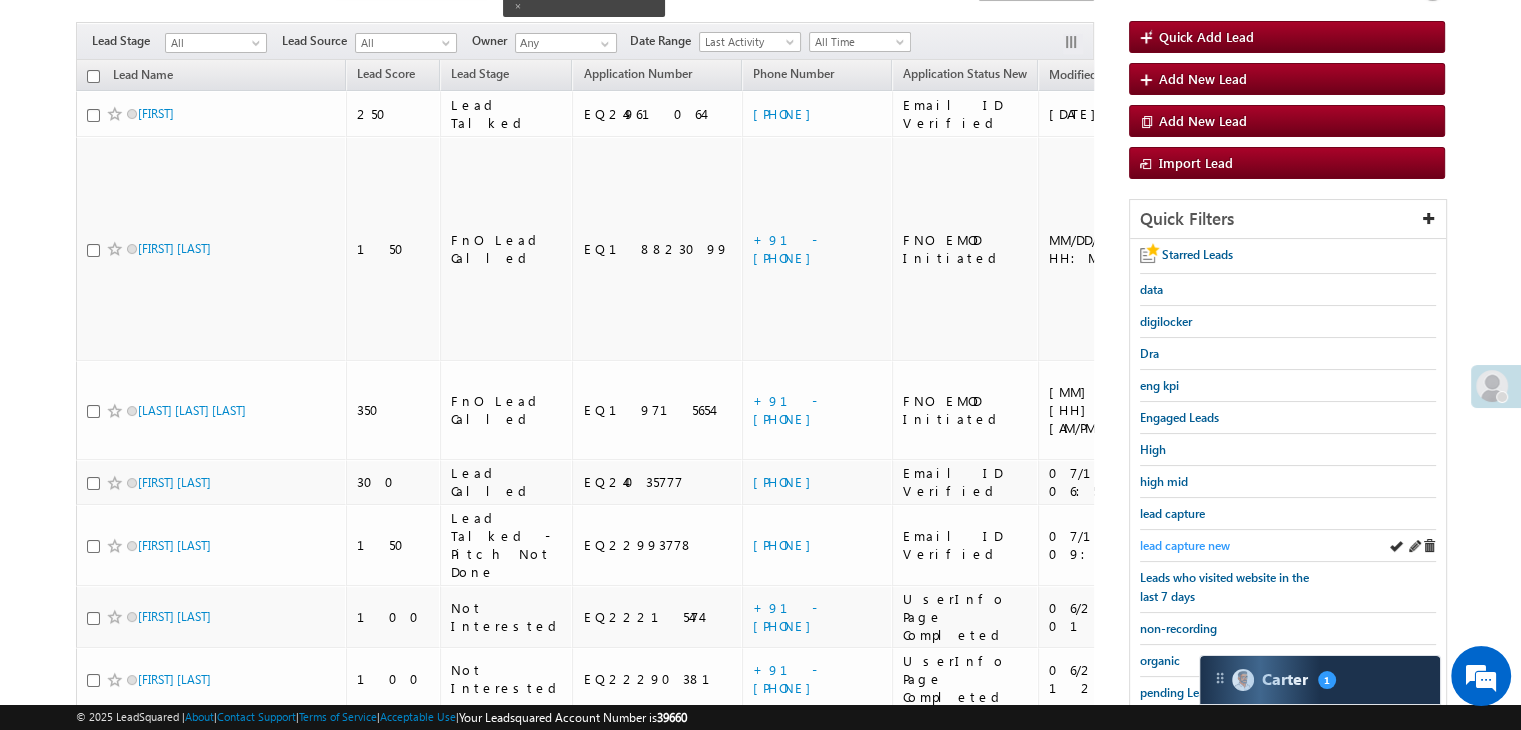 click on "lead capture new" at bounding box center (1185, 545) 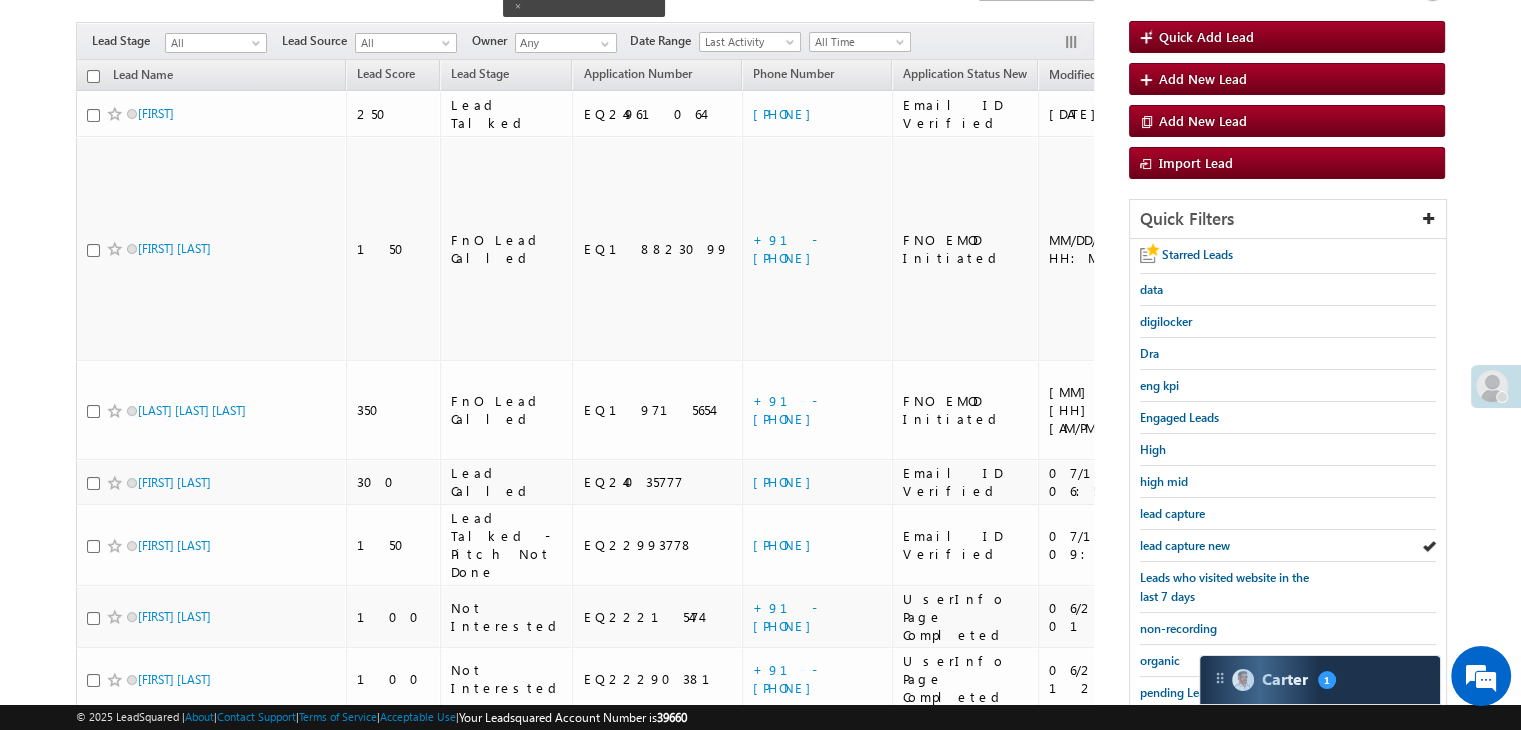 click on "lead capture new" at bounding box center (1185, 545) 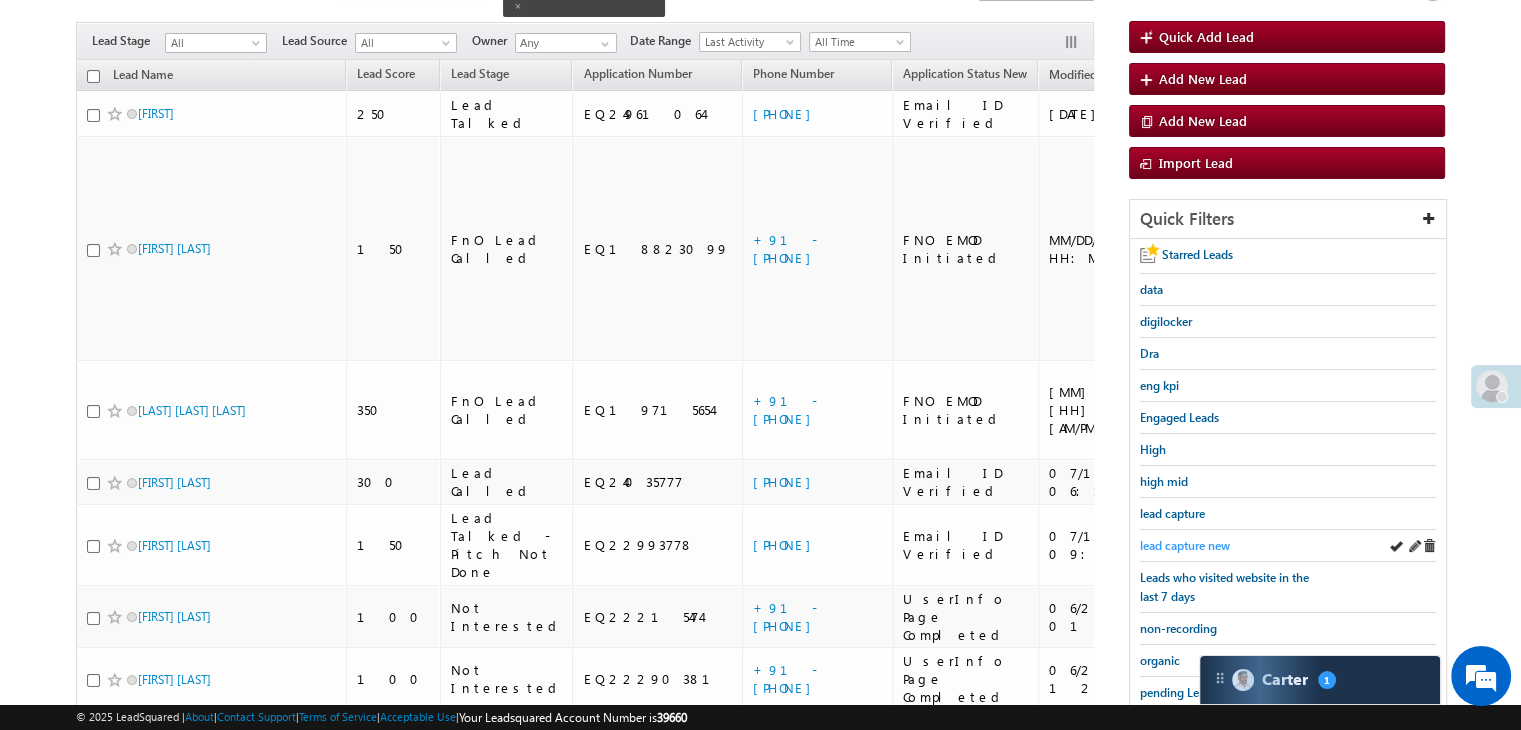 click on "lead capture new" at bounding box center [1185, 545] 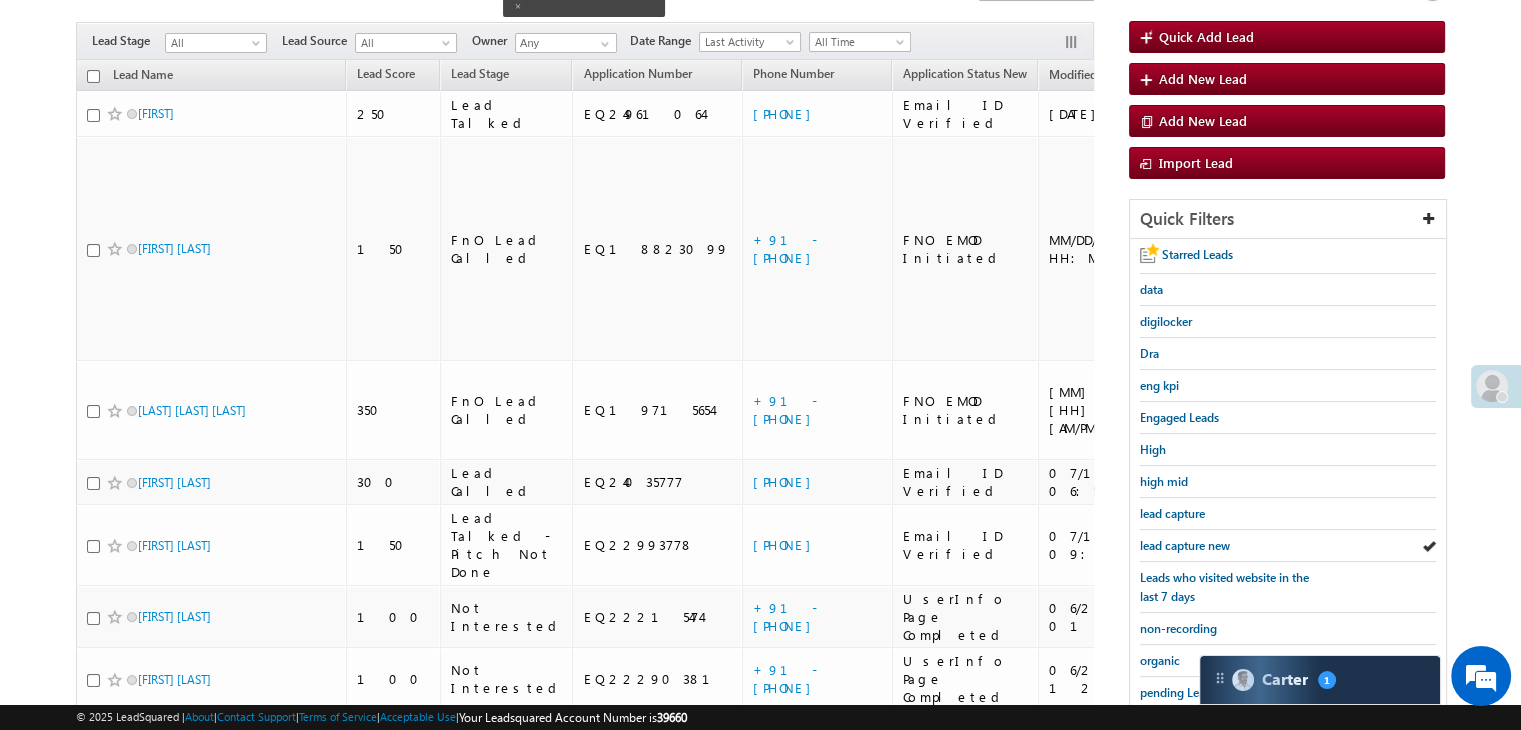click on "lead capture new" at bounding box center (1185, 545) 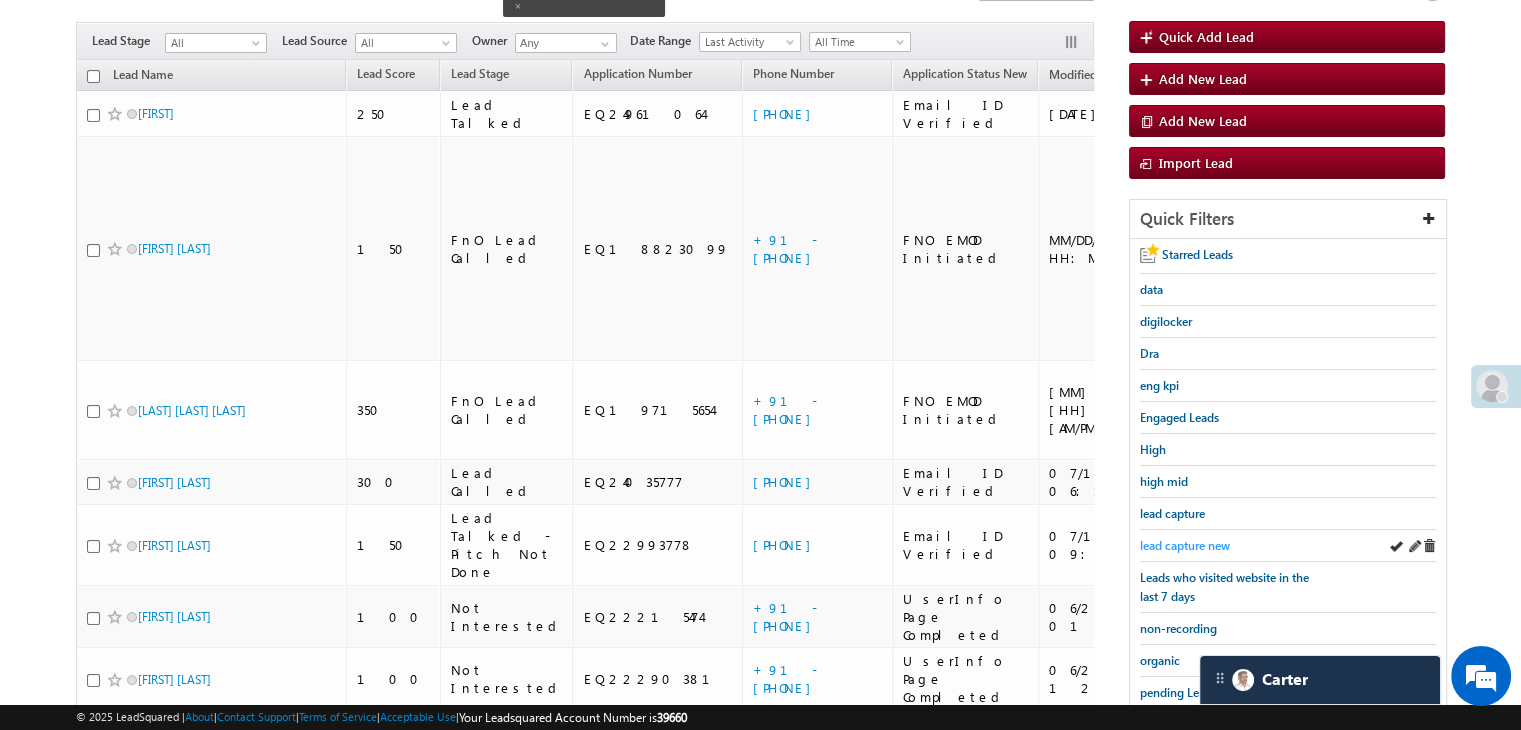 click on "lead capture new" at bounding box center [1185, 545] 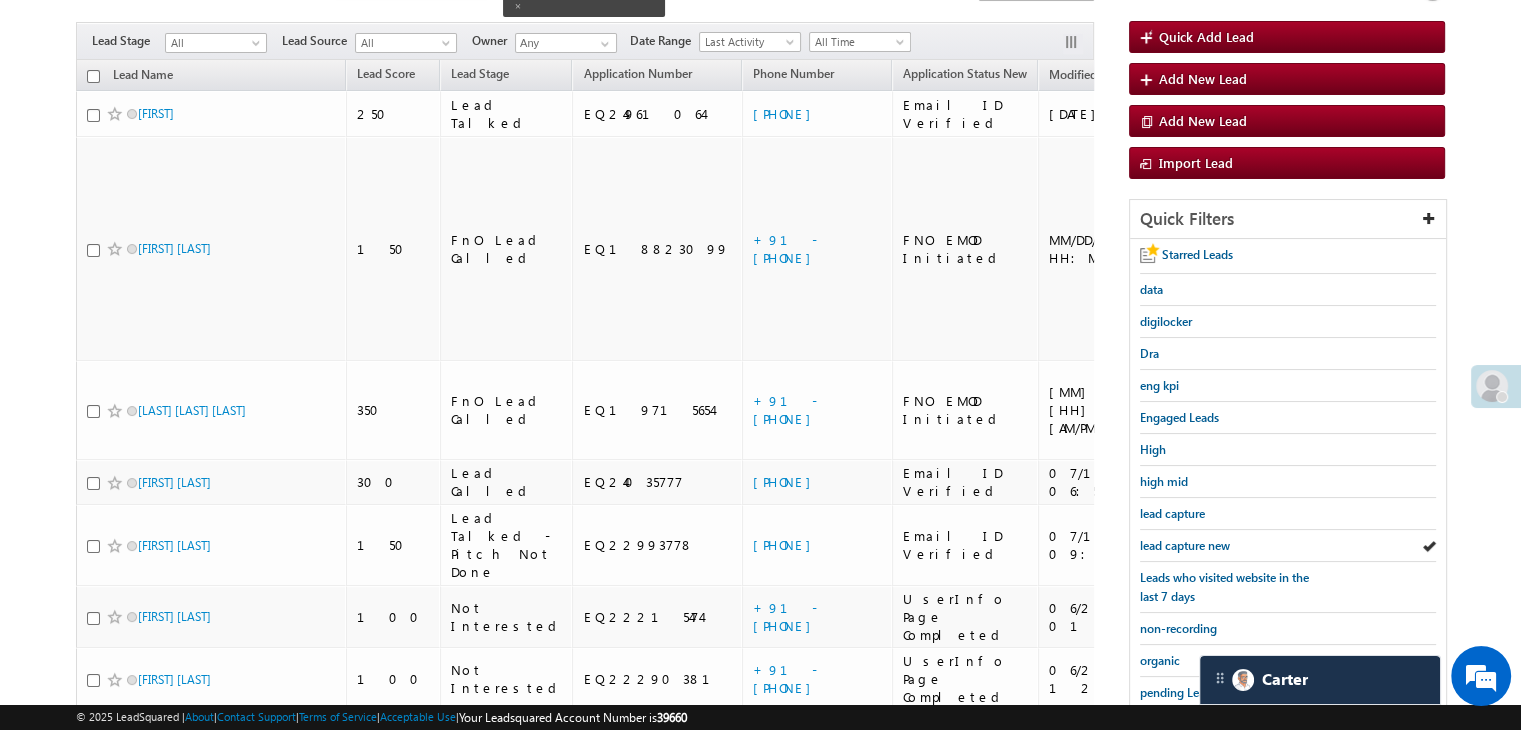 scroll, scrollTop: 363, scrollLeft: 0, axis: vertical 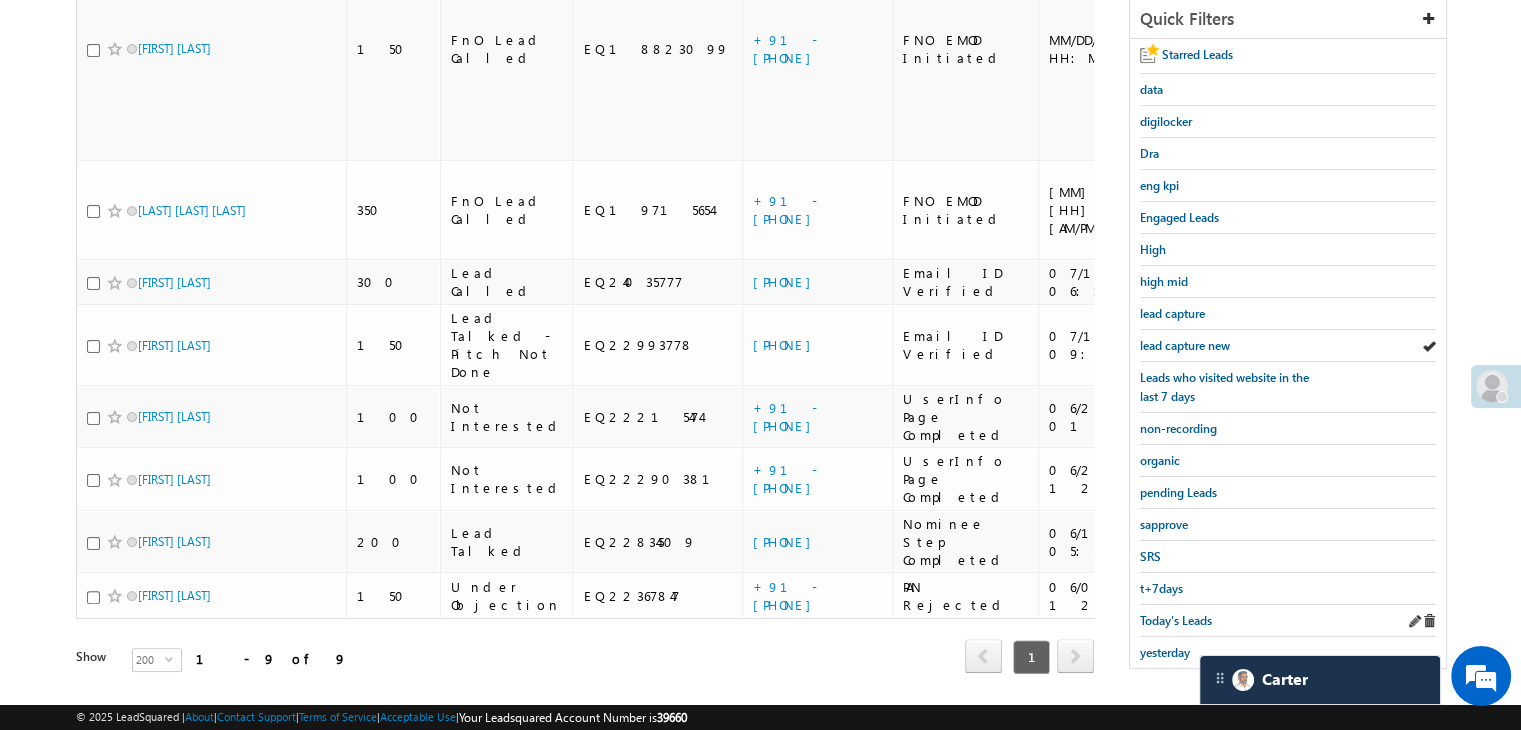 click on "Today's Leads" at bounding box center [1288, 621] 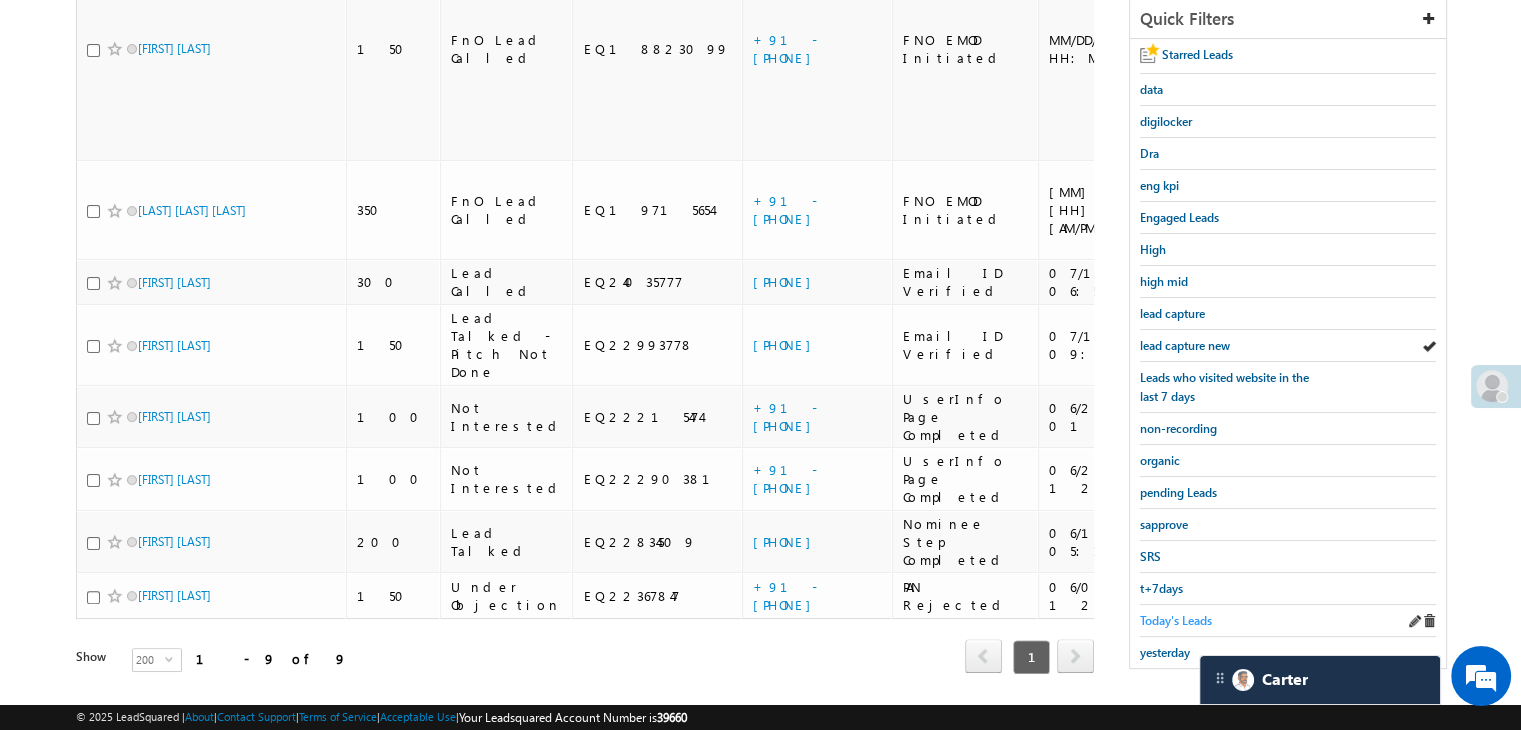 click on "Today's Leads" at bounding box center [1176, 620] 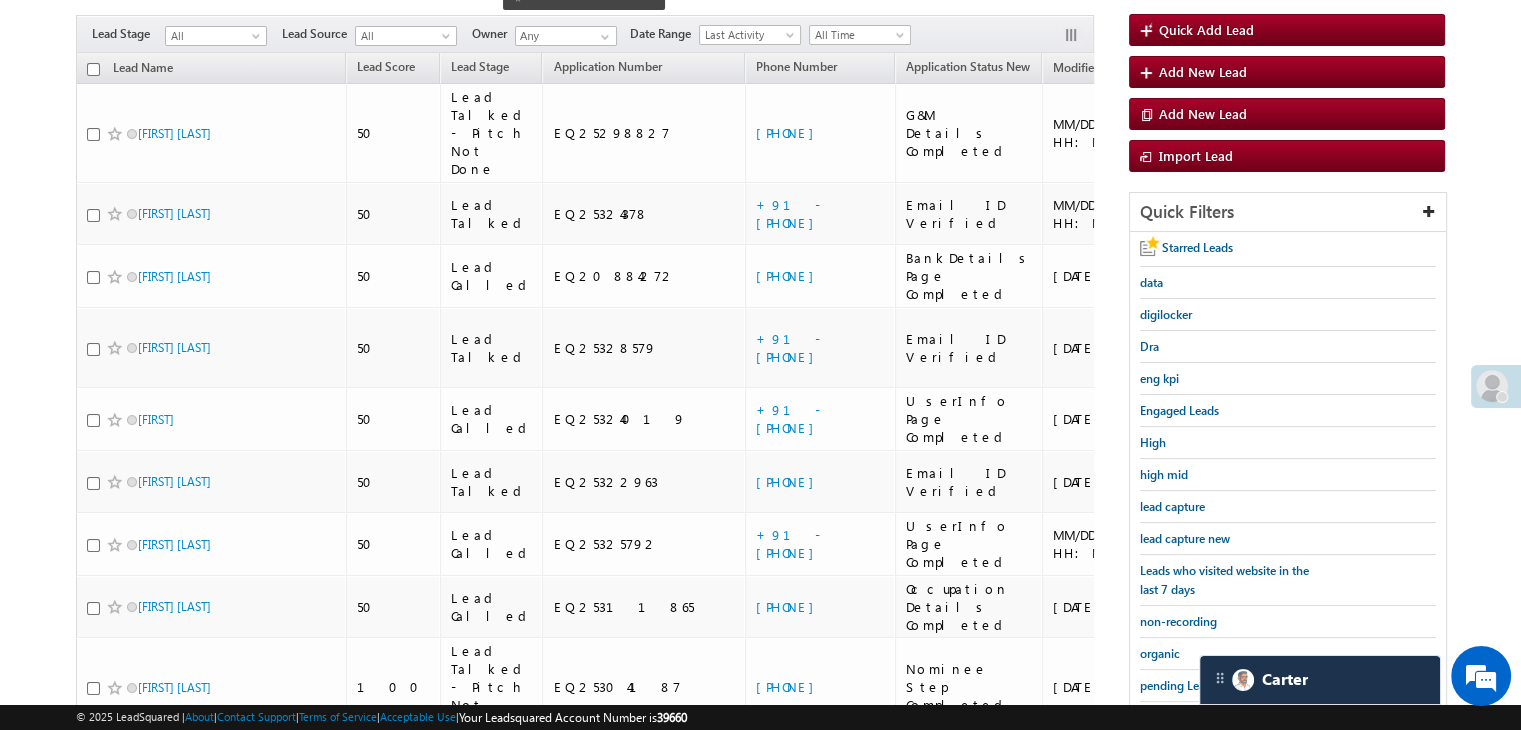 scroll, scrollTop: 163, scrollLeft: 0, axis: vertical 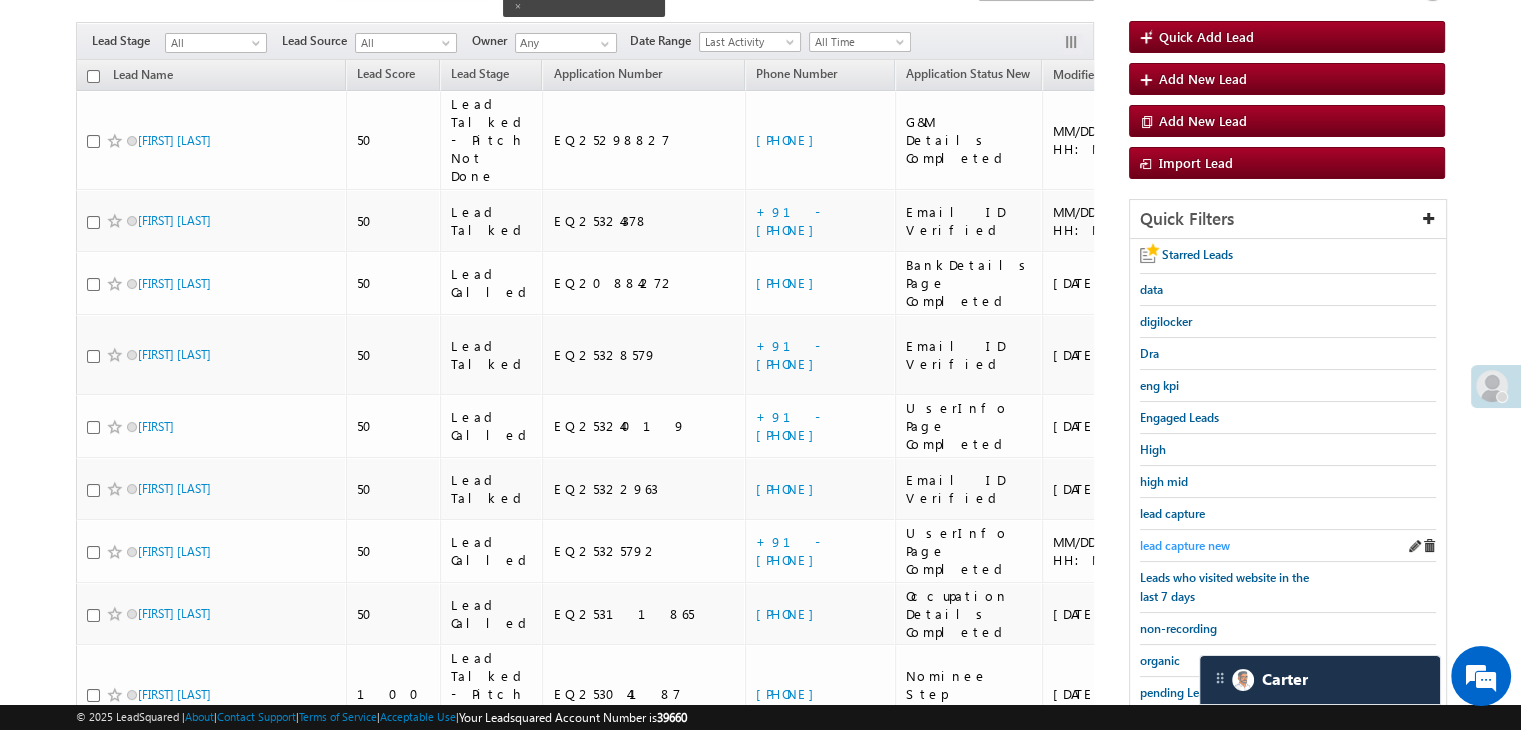 click on "lead capture new" at bounding box center (1185, 545) 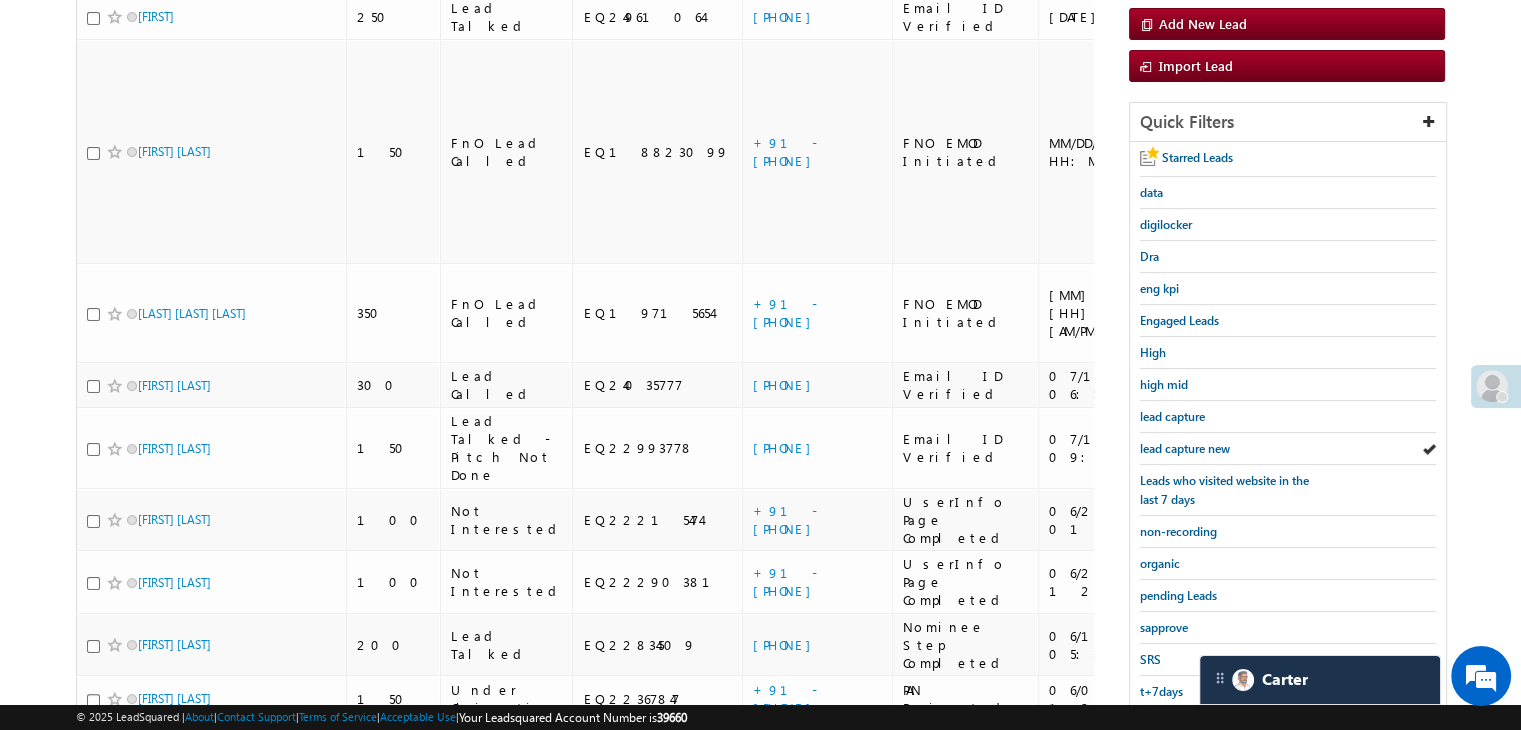 scroll, scrollTop: 363, scrollLeft: 0, axis: vertical 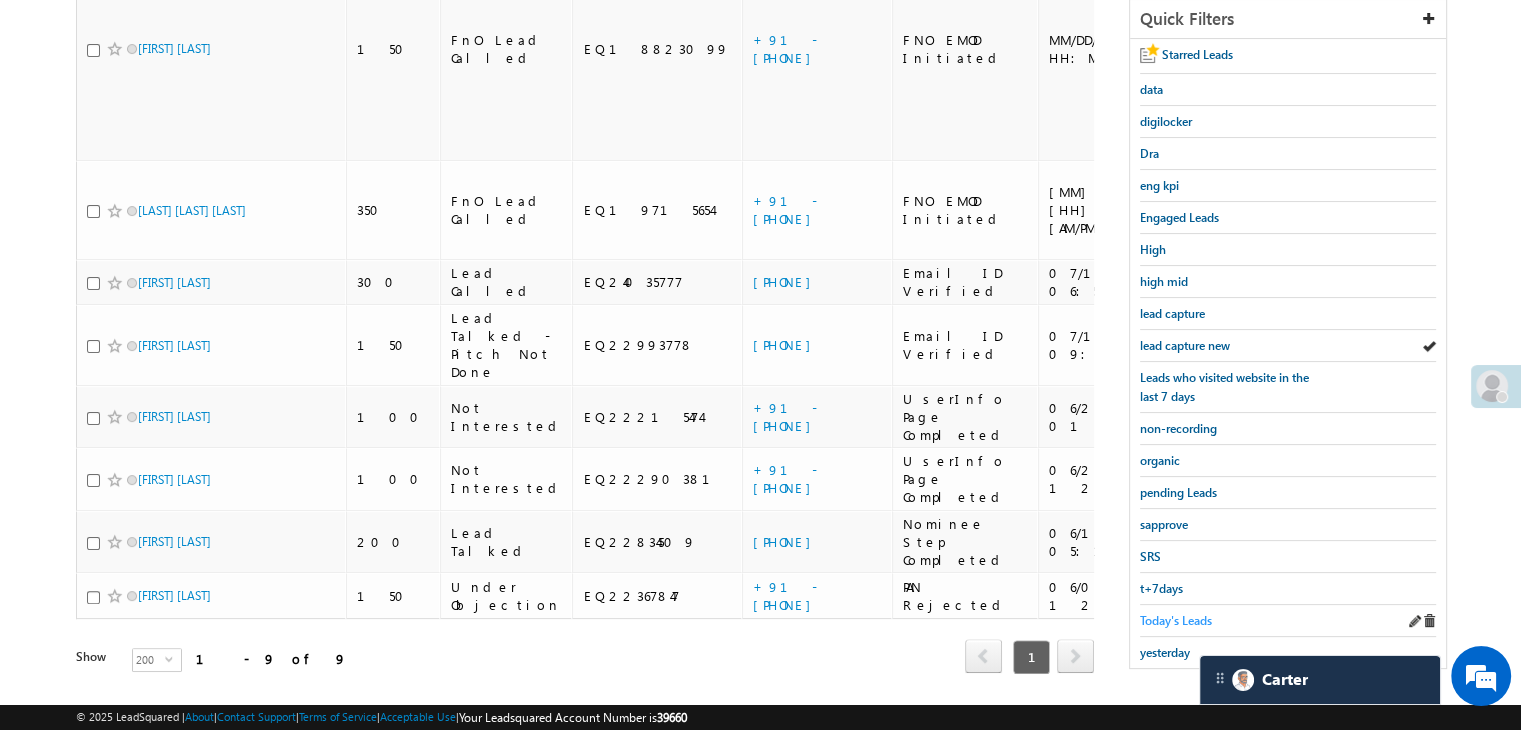 click on "Today's Leads" at bounding box center [1176, 620] 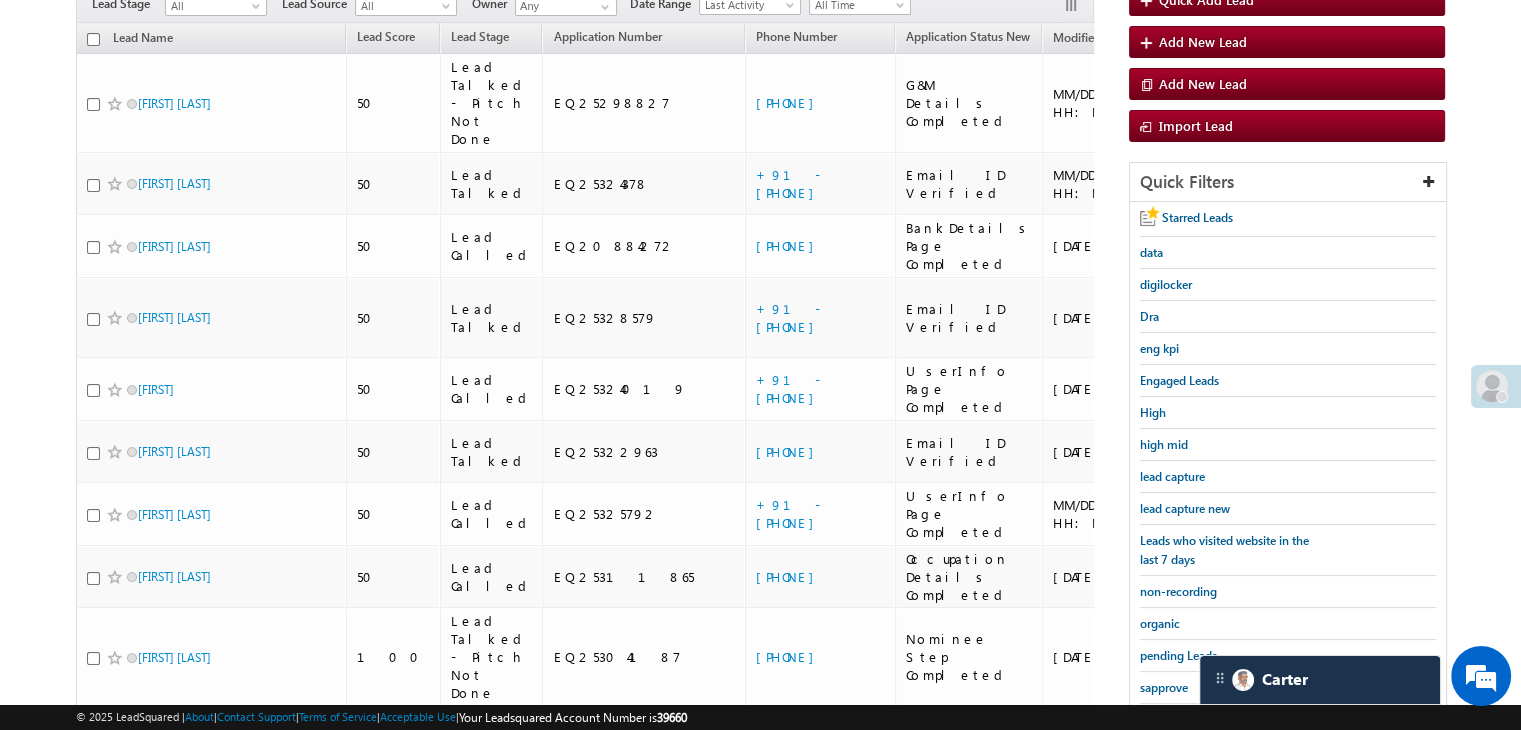 scroll, scrollTop: 200, scrollLeft: 0, axis: vertical 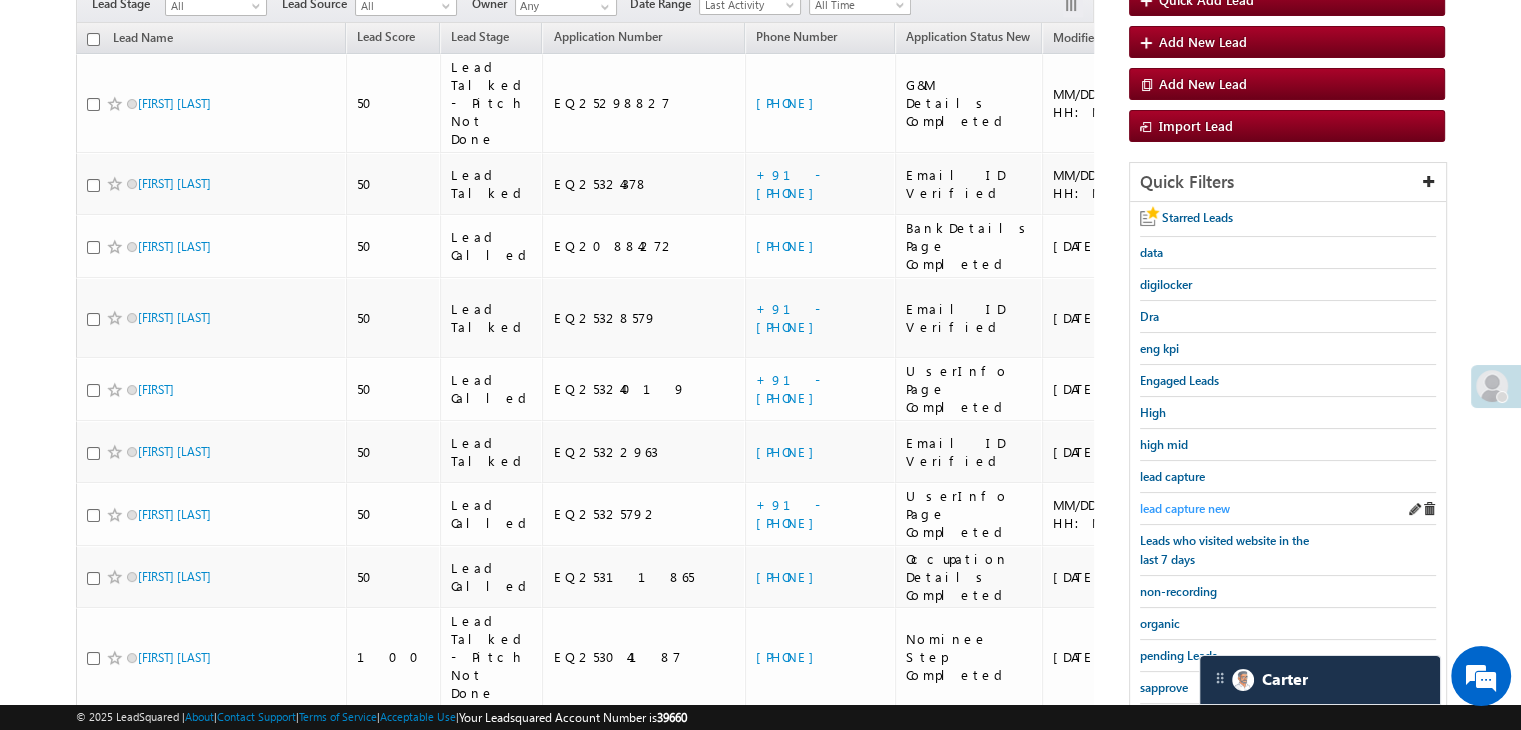 click on "lead capture new" at bounding box center [1185, 508] 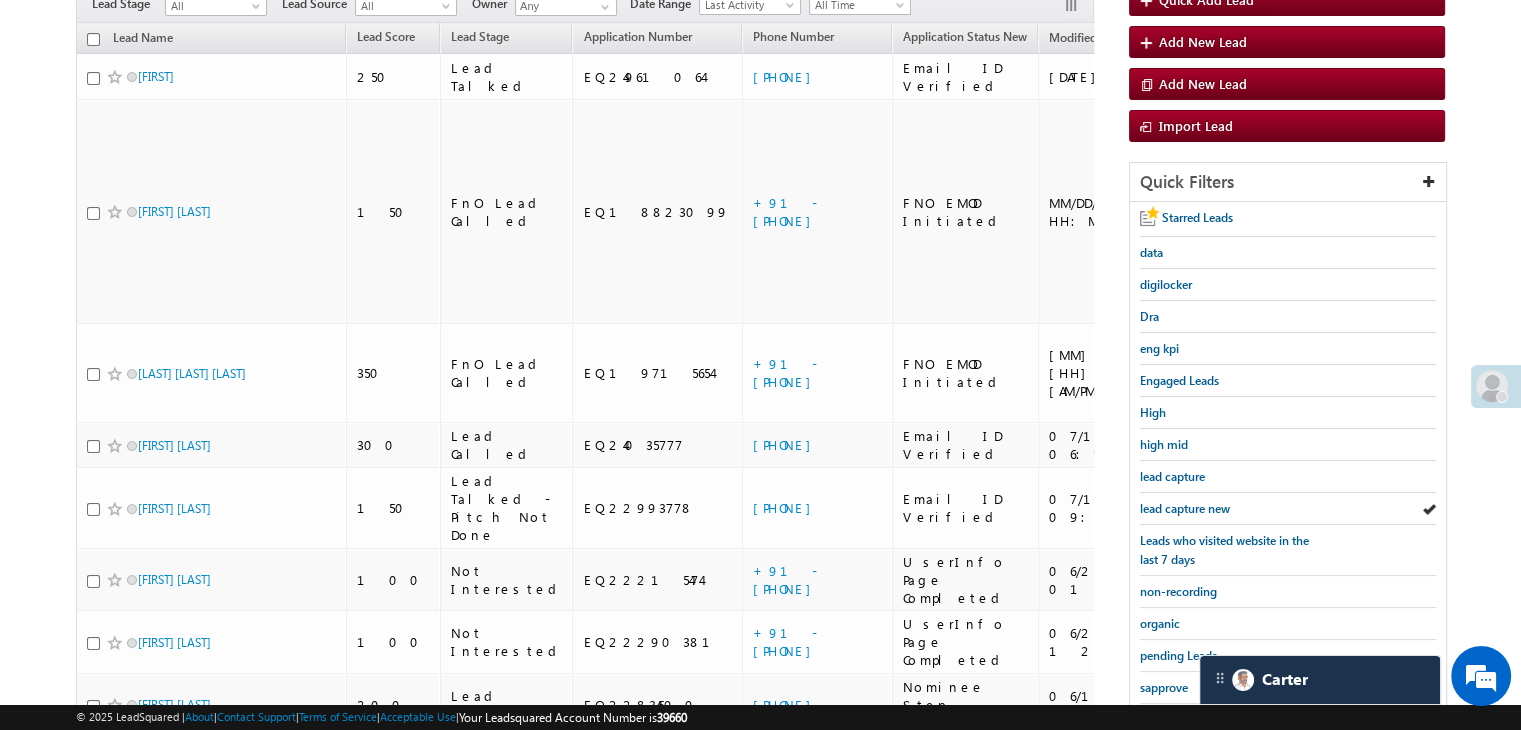 click on "lead capture new" at bounding box center (1185, 508) 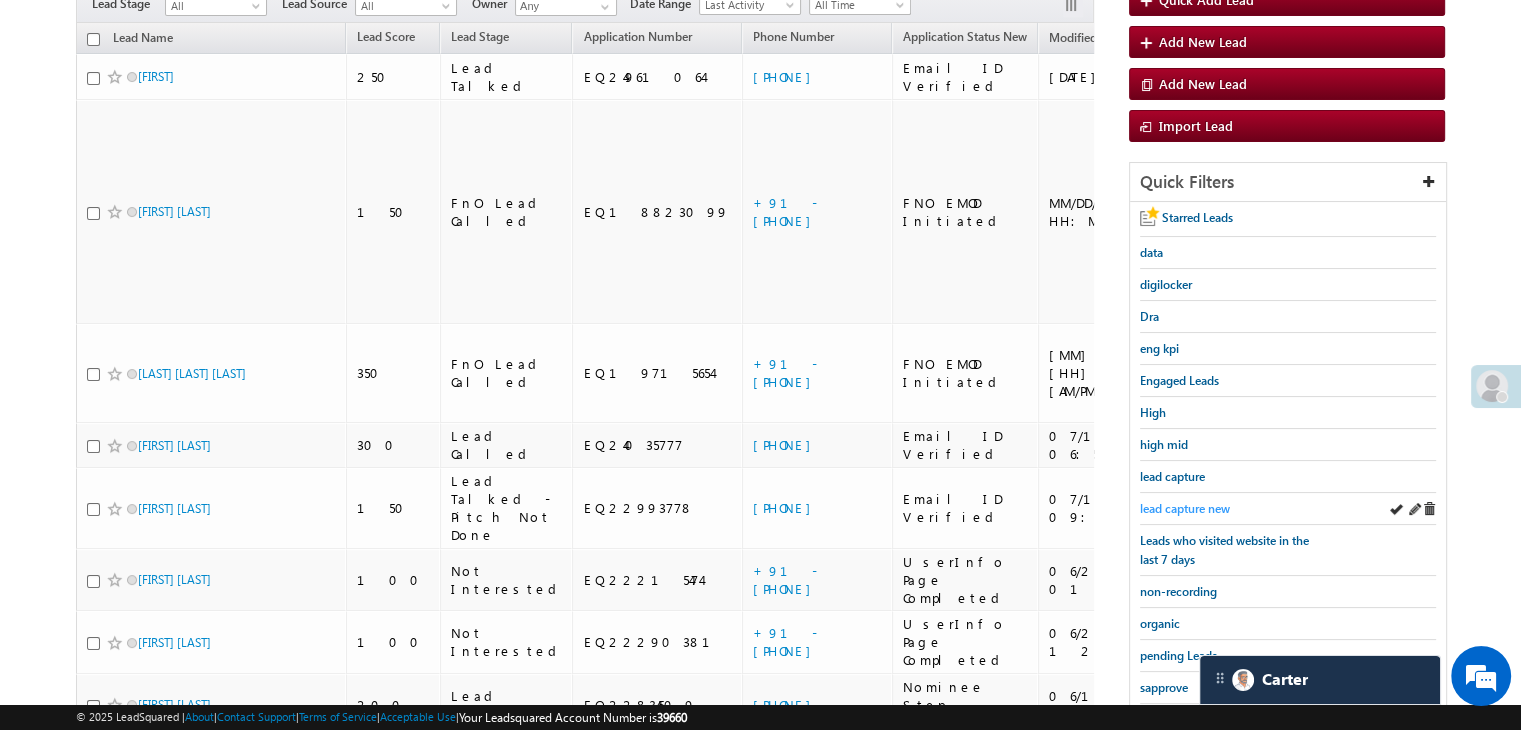 click on "lead capture new" at bounding box center (1185, 508) 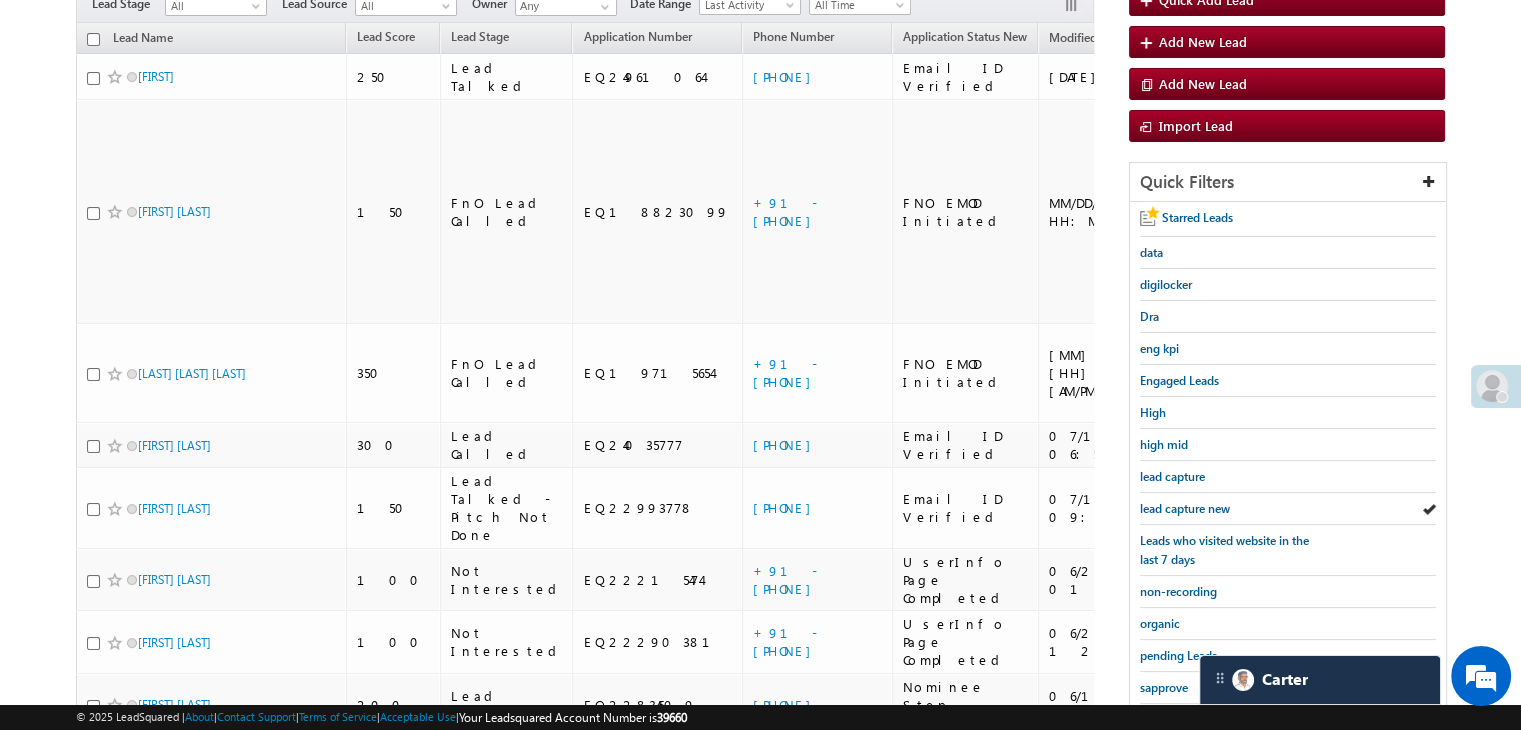 click on "lead capture new" at bounding box center [1185, 508] 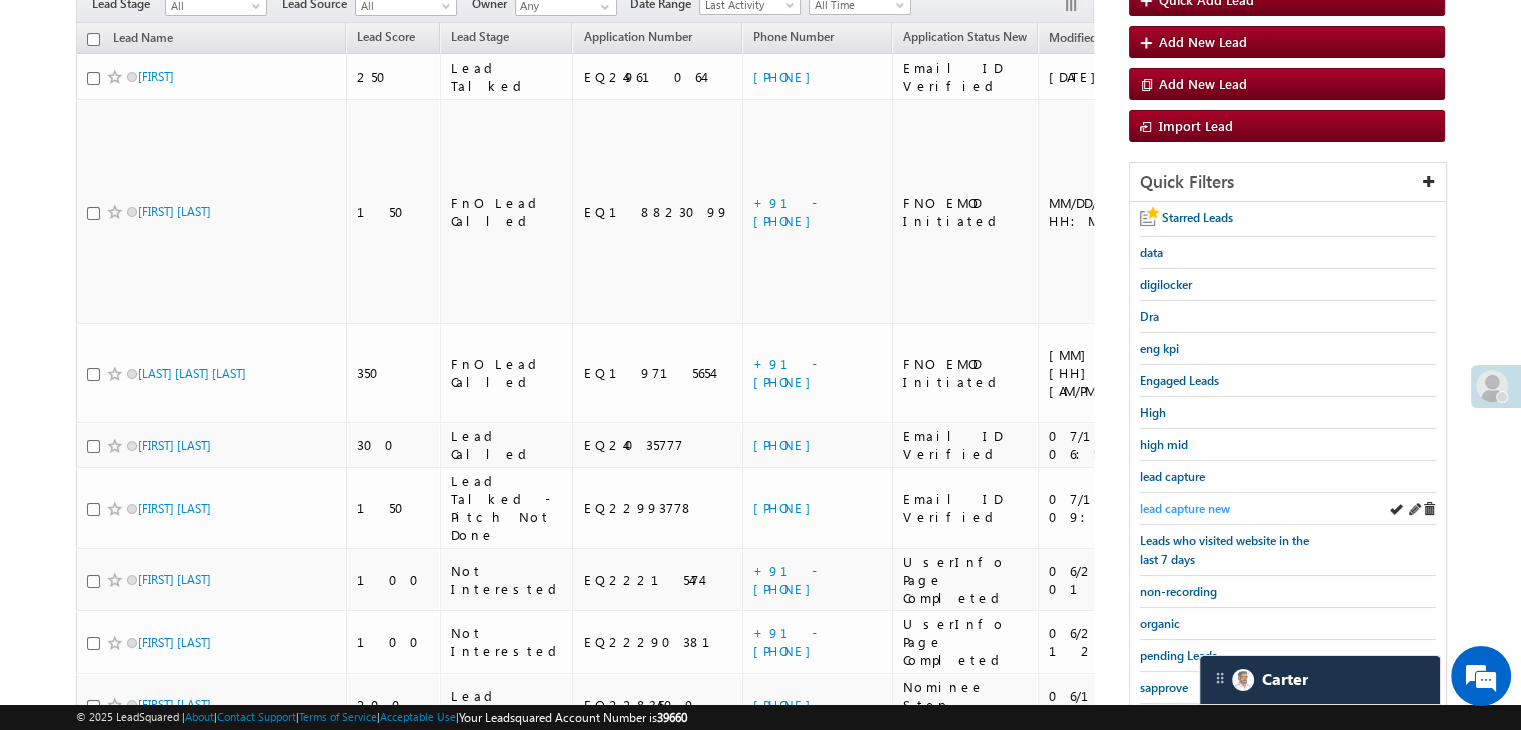 click on "lead capture new" at bounding box center (1185, 508) 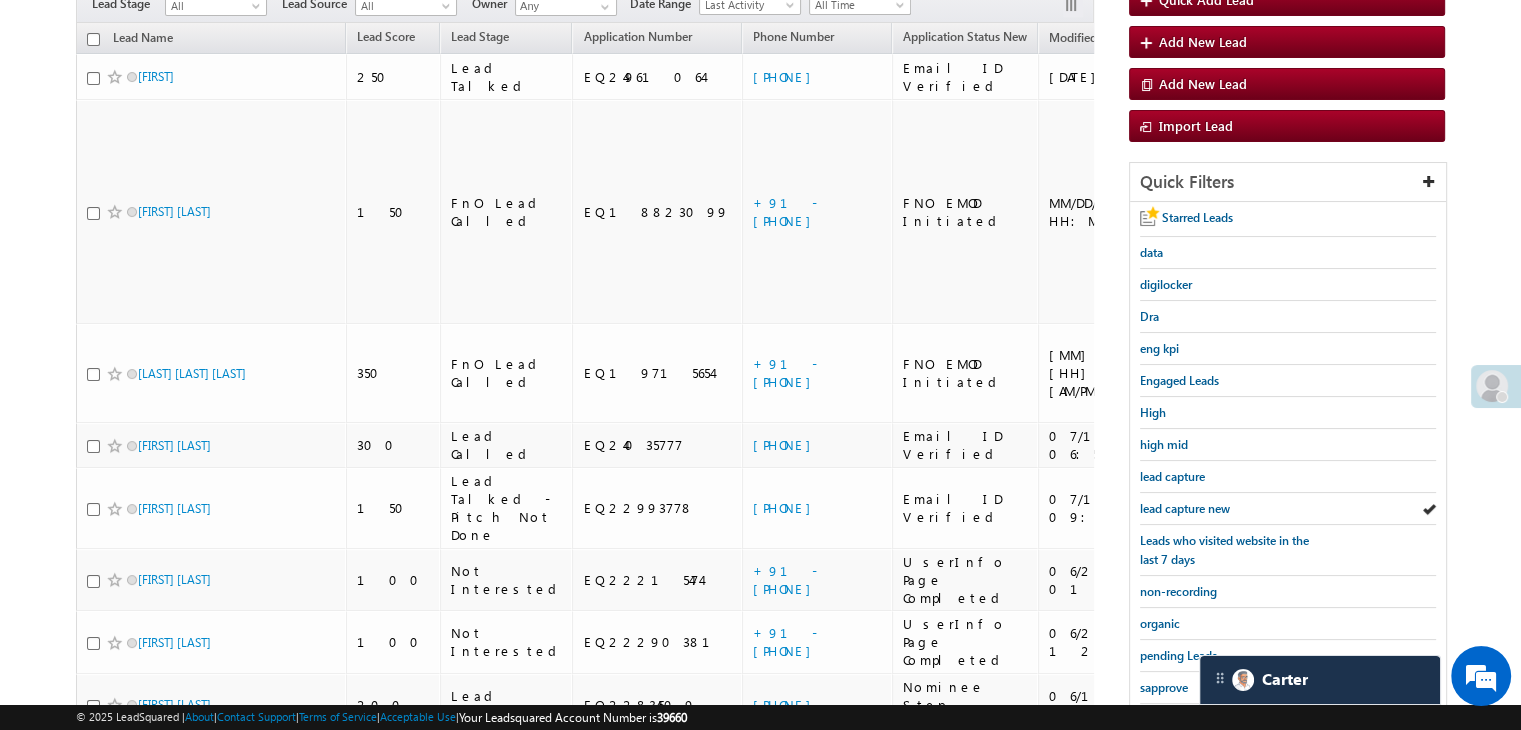 click on "lead capture new" at bounding box center (1185, 508) 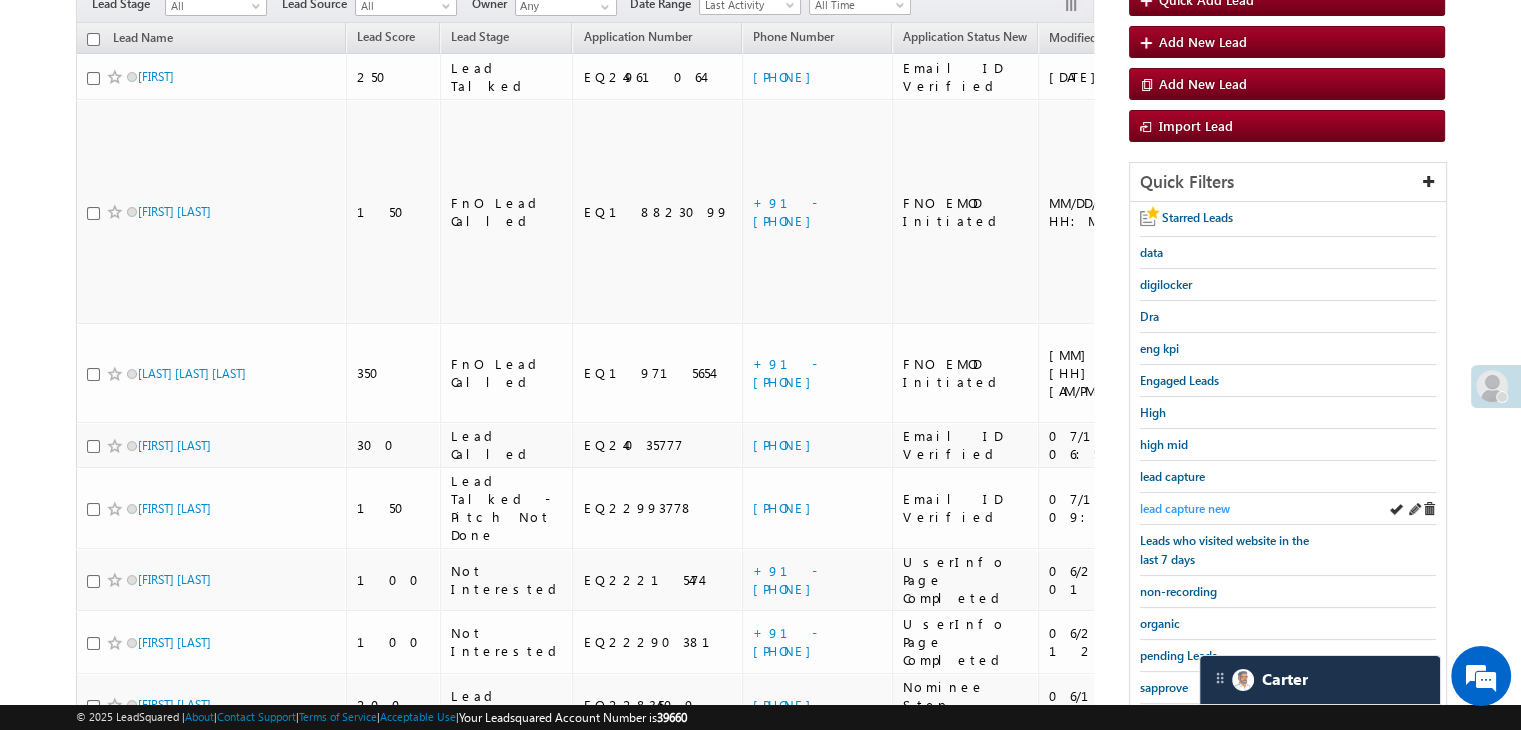 click on "lead capture new" at bounding box center [1185, 508] 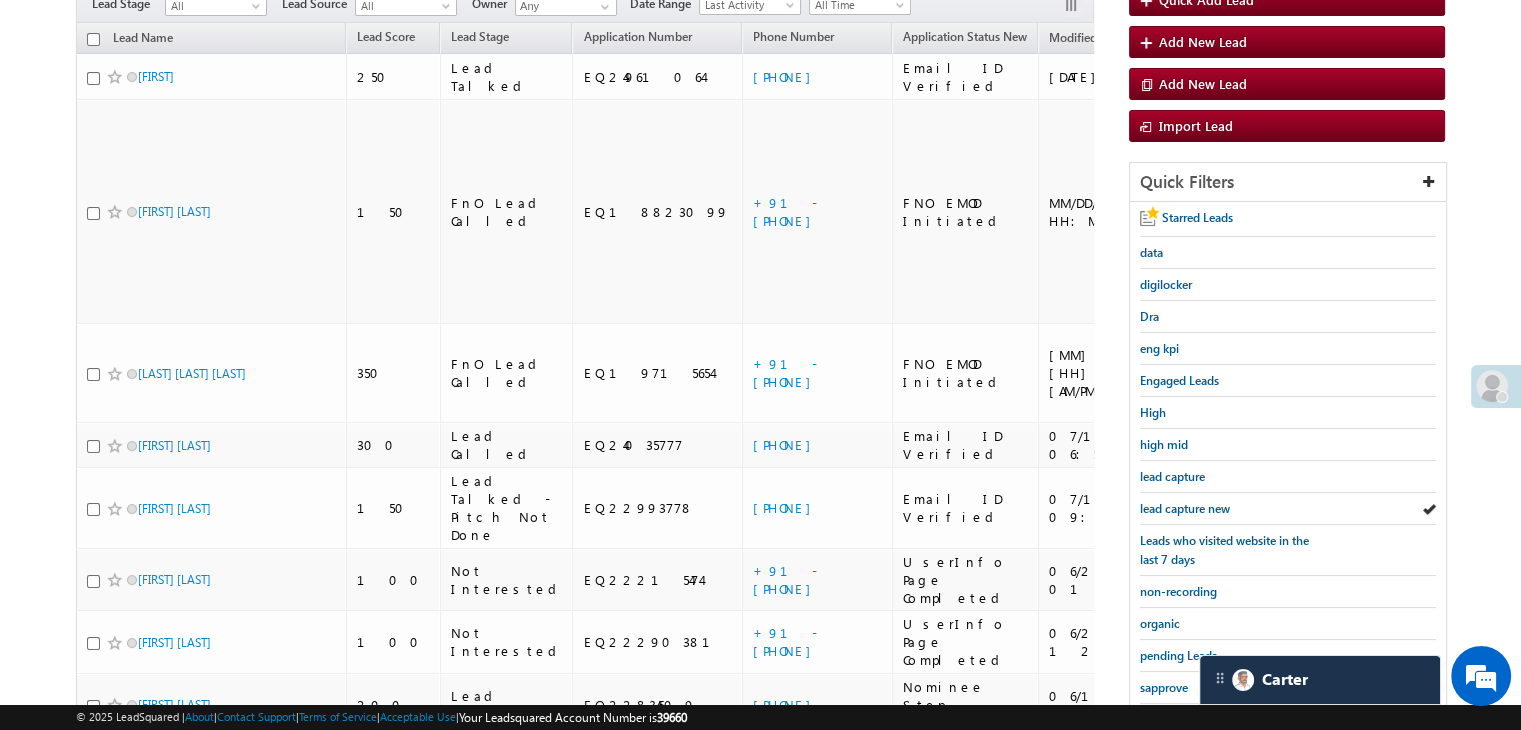 click on "lead capture new" at bounding box center (1185, 508) 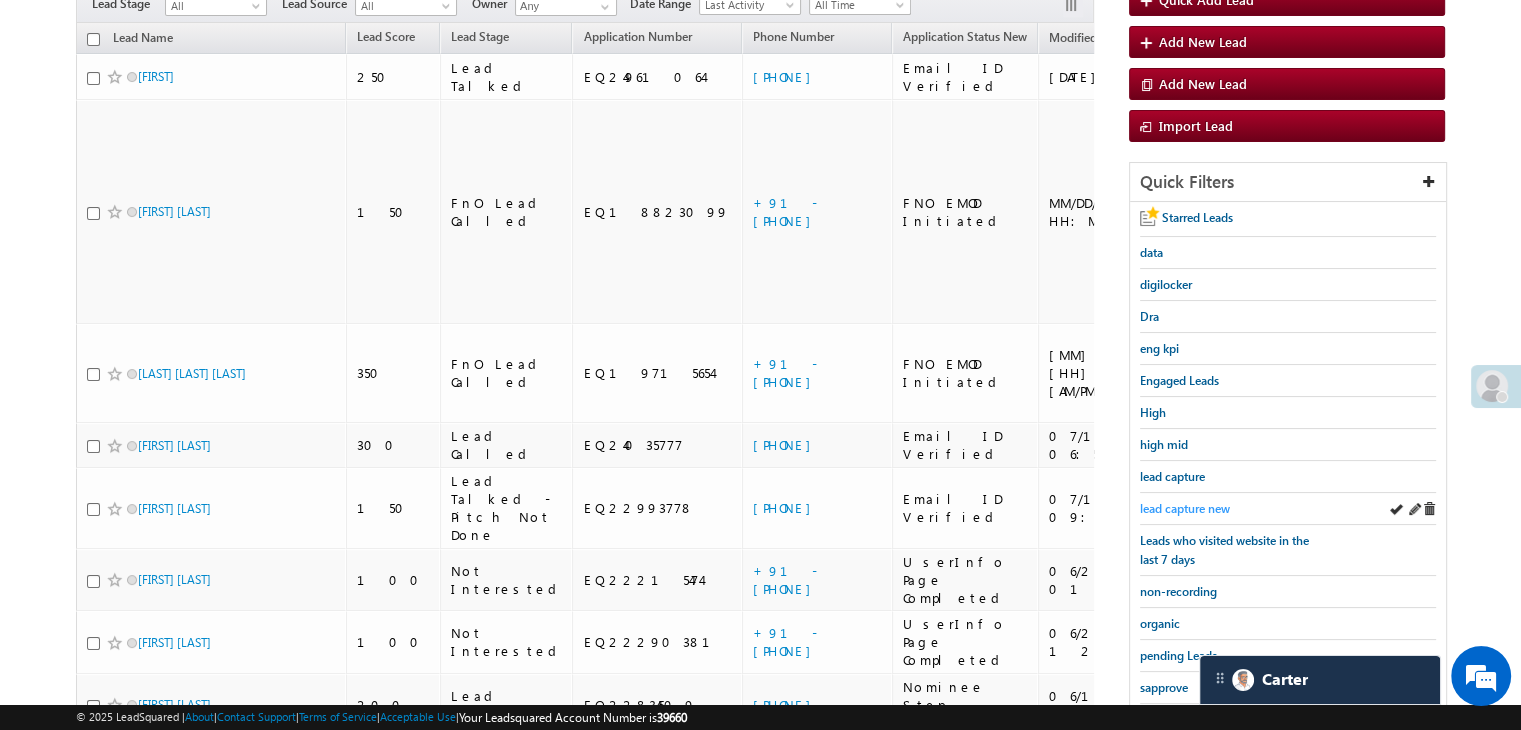 click on "lead capture new" at bounding box center (1185, 508) 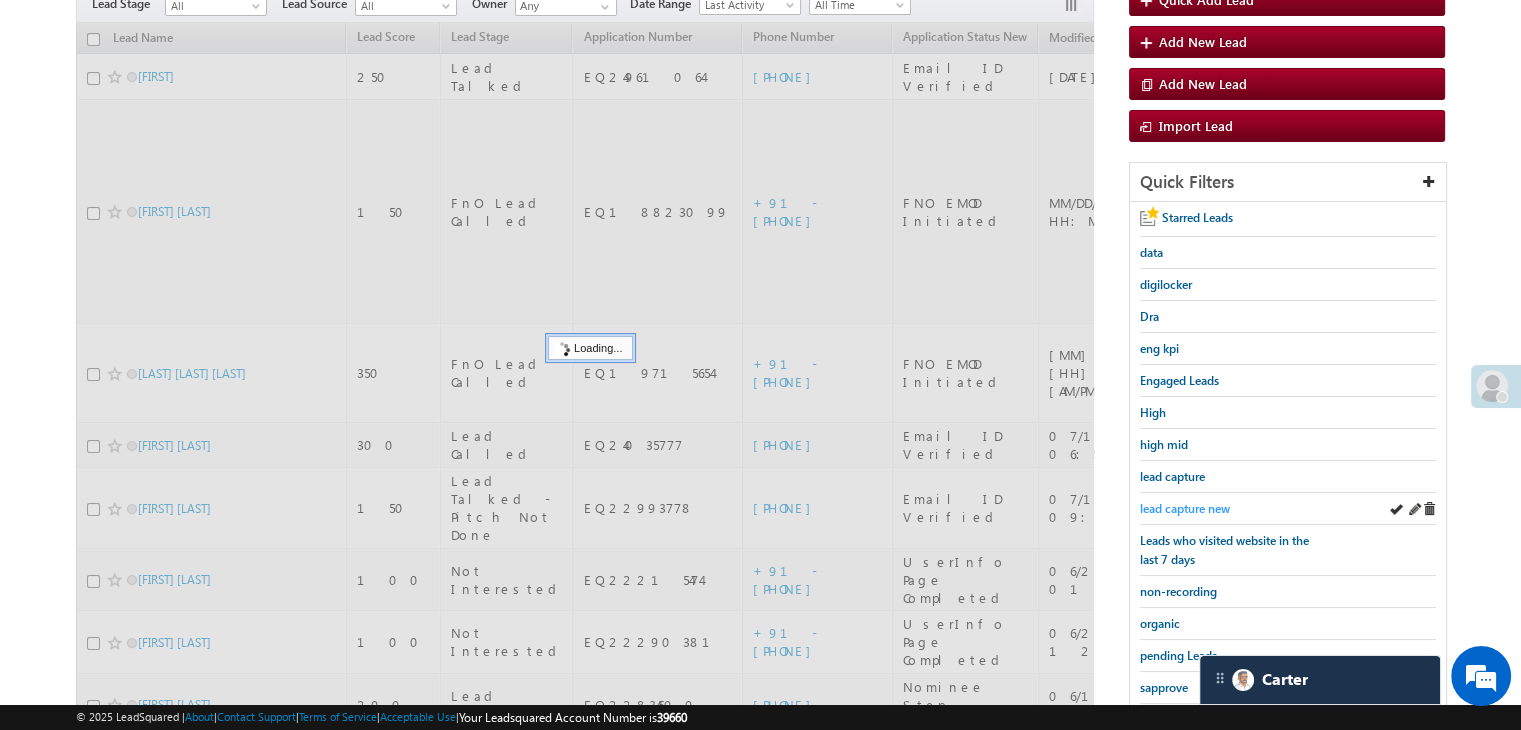 click on "lead capture new" at bounding box center (1185, 508) 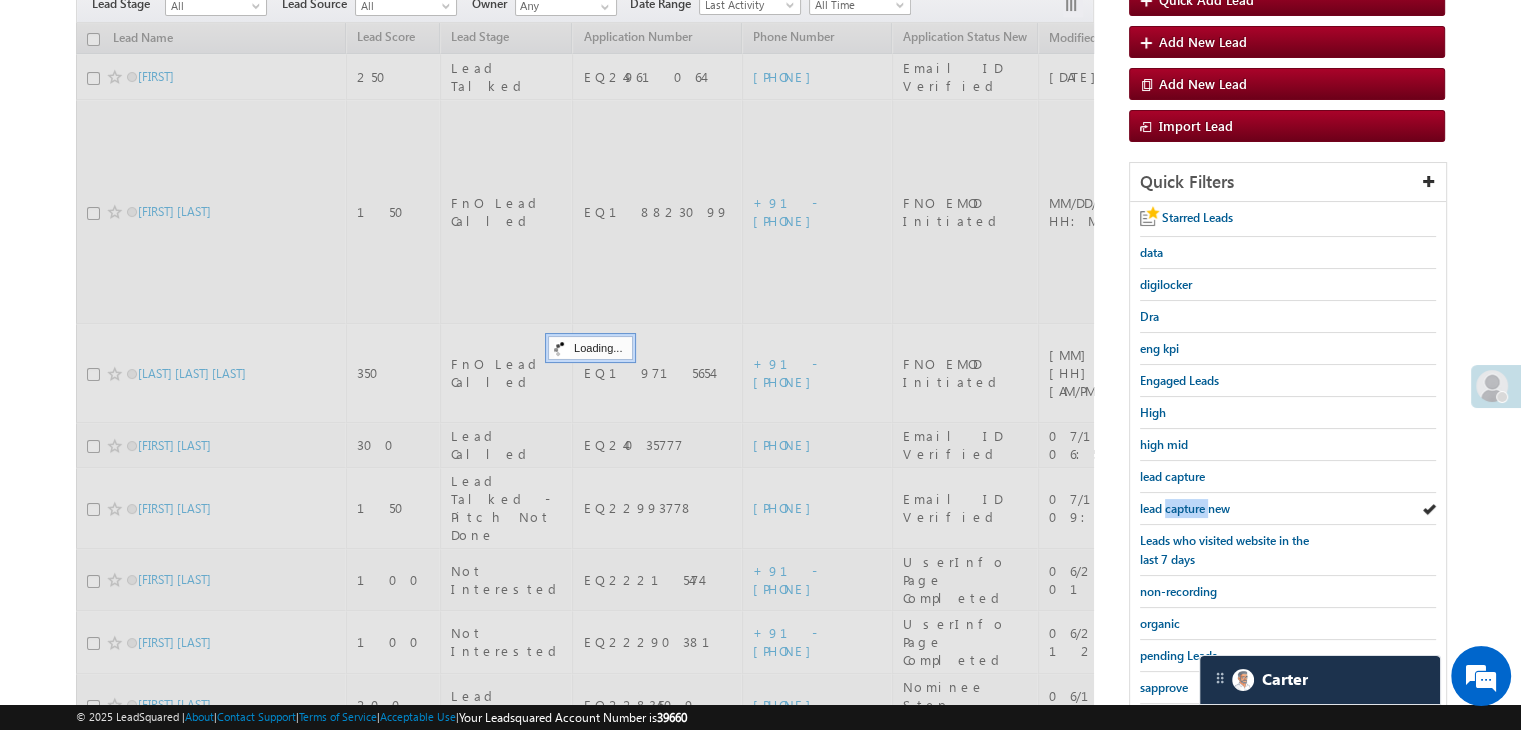 click on "lead capture new" at bounding box center [1185, 508] 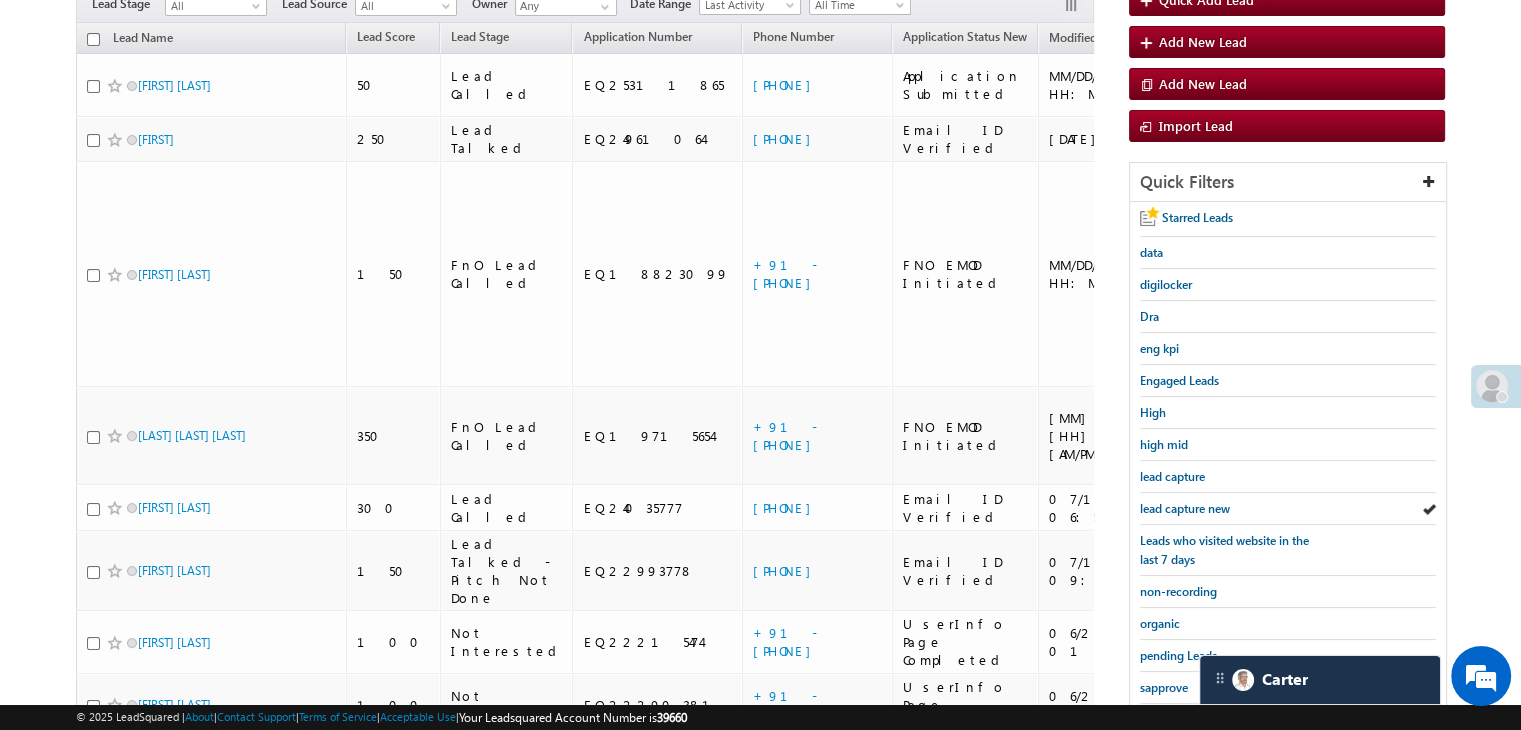 click on "lead capture new" at bounding box center [1185, 508] 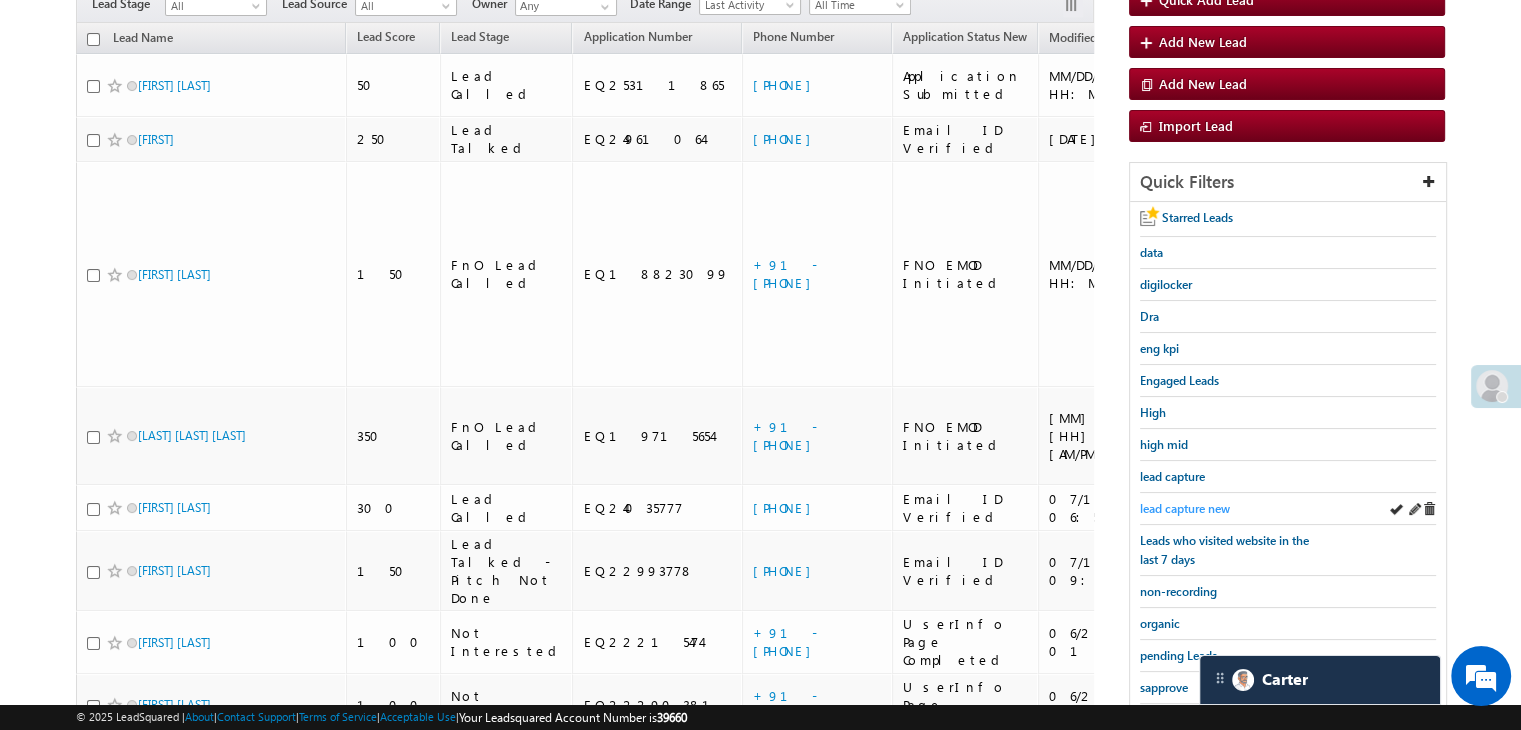 click on "lead capture new" at bounding box center (1185, 508) 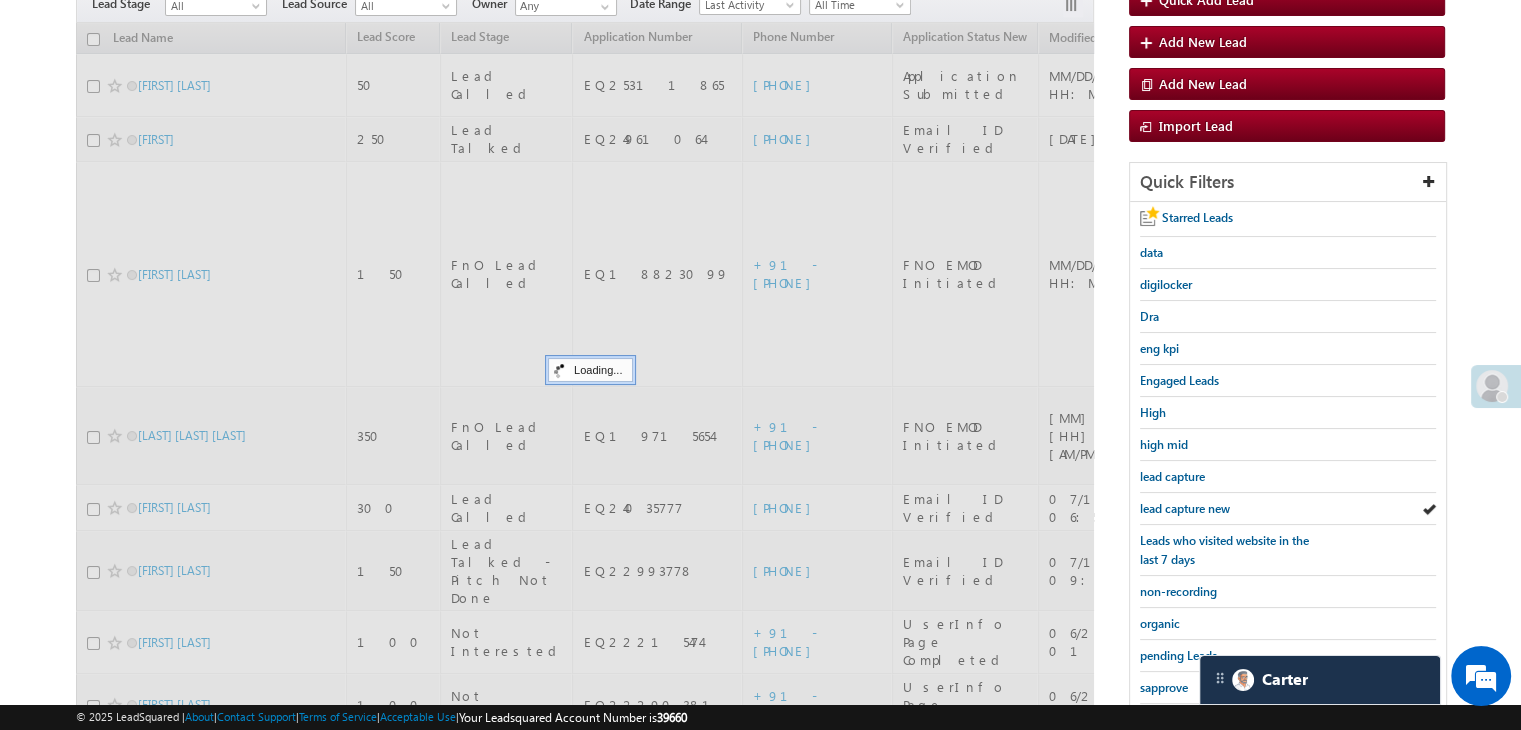 click on "lead capture new" at bounding box center [1185, 508] 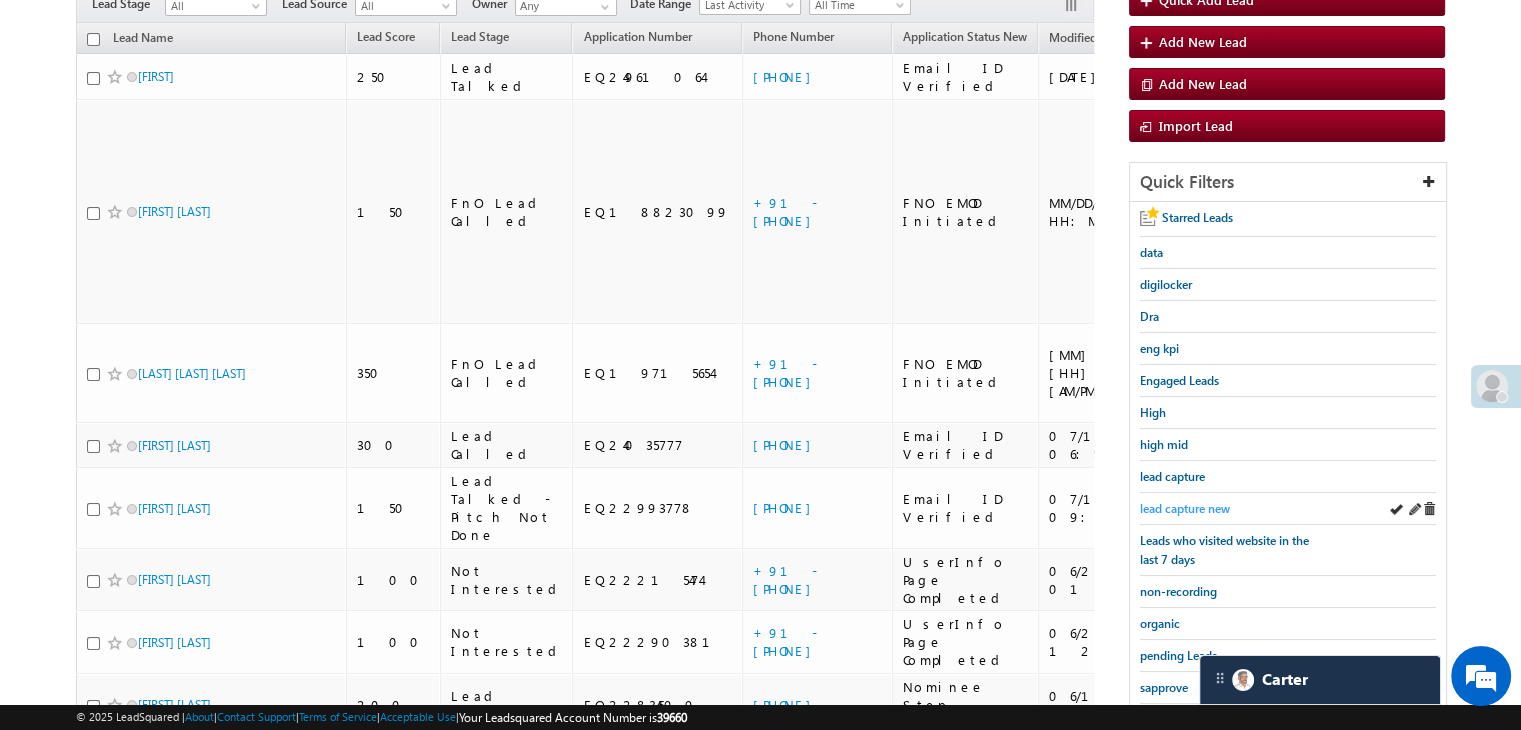 click on "lead capture new" at bounding box center [1185, 508] 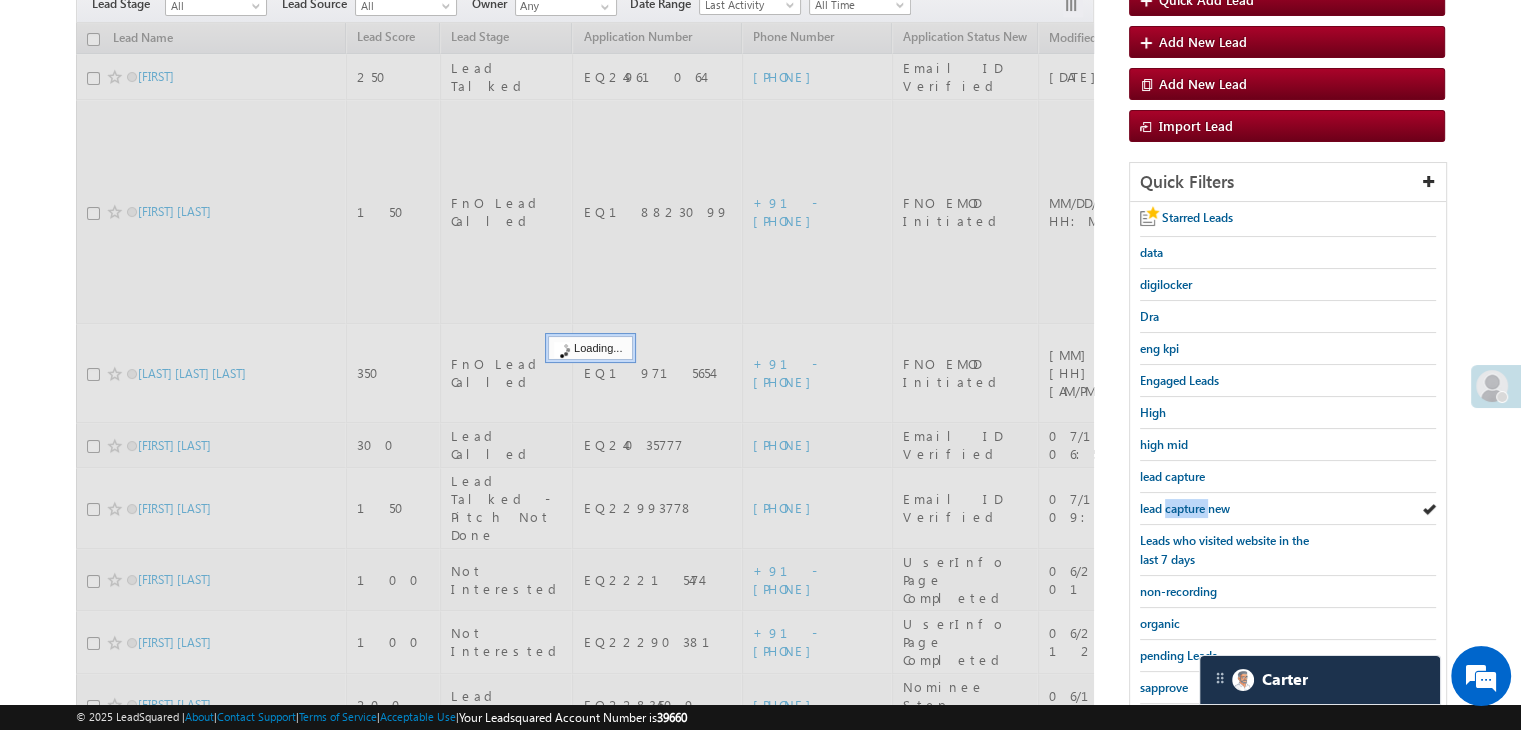 click on "lead capture new" at bounding box center [1185, 508] 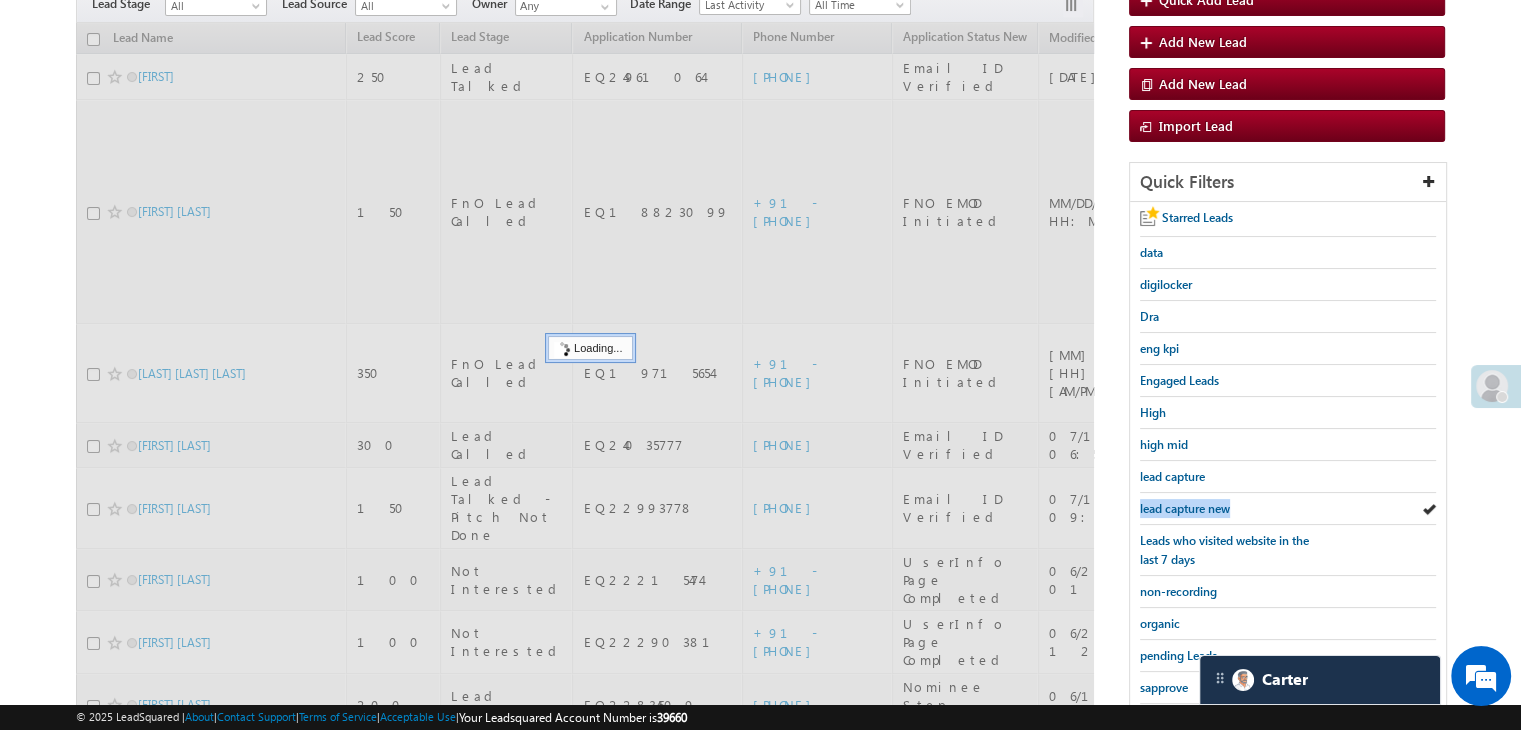 click on "lead capture new" at bounding box center (1185, 508) 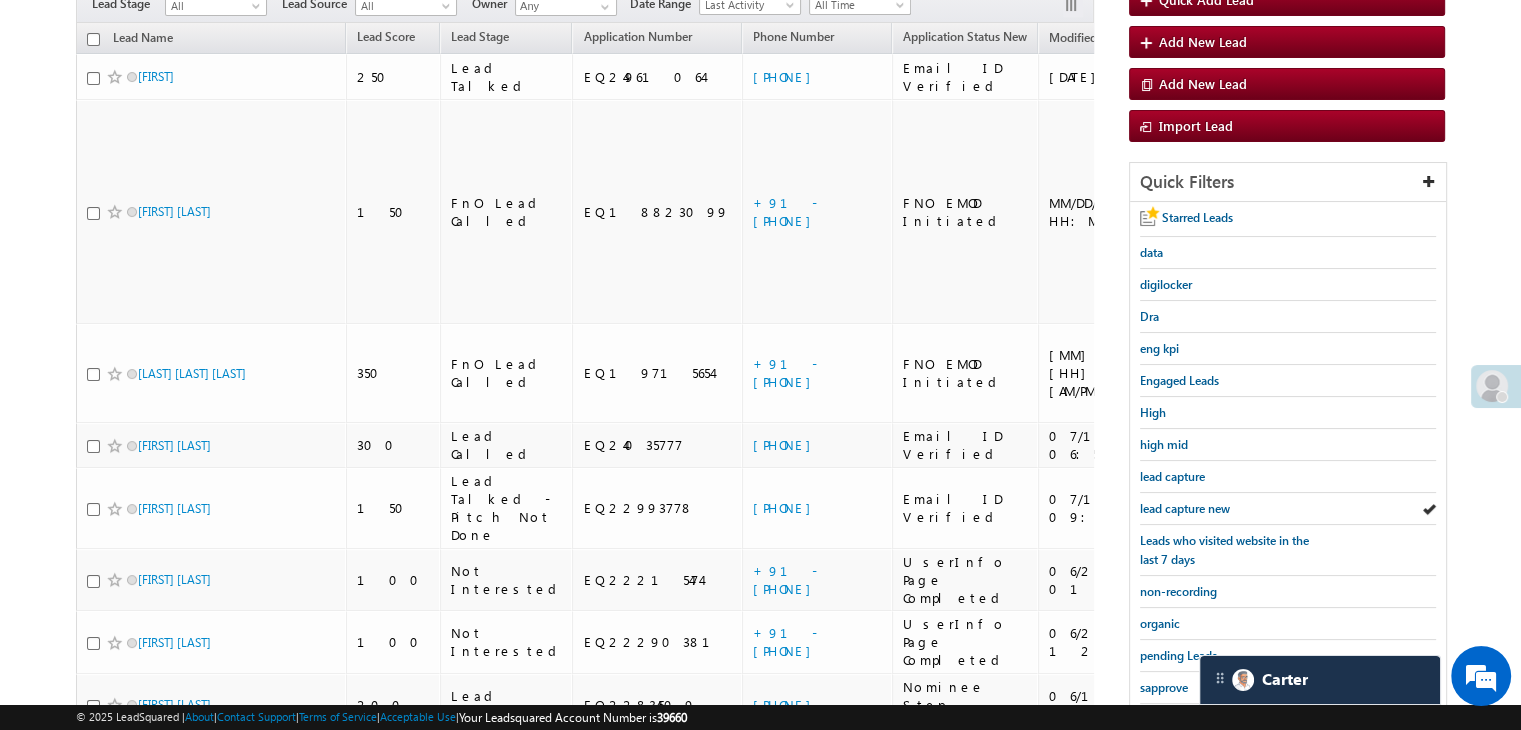 click on "lead capture new" at bounding box center (1185, 508) 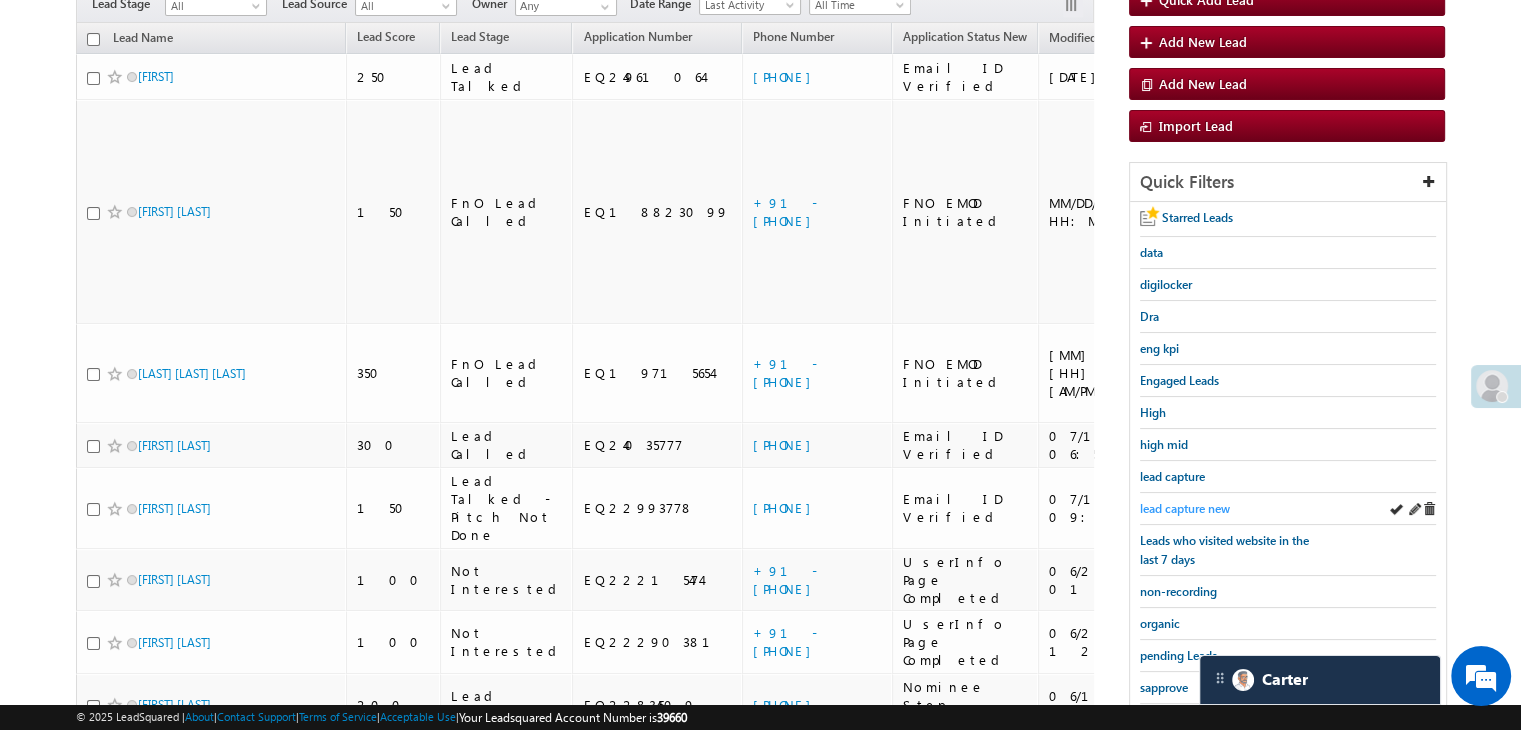 click on "lead capture new" at bounding box center [1185, 508] 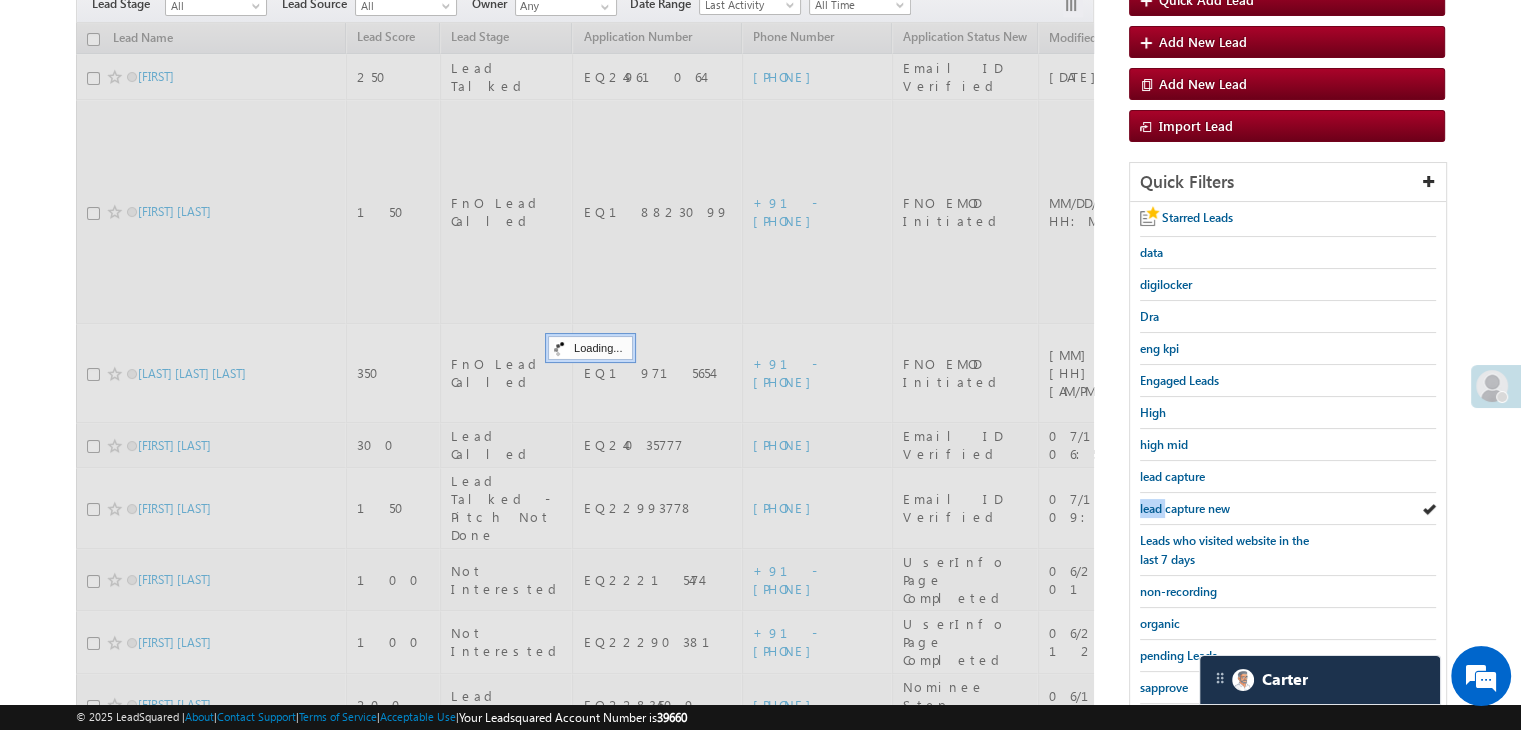 click on "lead capture new" at bounding box center (1185, 508) 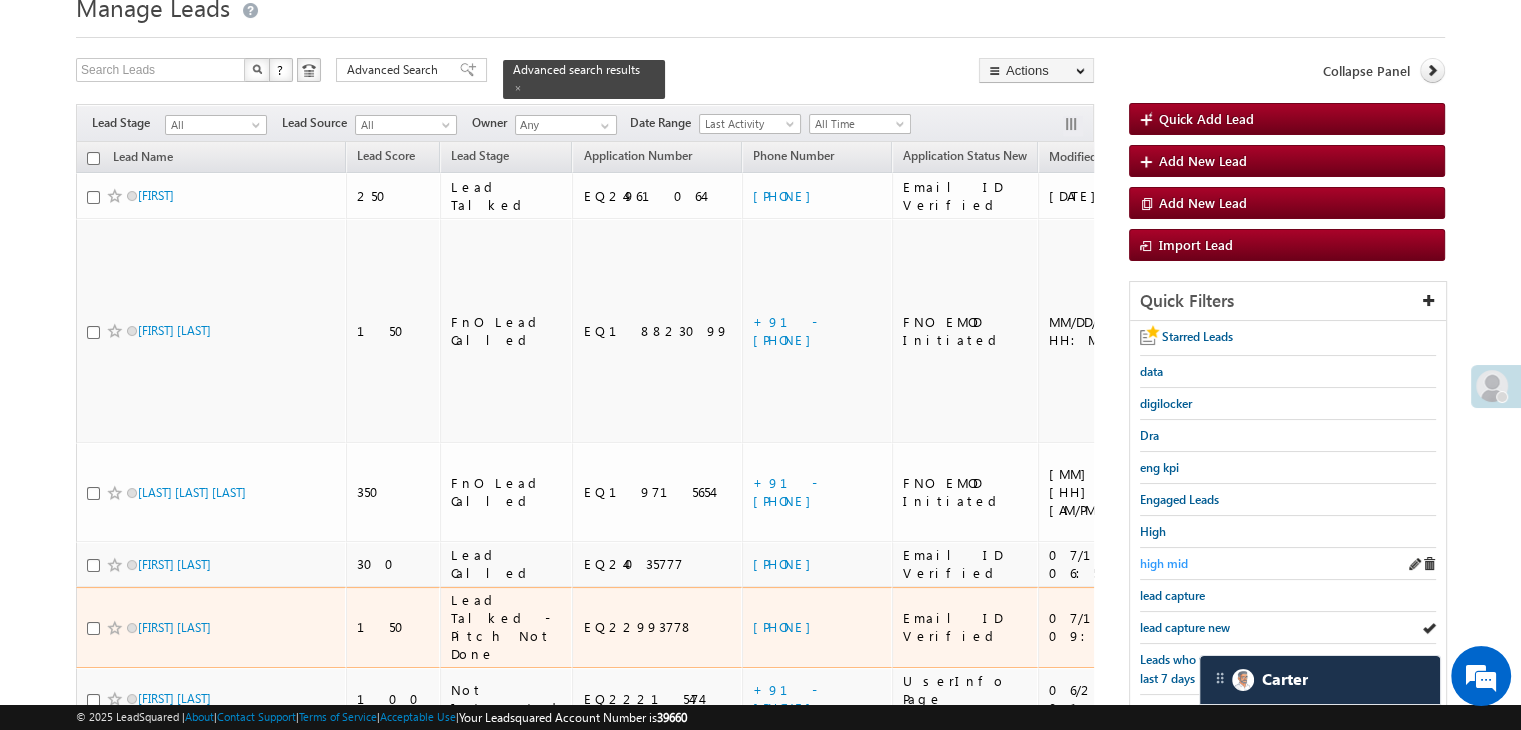 scroll, scrollTop: 200, scrollLeft: 0, axis: vertical 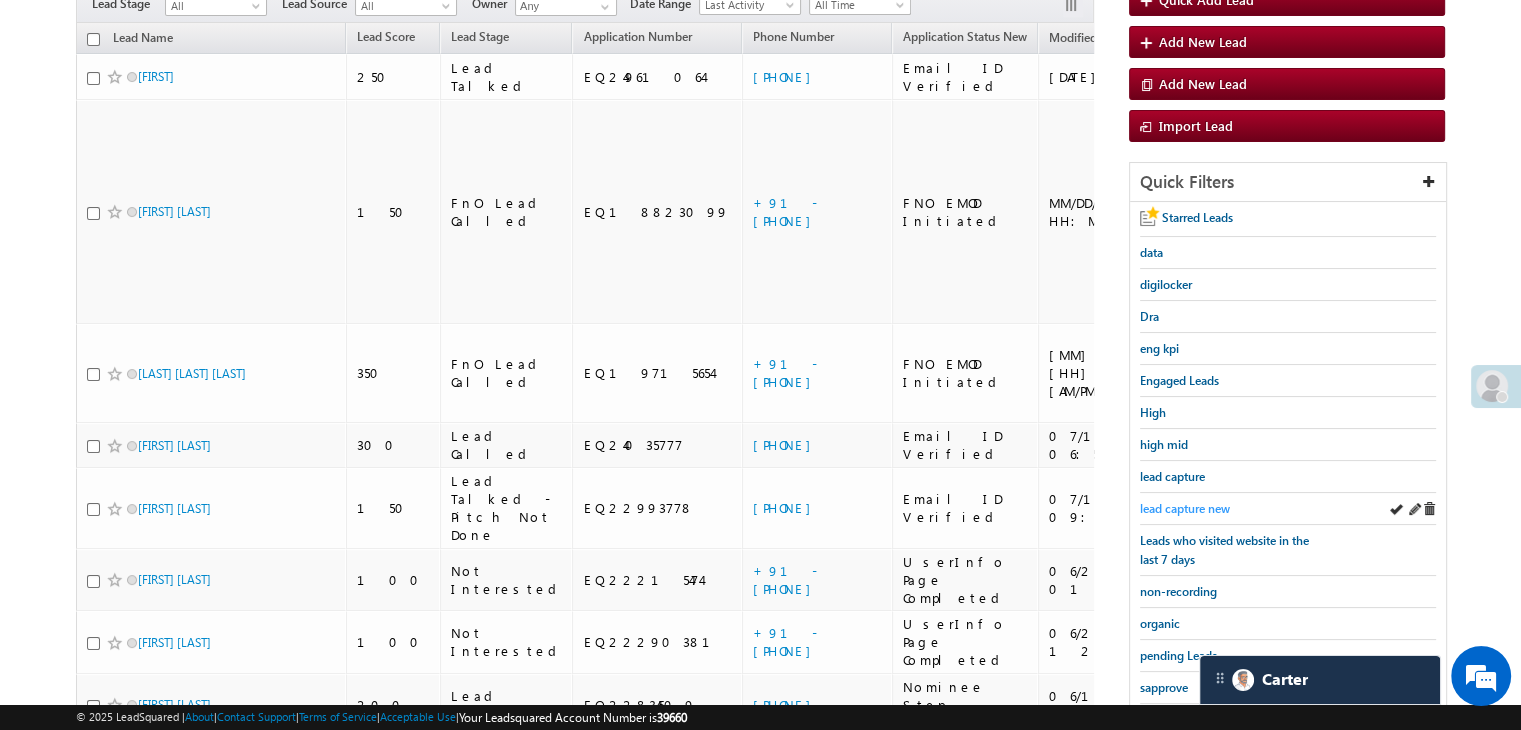 click on "lead capture new" at bounding box center (1185, 508) 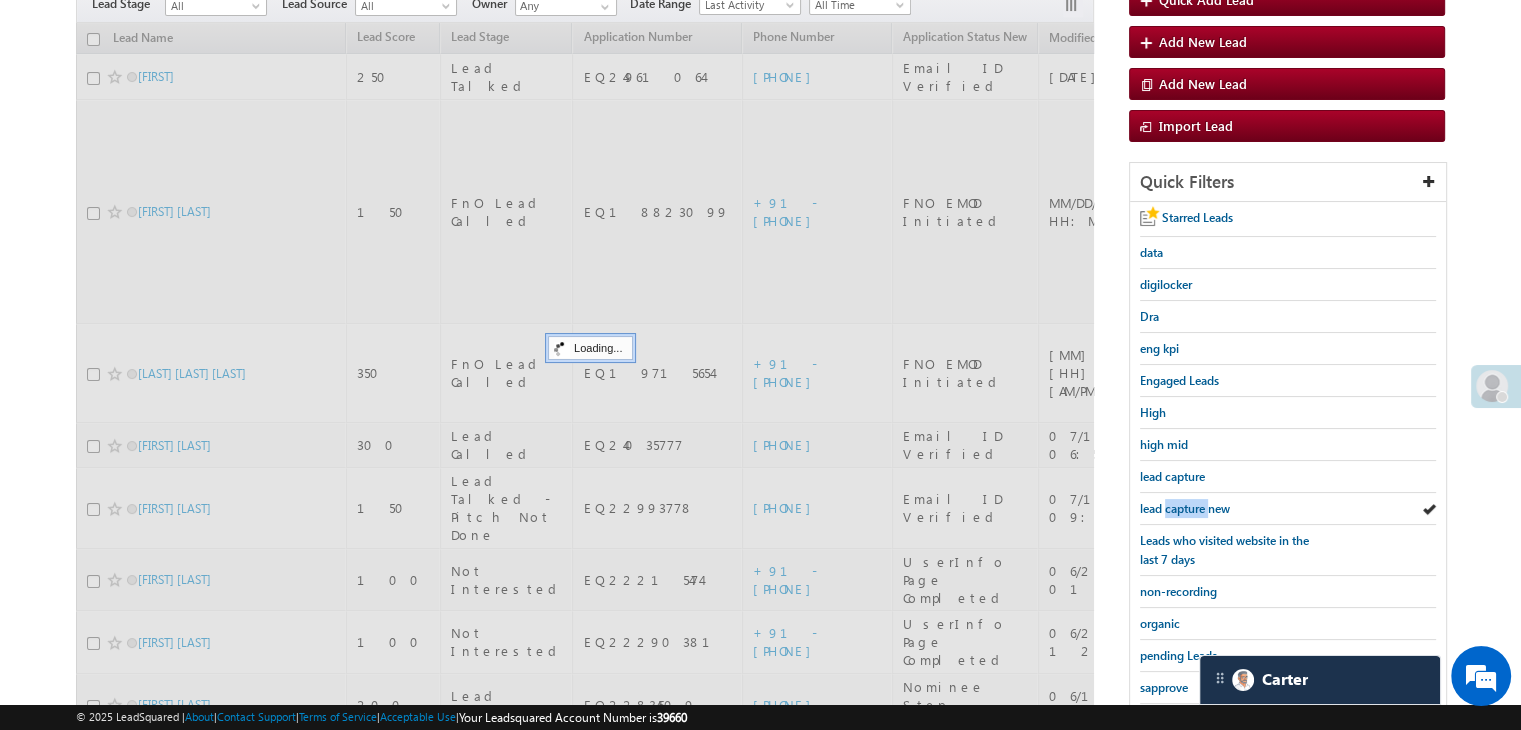 click on "lead capture new" at bounding box center (1185, 508) 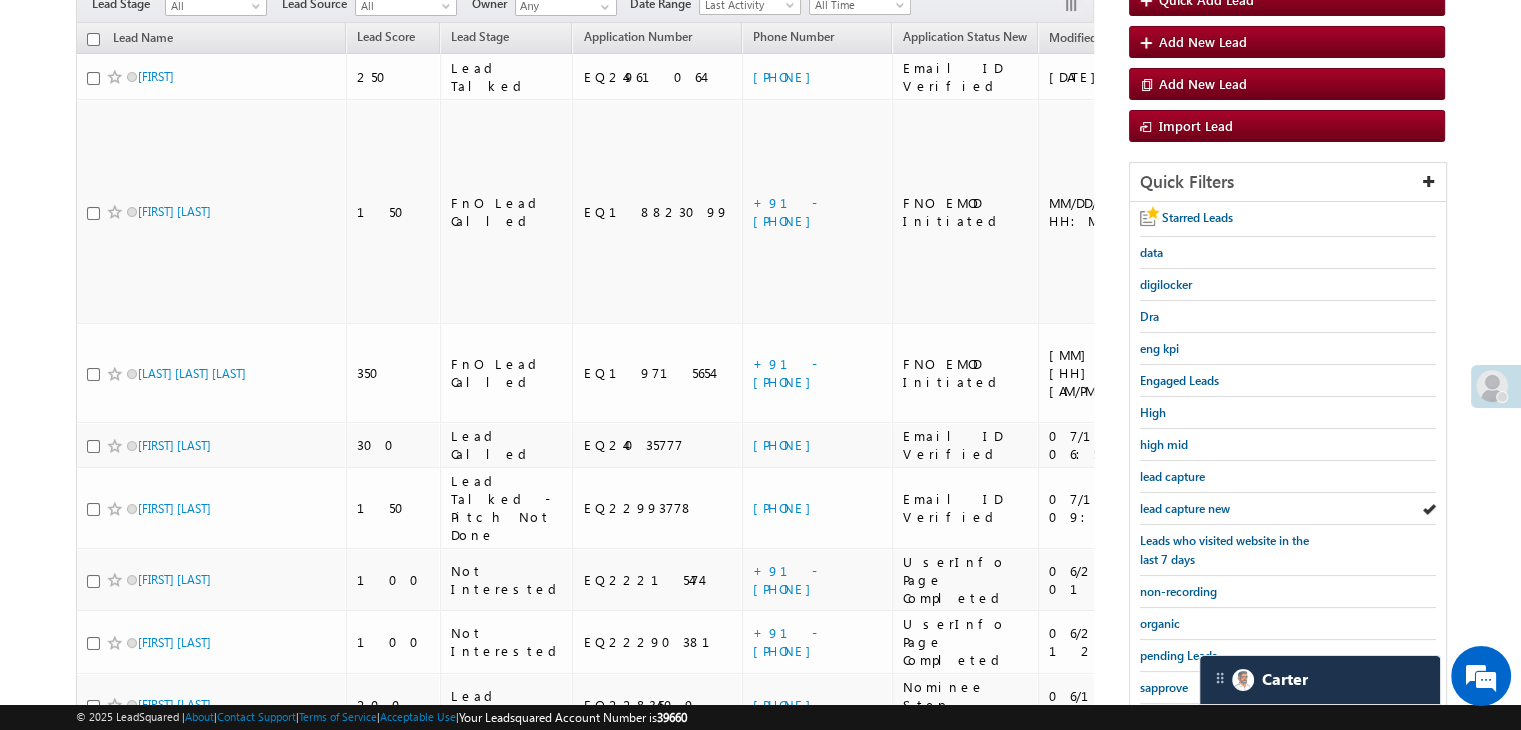 click on "lead capture new" at bounding box center [1185, 508] 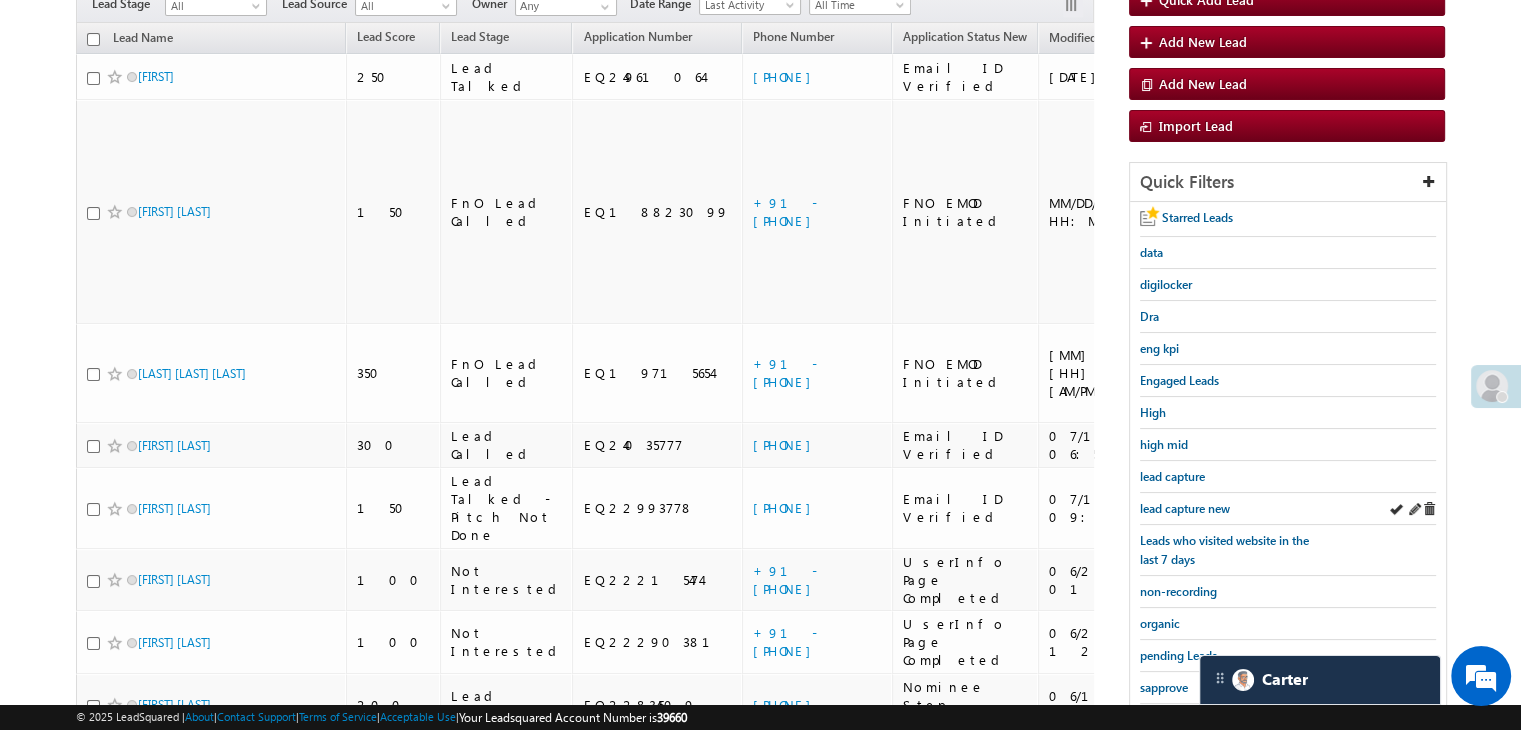 click on "lead capture new" at bounding box center (1288, 509) 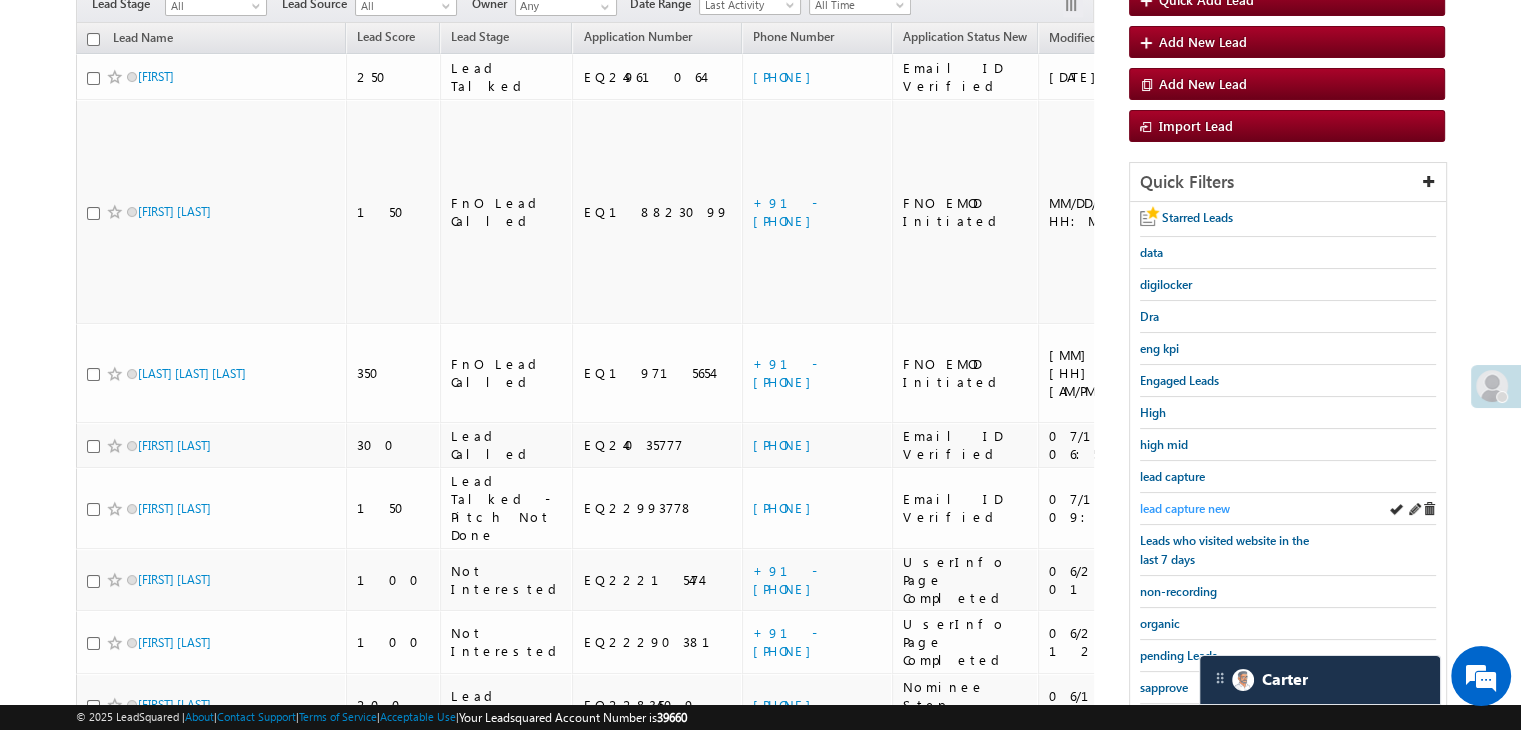 click on "lead capture new" at bounding box center [1185, 508] 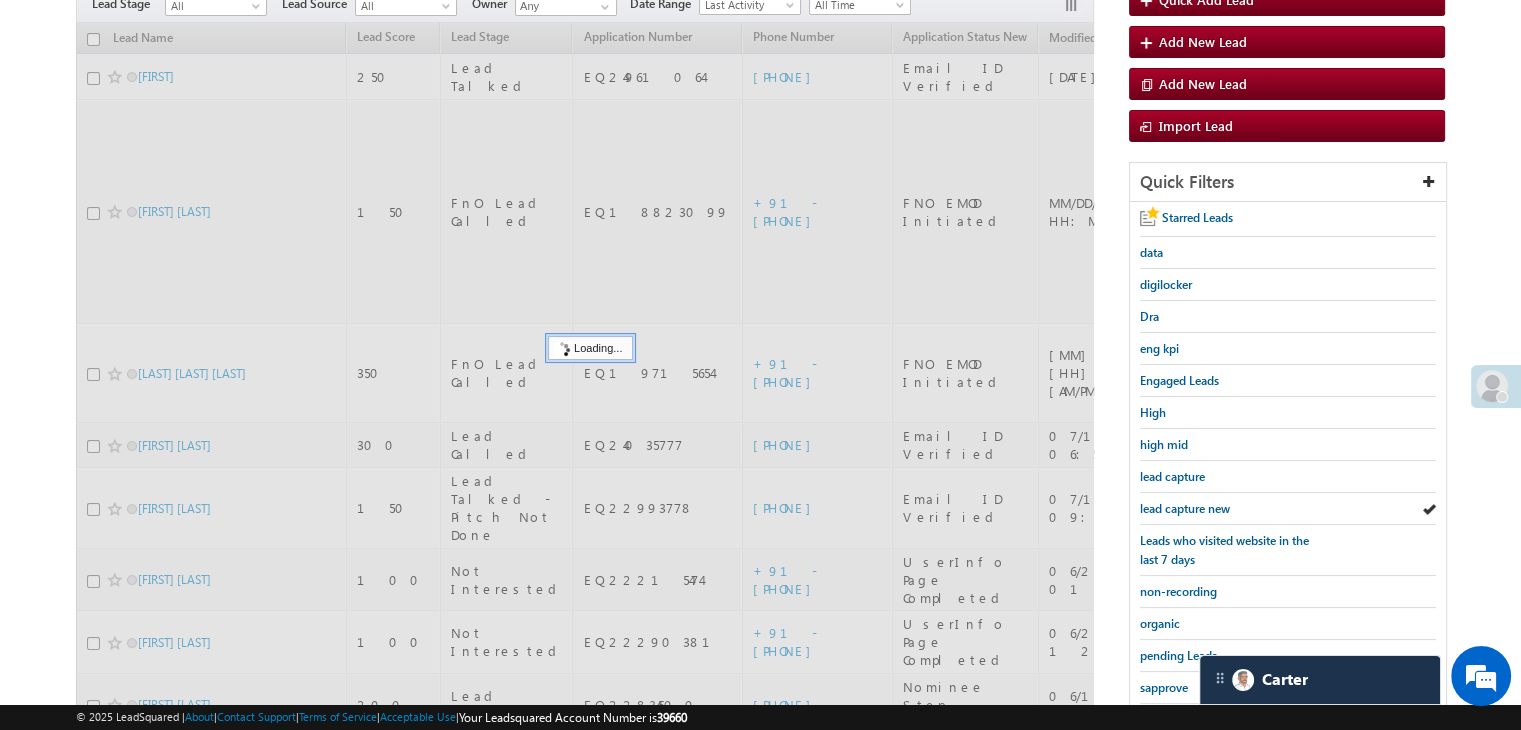 click on "lead capture new" at bounding box center [1185, 508] 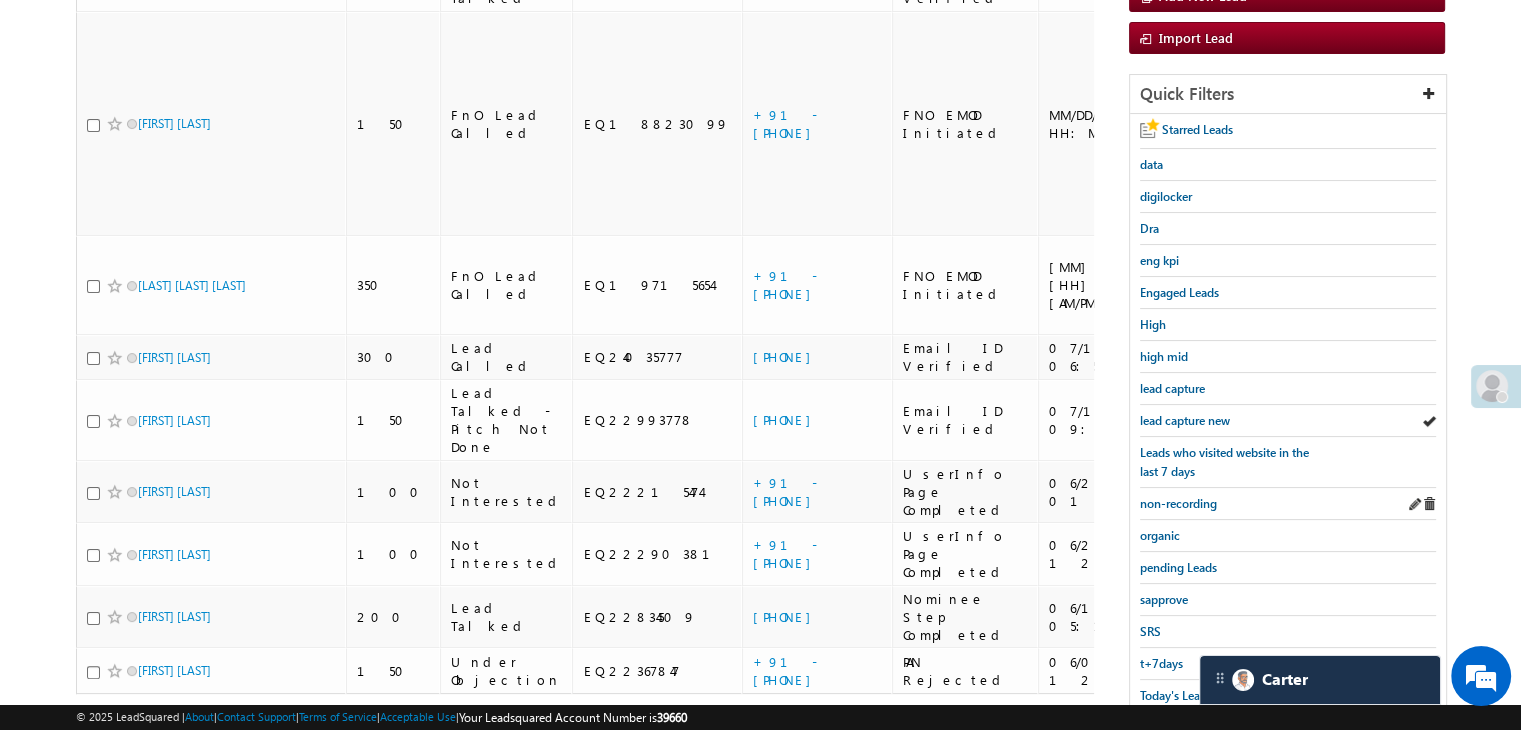 scroll, scrollTop: 363, scrollLeft: 0, axis: vertical 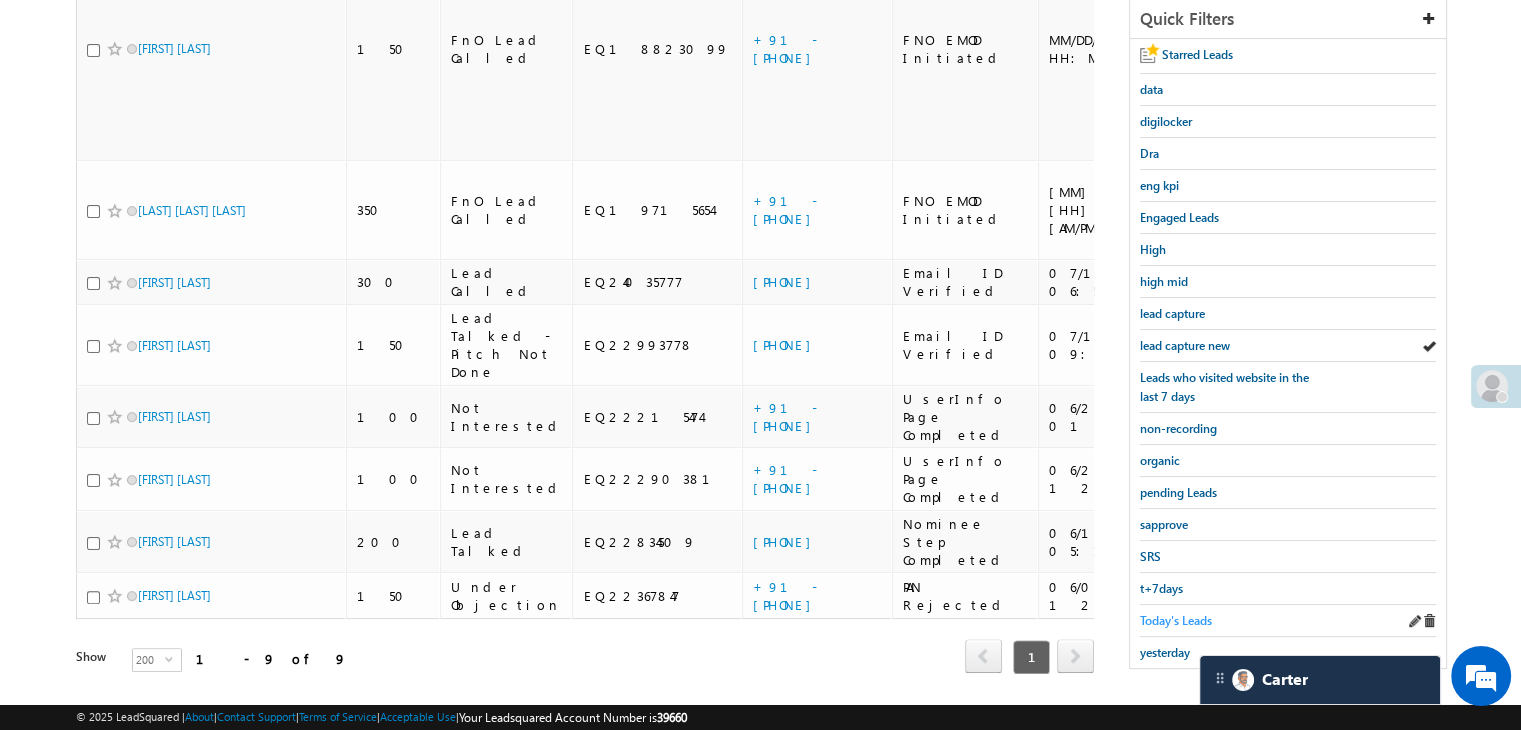 click on "Today's Leads" at bounding box center (1176, 620) 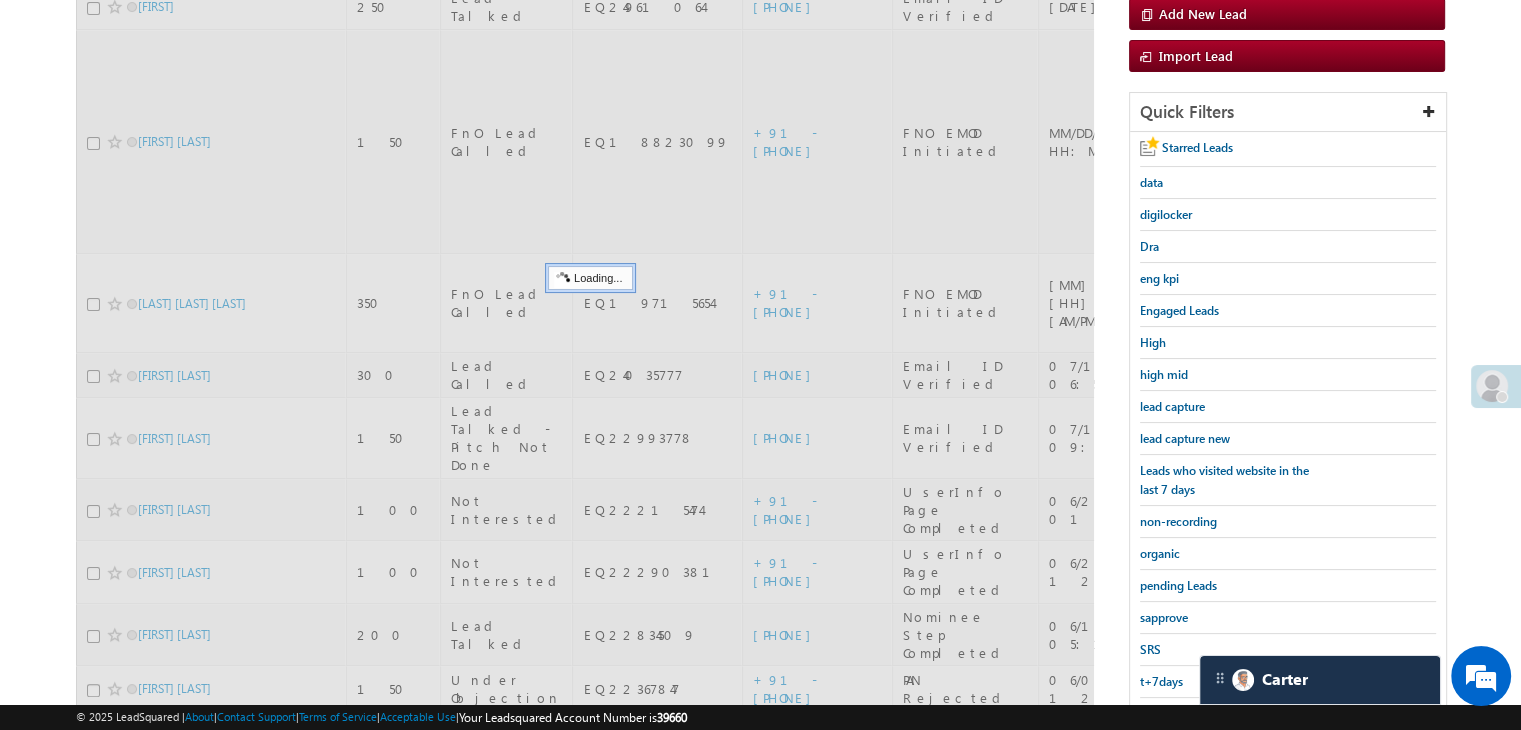 scroll, scrollTop: 163, scrollLeft: 0, axis: vertical 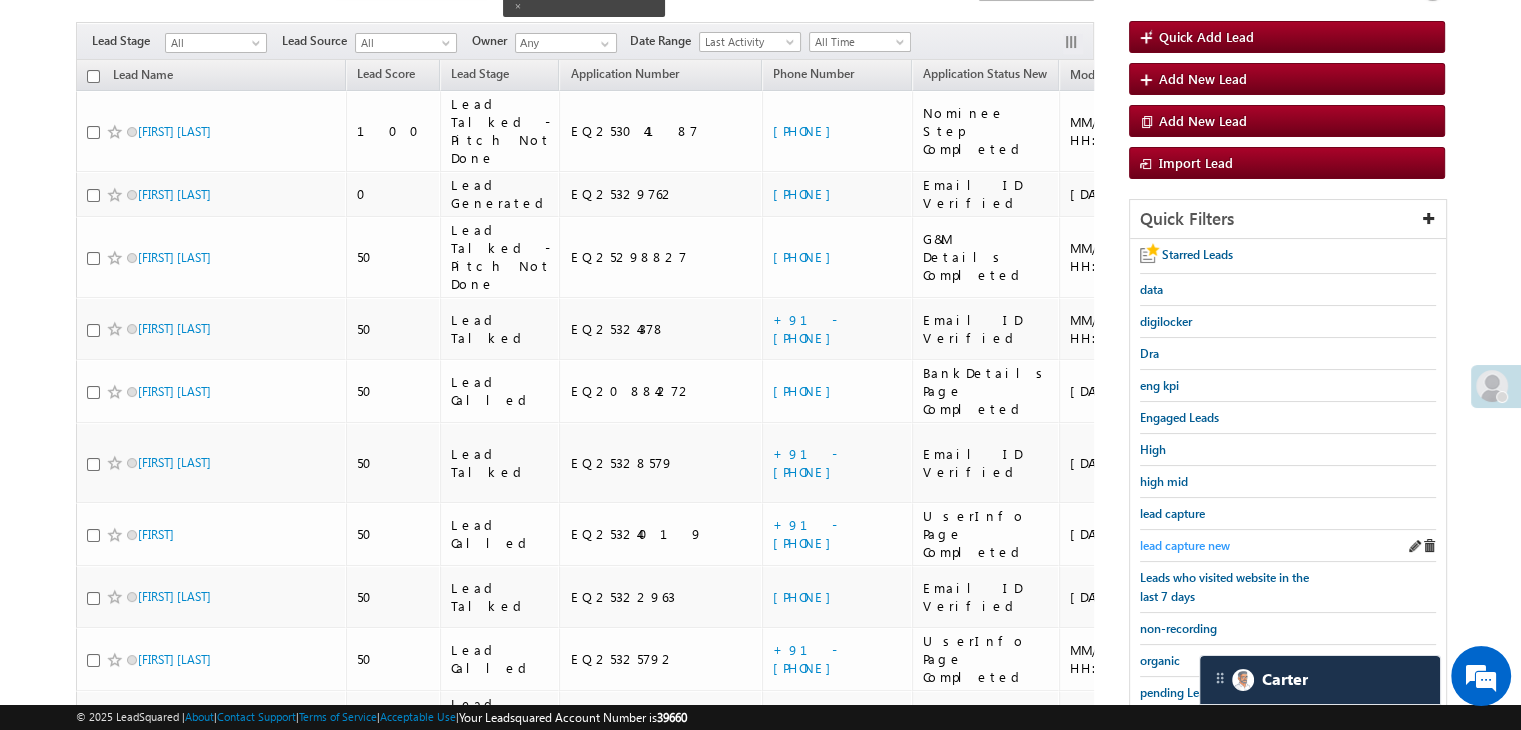 click on "lead capture new" at bounding box center (1185, 545) 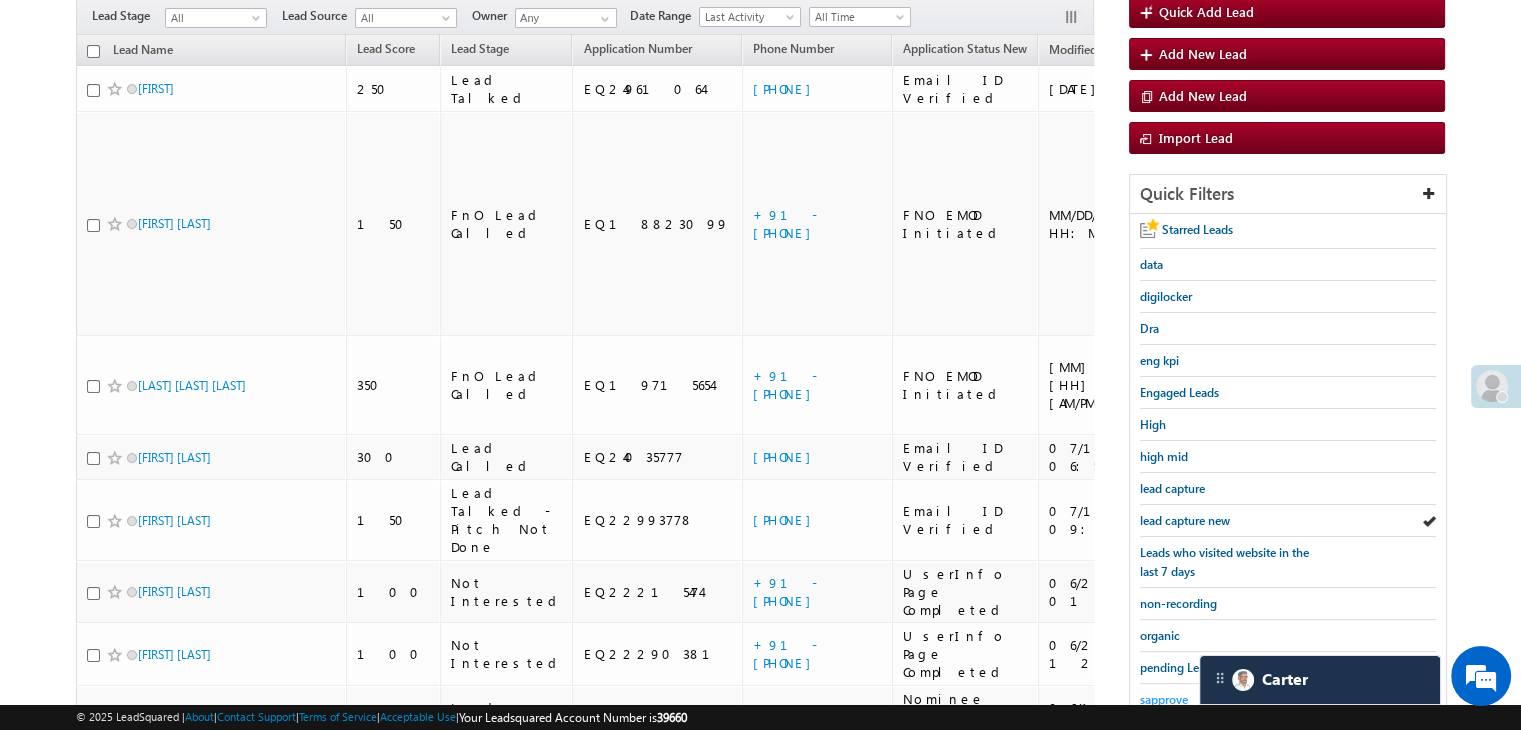 scroll, scrollTop: 163, scrollLeft: 0, axis: vertical 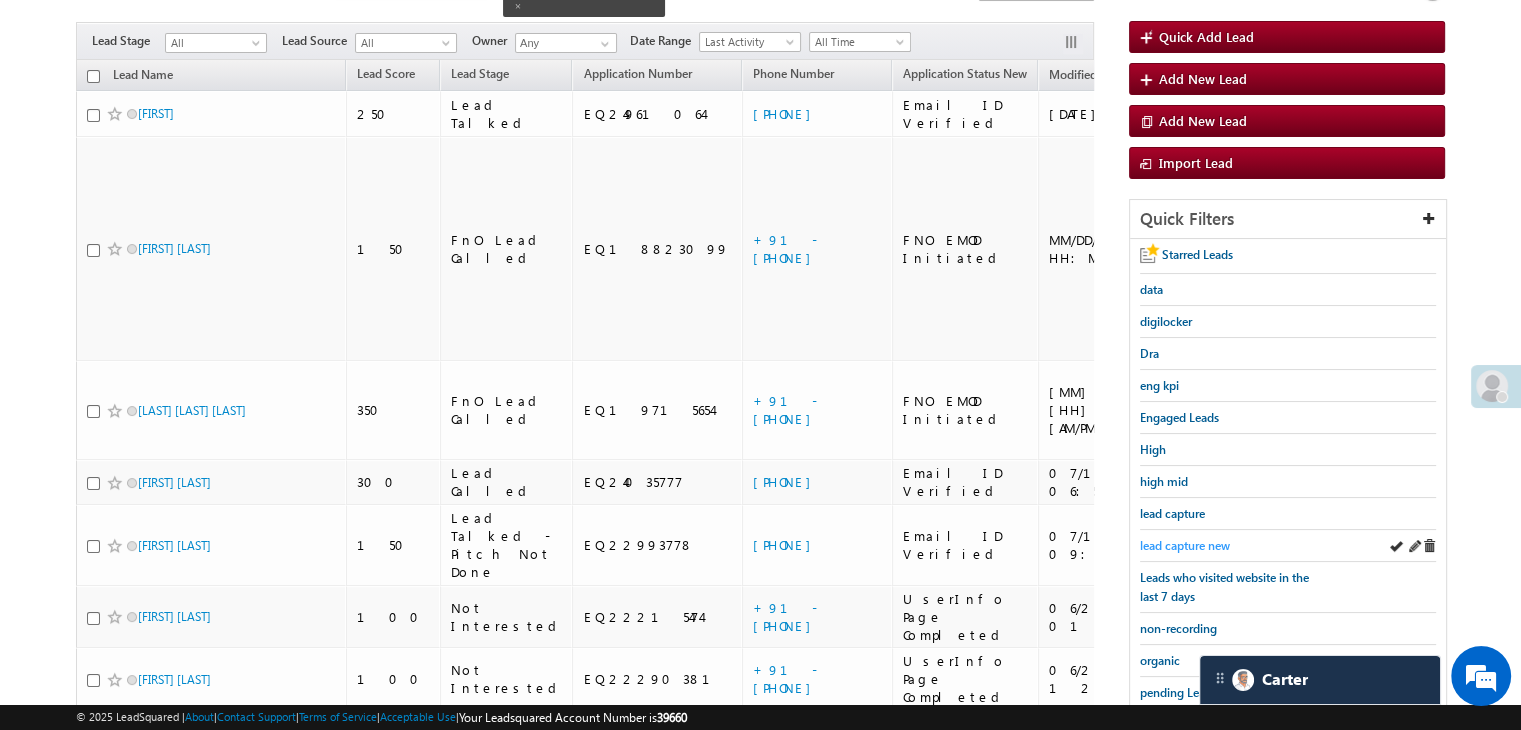click on "lead capture new" at bounding box center [1185, 545] 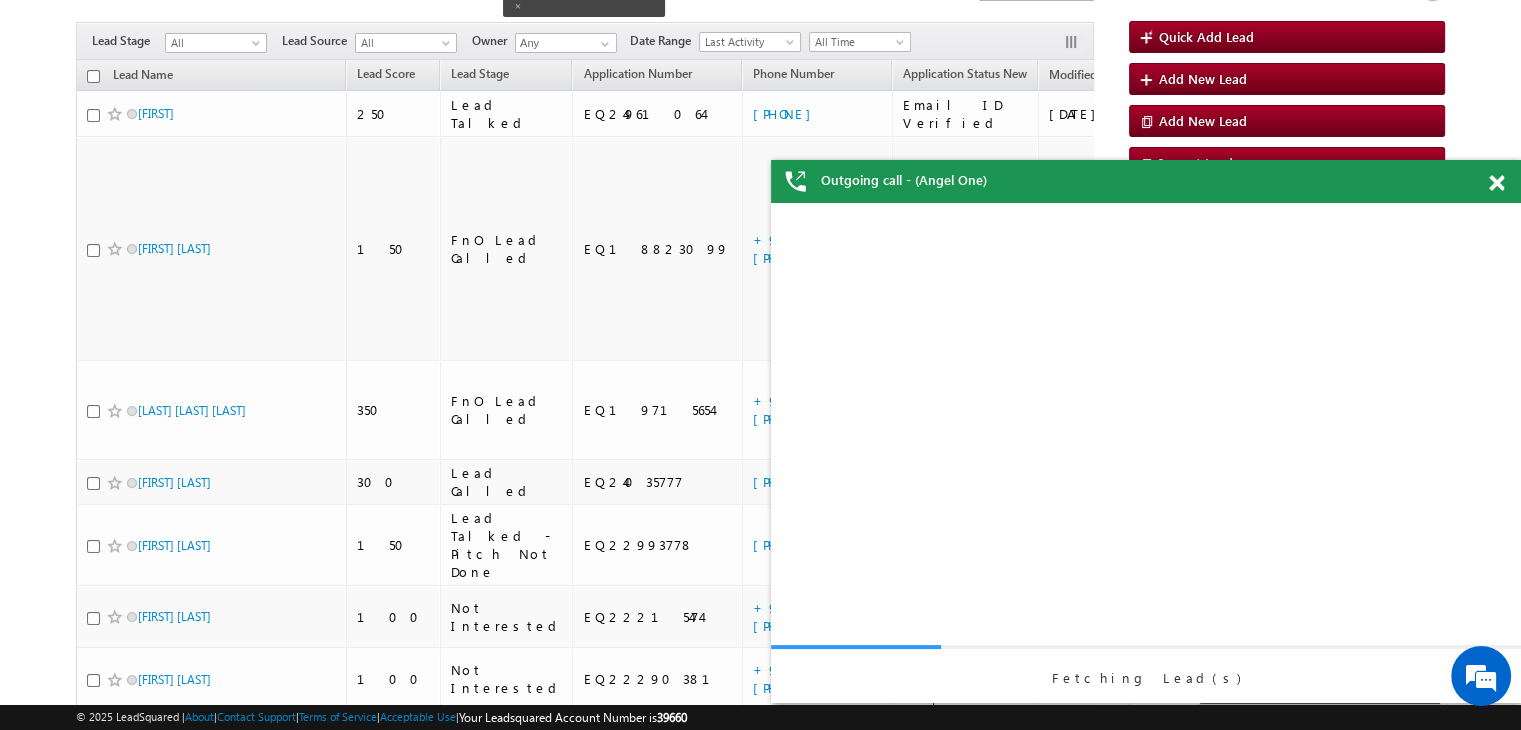 scroll, scrollTop: 0, scrollLeft: 0, axis: both 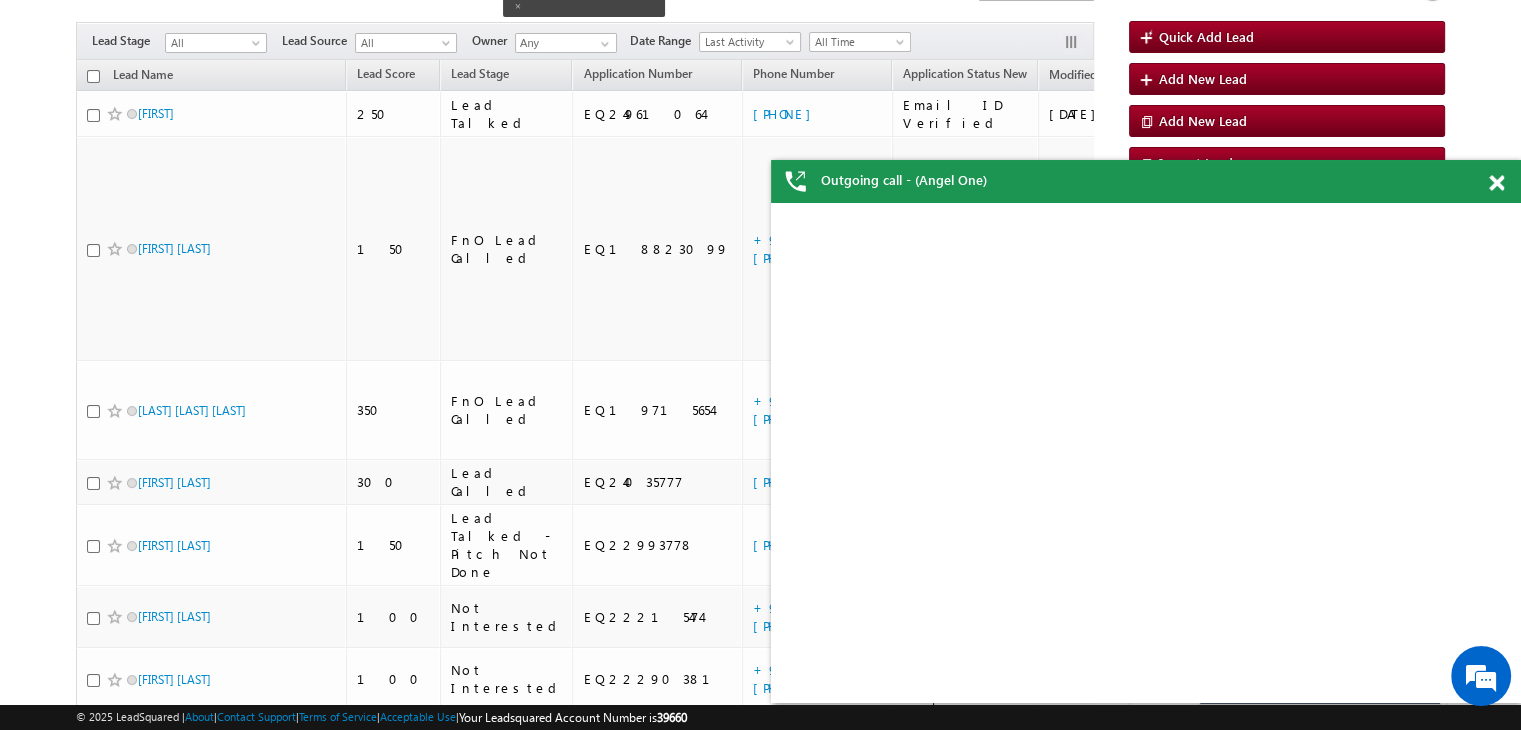 click at bounding box center [1496, 183] 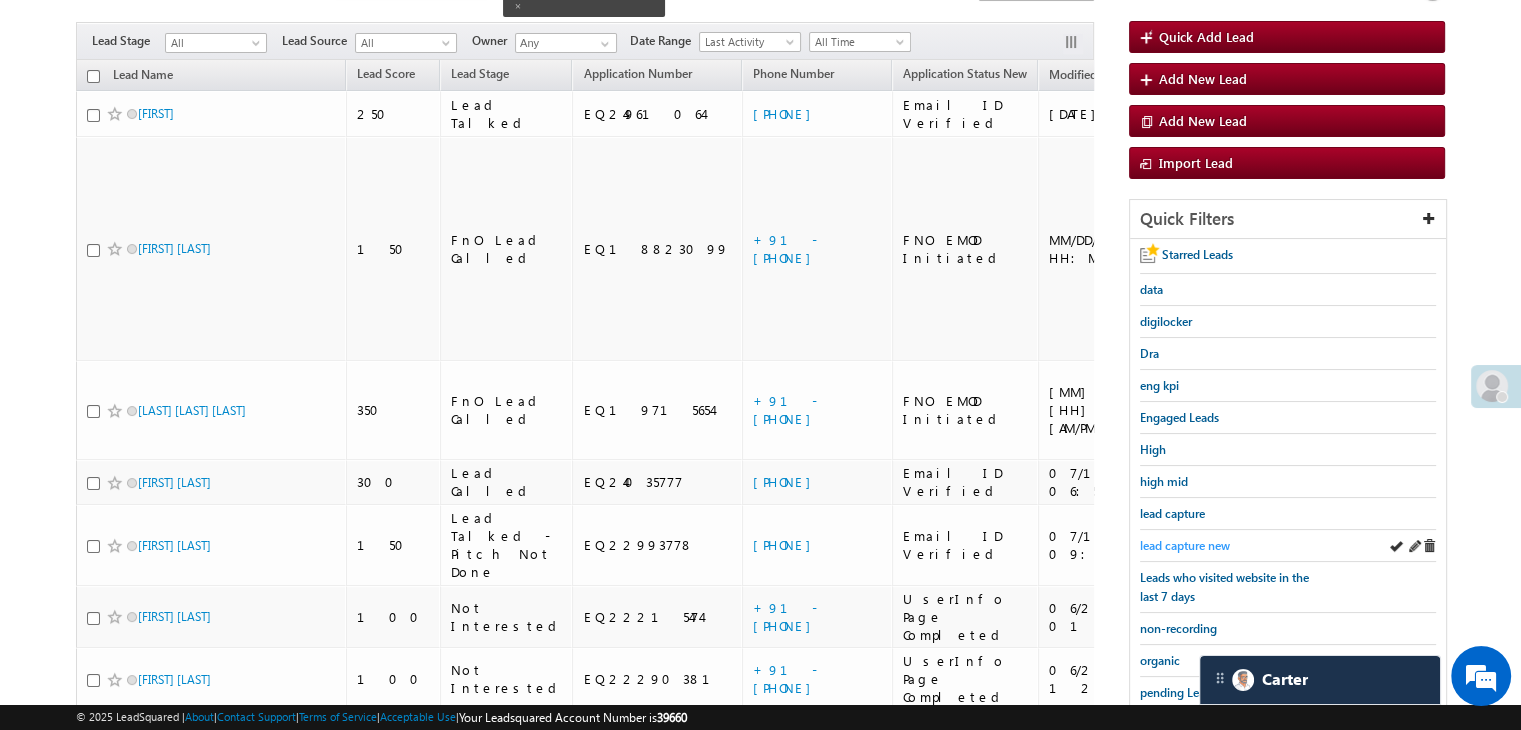 click on "lead capture new" at bounding box center [1185, 545] 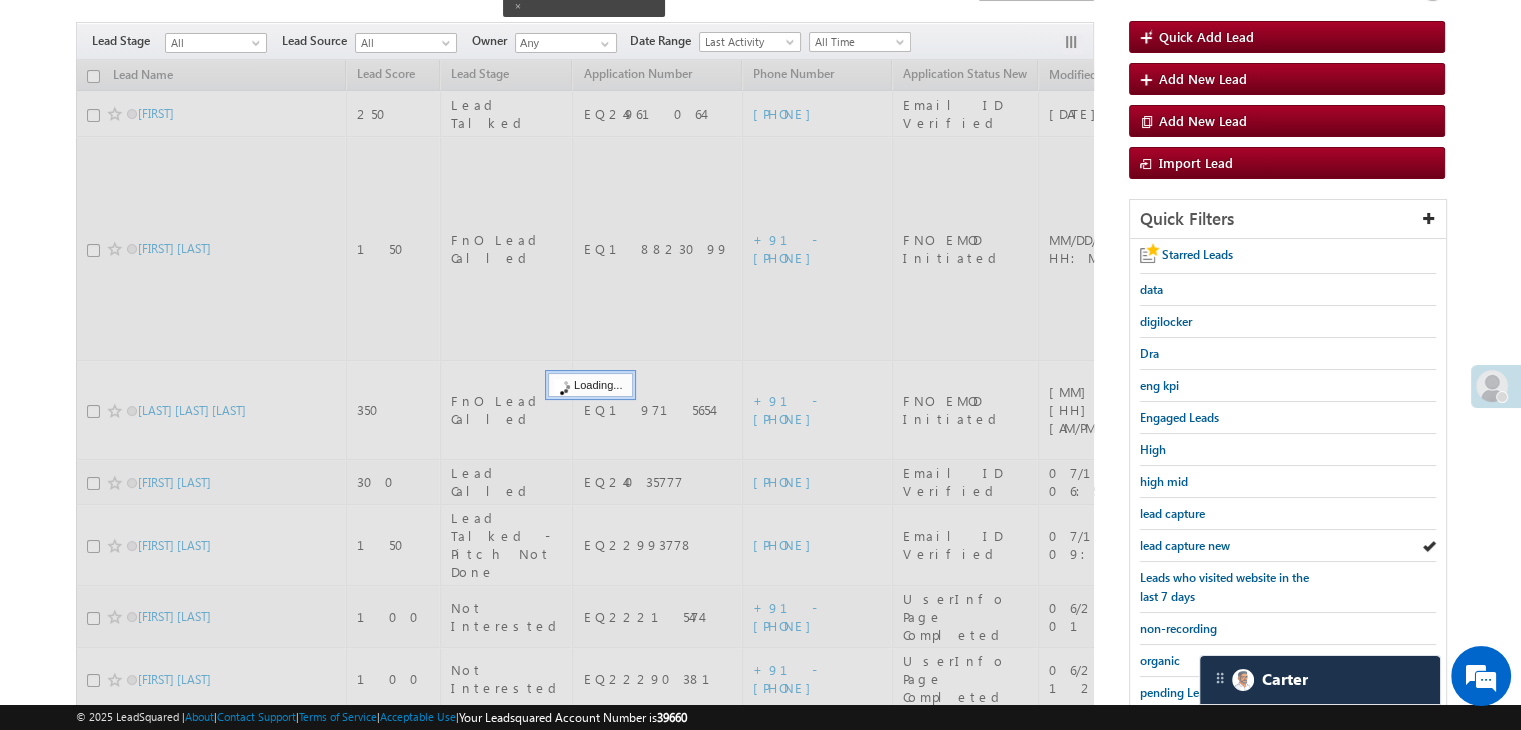 click on "lead capture new" at bounding box center [1185, 545] 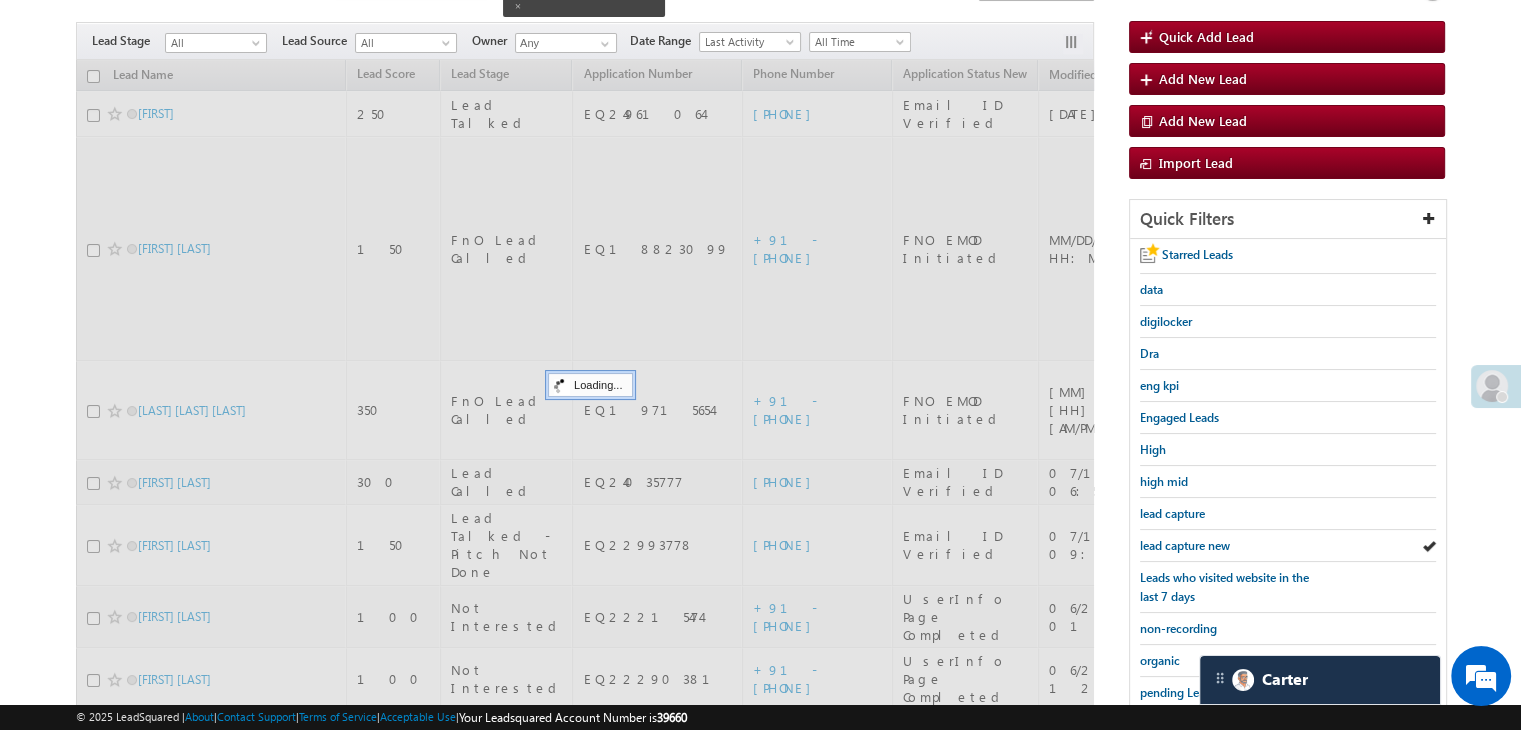 click on "lead capture new" at bounding box center [1185, 545] 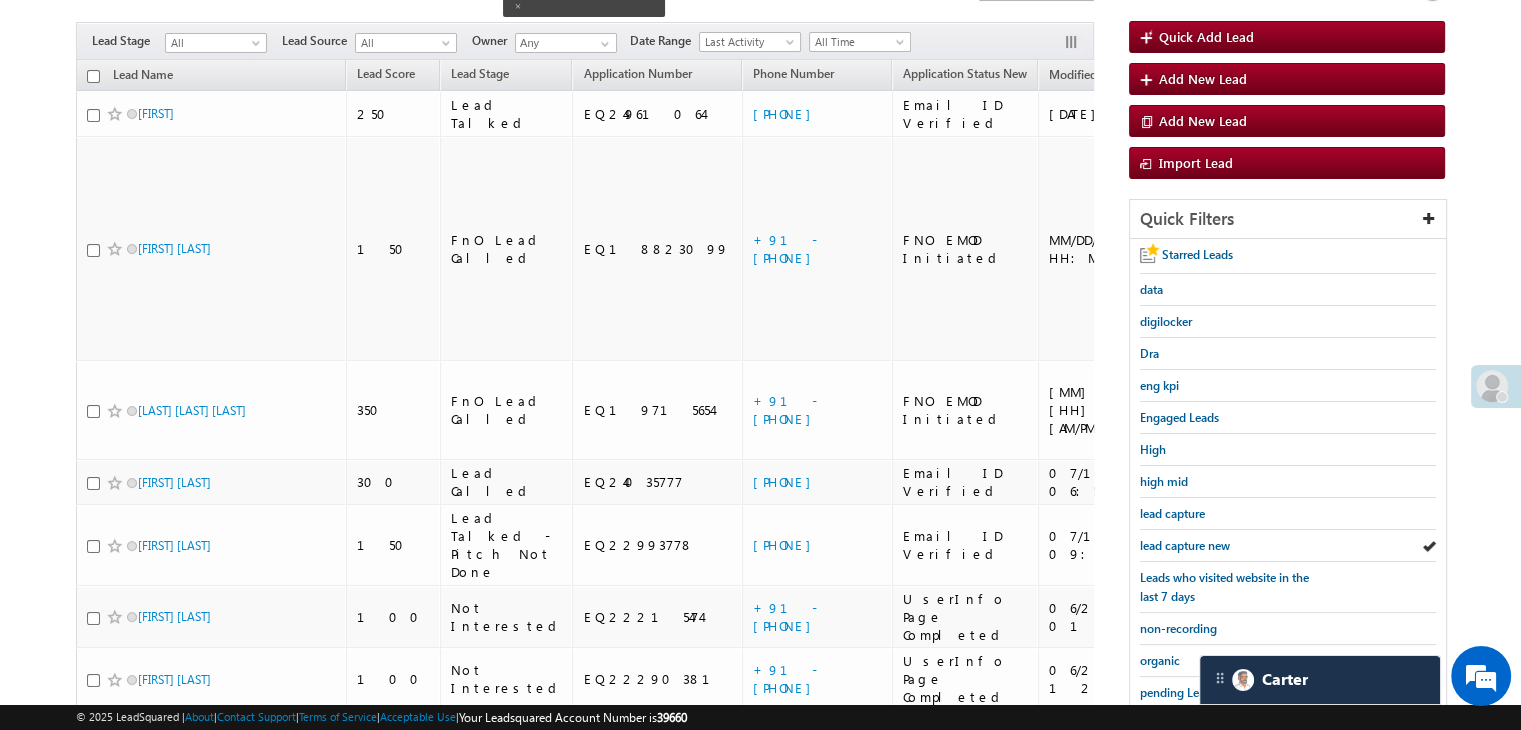 click on "lead capture new" at bounding box center (1185, 545) 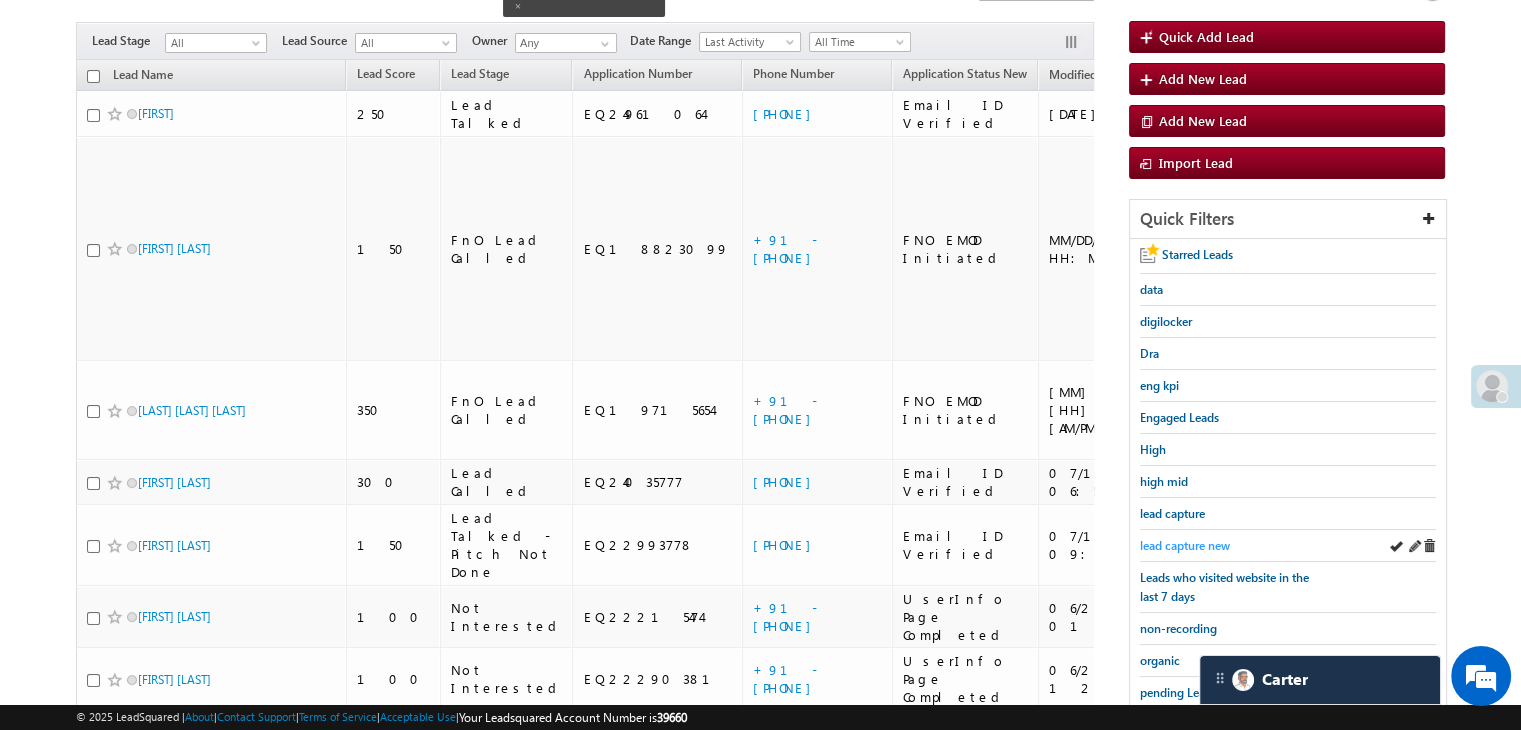 click on "lead capture new" at bounding box center (1185, 545) 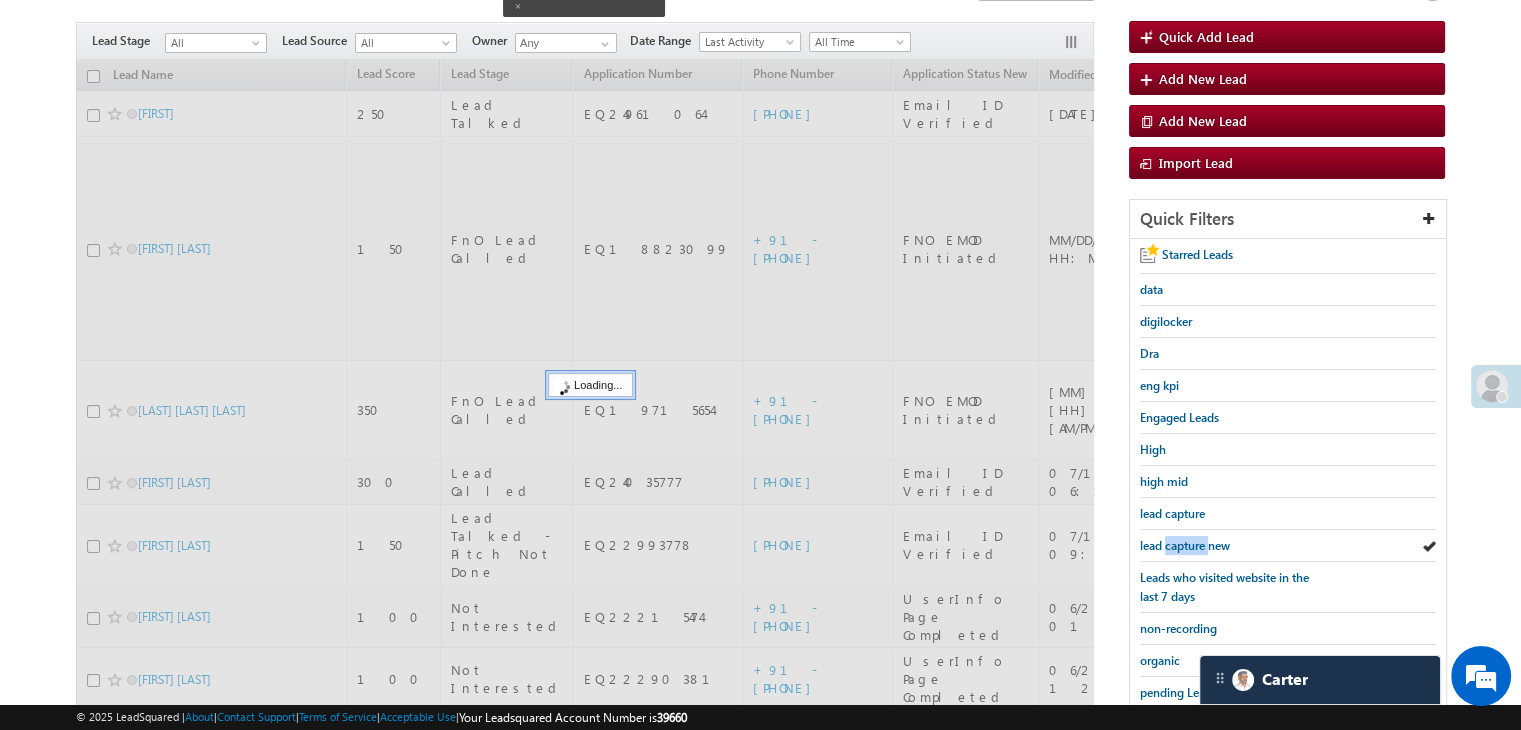 click on "lead capture new" at bounding box center (1185, 545) 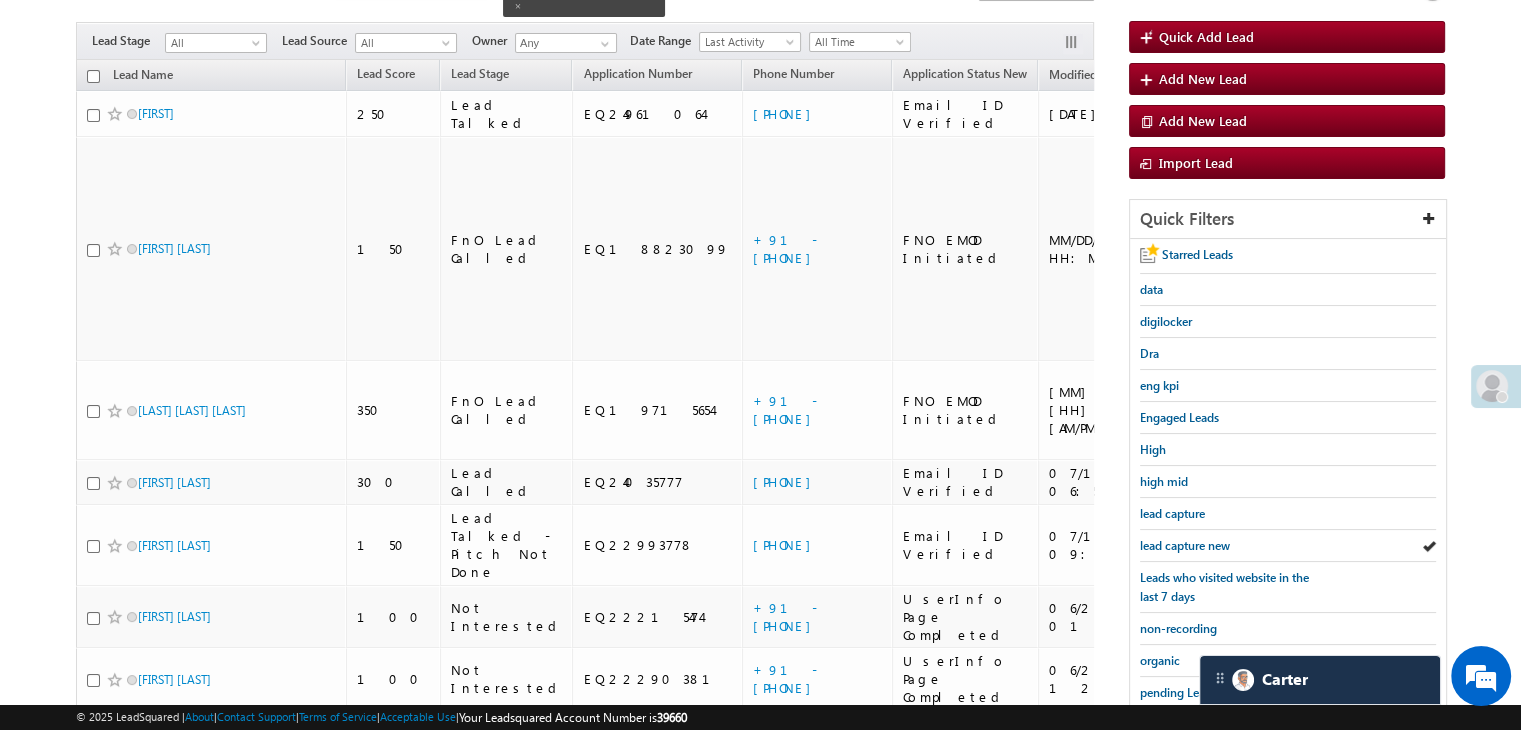 click on "lead capture new" at bounding box center [1185, 545] 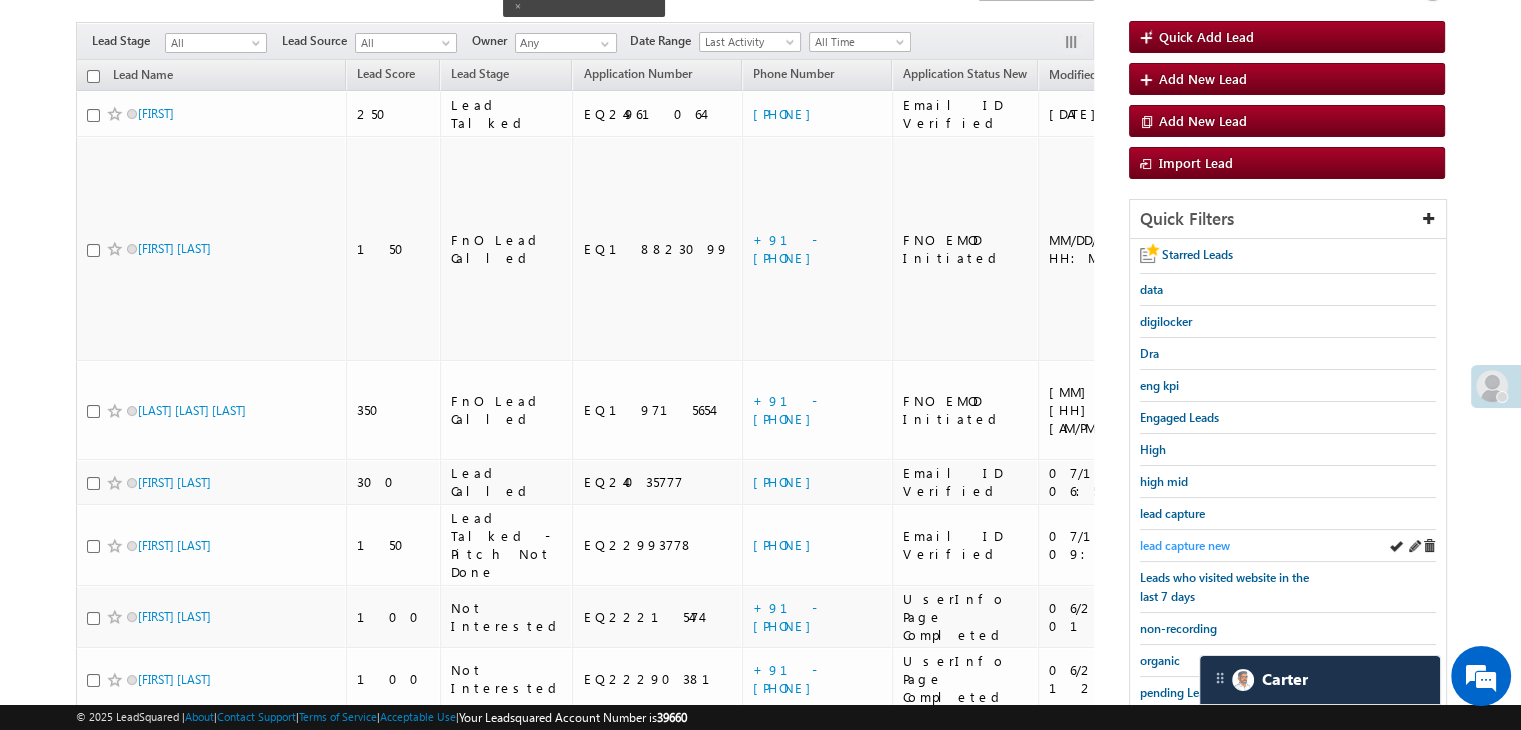 click on "lead capture new" at bounding box center (1185, 545) 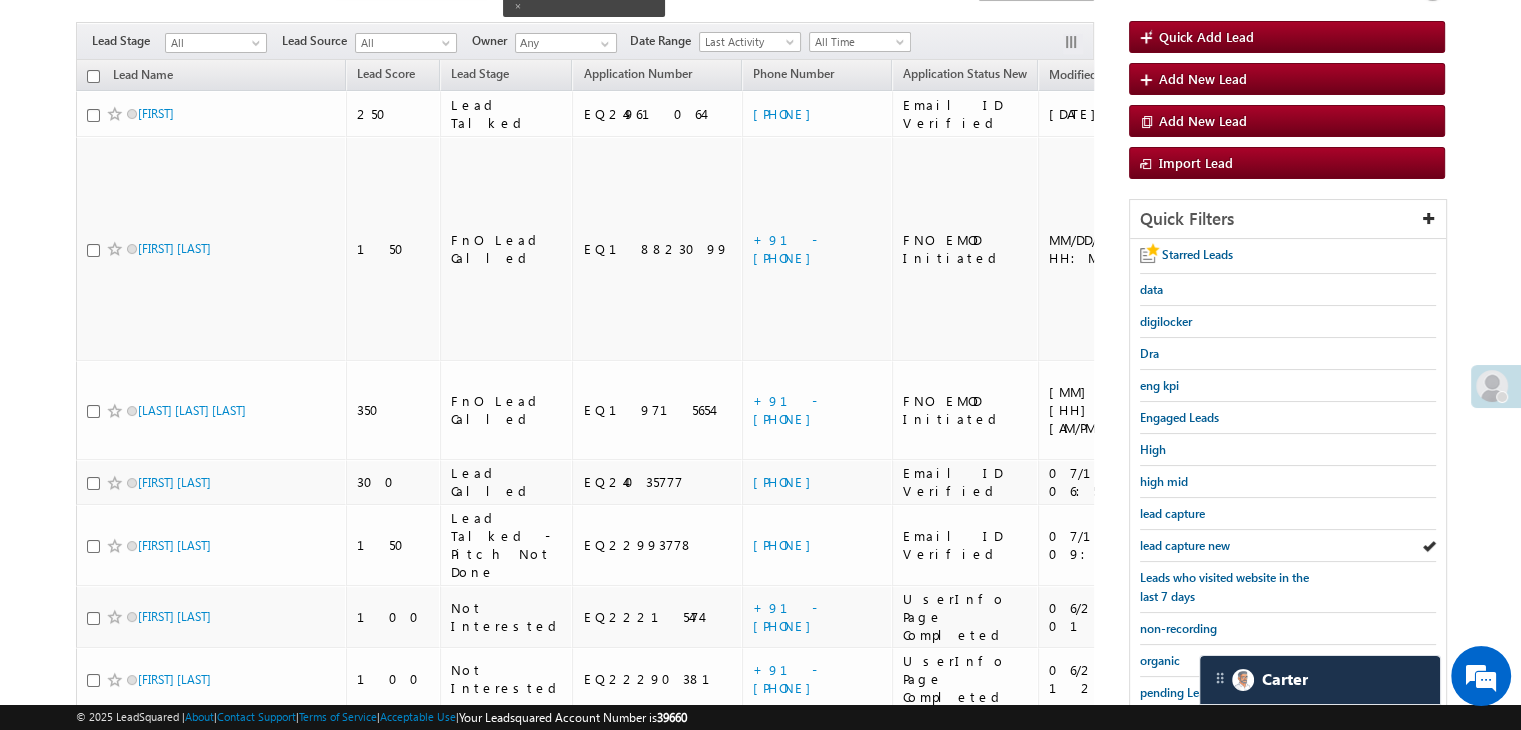 click on "lead capture new" at bounding box center (1185, 545) 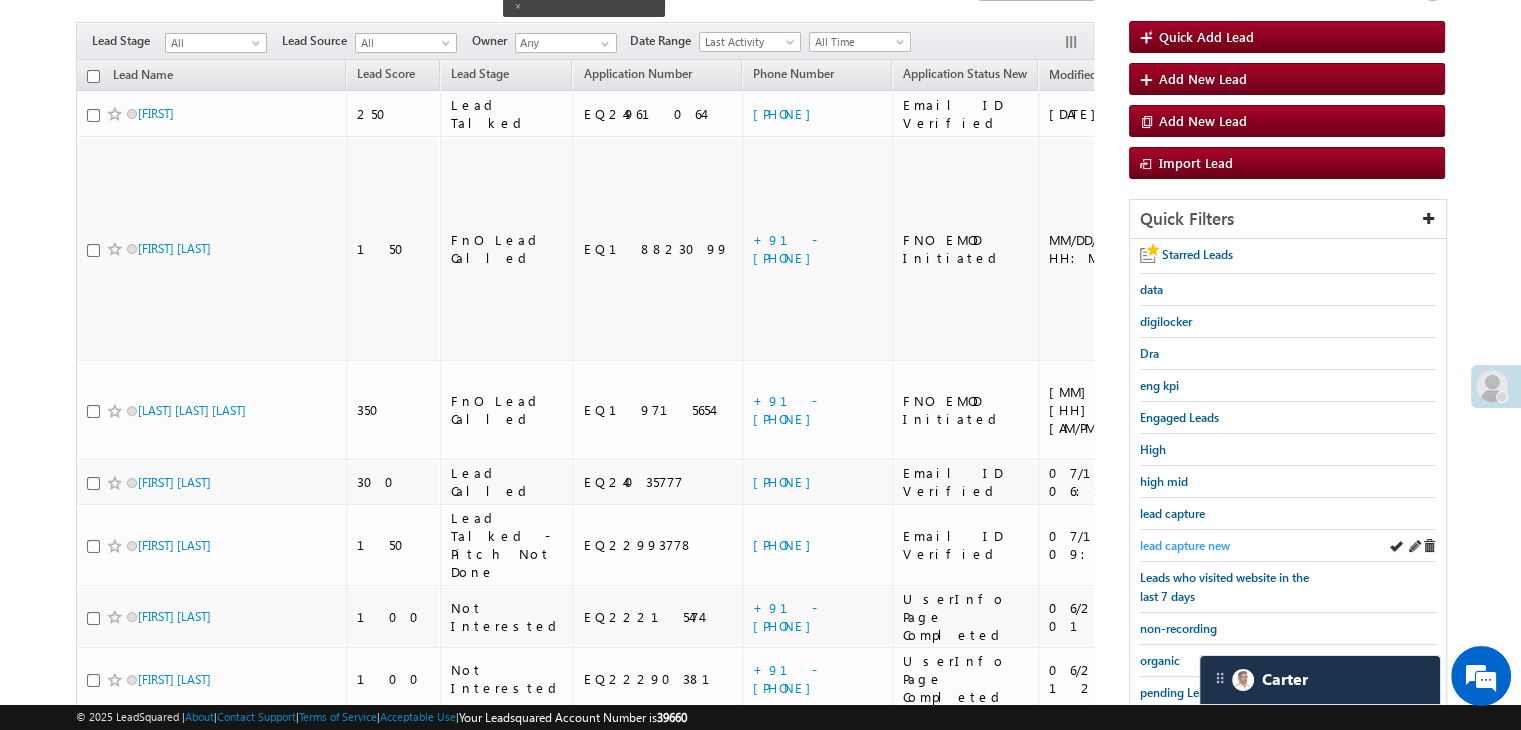 click on "lead capture new" at bounding box center (1185, 545) 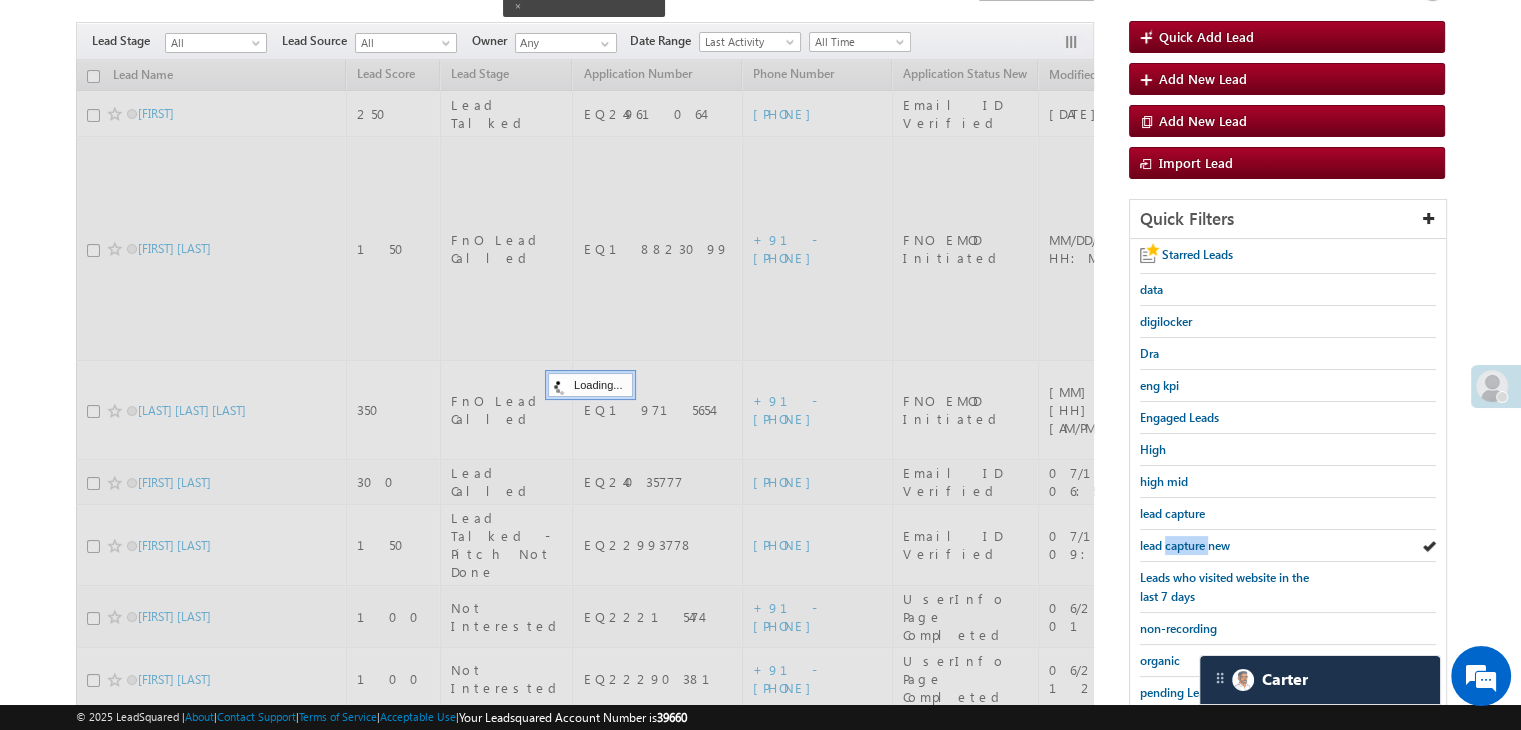click on "lead capture new" at bounding box center (1185, 545) 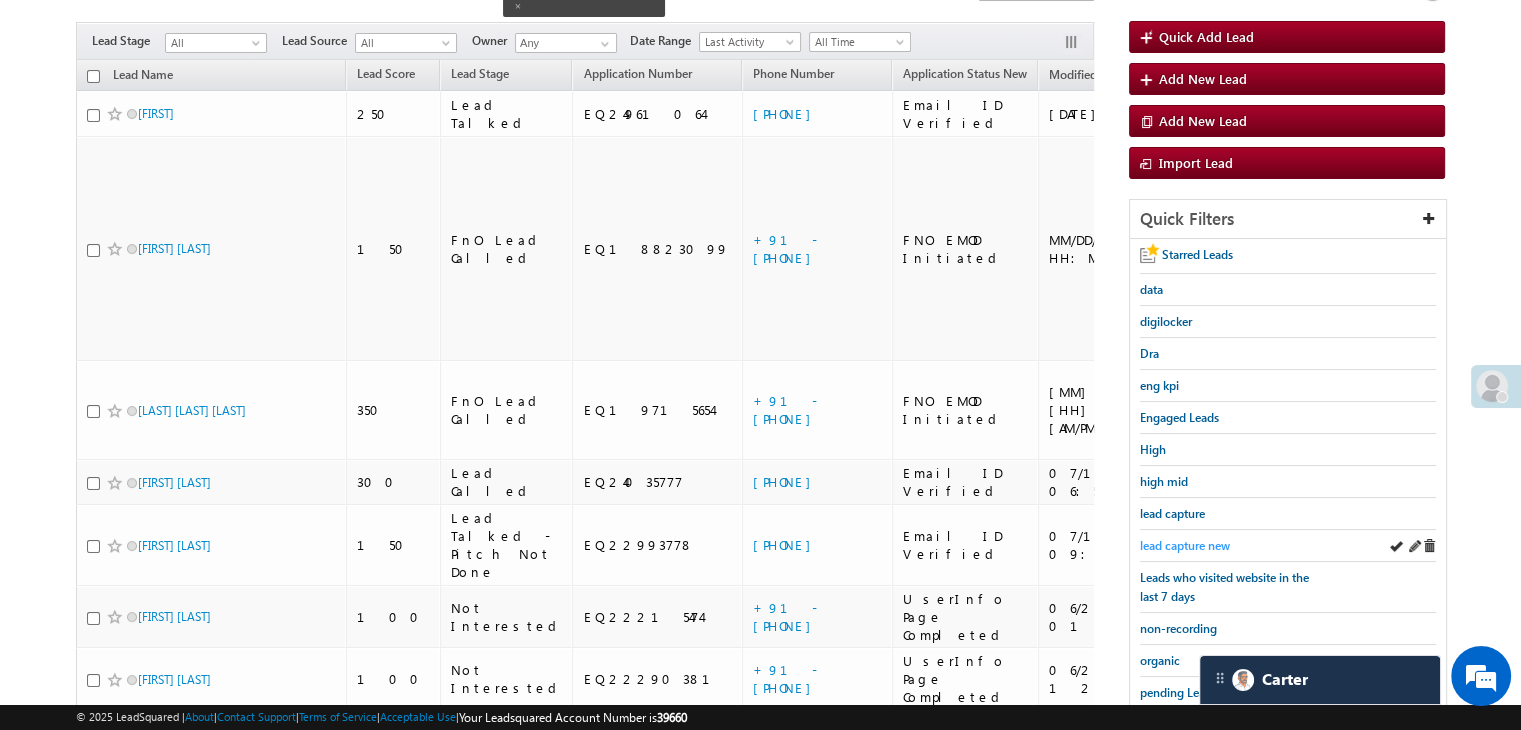 click on "lead capture new" at bounding box center (1185, 545) 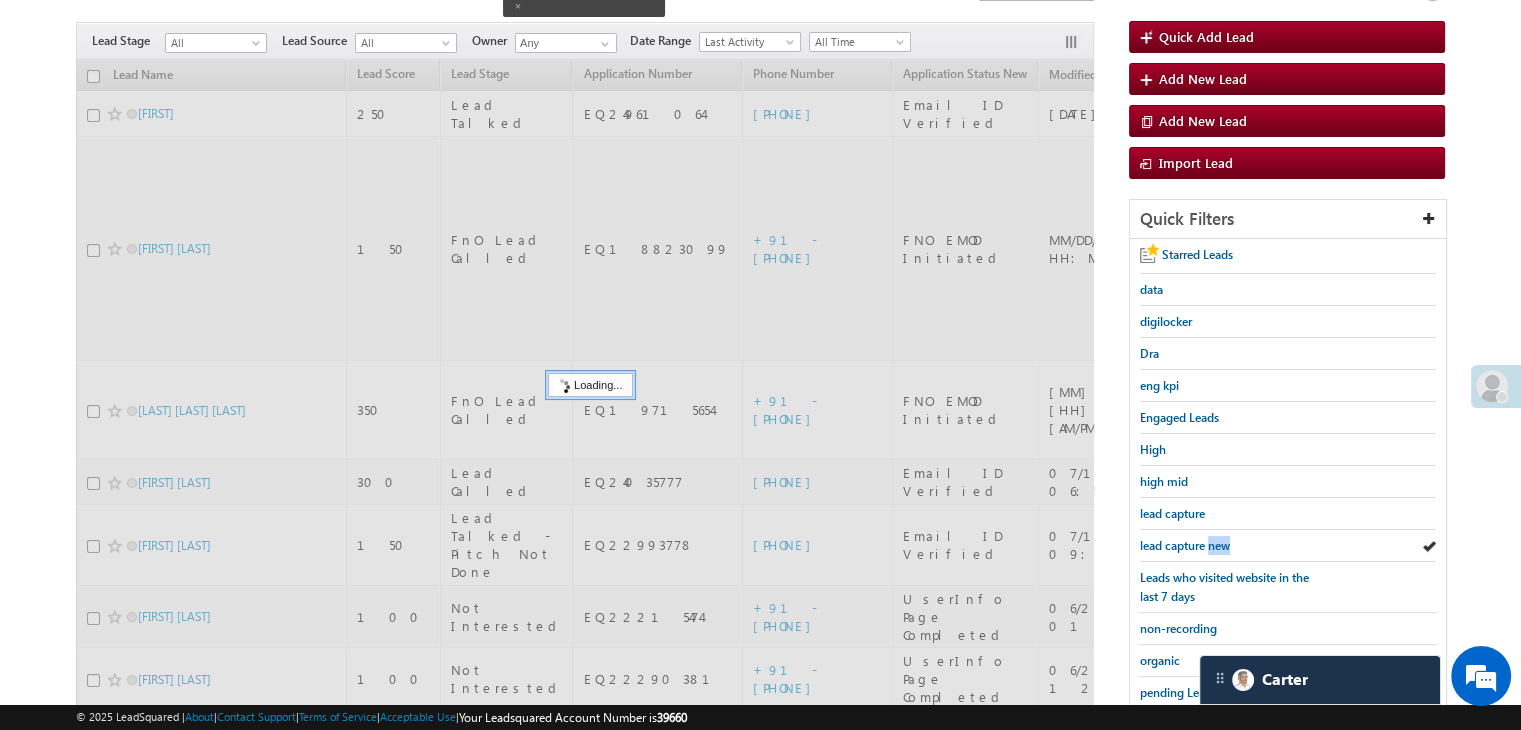 click on "lead capture new" at bounding box center [1185, 545] 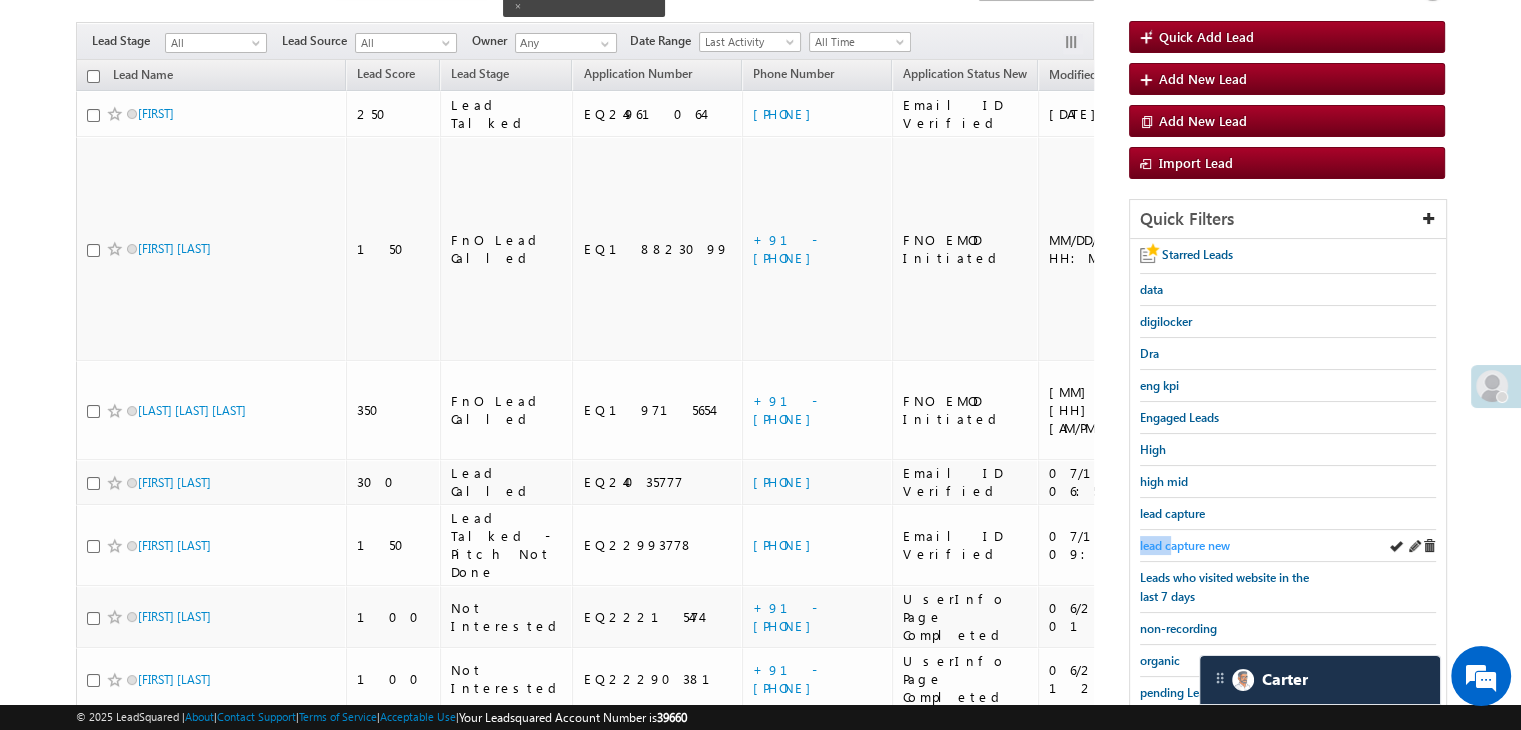 click on "lead capture new" at bounding box center (1288, 546) 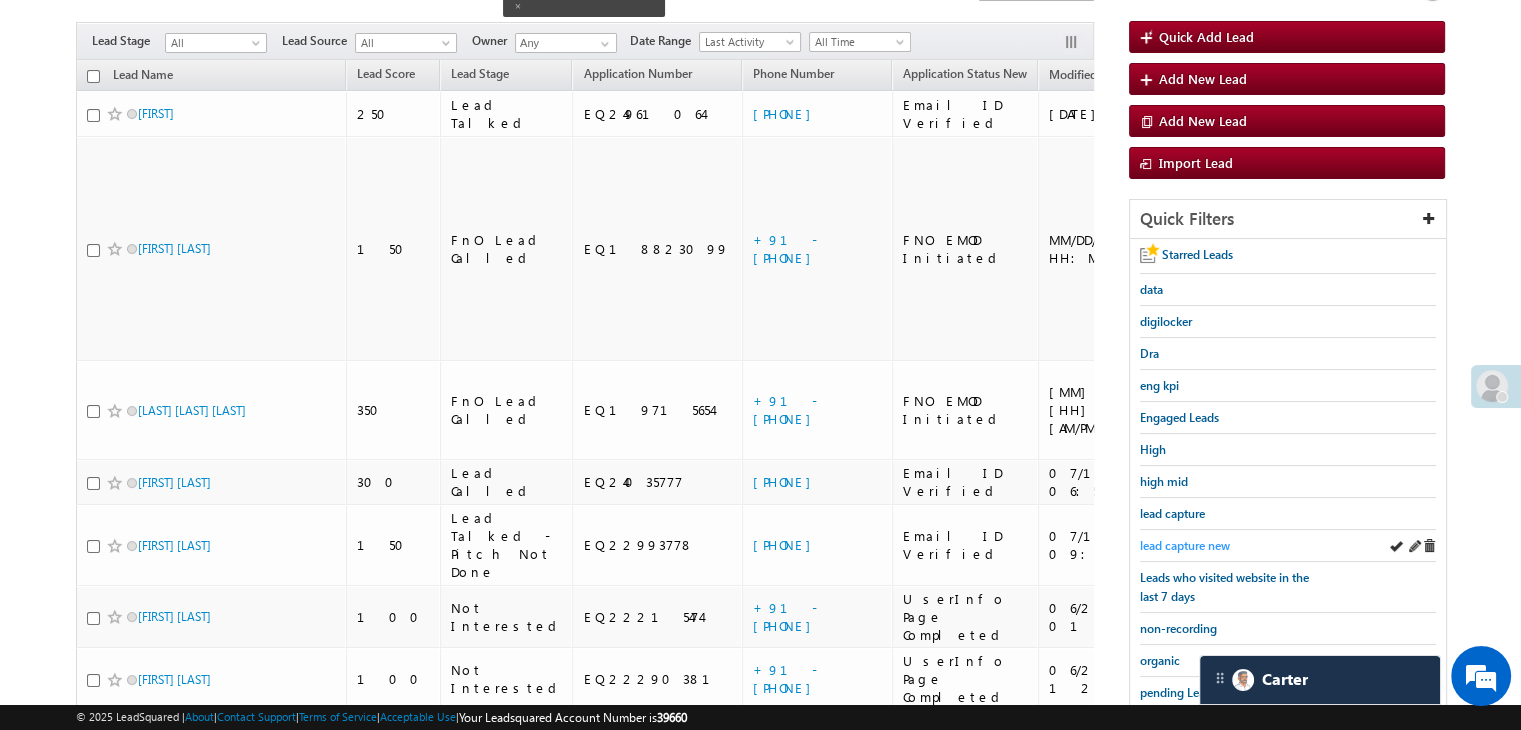 click on "lead capture new" at bounding box center (1185, 545) 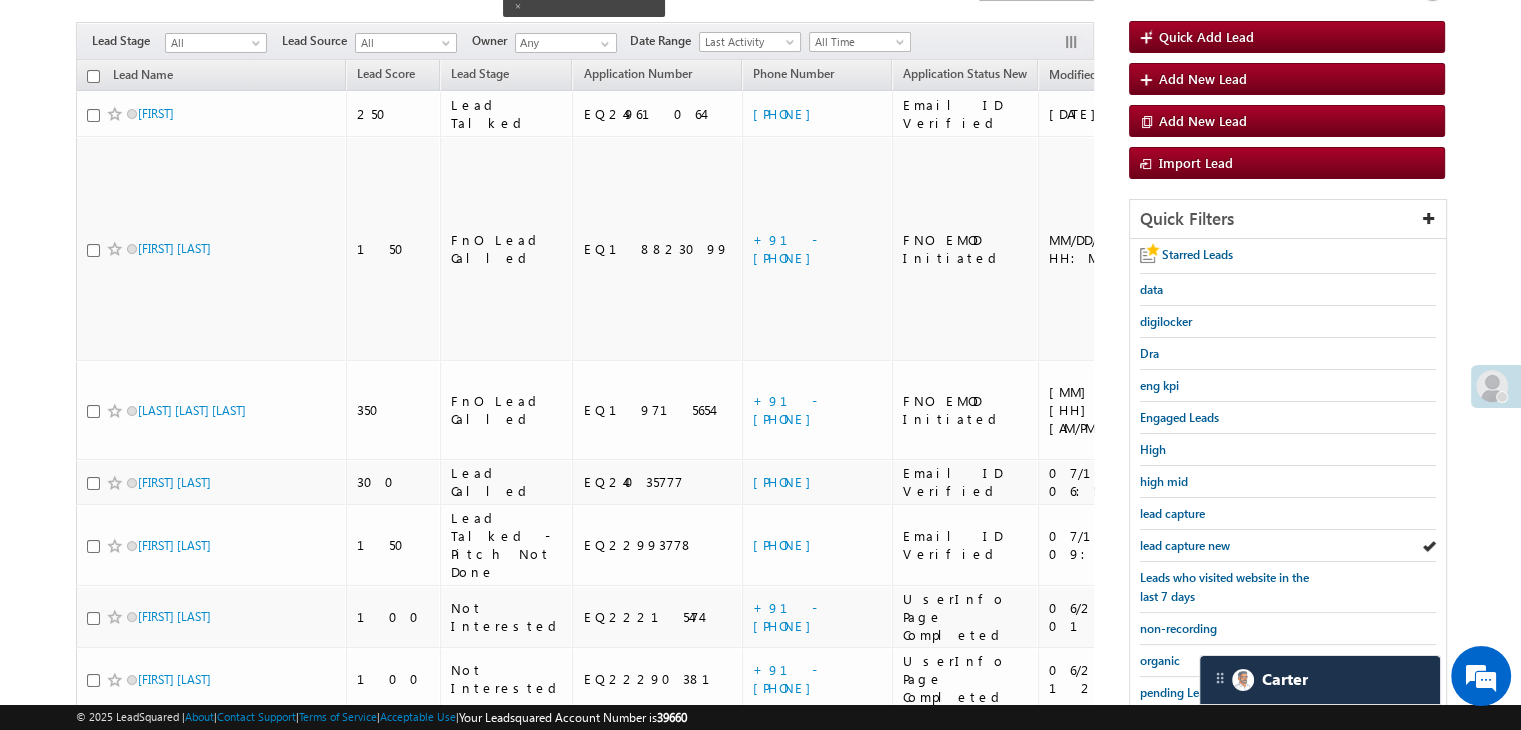 click on "lead capture new" at bounding box center [1185, 545] 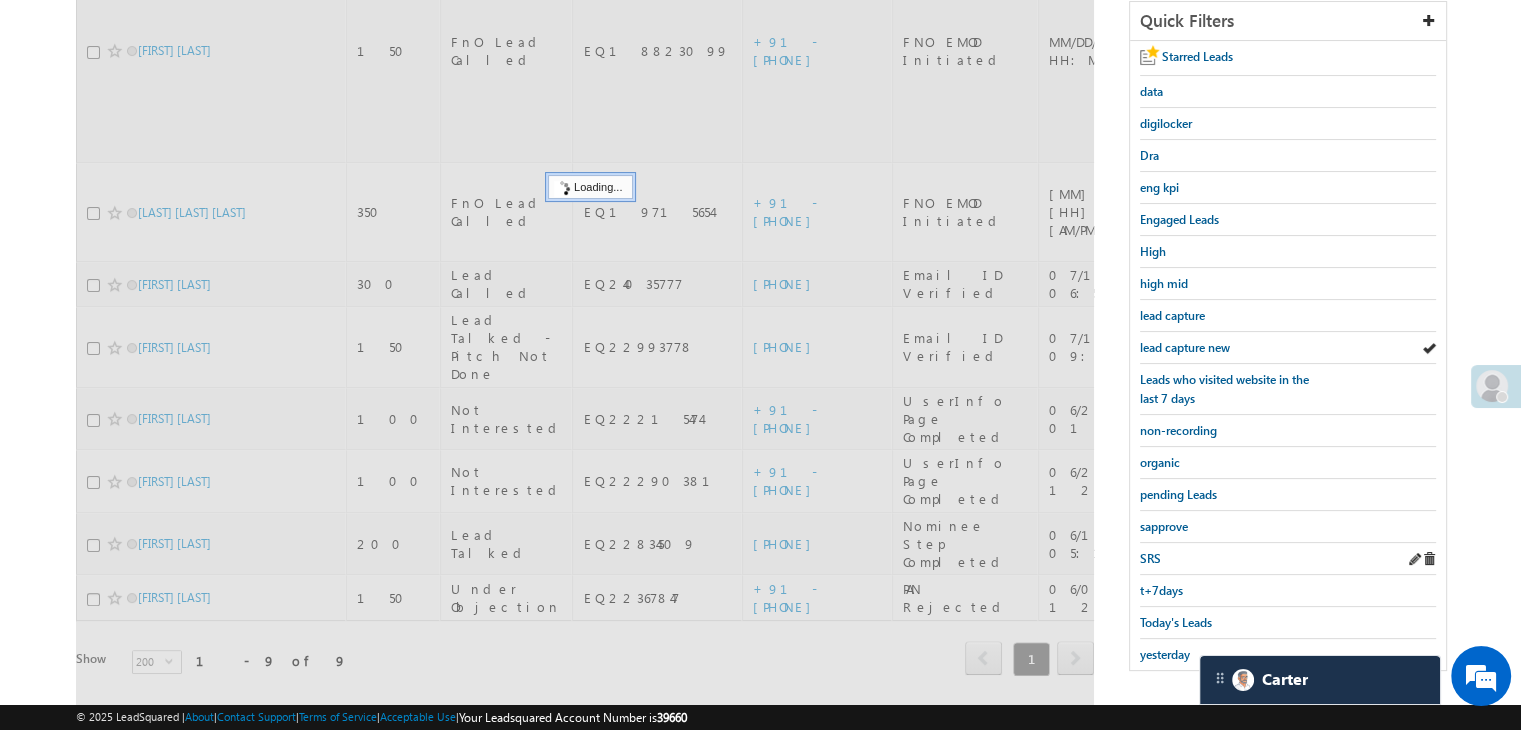 scroll, scrollTop: 363, scrollLeft: 0, axis: vertical 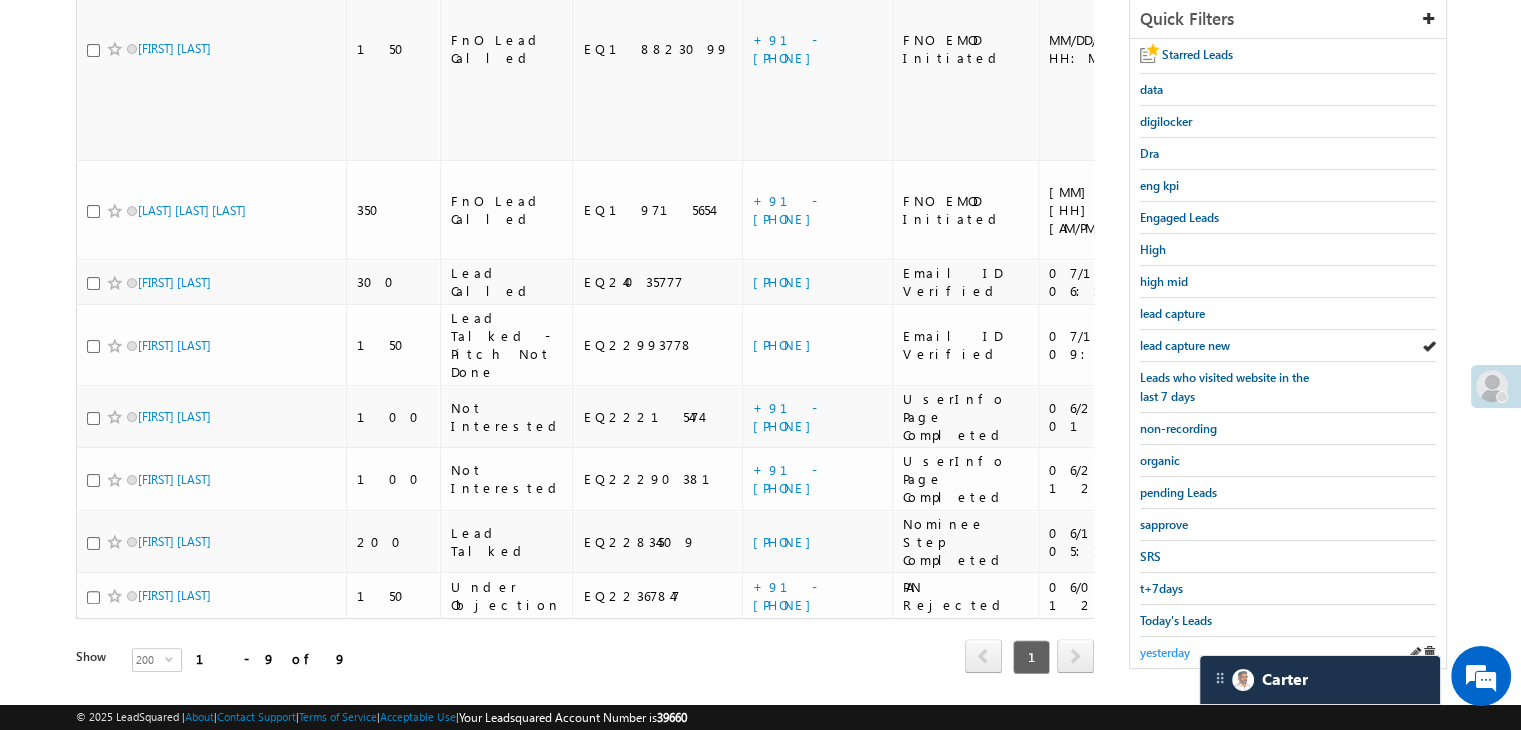 click on "yesterday" at bounding box center [1165, 652] 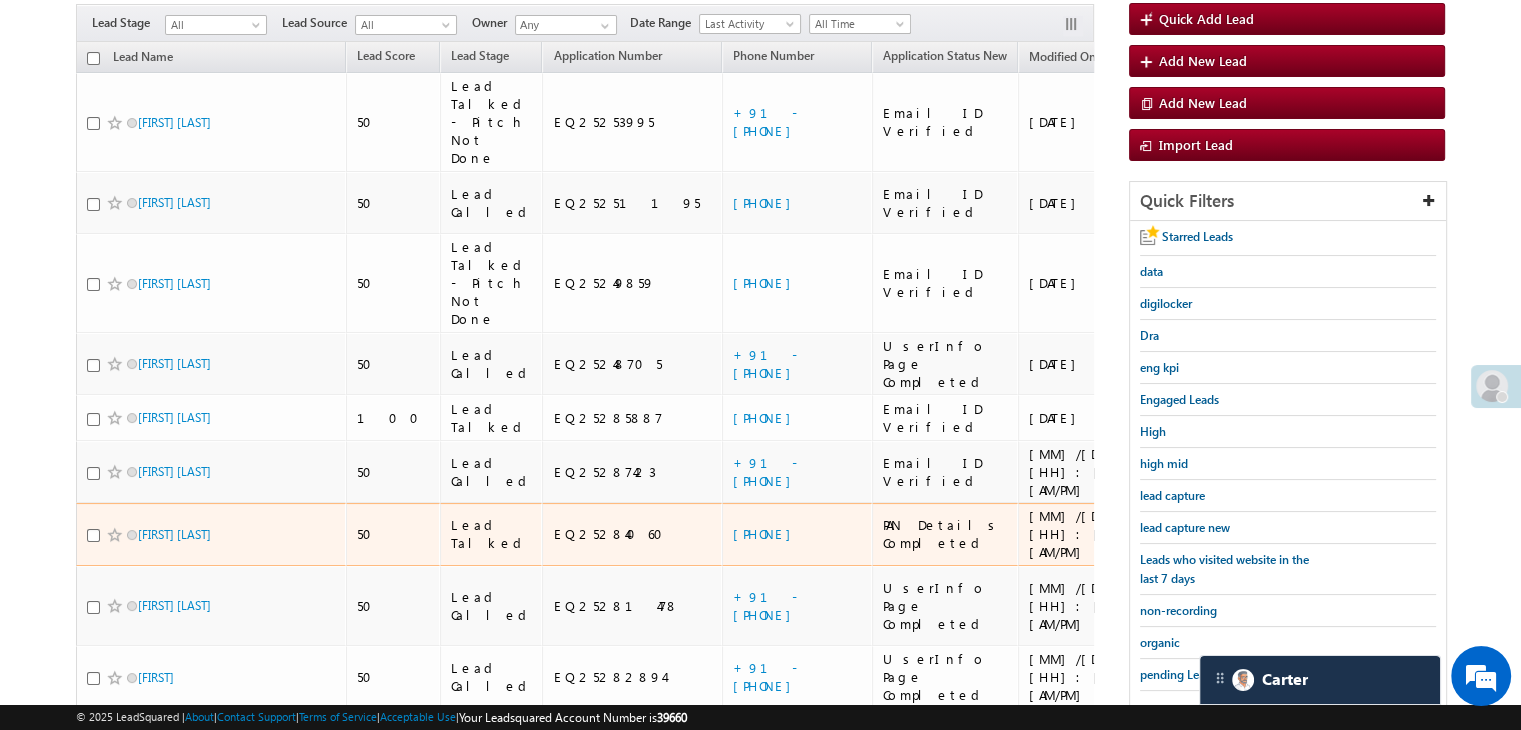 scroll, scrollTop: 396, scrollLeft: 0, axis: vertical 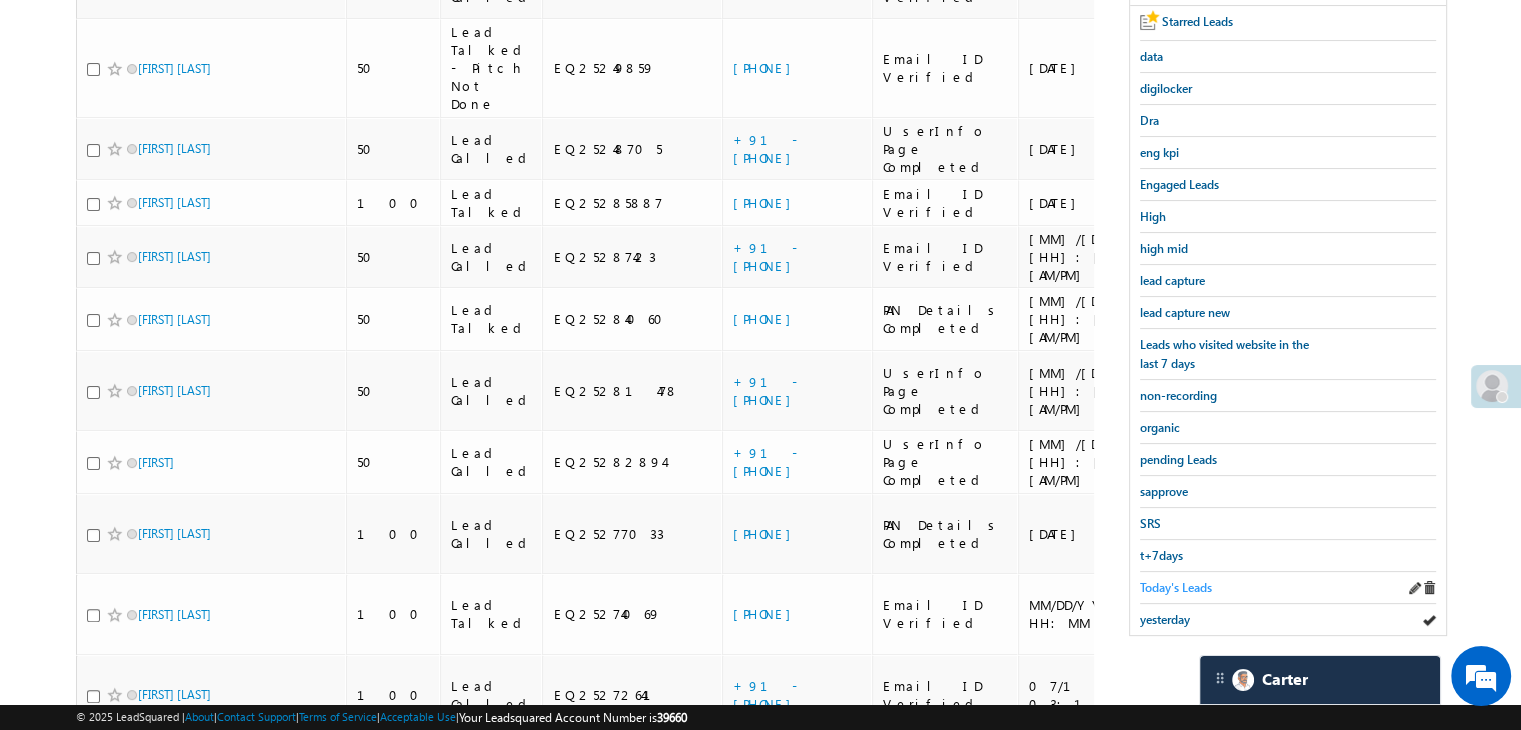 click on "Today's Leads" at bounding box center (1176, 587) 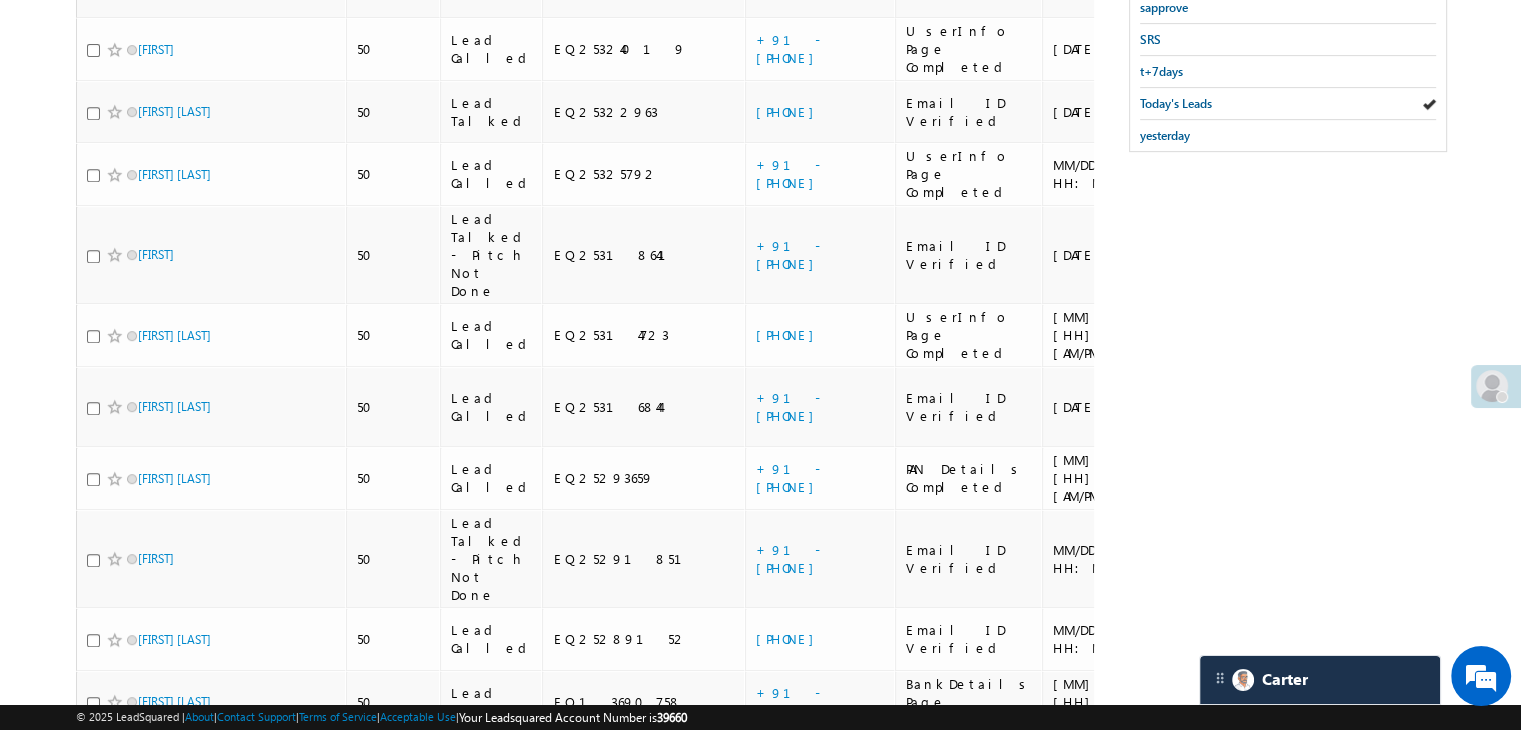 scroll, scrollTop: 896, scrollLeft: 0, axis: vertical 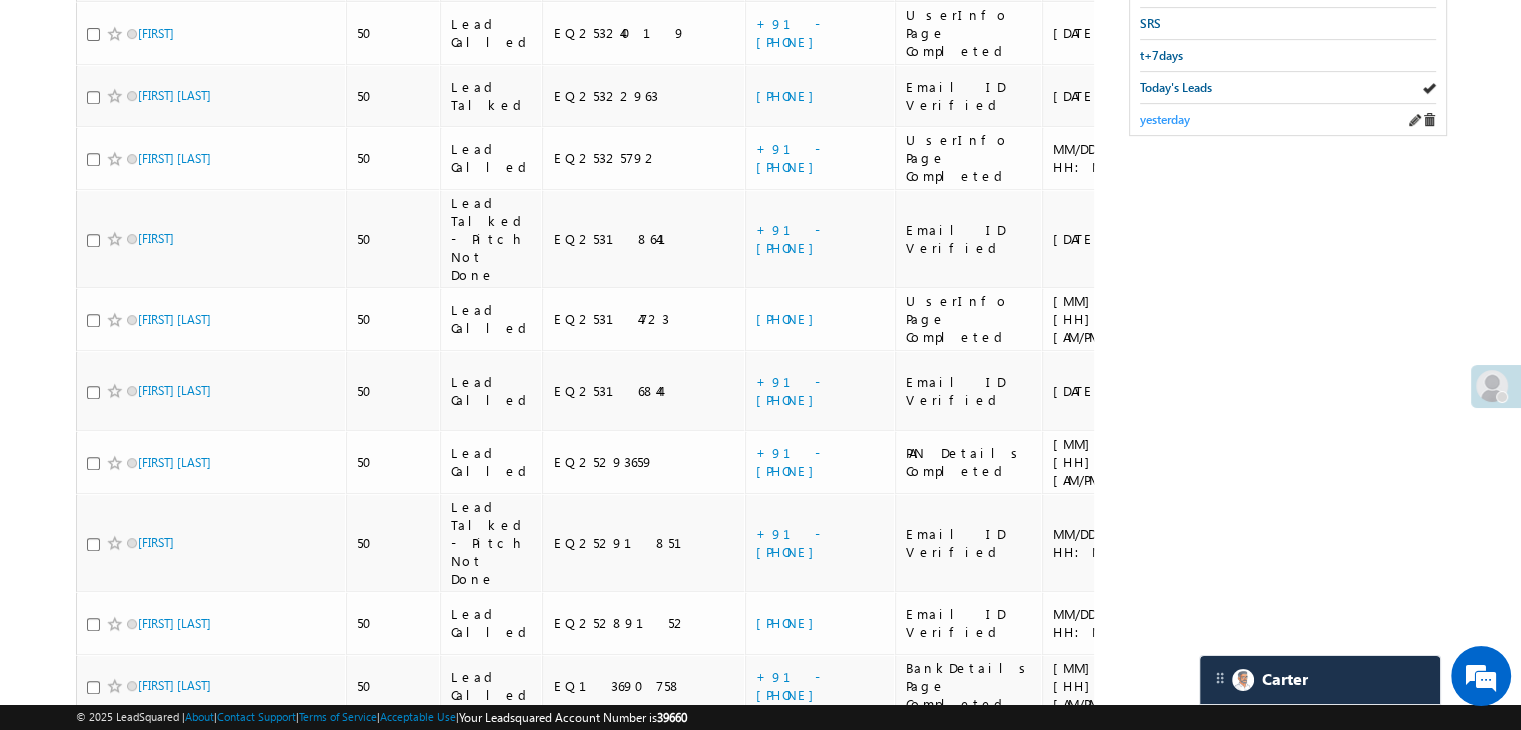 click on "yesterday" at bounding box center (1165, 119) 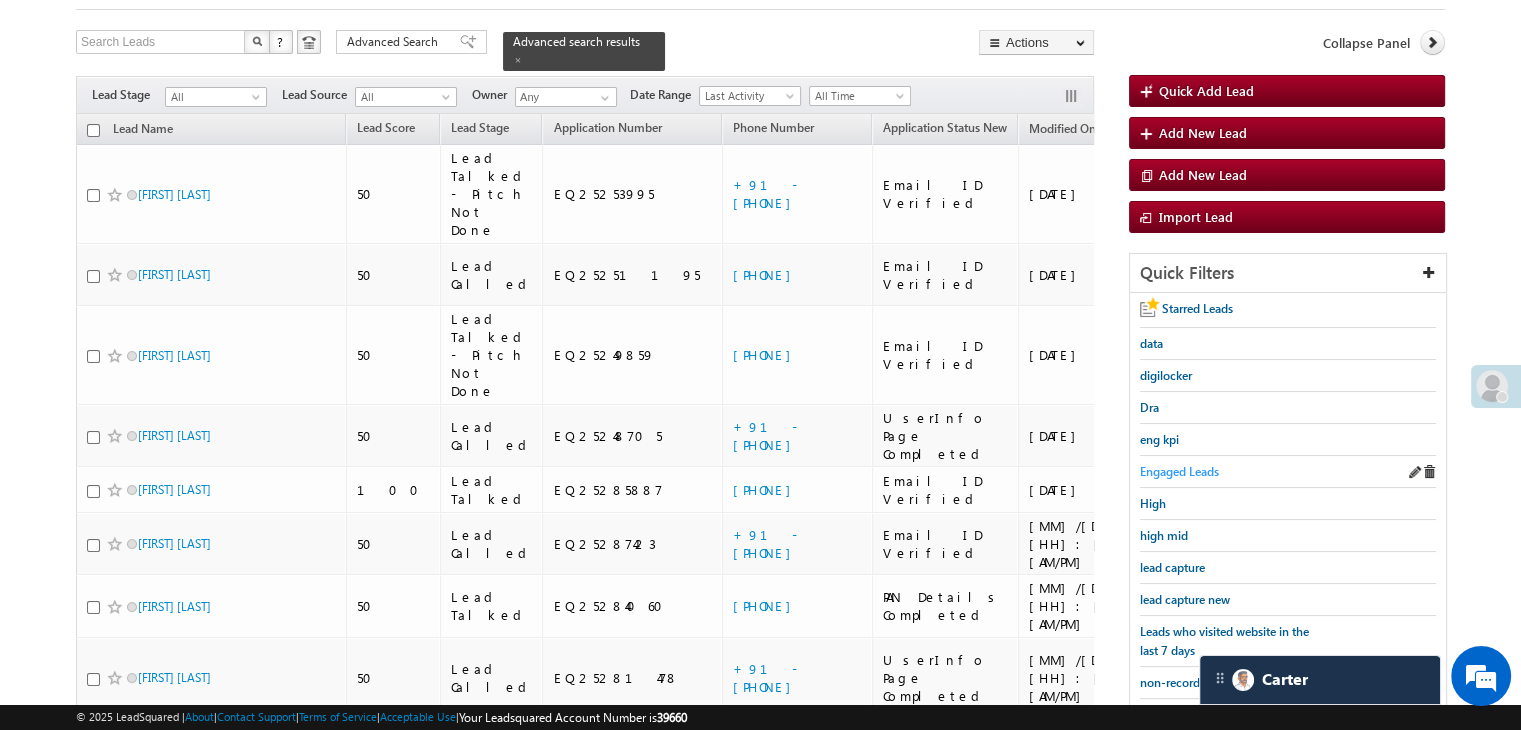 scroll, scrollTop: 196, scrollLeft: 0, axis: vertical 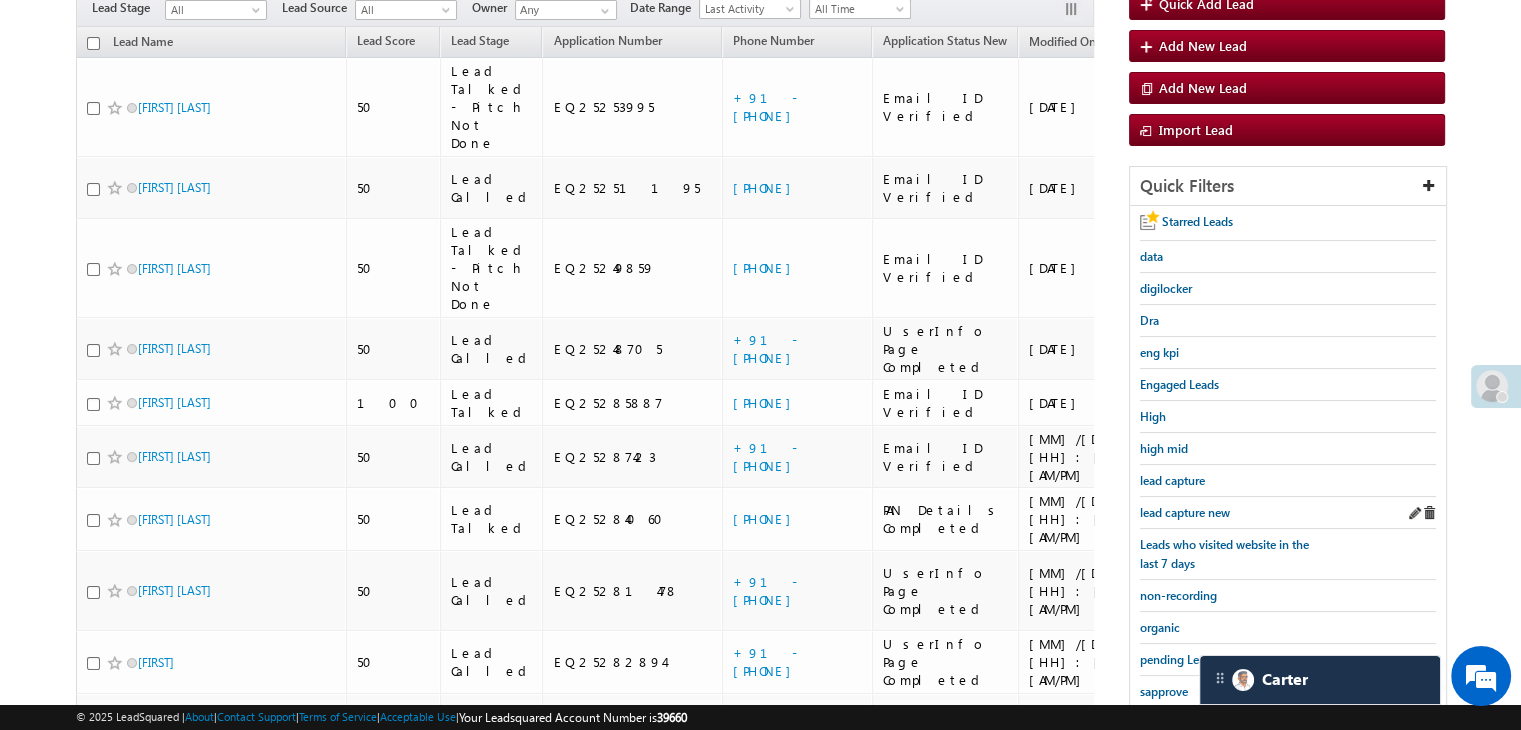 click on "lead capture new" at bounding box center (1288, 513) 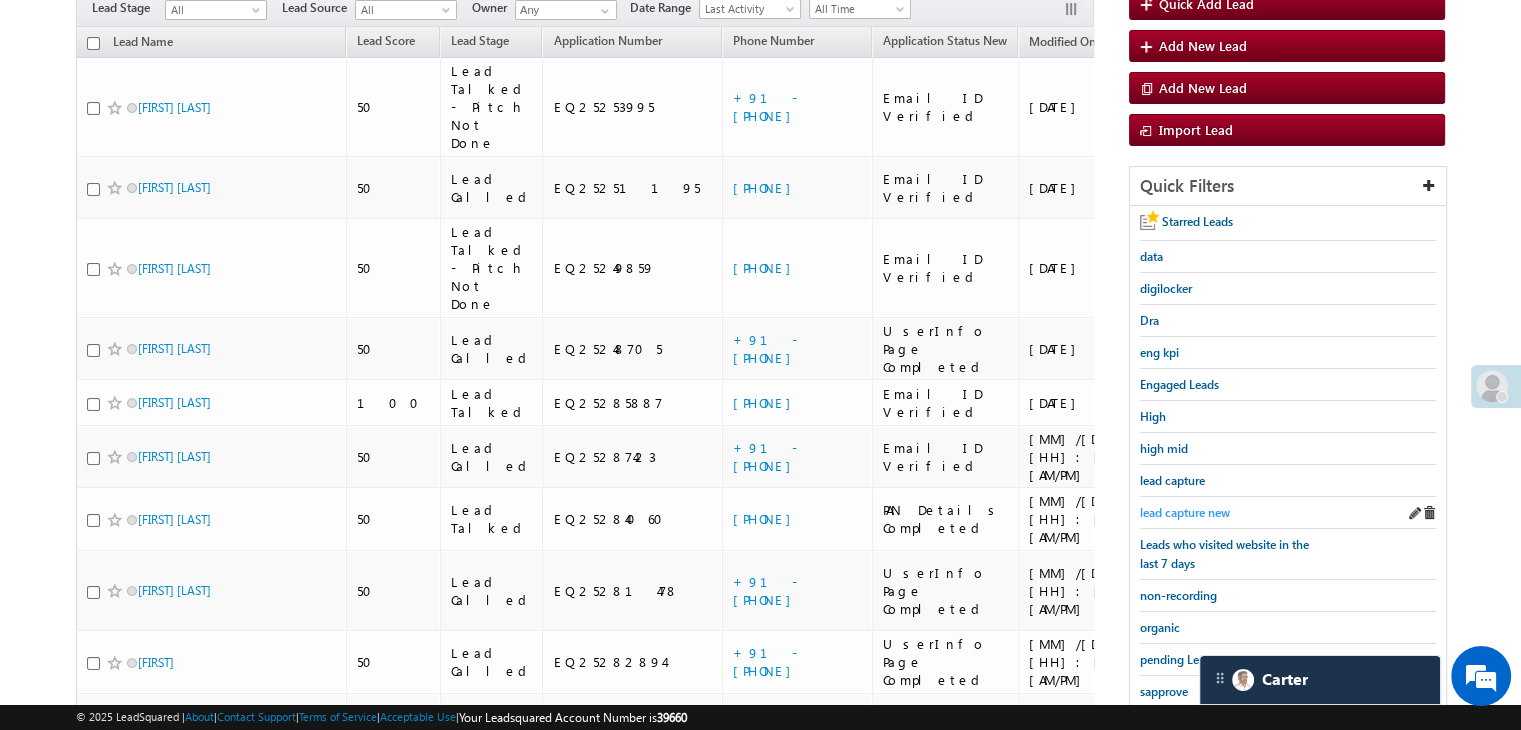 click on "lead capture new" at bounding box center (1185, 512) 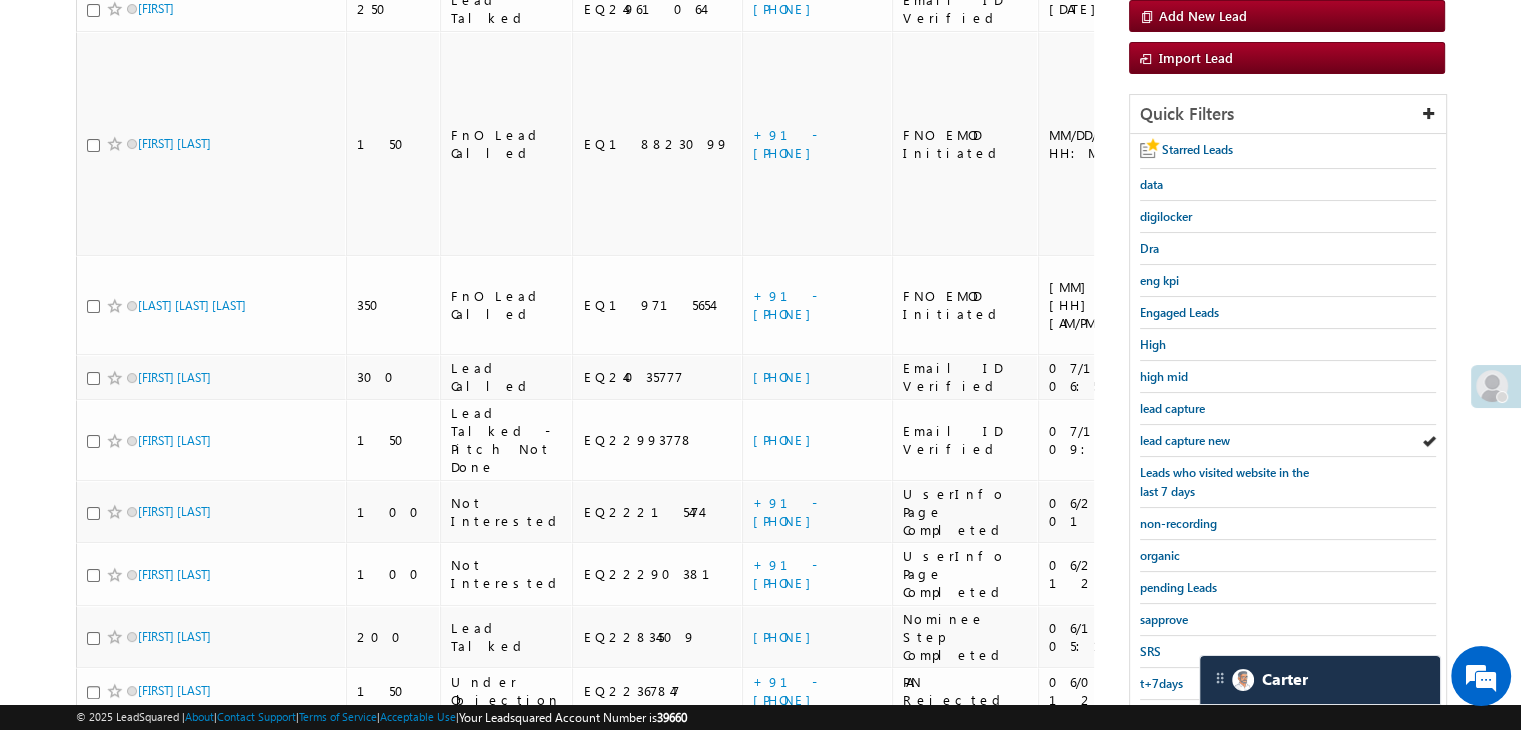 scroll, scrollTop: 363, scrollLeft: 0, axis: vertical 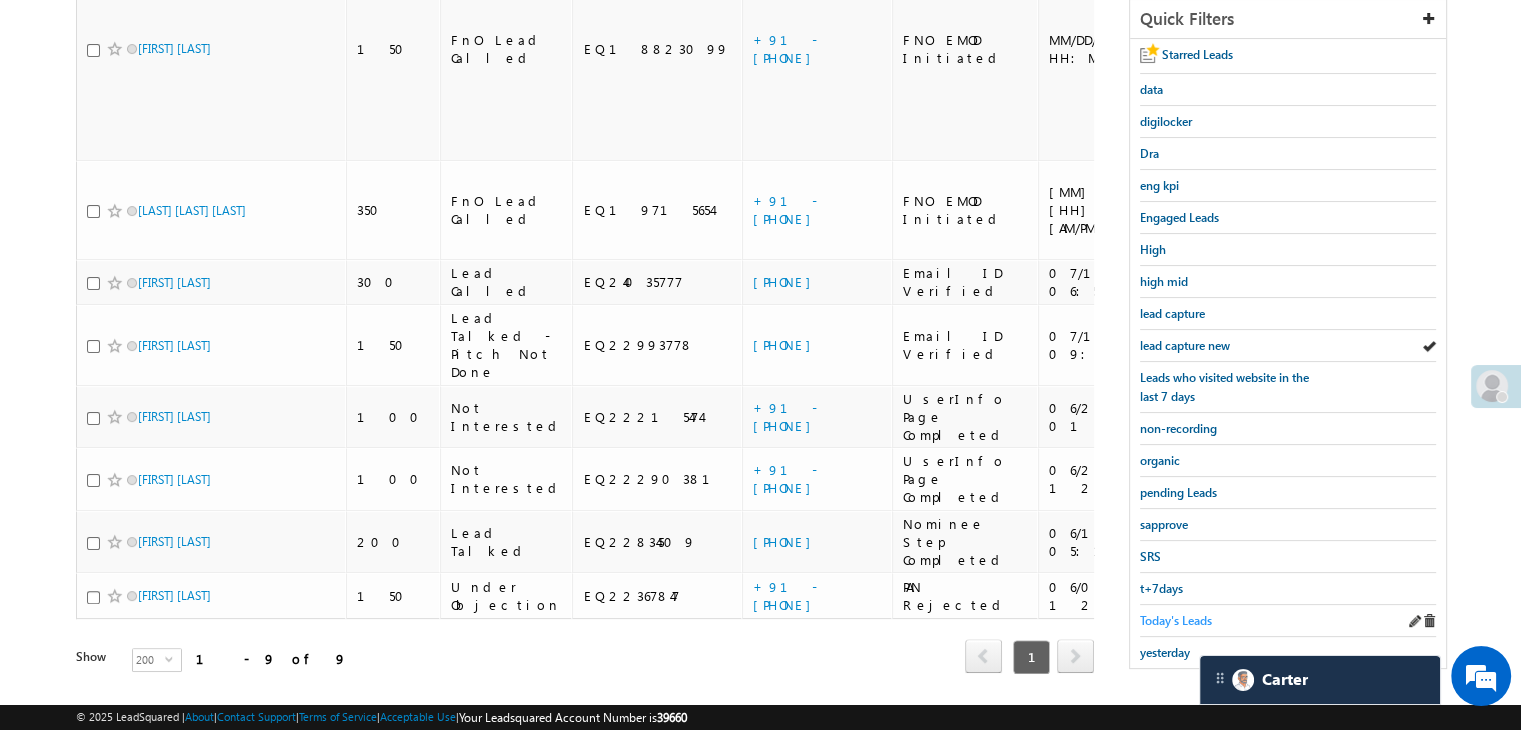 click on "Today's Leads" at bounding box center (1176, 620) 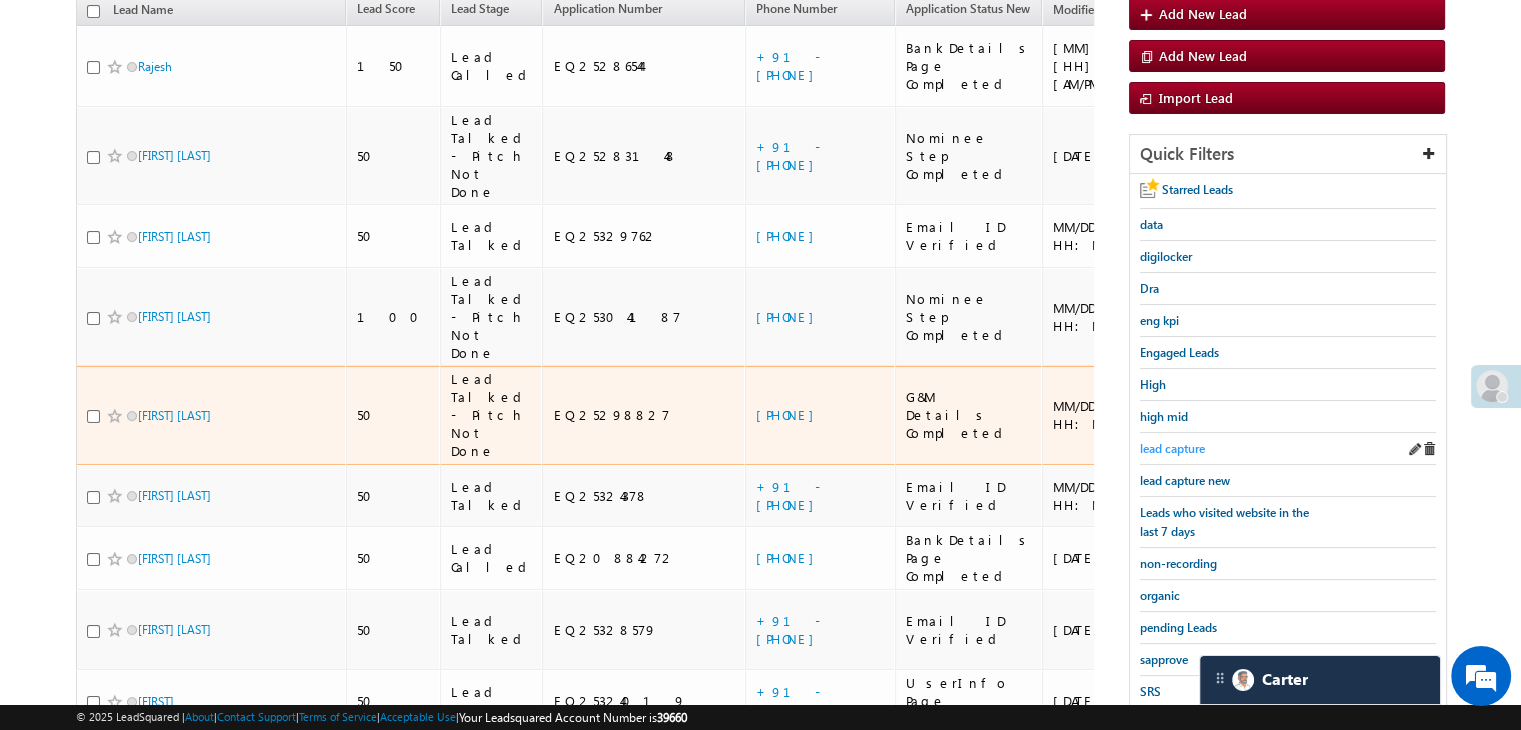 scroll, scrollTop: 263, scrollLeft: 0, axis: vertical 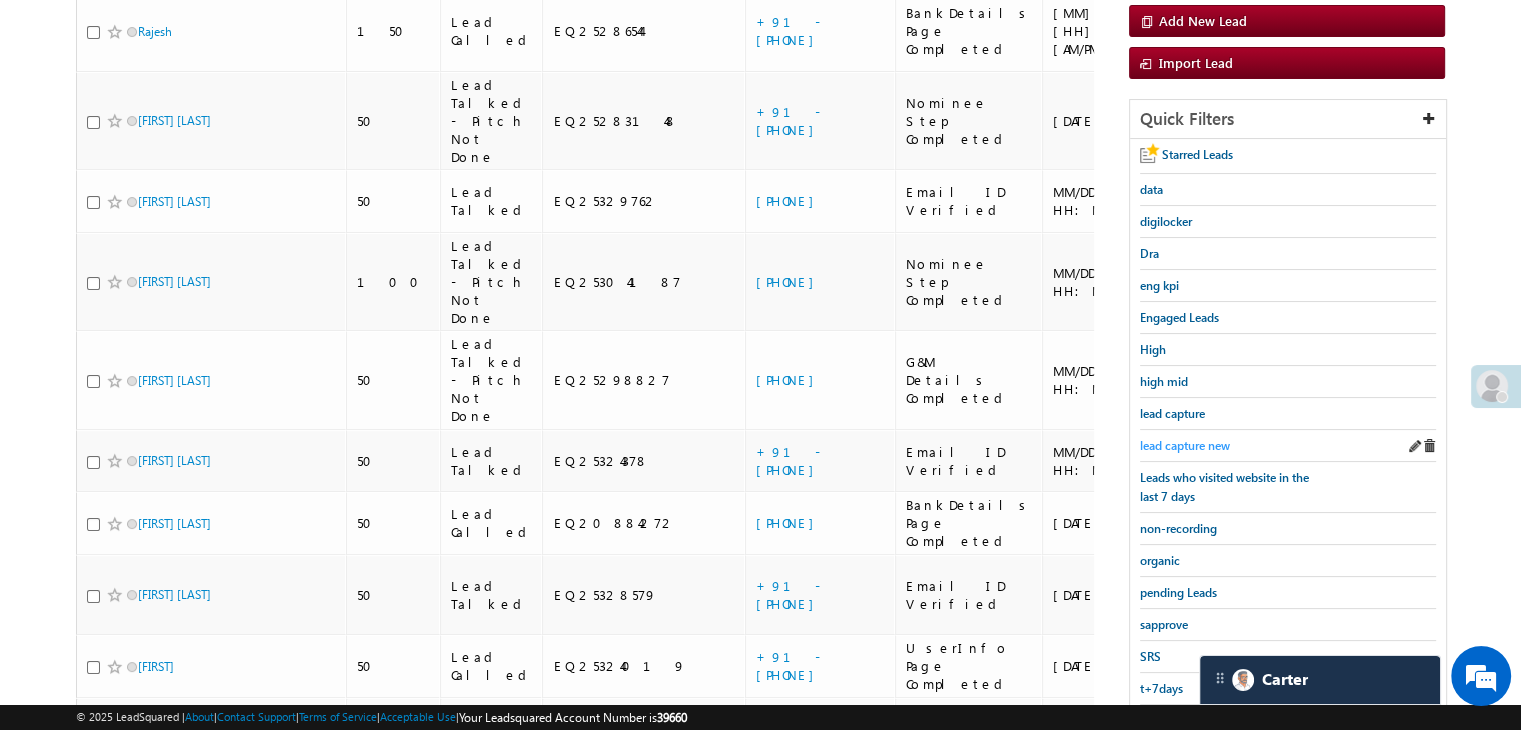 click on "lead capture new" at bounding box center [1185, 445] 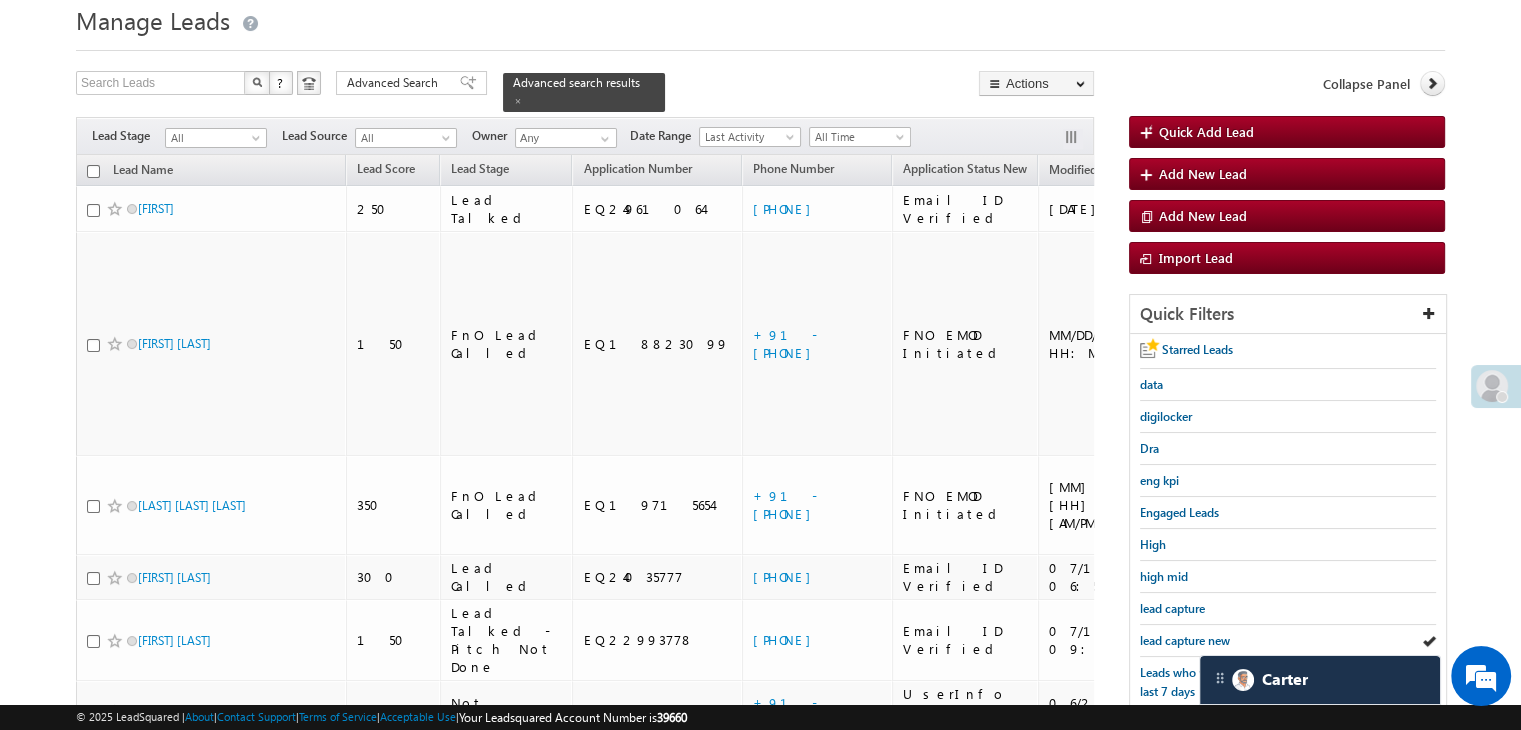 scroll, scrollTop: 63, scrollLeft: 0, axis: vertical 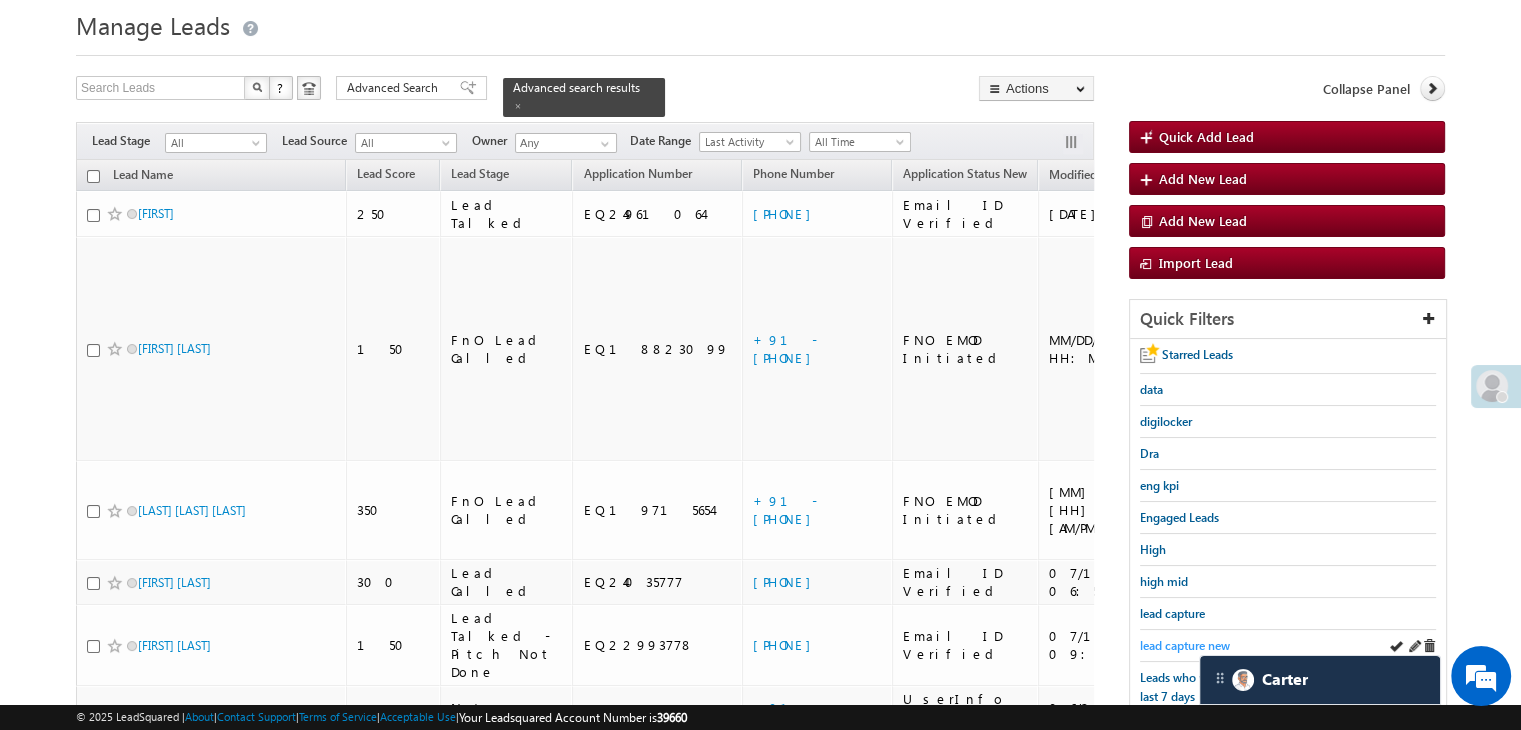 click on "lead capture new" at bounding box center [1185, 645] 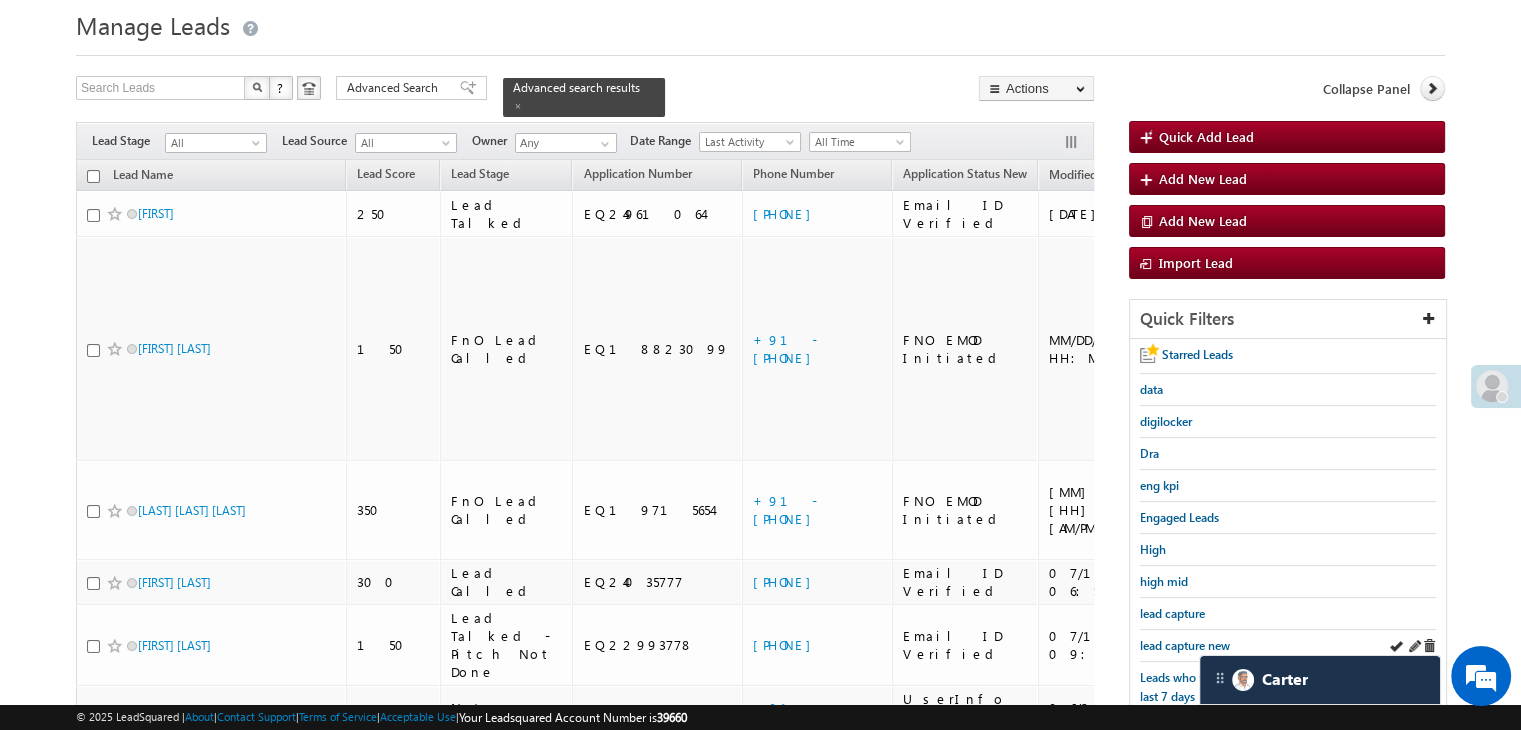 click on "lead capture new" at bounding box center [1288, 646] 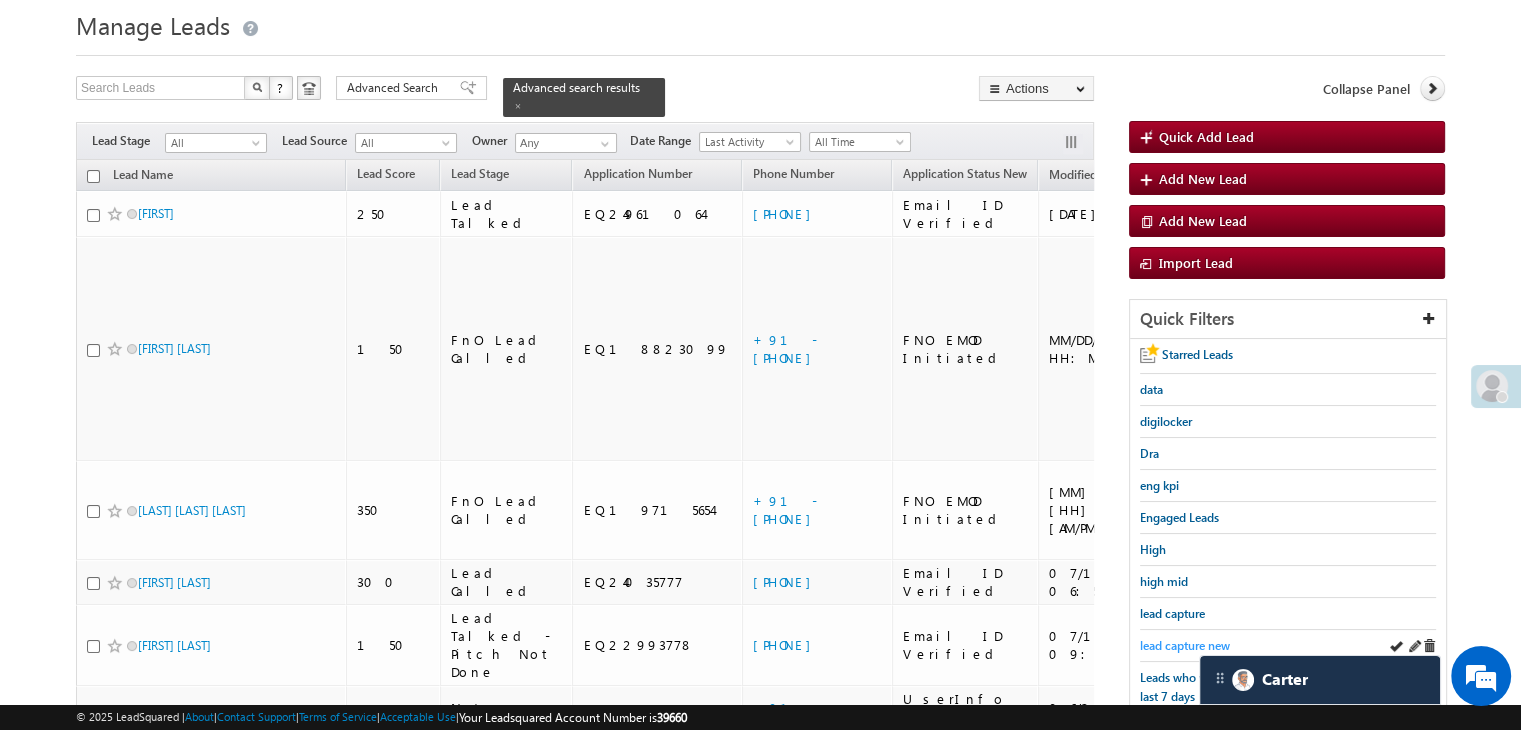 click on "lead capture new" at bounding box center [1185, 645] 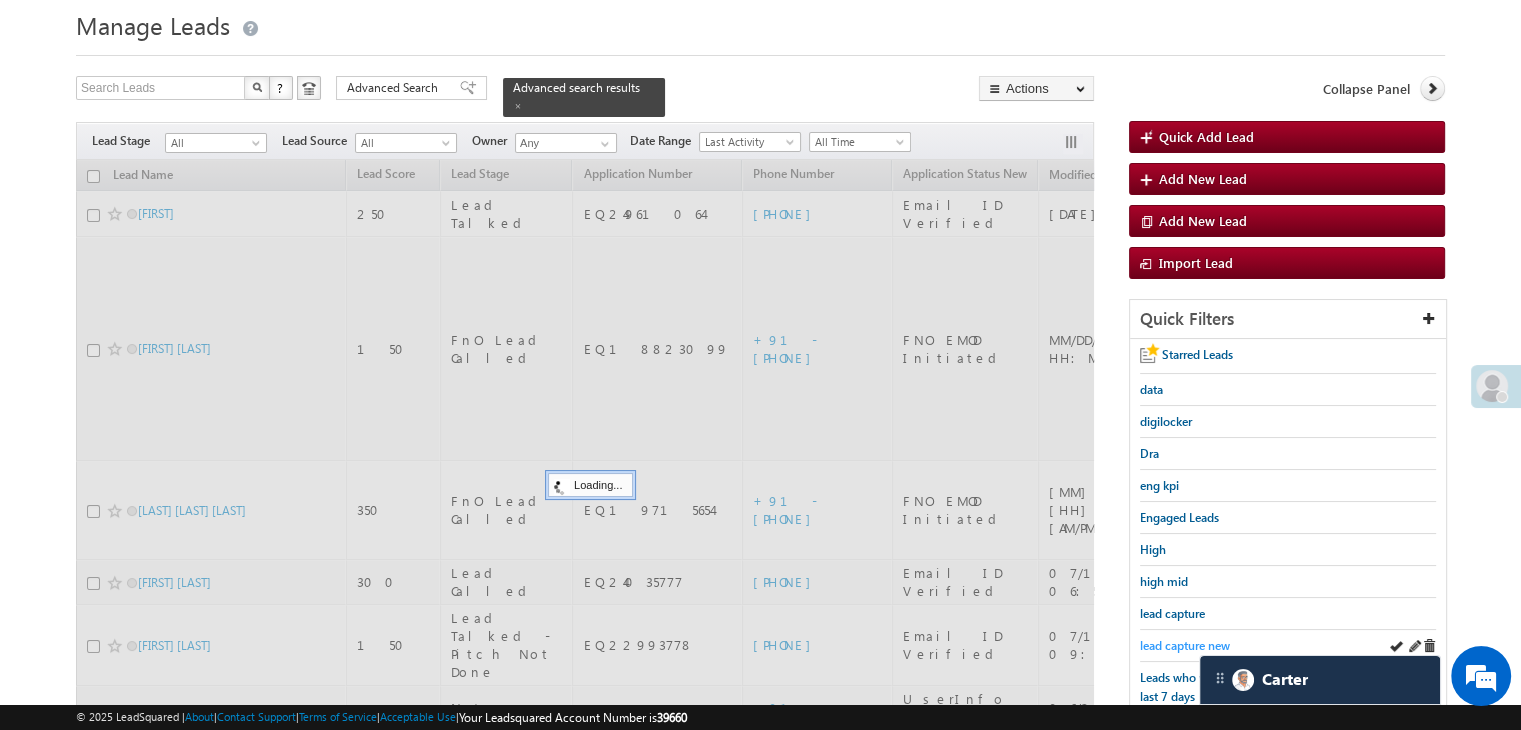 click on "lead capture new" at bounding box center (1185, 645) 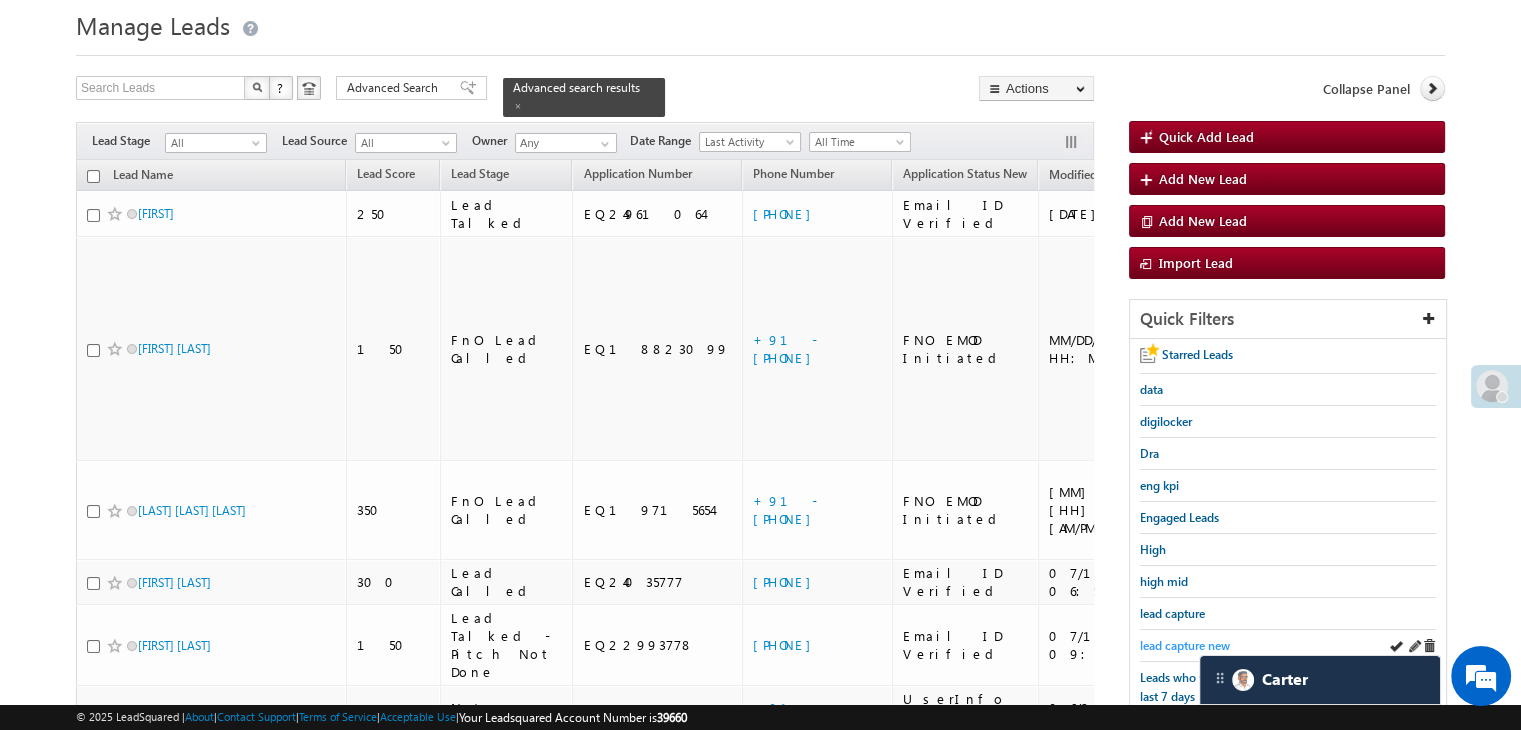 click on "lead capture new" at bounding box center [1185, 645] 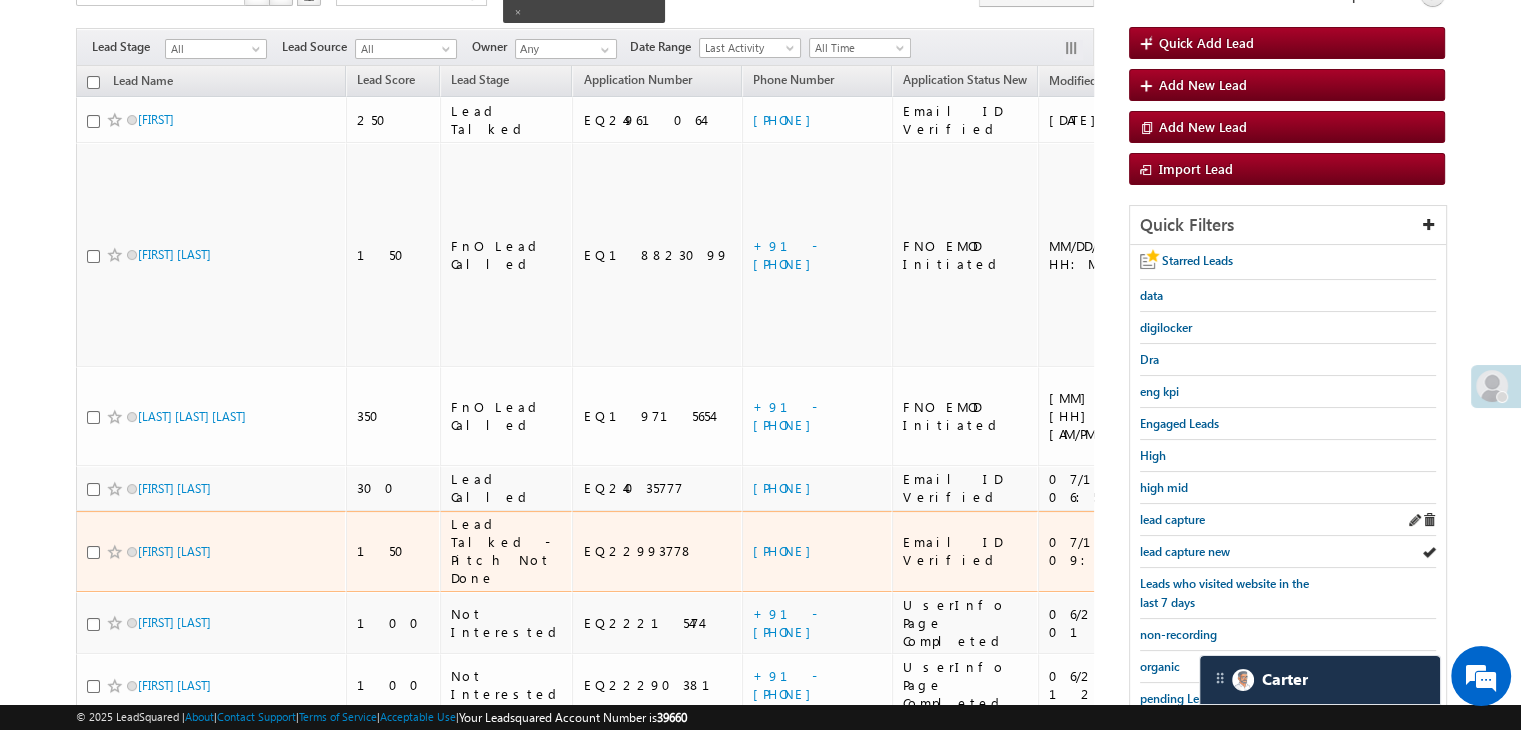 scroll, scrollTop: 263, scrollLeft: 0, axis: vertical 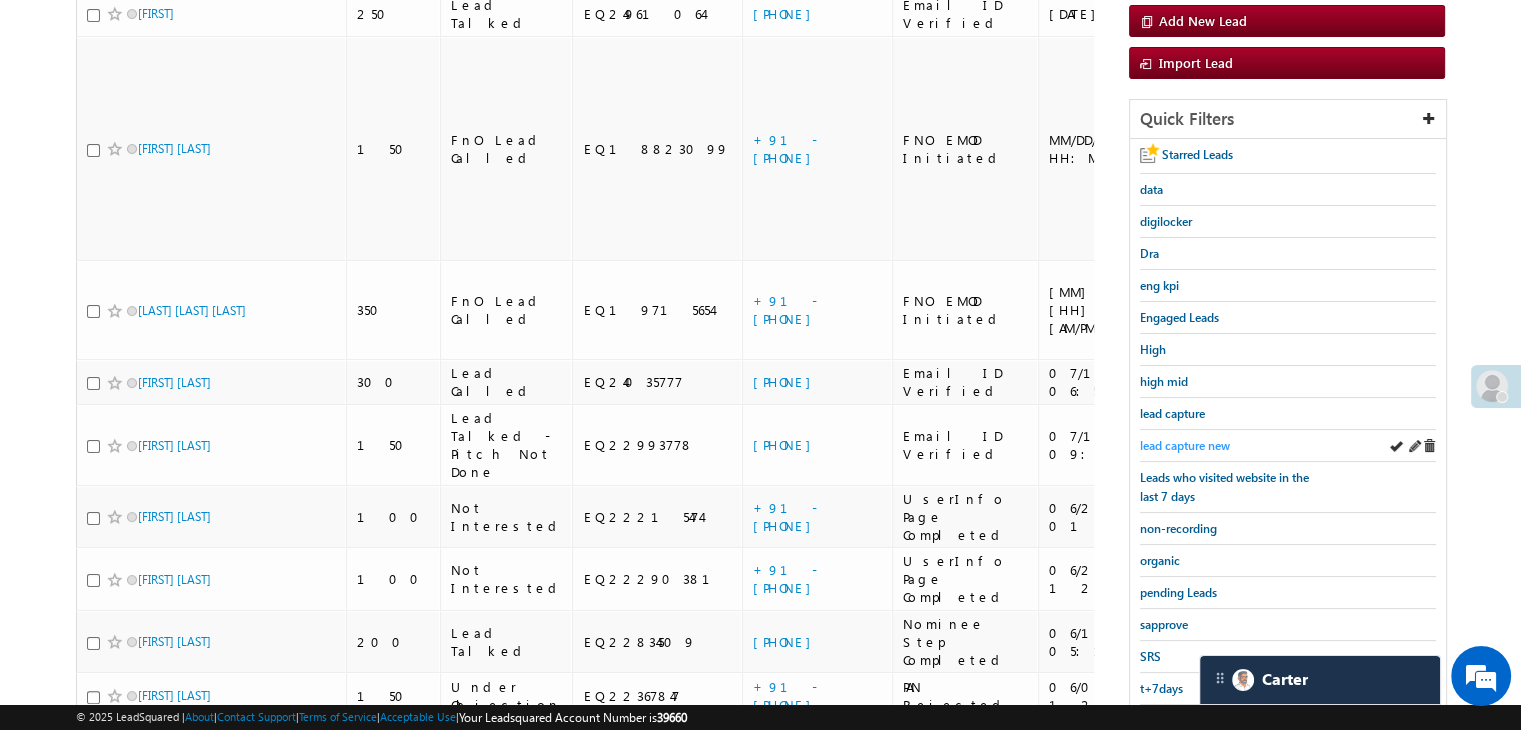 click on "lead capture new" at bounding box center [1185, 445] 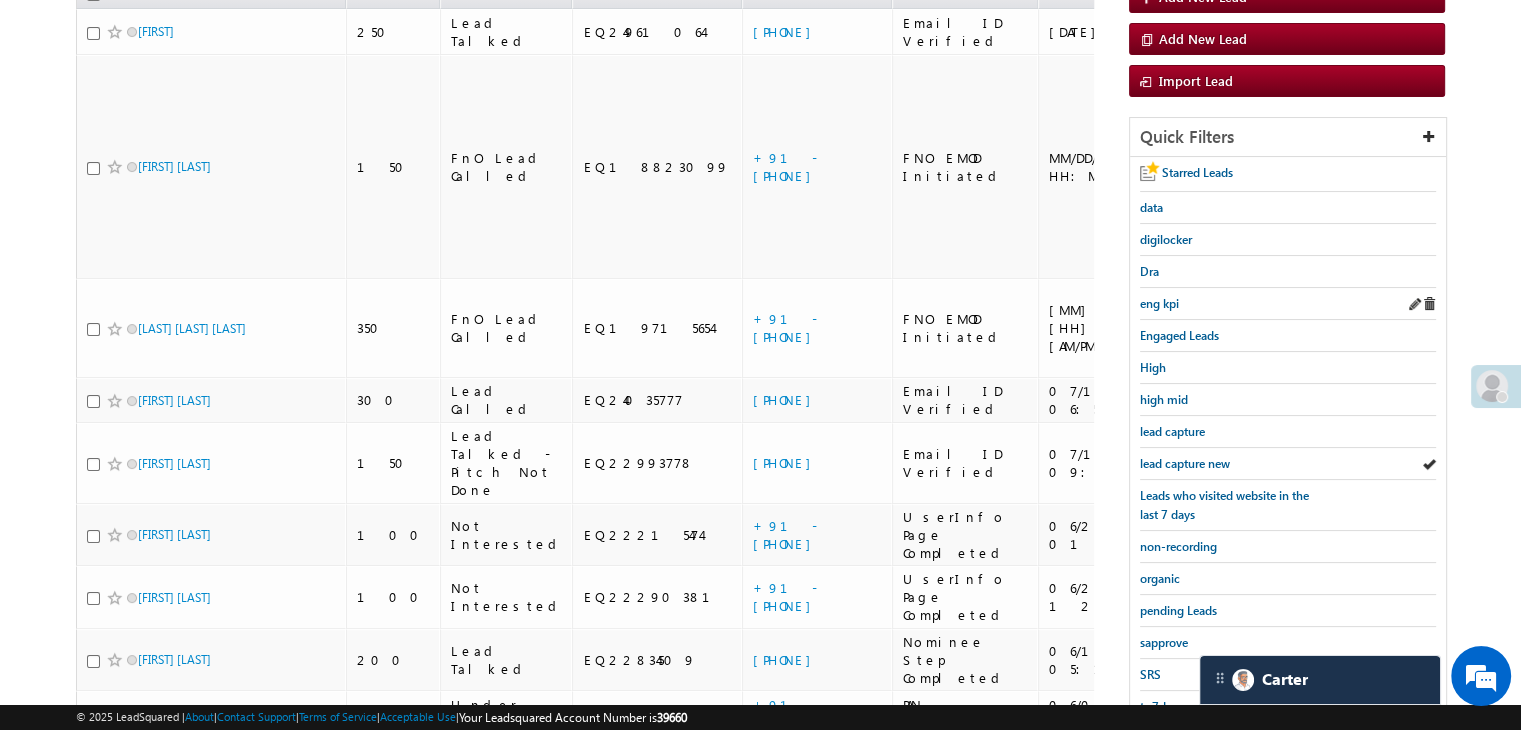 scroll, scrollTop: 363, scrollLeft: 0, axis: vertical 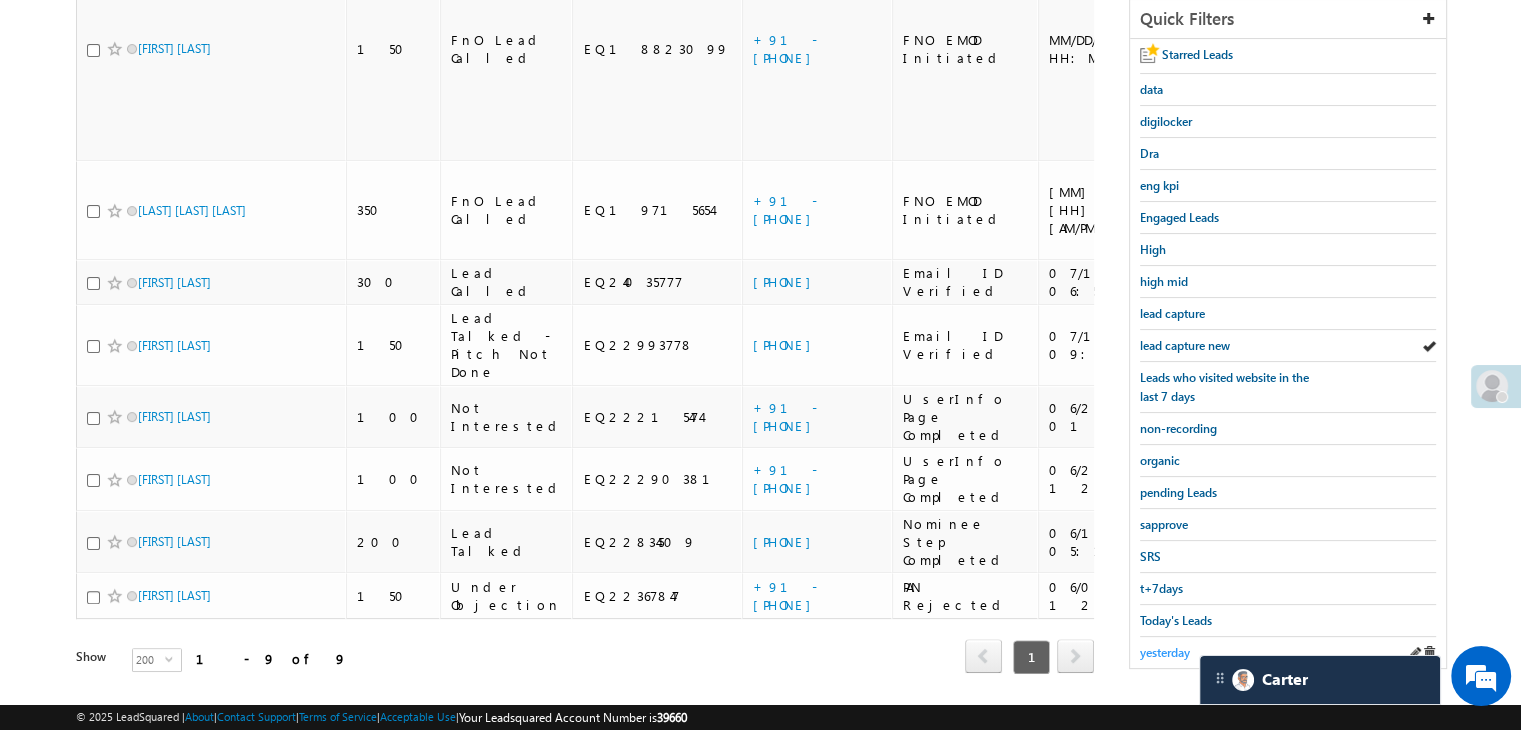 click on "yesterday" at bounding box center (1165, 652) 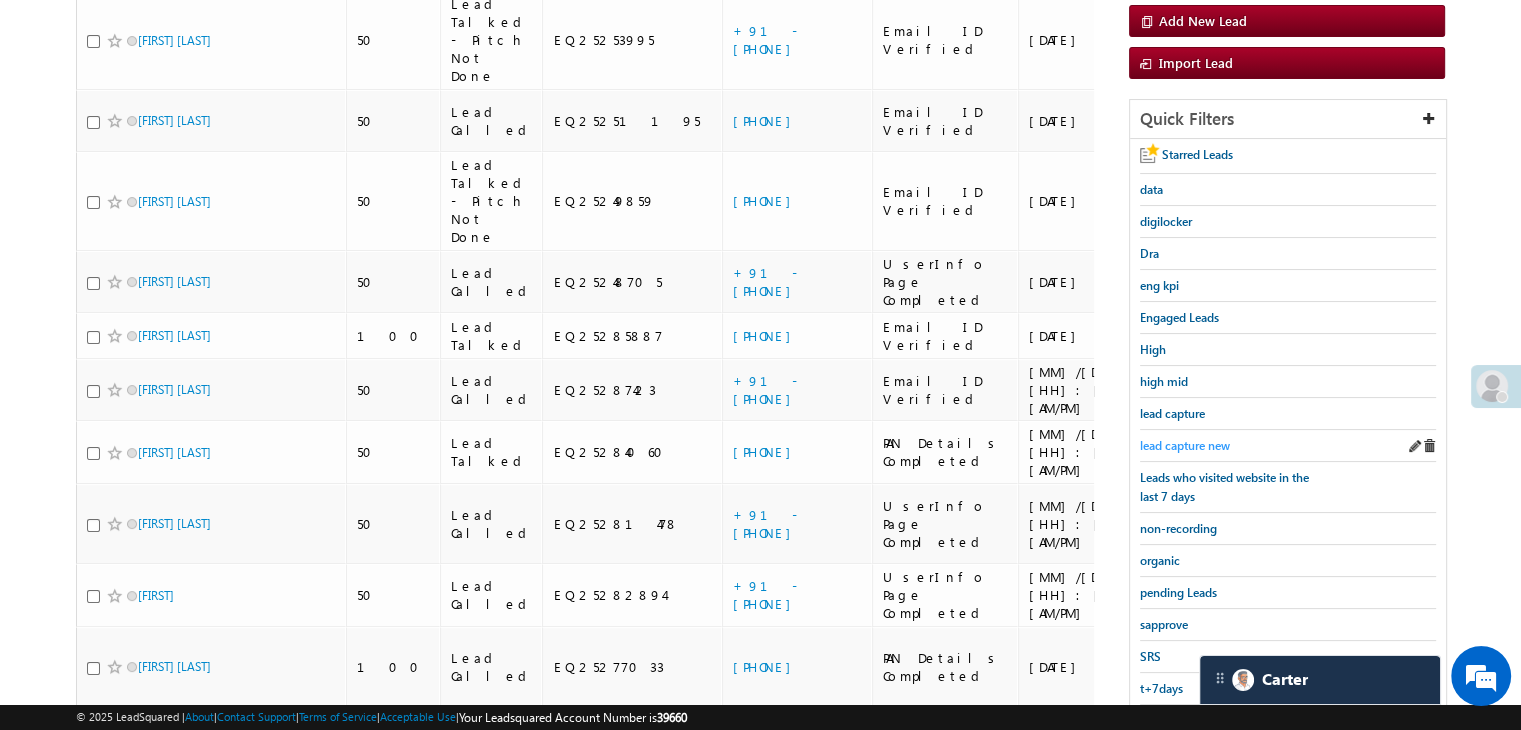click on "lead capture new" at bounding box center (1185, 445) 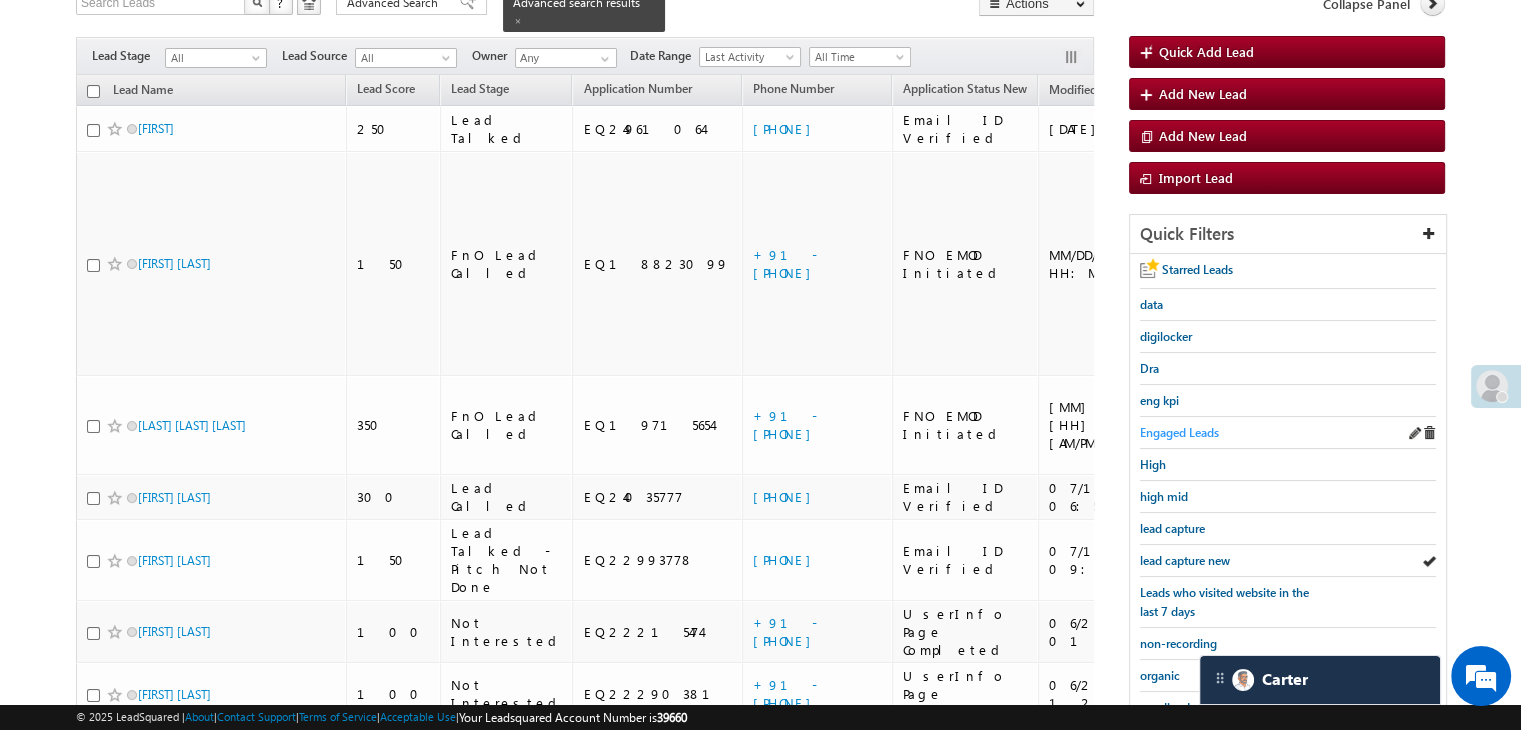 scroll, scrollTop: 363, scrollLeft: 0, axis: vertical 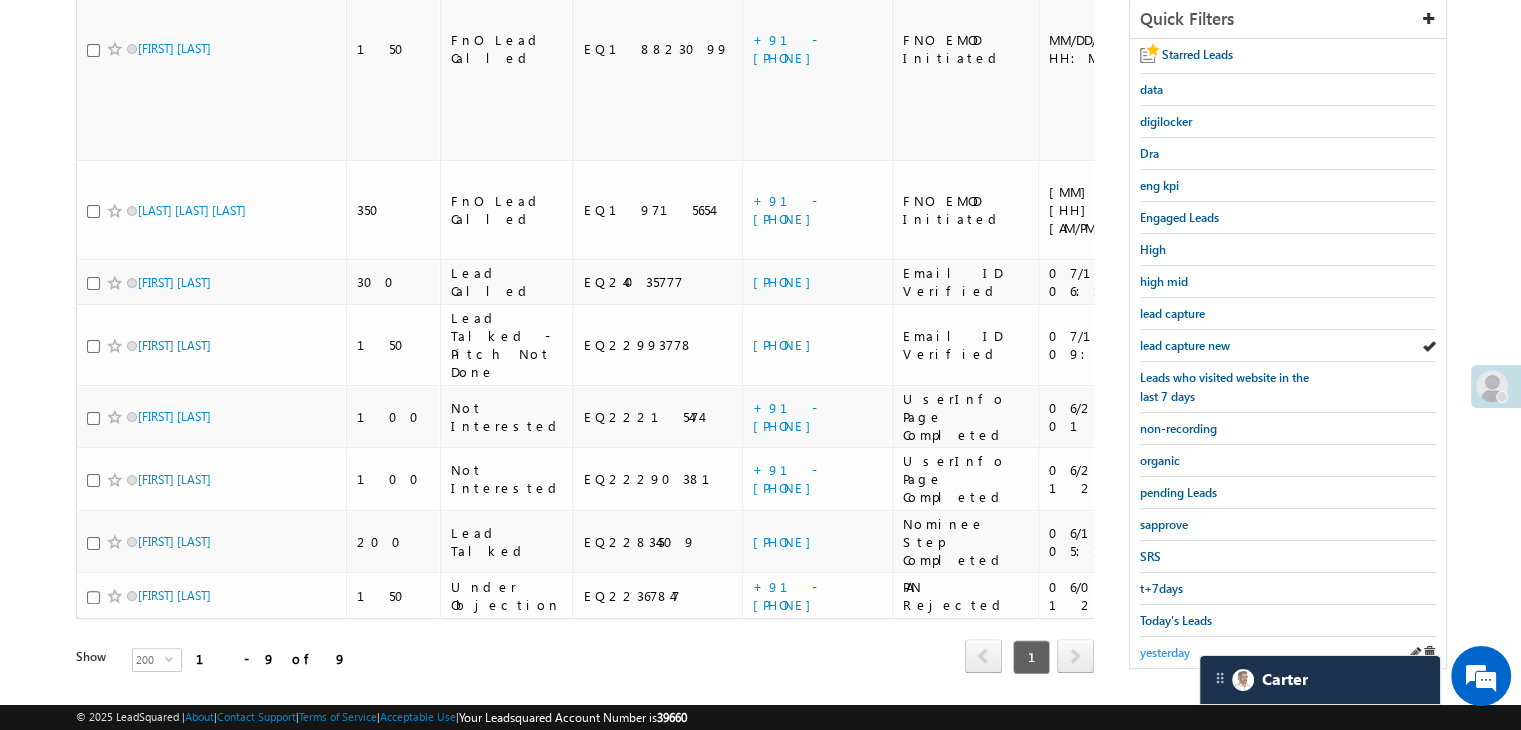 click on "yesterday" at bounding box center [1165, 652] 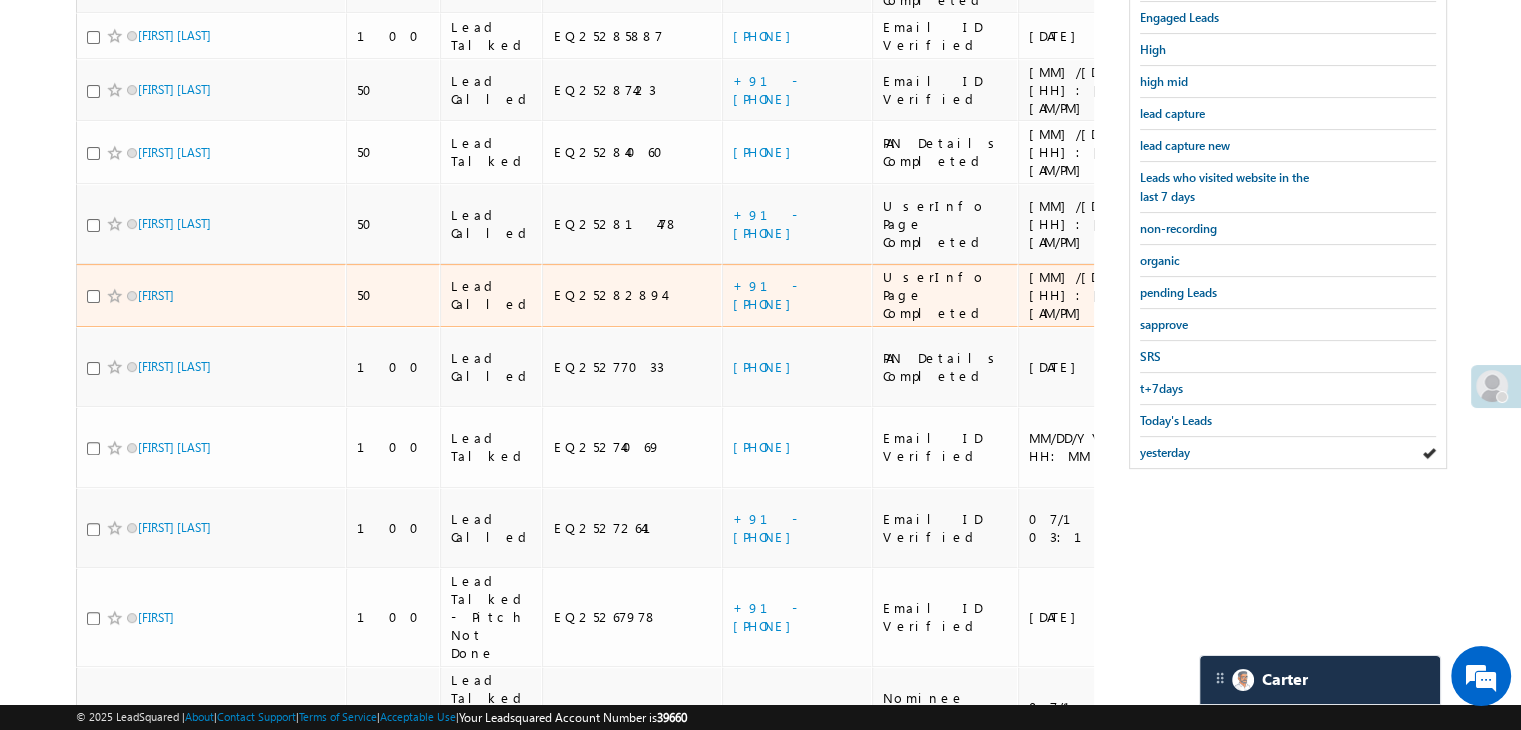 scroll, scrollTop: 863, scrollLeft: 0, axis: vertical 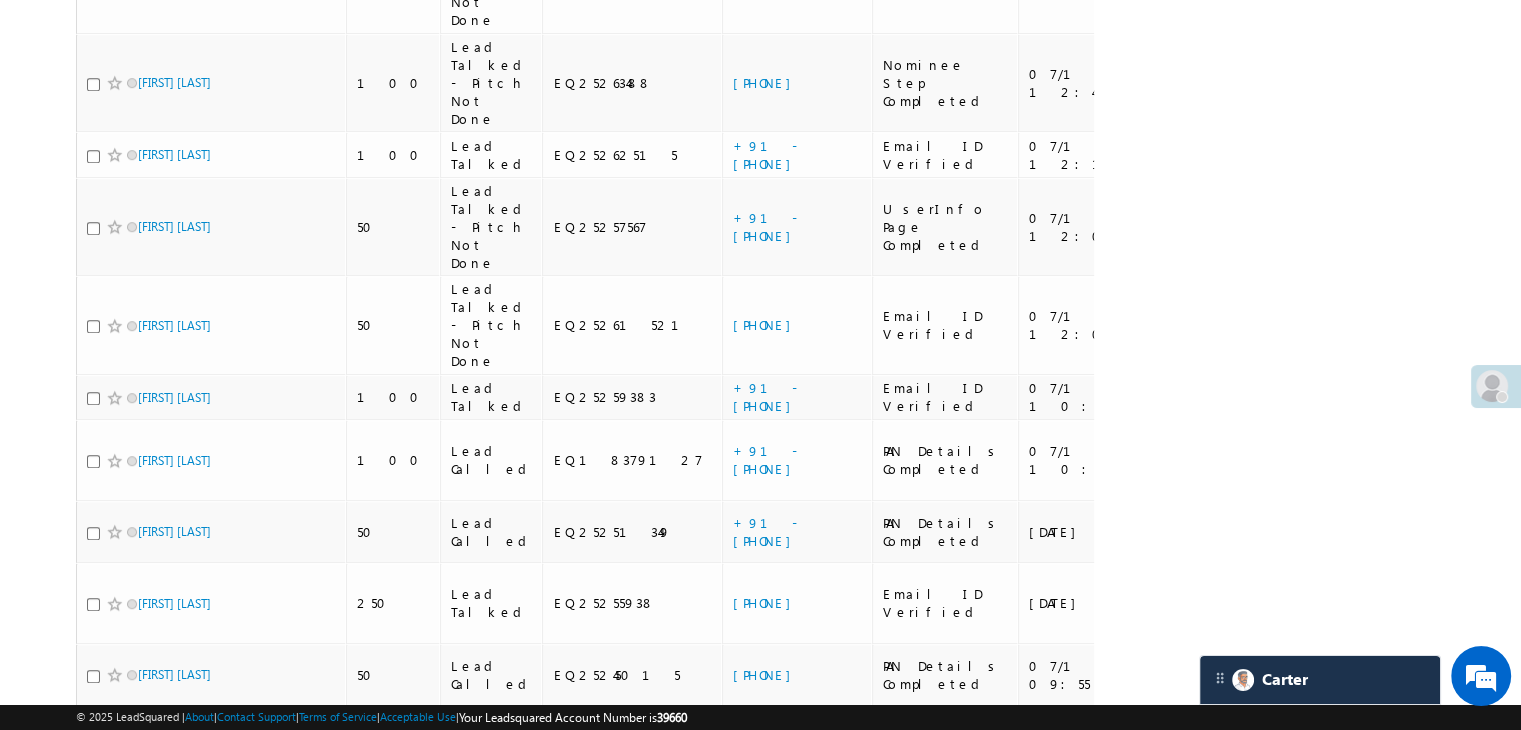 click on "[PHONE]" at bounding box center (767, 915) 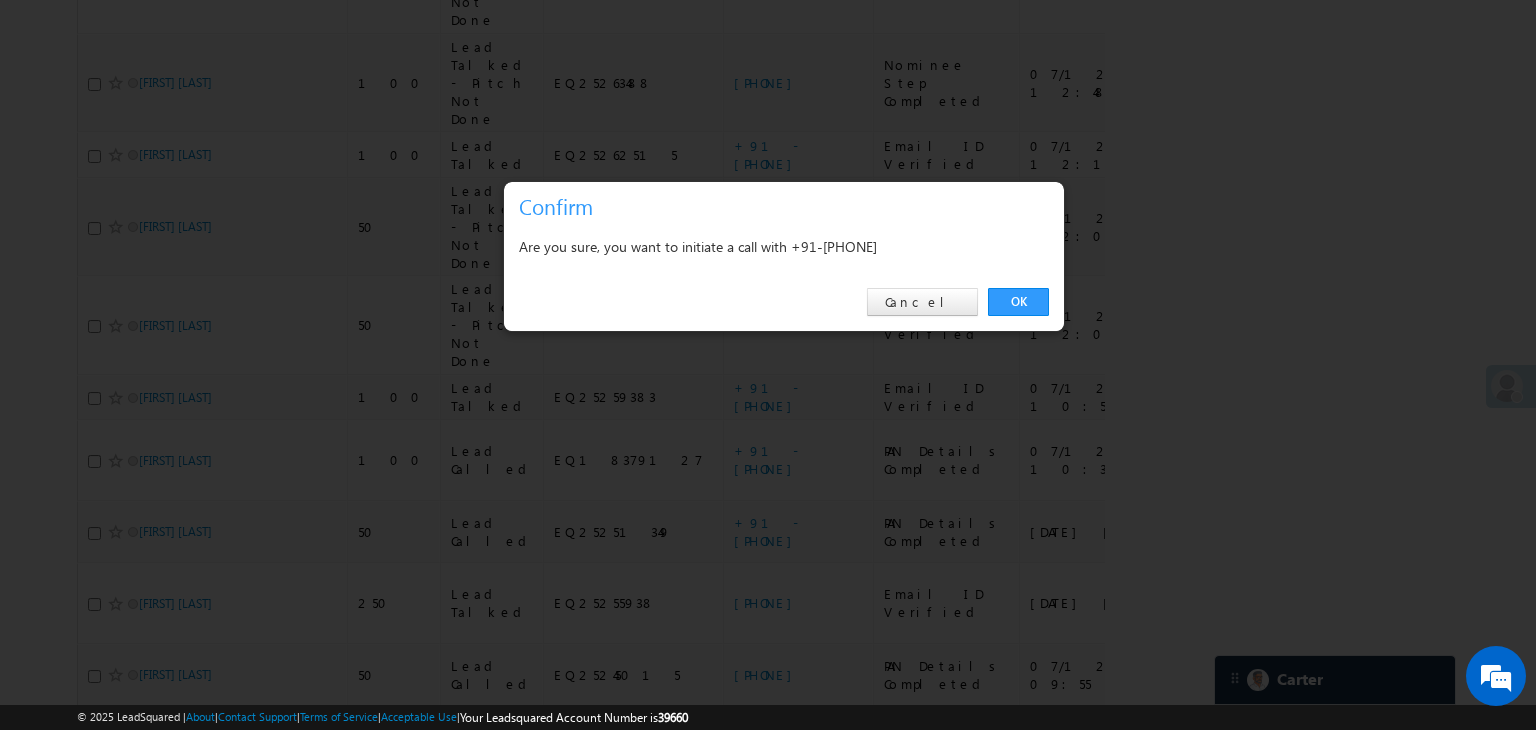 click on "OK Cancel" at bounding box center (784, 302) 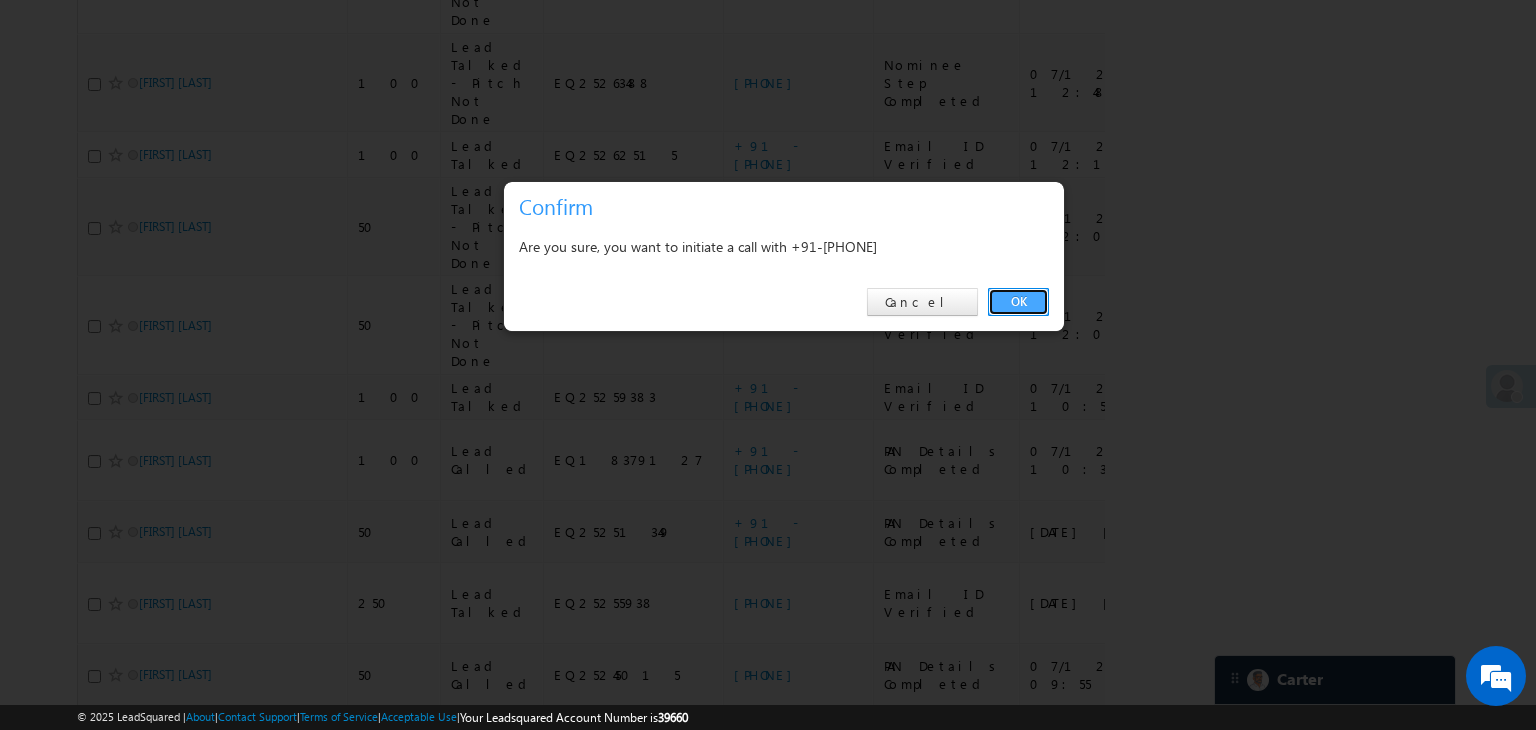click on "OK" at bounding box center (1018, 302) 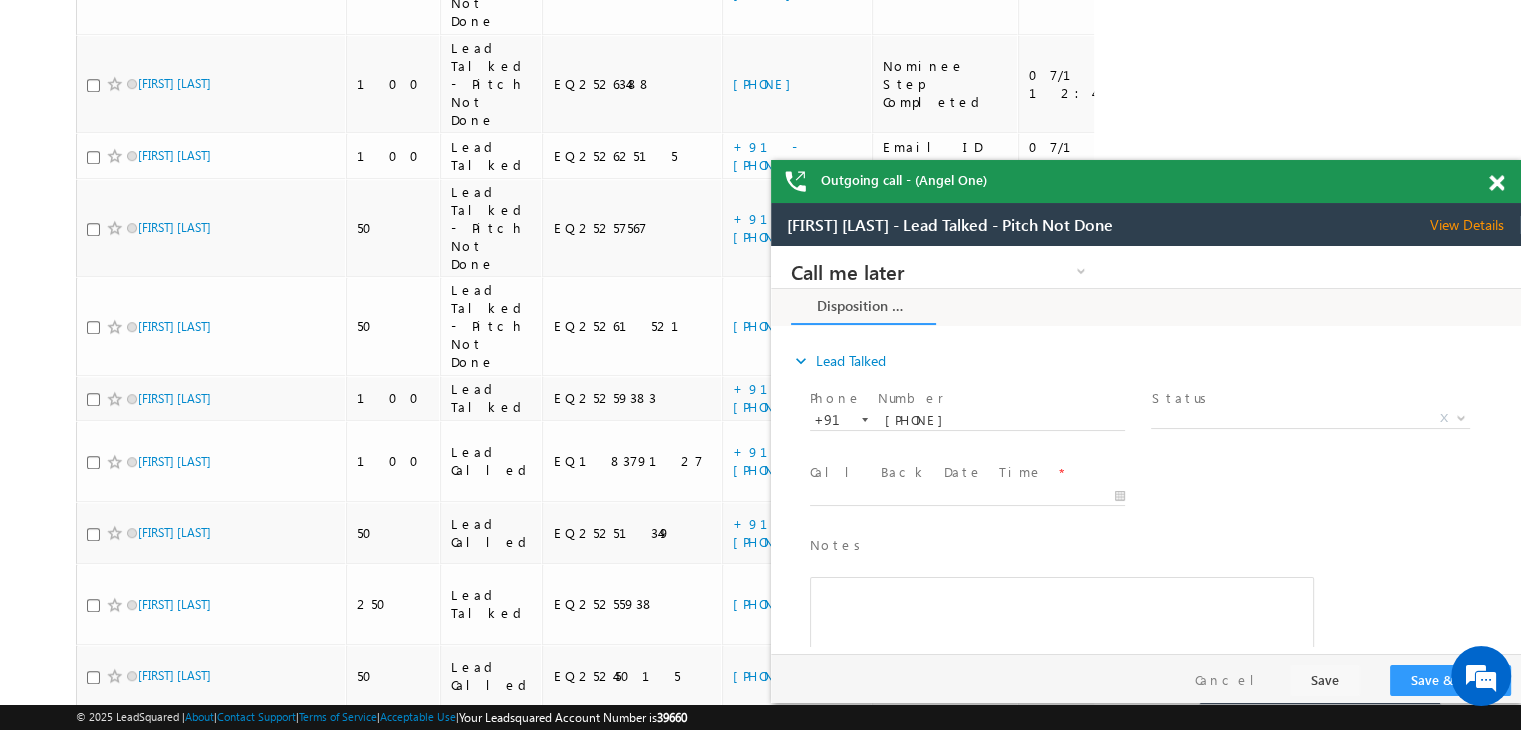scroll, scrollTop: 0, scrollLeft: 0, axis: both 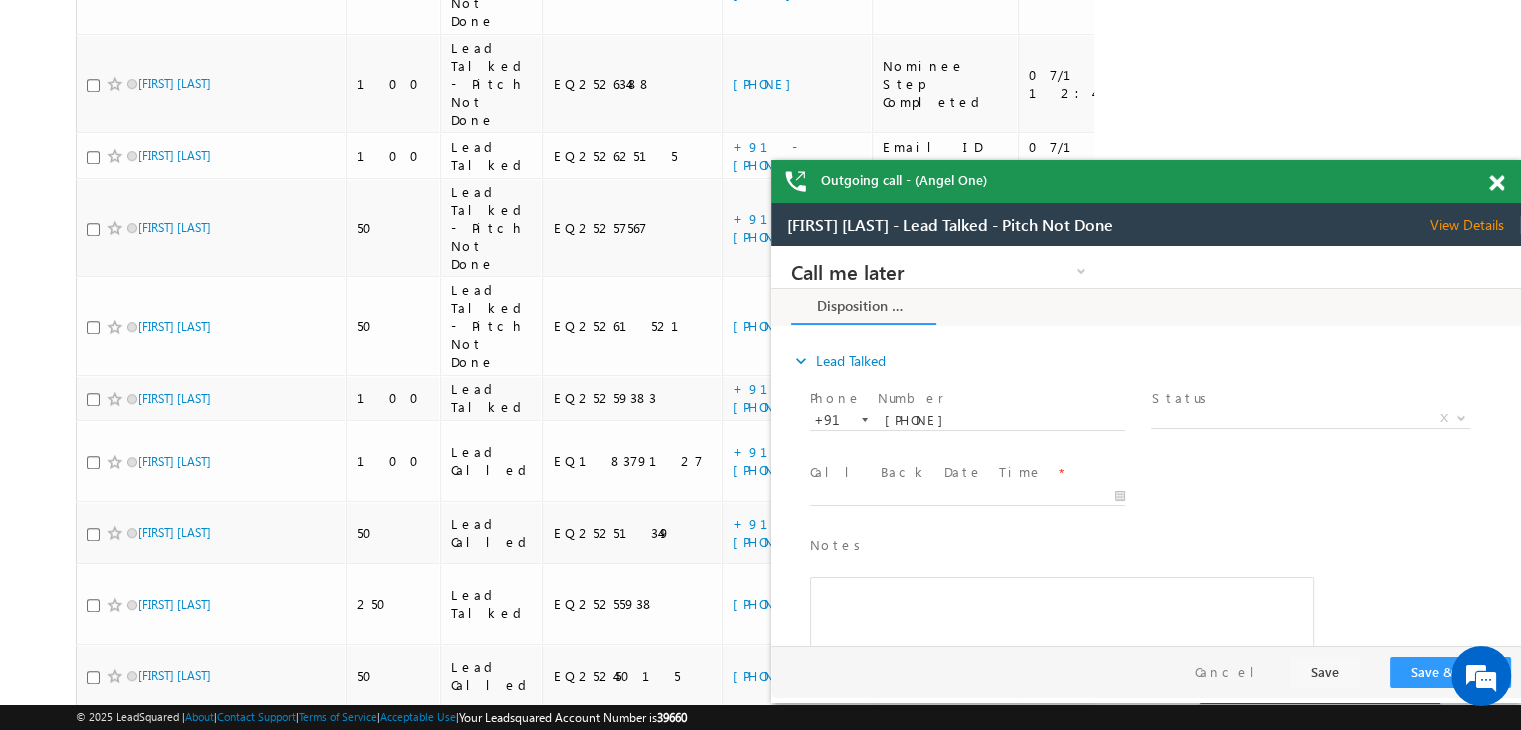 click at bounding box center [1496, 183] 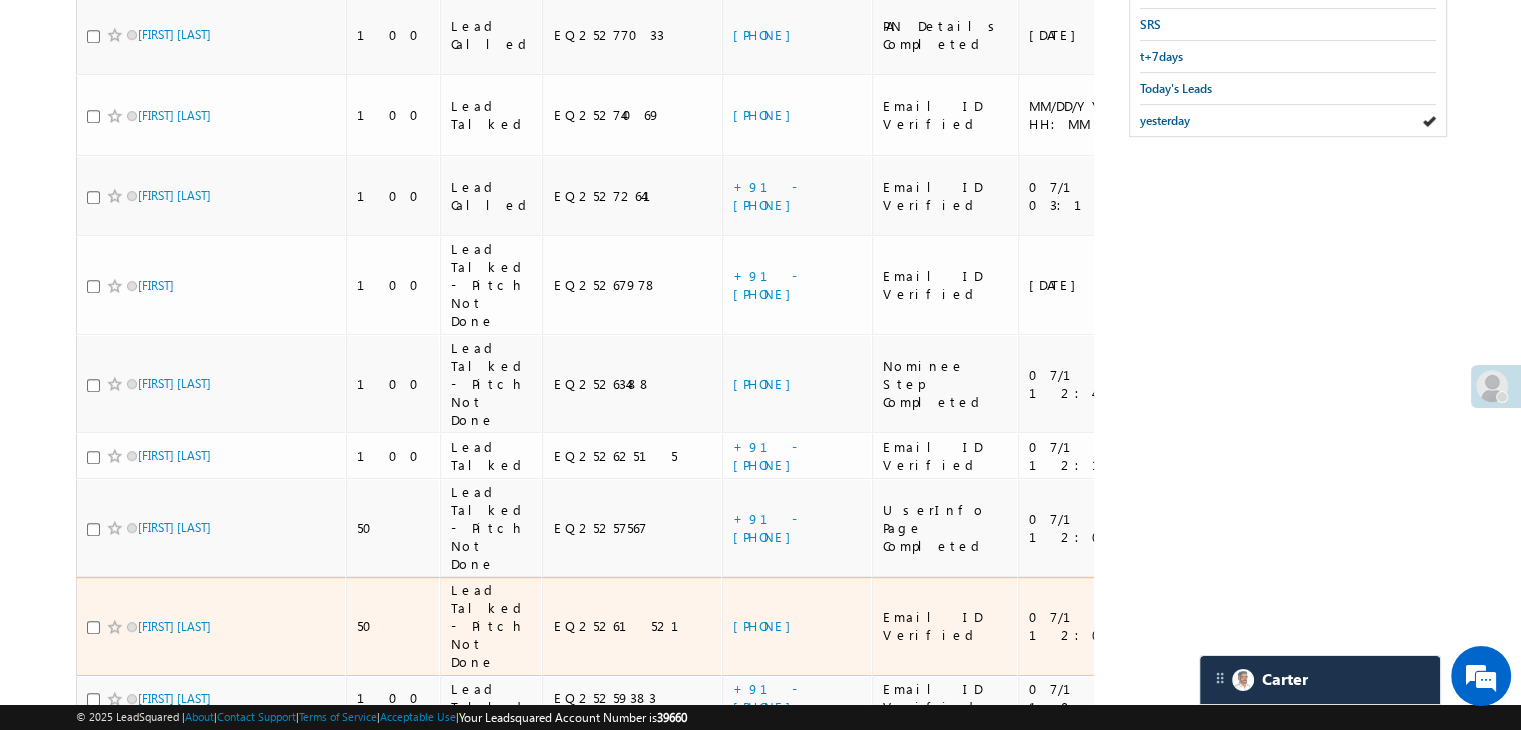 scroll, scrollTop: 1149, scrollLeft: 0, axis: vertical 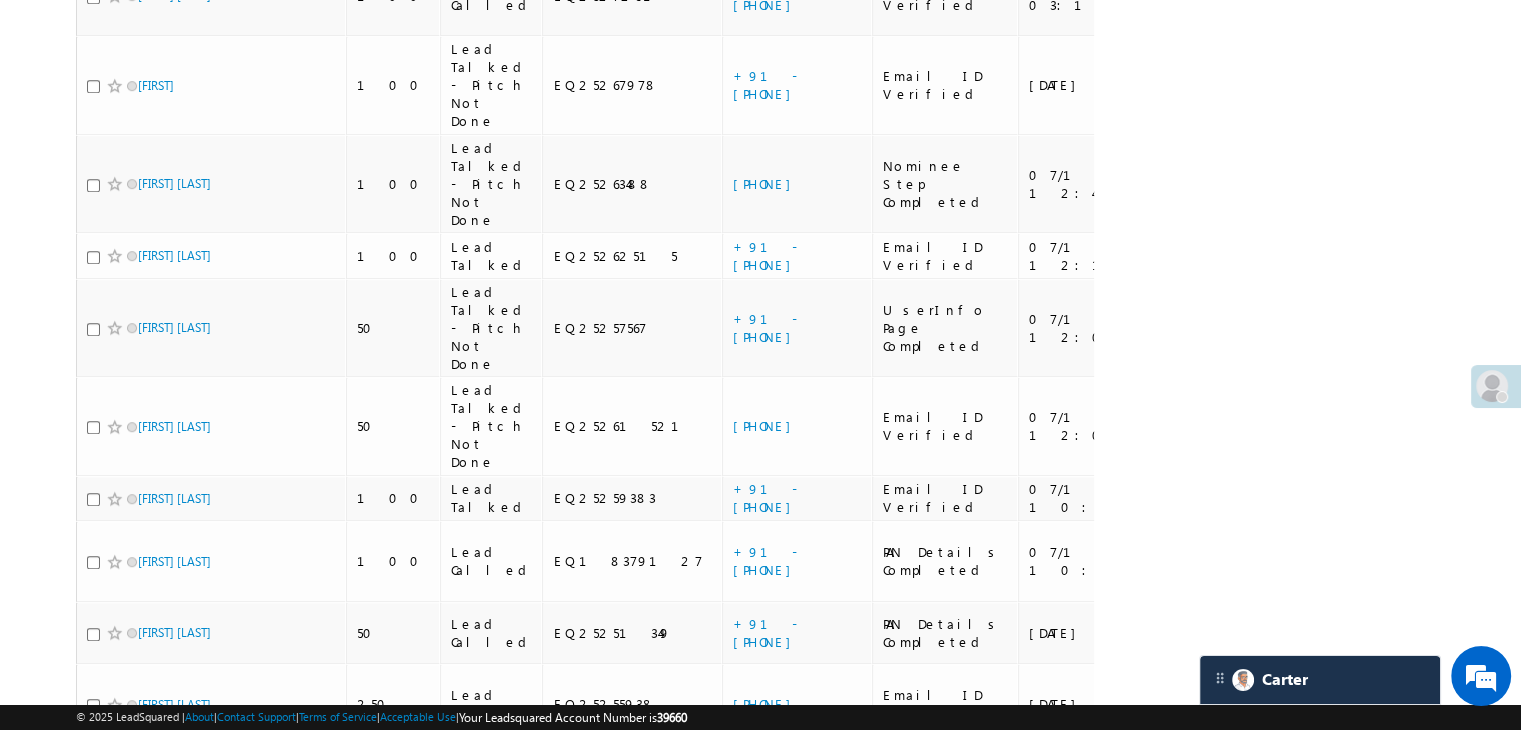 click on "[PHONE]" at bounding box center (767, 918) 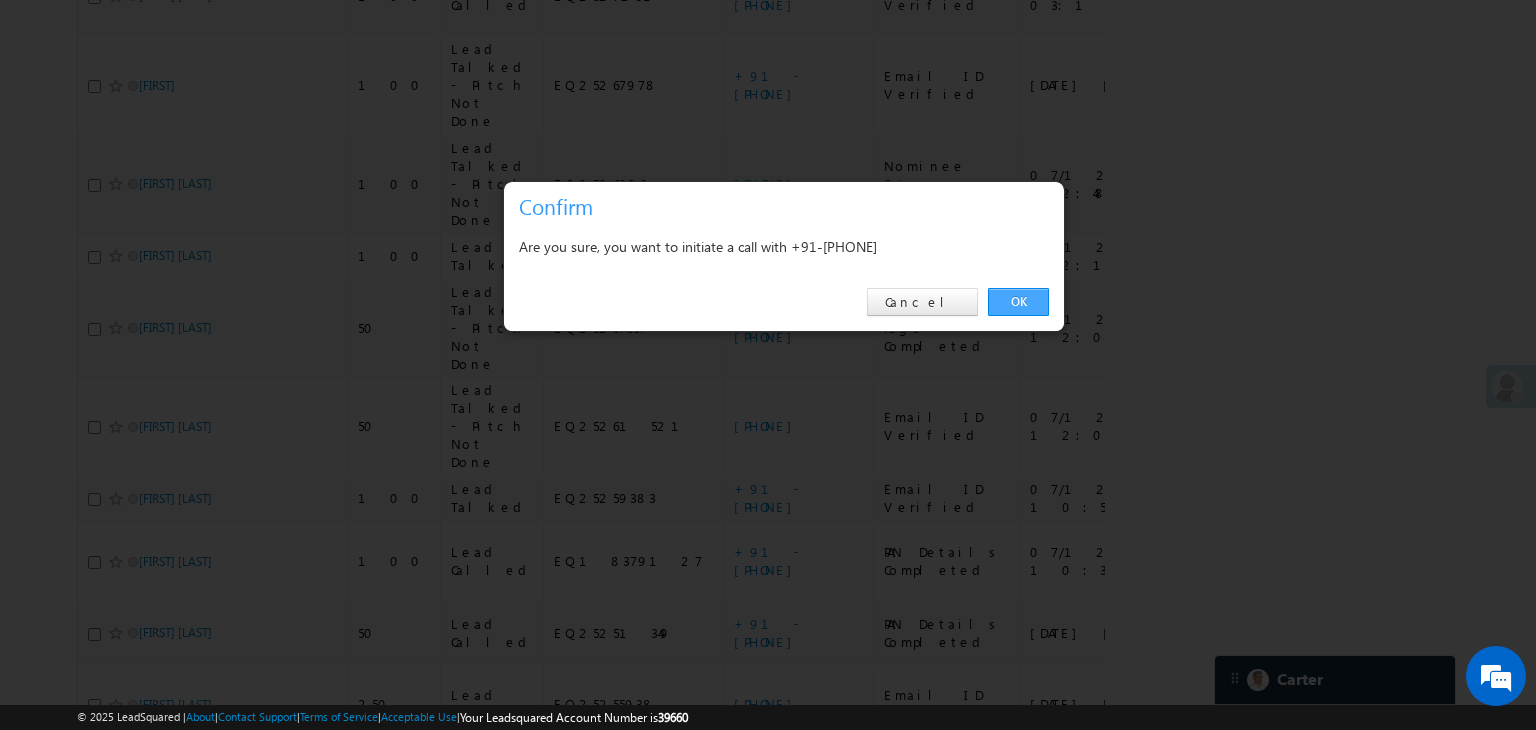 click on "OK" at bounding box center (1018, 302) 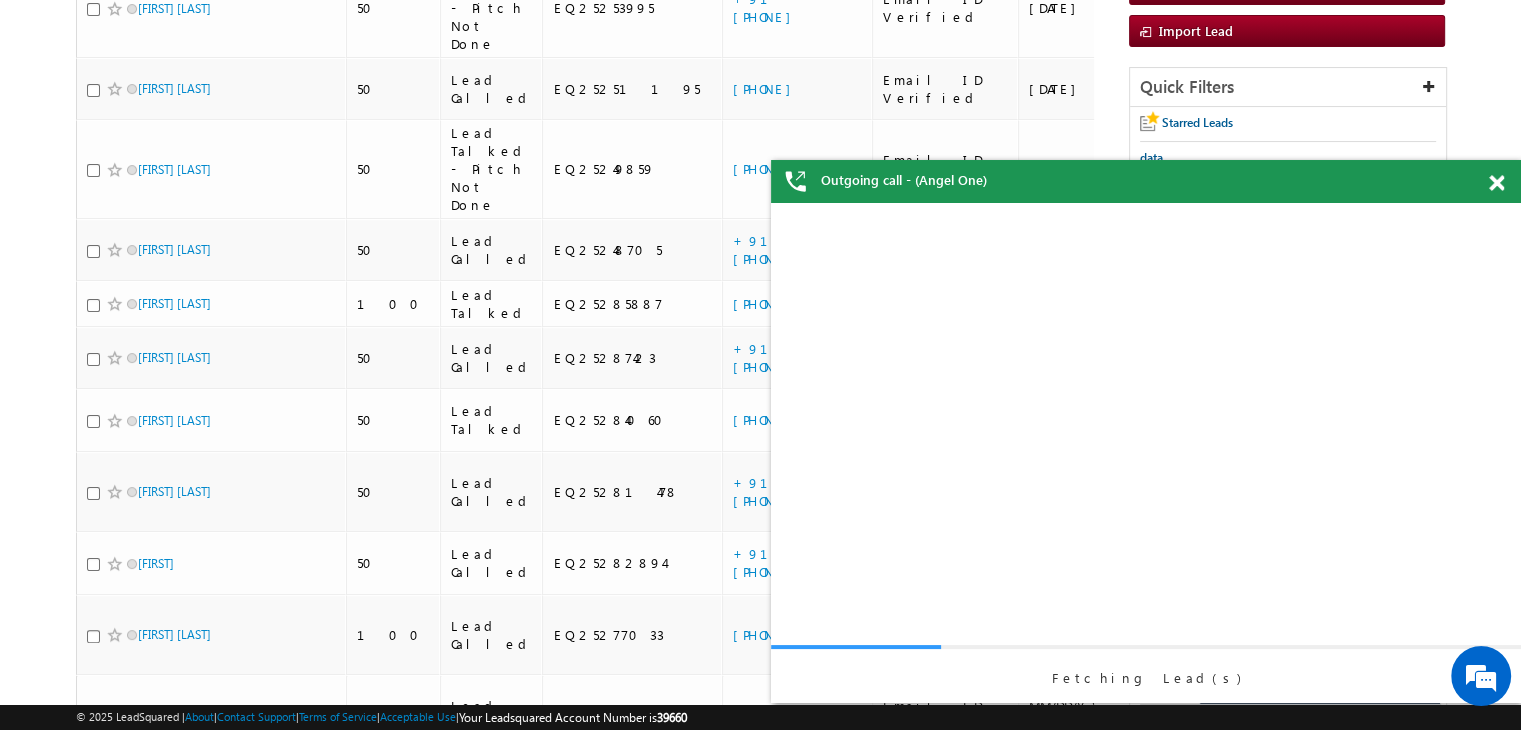 scroll, scrollTop: 0, scrollLeft: 0, axis: both 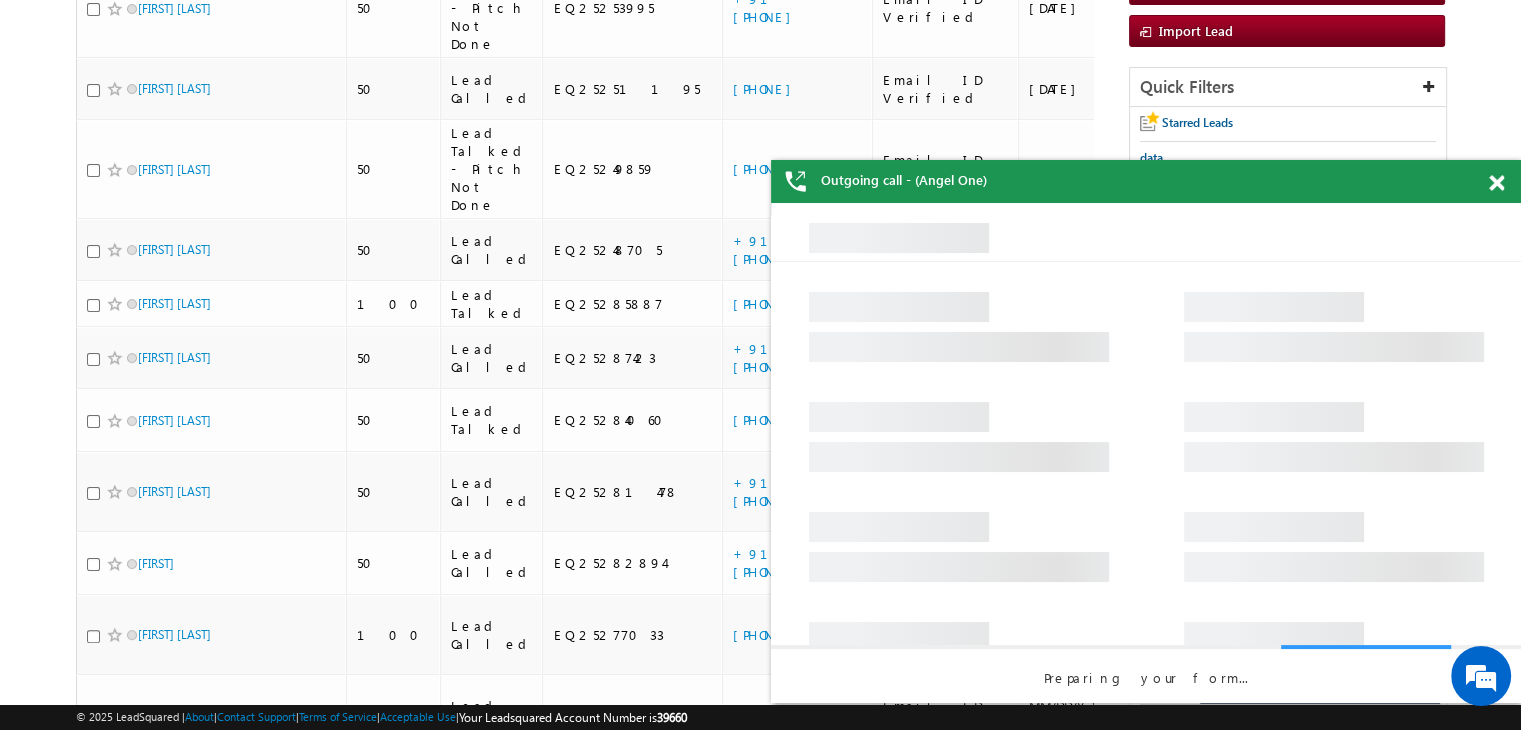 click at bounding box center (1496, 183) 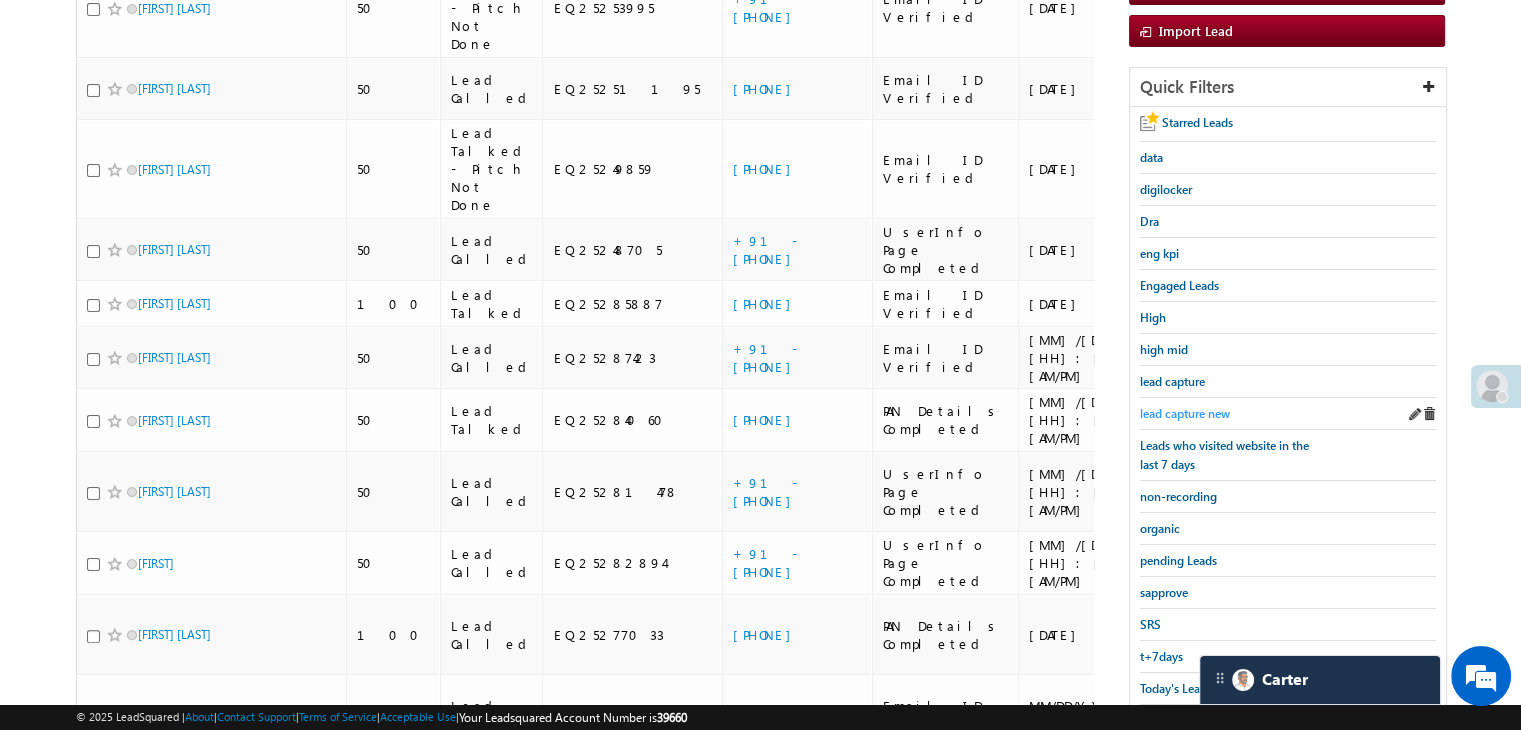 click on "lead capture new" at bounding box center [1185, 413] 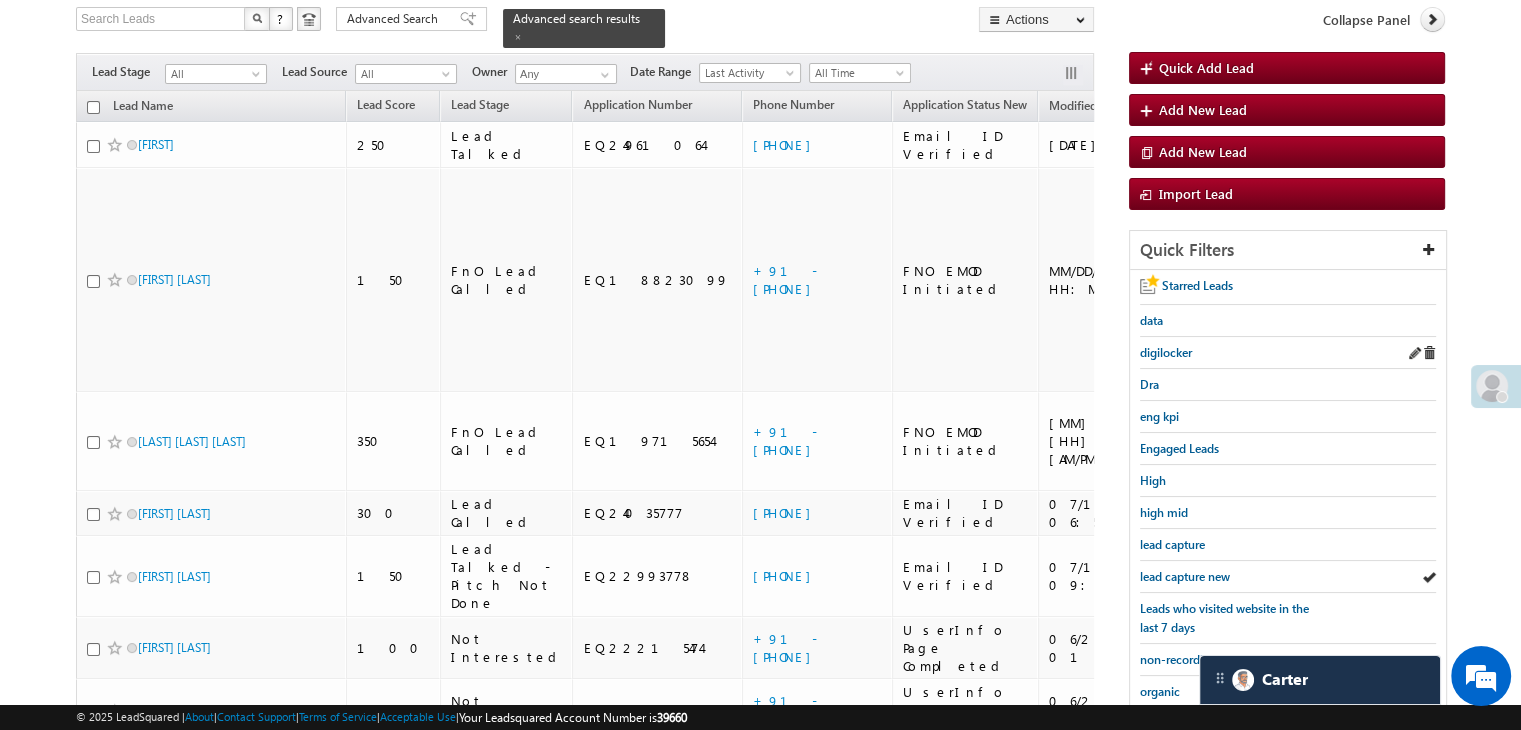 scroll, scrollTop: 363, scrollLeft: 0, axis: vertical 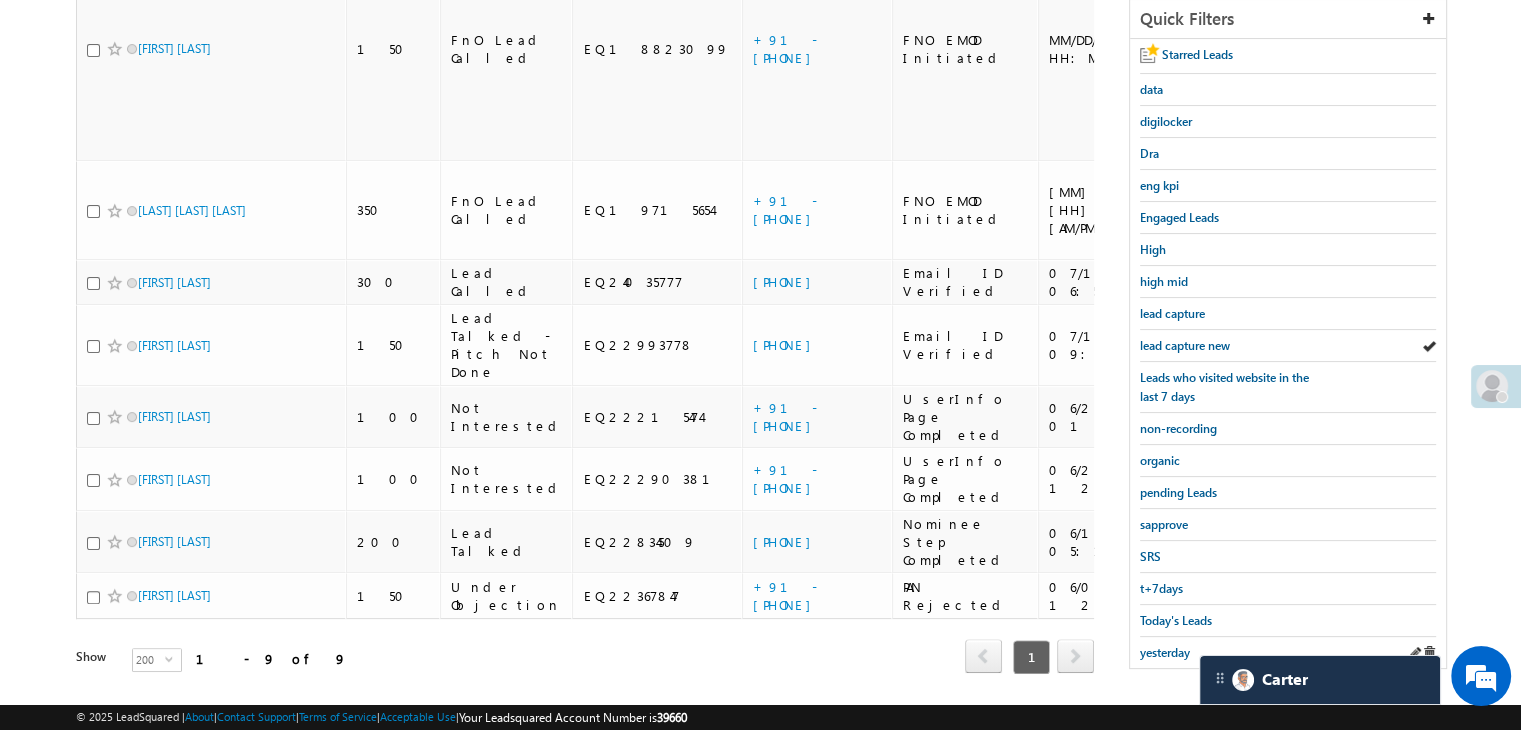 click on "yesterday" at bounding box center [1288, 652] 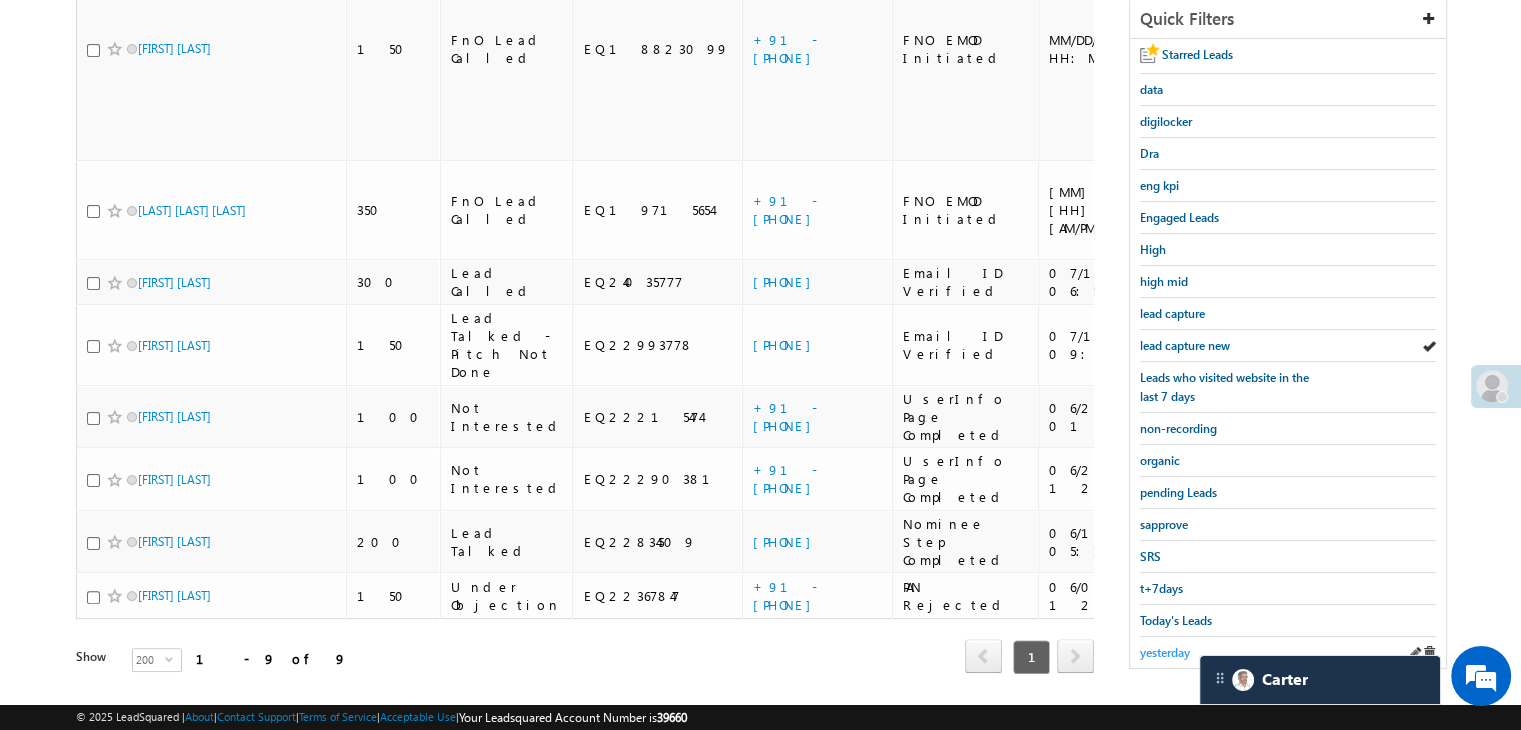 click on "yesterday" at bounding box center (1165, 652) 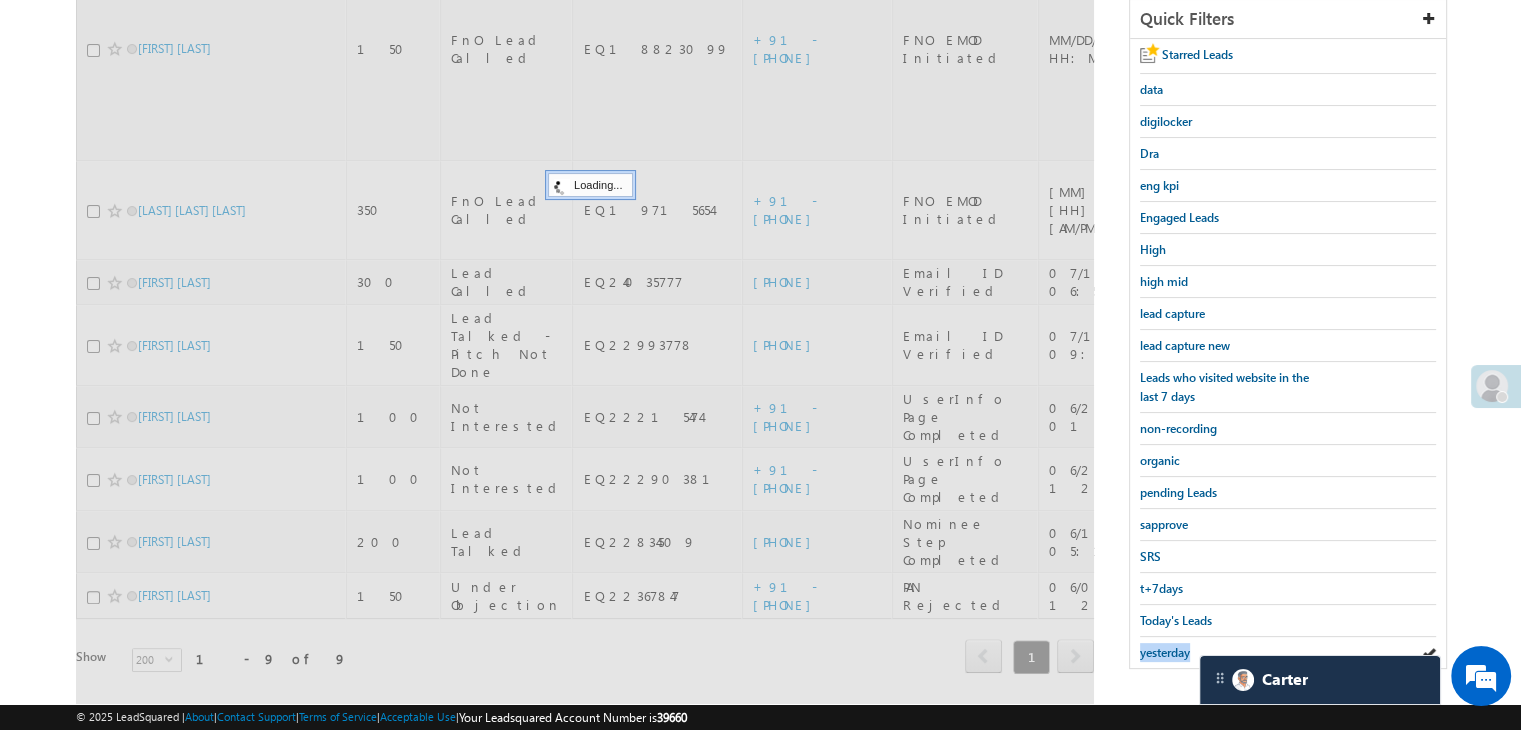 click on "yesterday" at bounding box center [1165, 652] 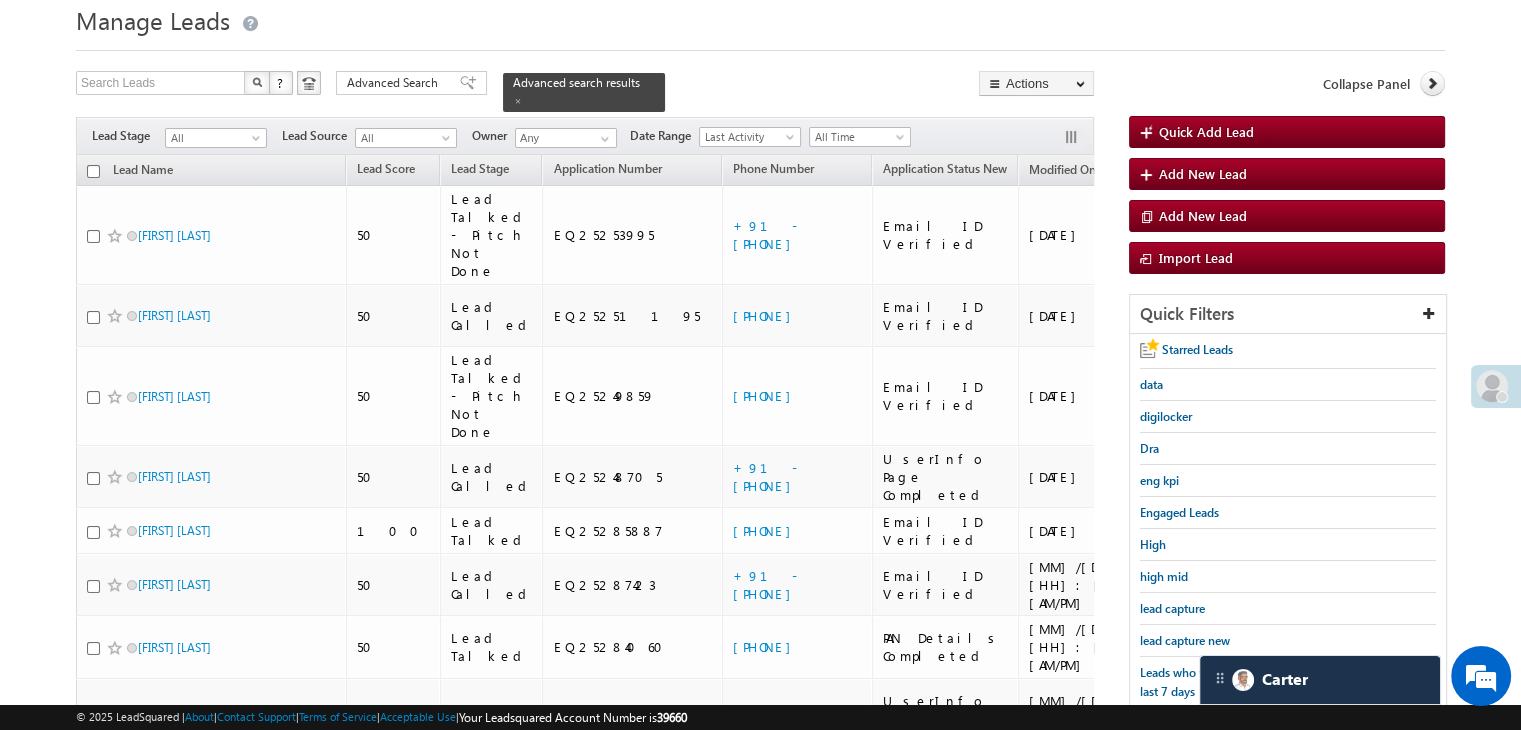 scroll, scrollTop: 63, scrollLeft: 0, axis: vertical 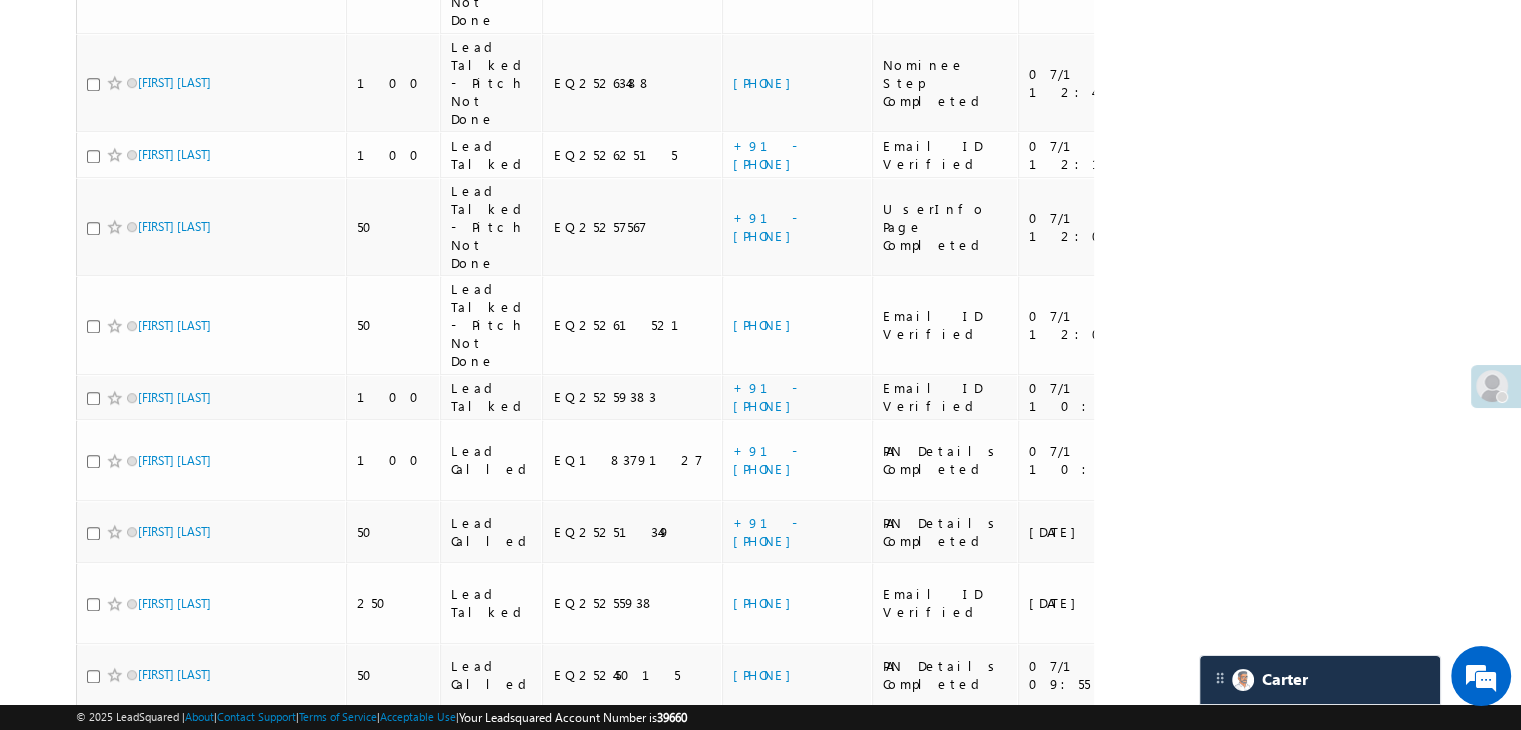 click on "[PHONE]" at bounding box center (767, 736) 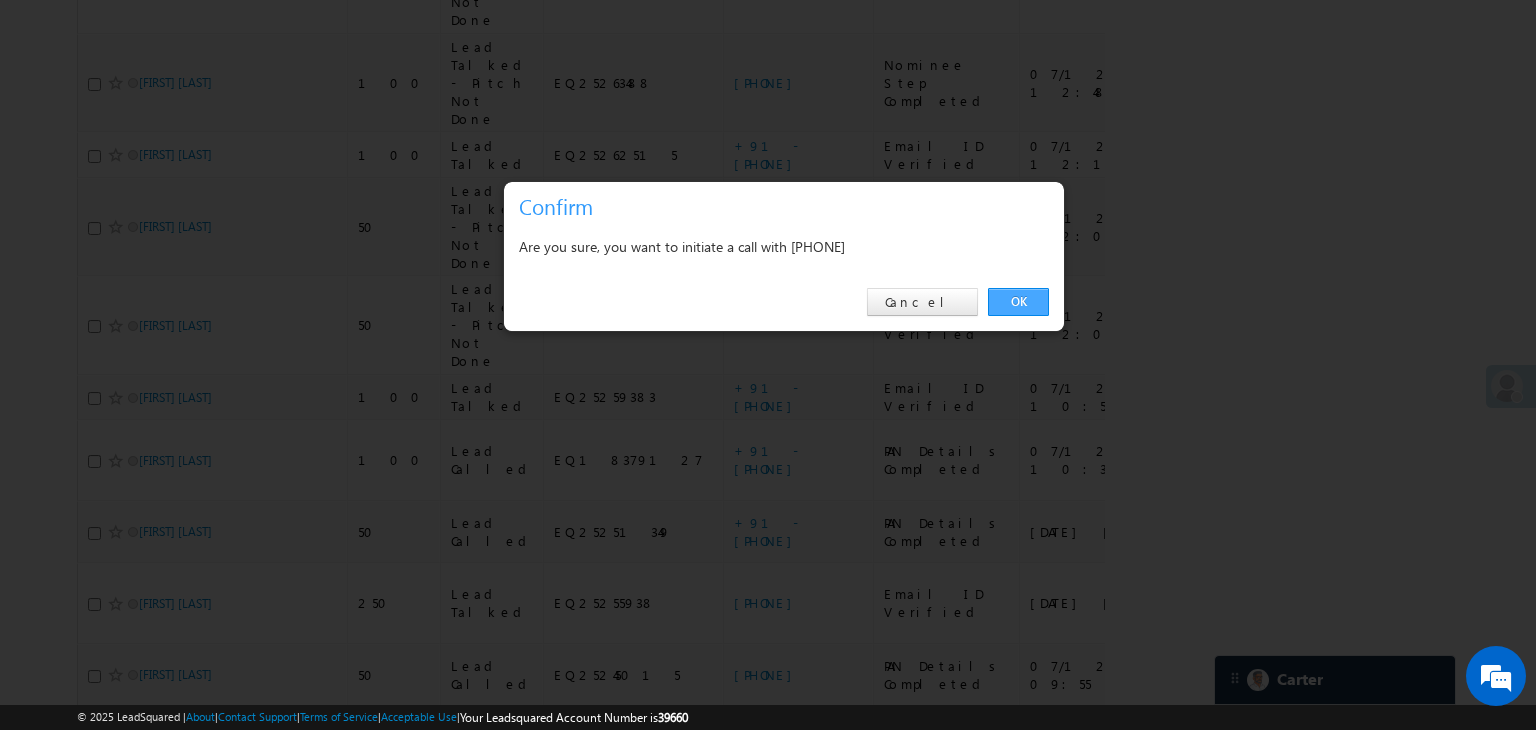 click on "OK" at bounding box center [1018, 302] 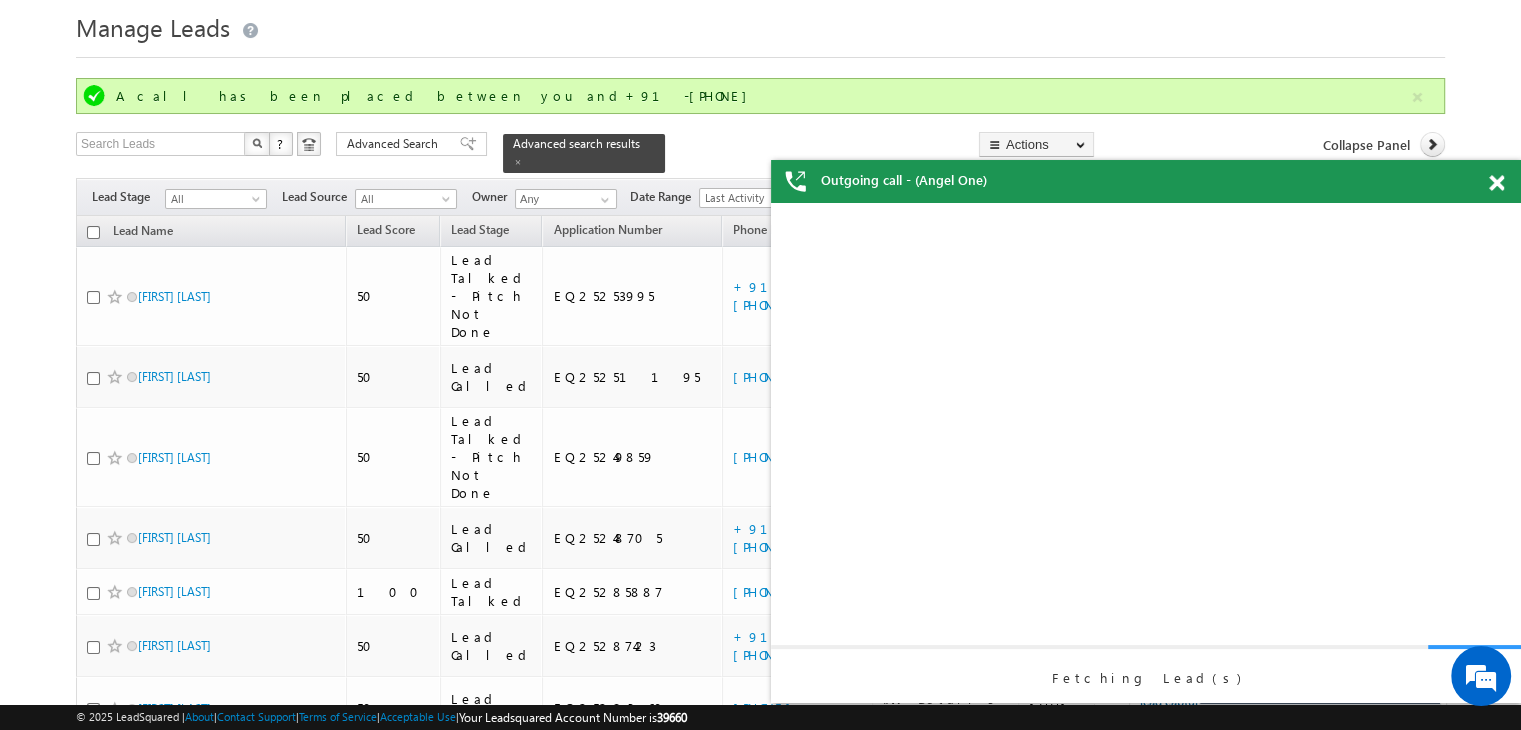 scroll, scrollTop: 49, scrollLeft: 0, axis: vertical 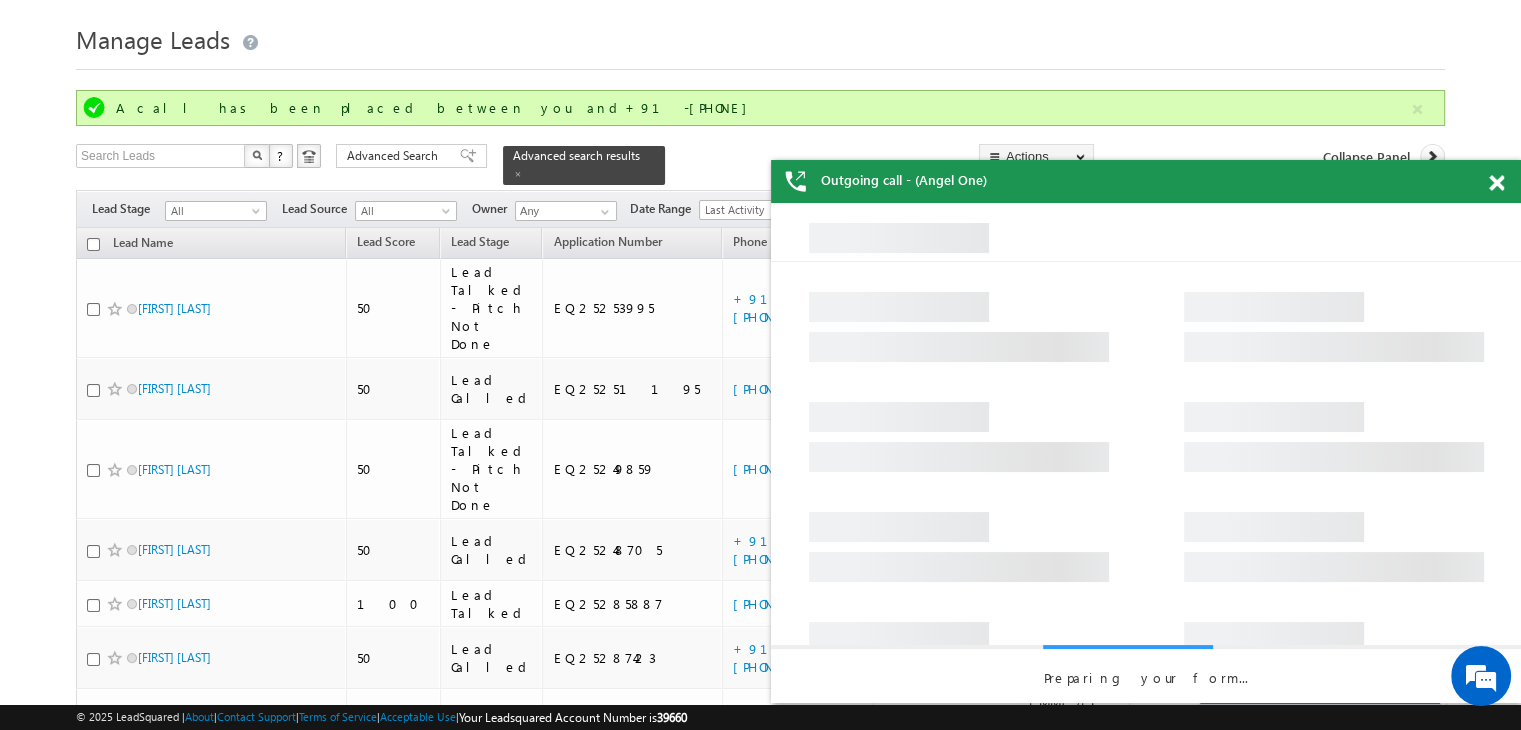 click at bounding box center [1496, 183] 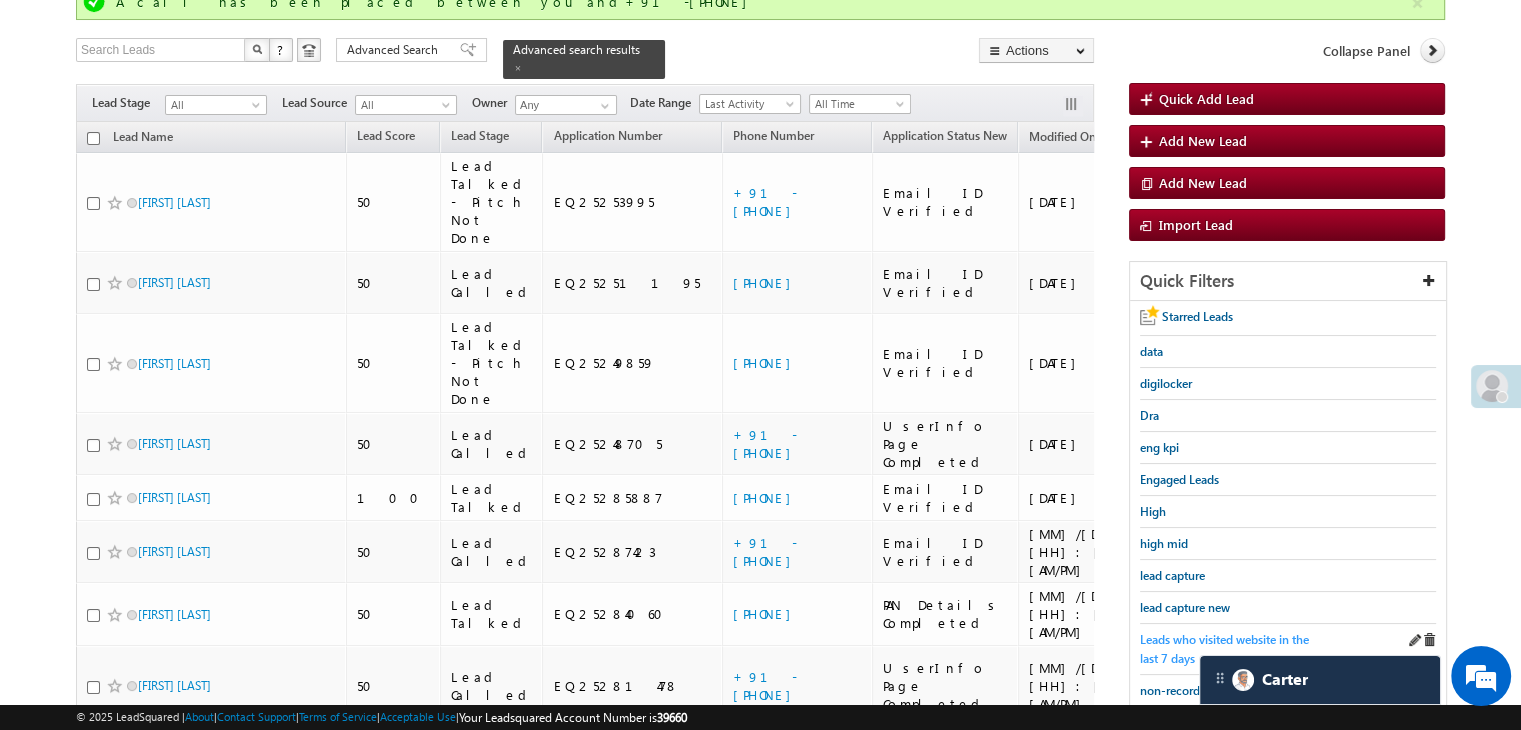 scroll, scrollTop: 349, scrollLeft: 0, axis: vertical 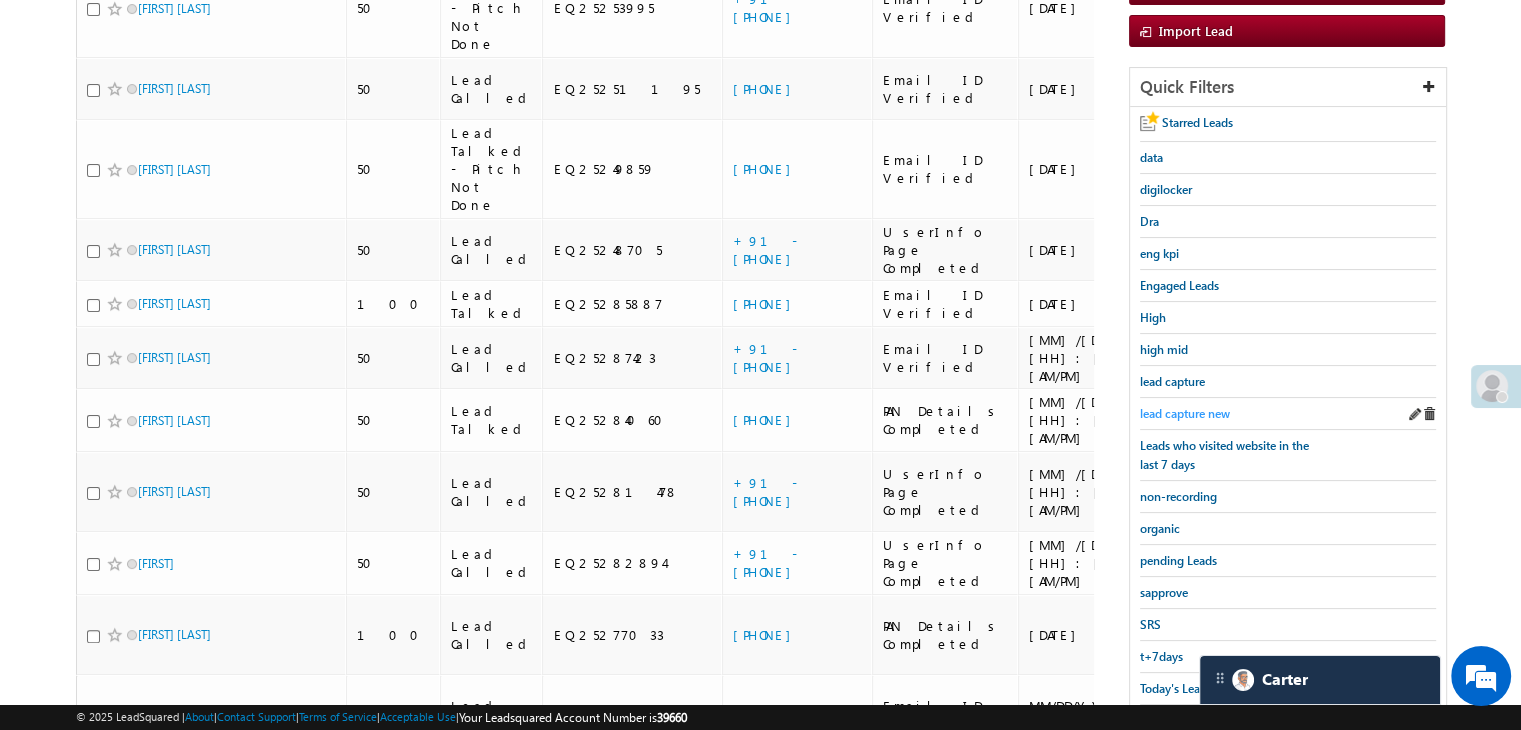 click on "lead capture new" at bounding box center (1185, 413) 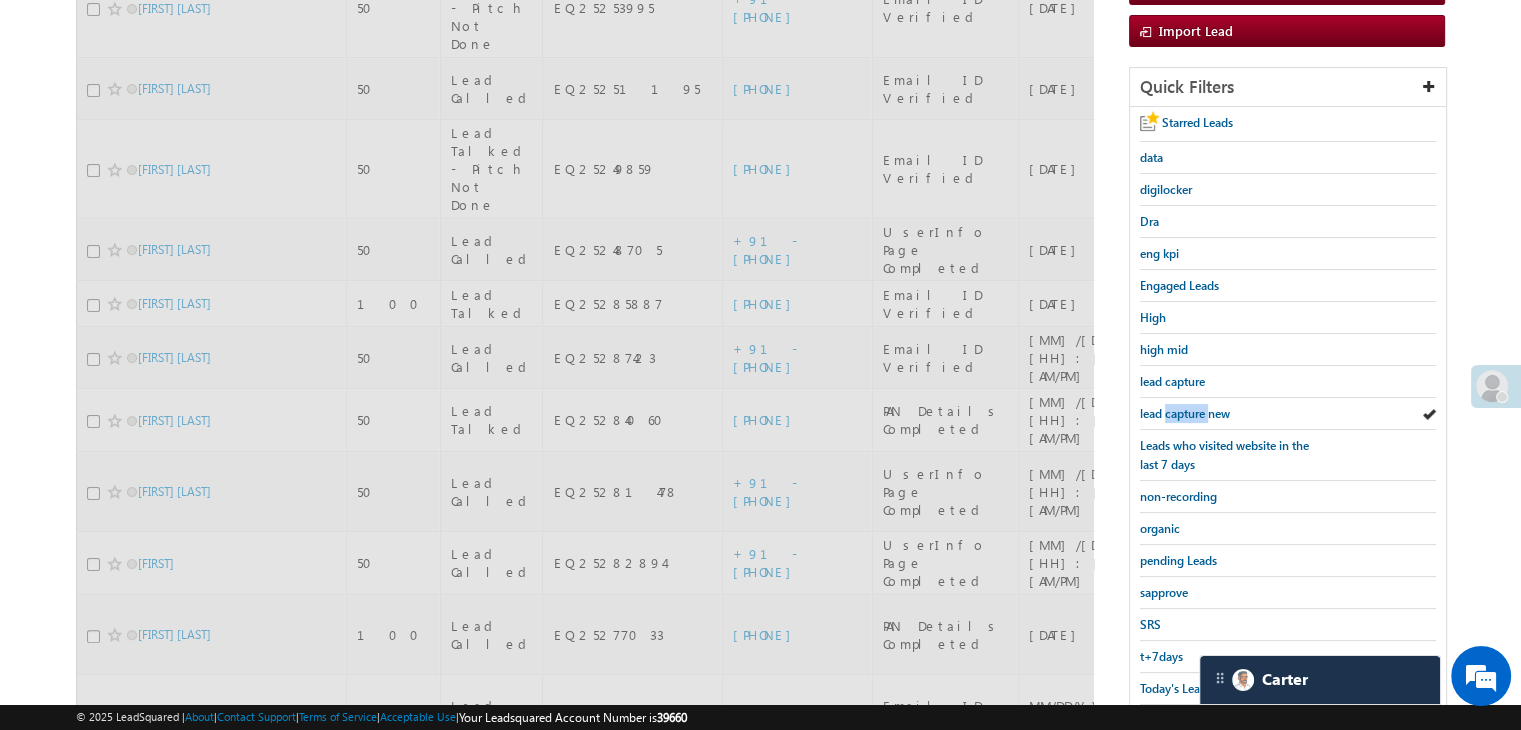 click on "lead capture new" at bounding box center (1185, 413) 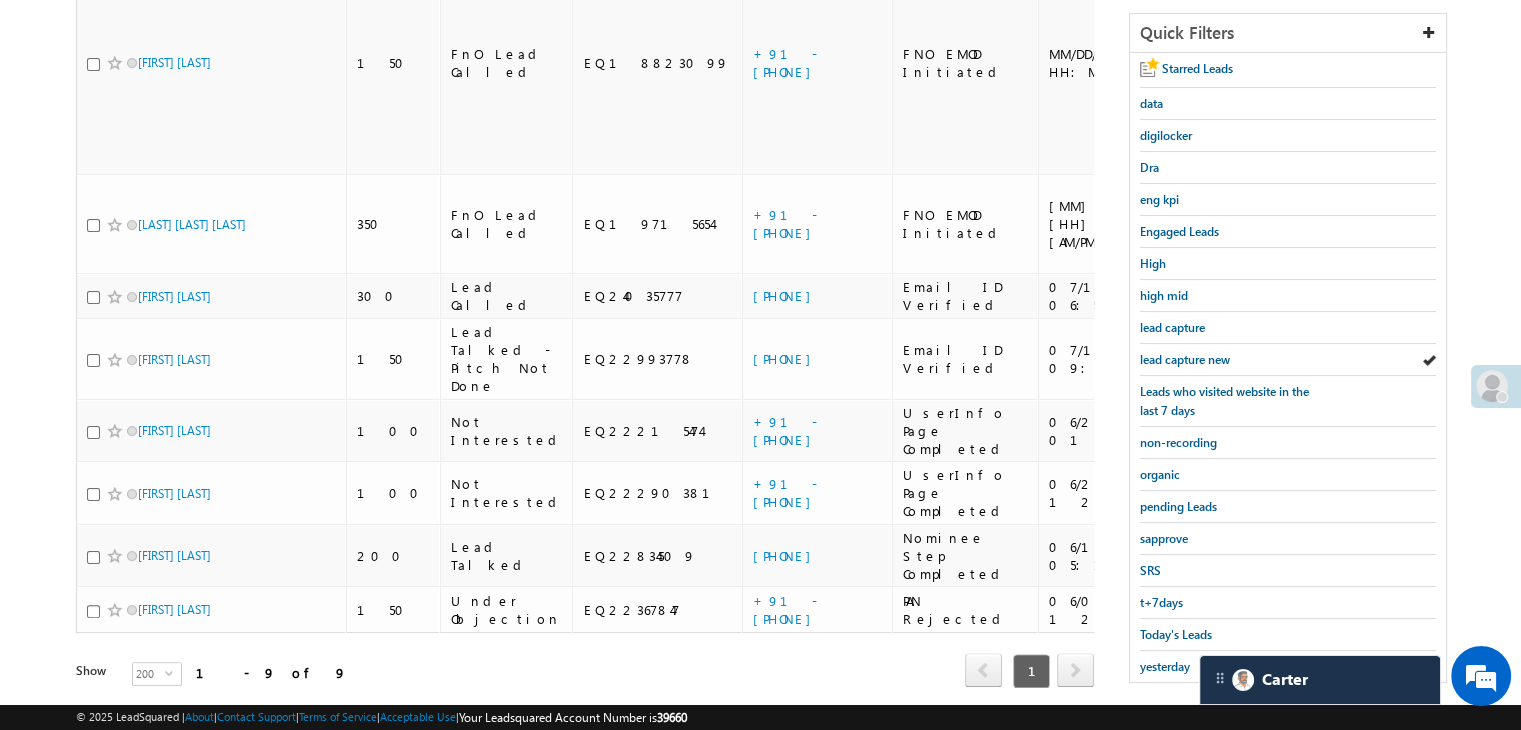 scroll, scrollTop: 363, scrollLeft: 0, axis: vertical 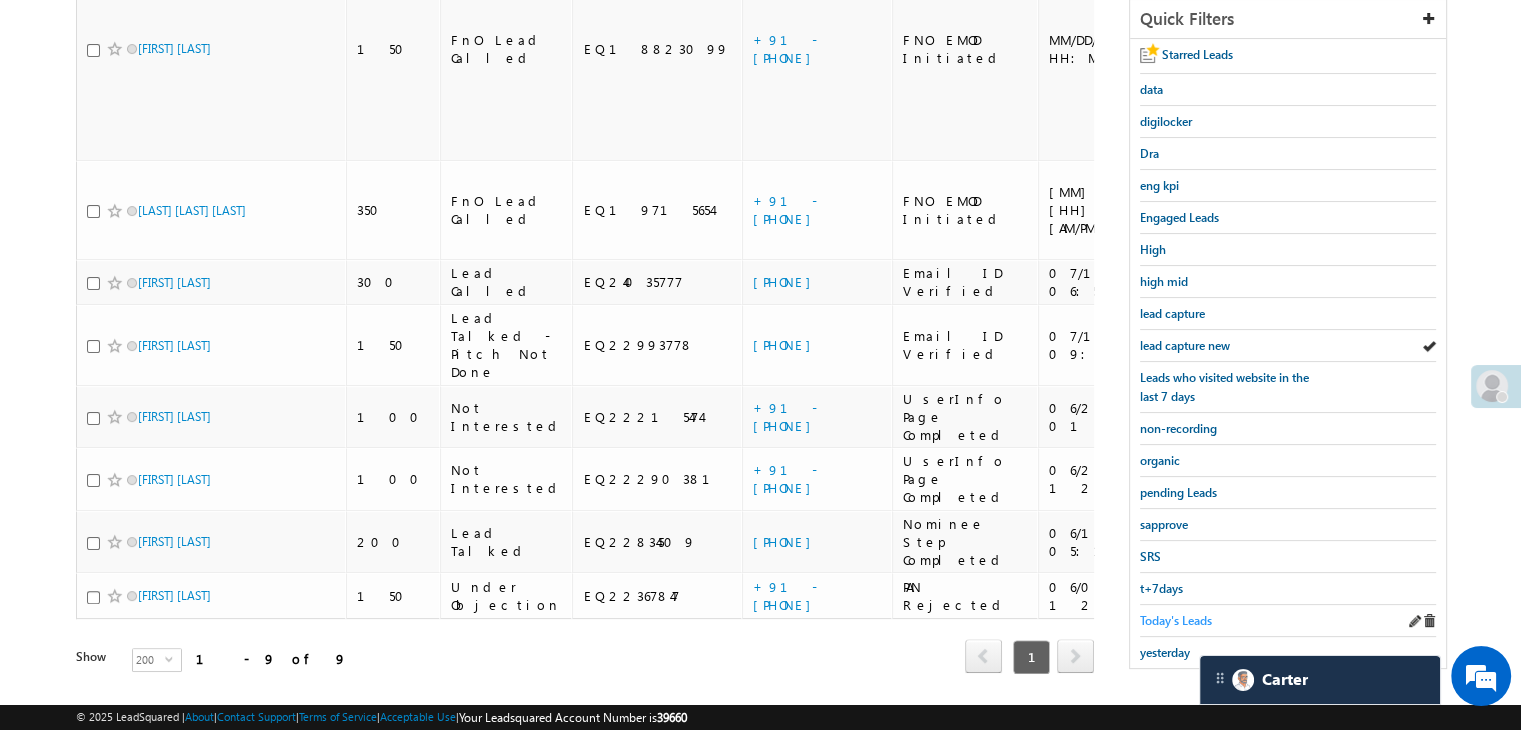 click on "Today's Leads" at bounding box center [1176, 620] 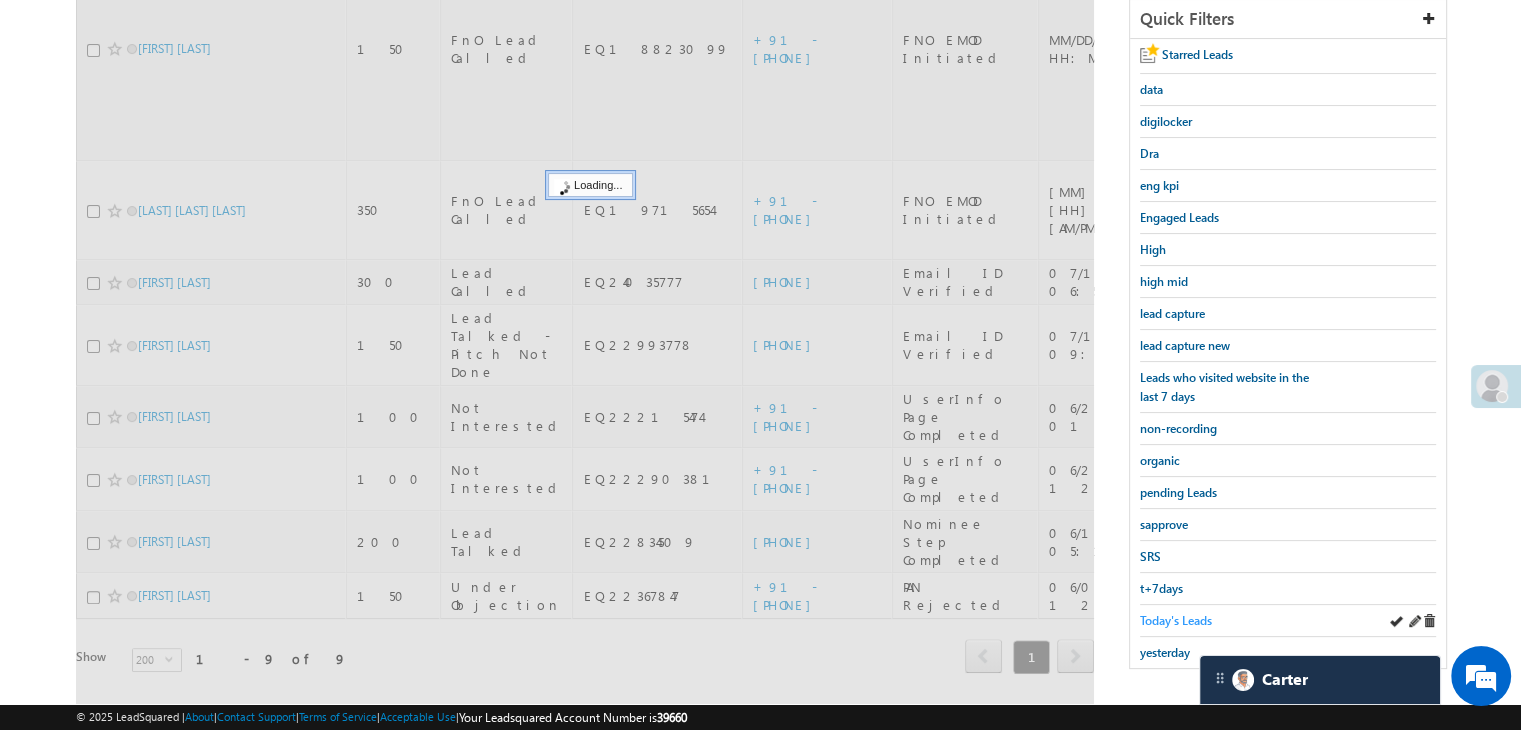 click on "Today's Leads" at bounding box center [1176, 620] 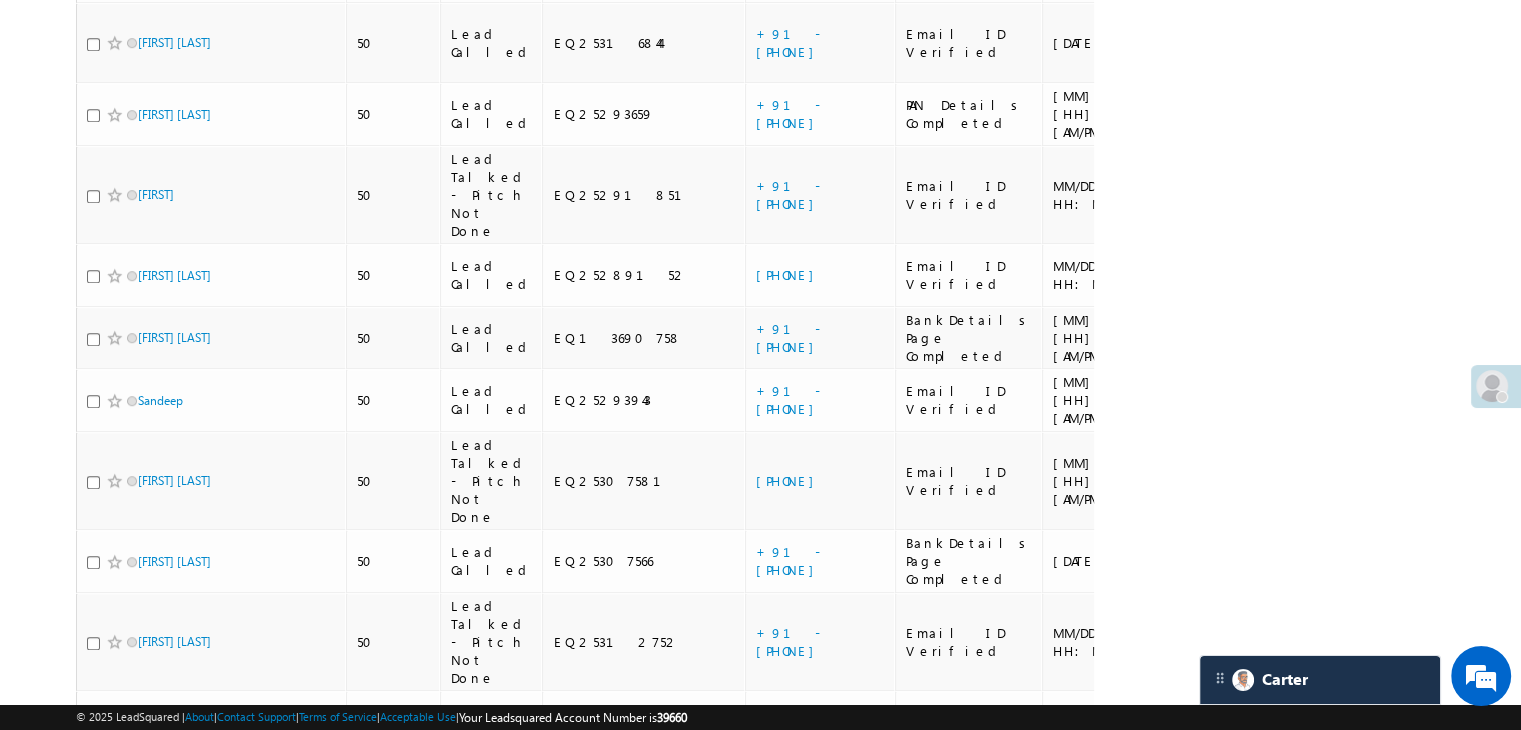 scroll, scrollTop: 1240, scrollLeft: 0, axis: vertical 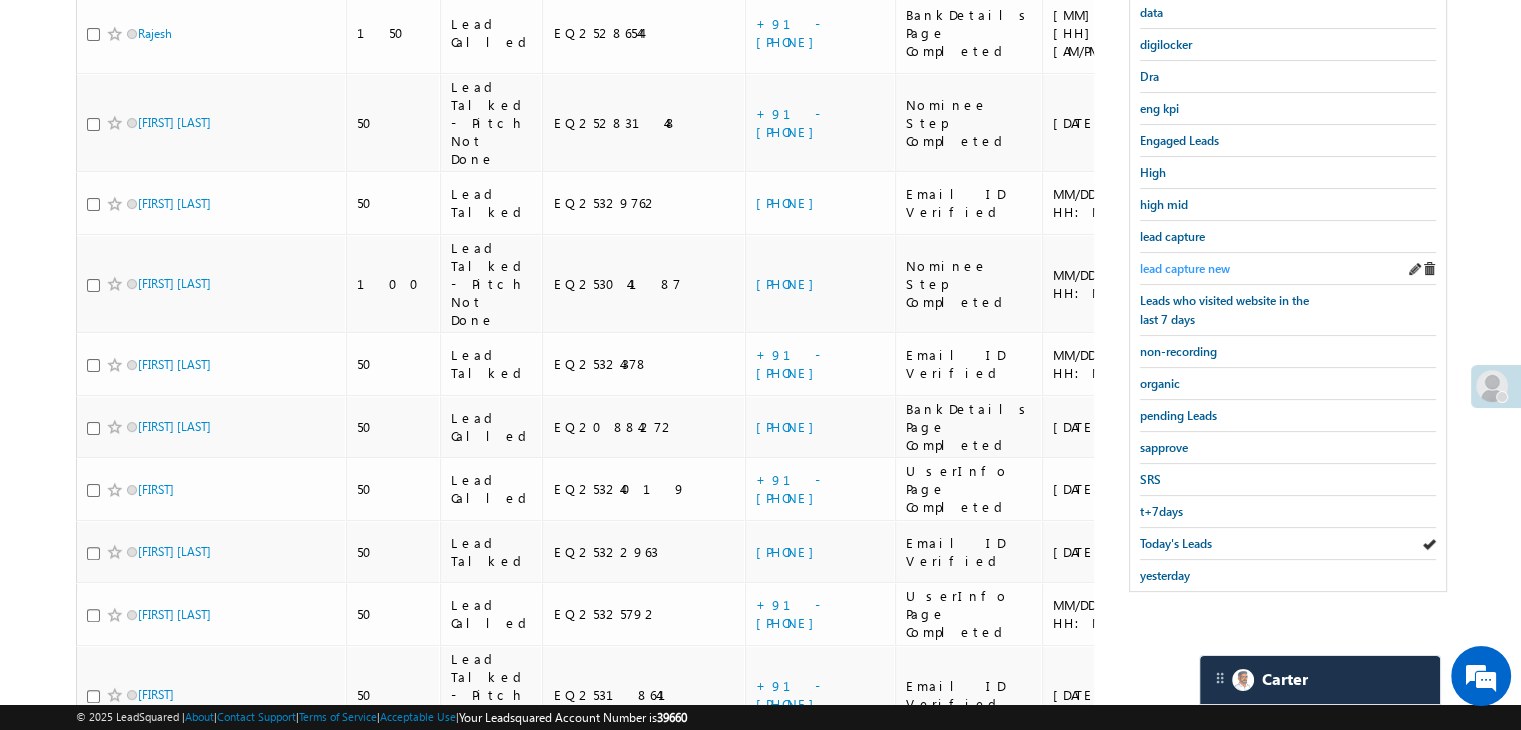 click on "lead capture new" at bounding box center [1185, 268] 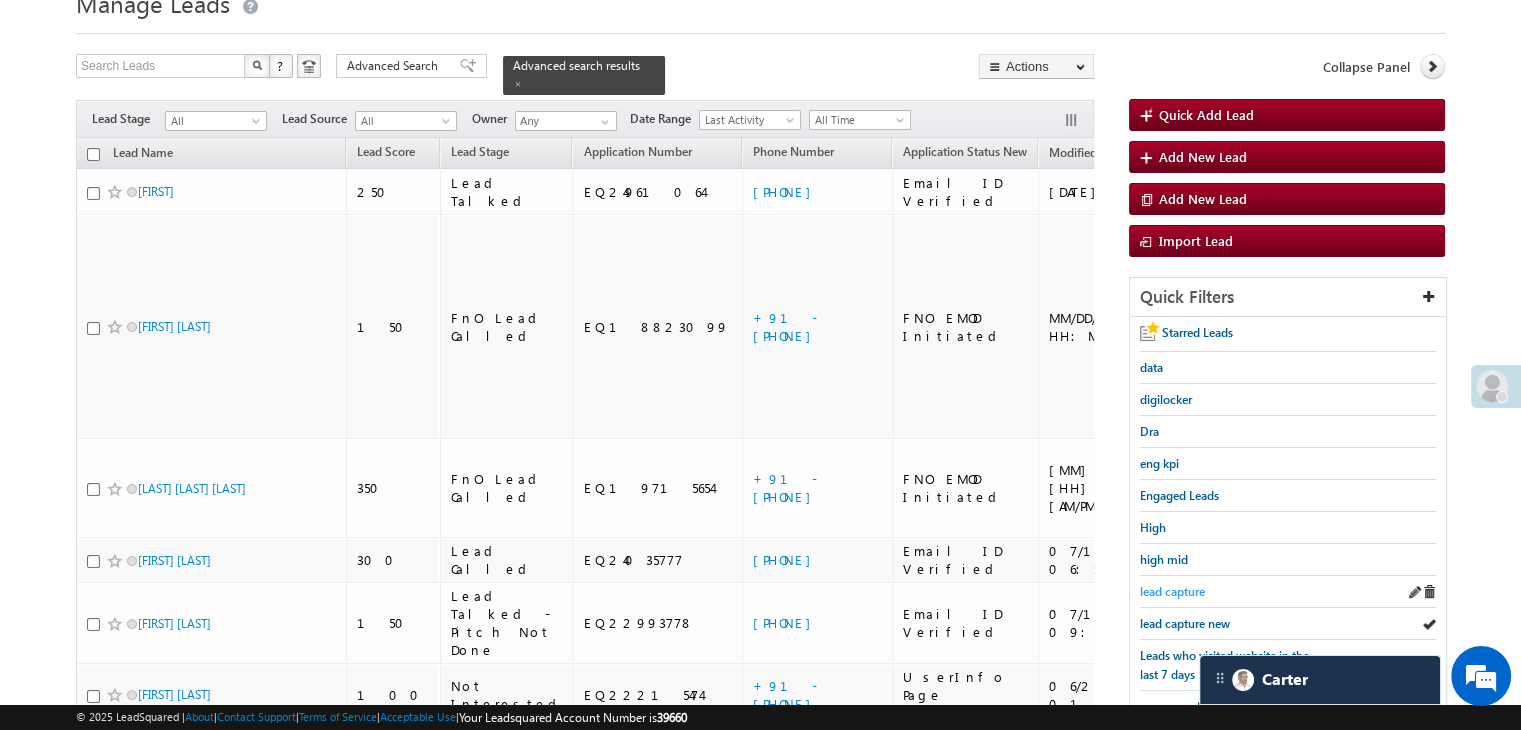 scroll, scrollTop: 63, scrollLeft: 0, axis: vertical 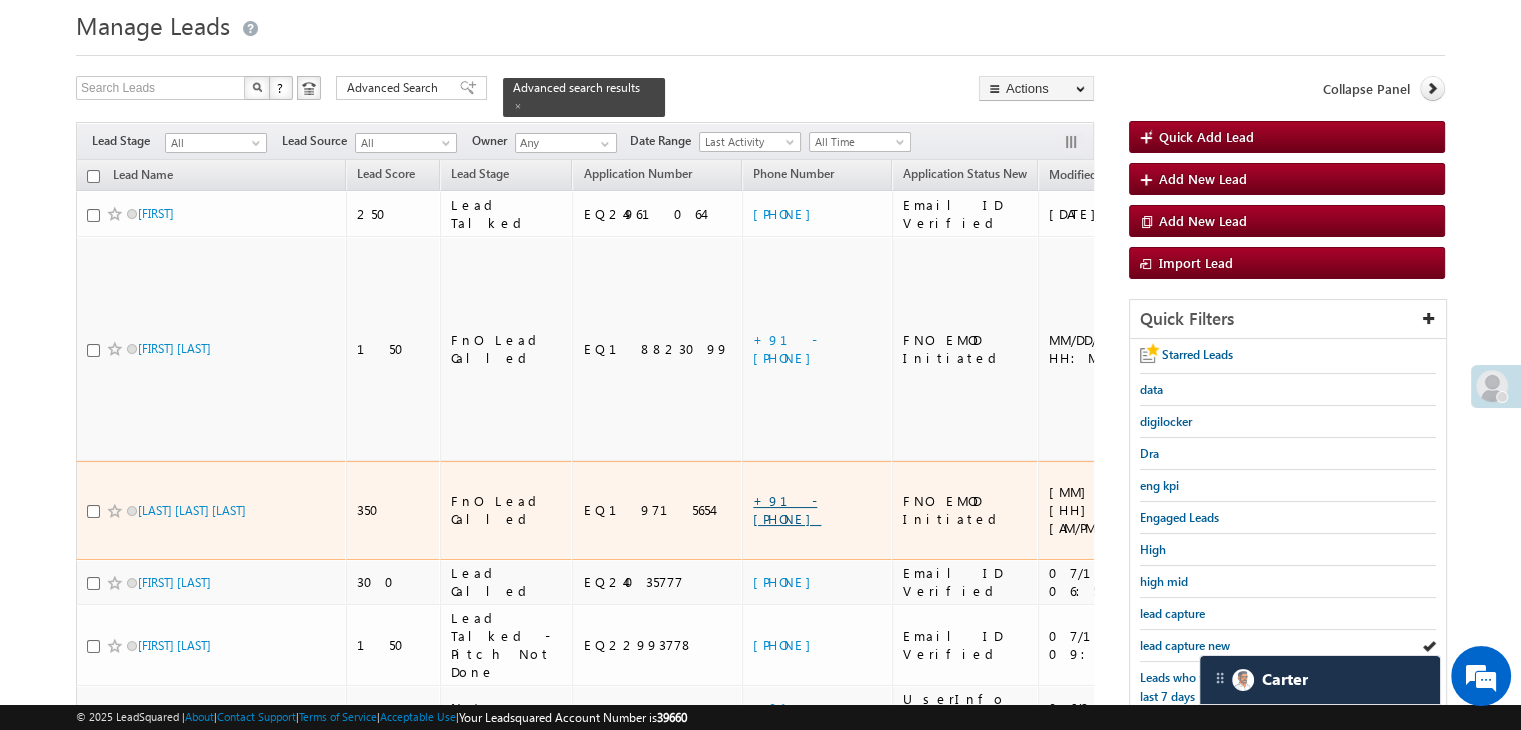 click on "+91-9862804308" at bounding box center [787, 509] 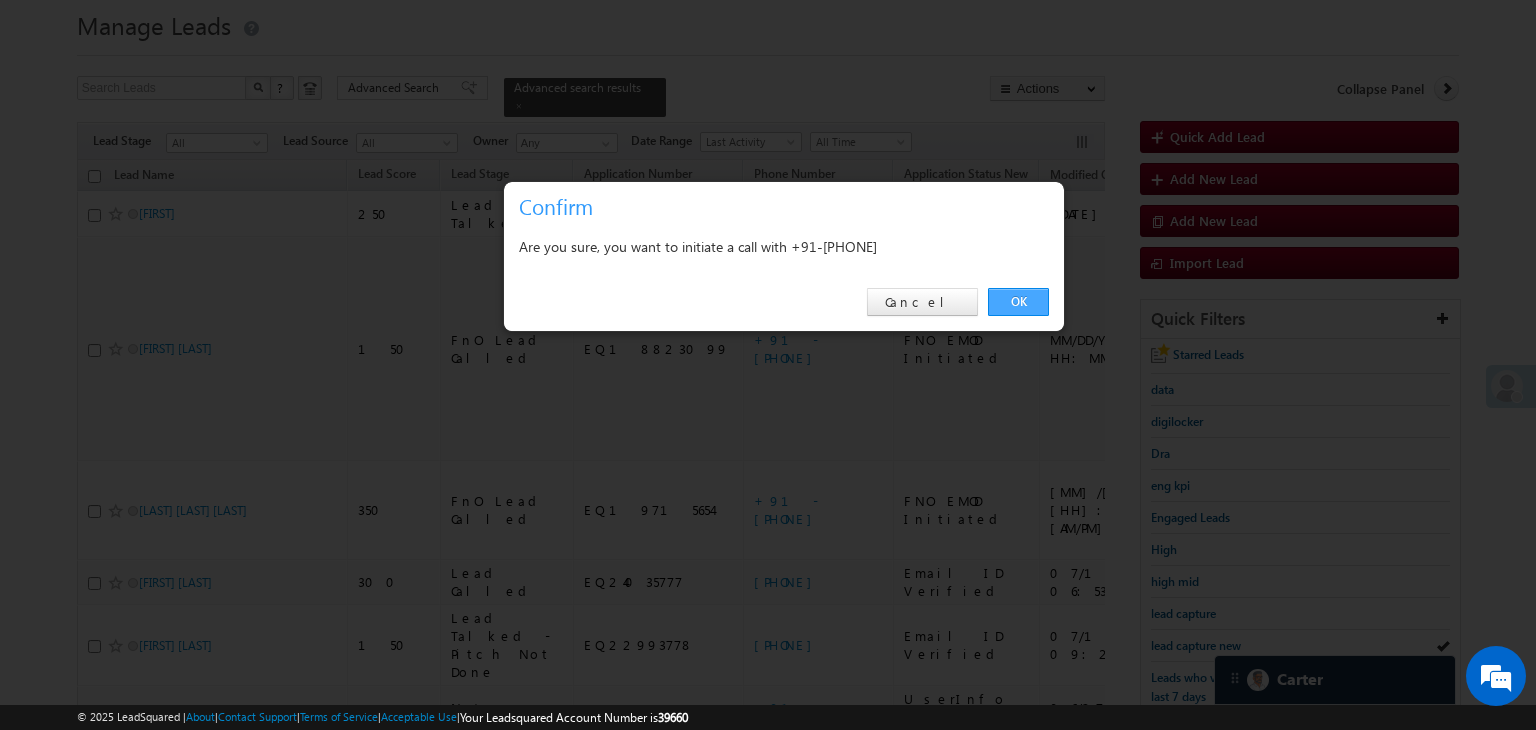 click on "OK" at bounding box center (1018, 302) 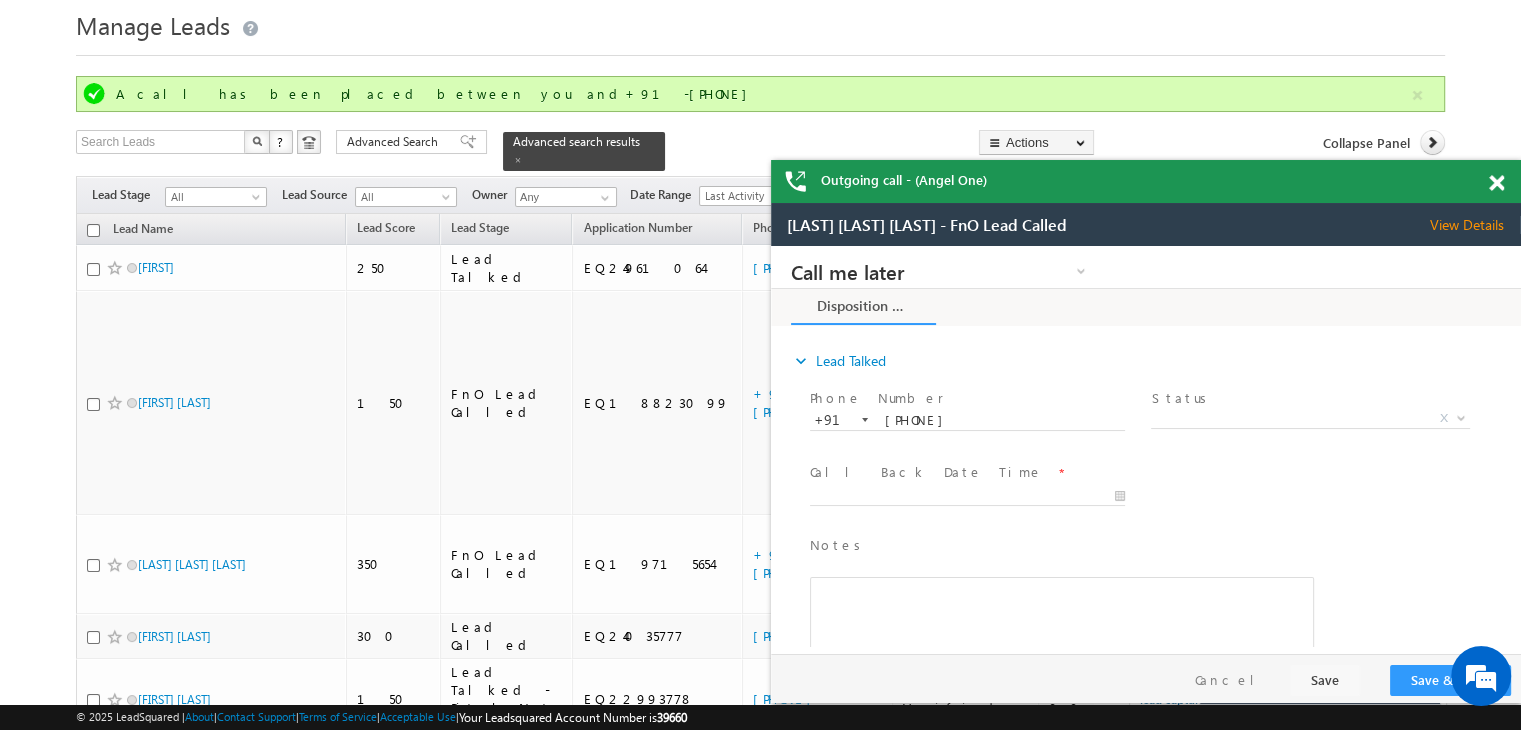 scroll, scrollTop: 0, scrollLeft: 0, axis: both 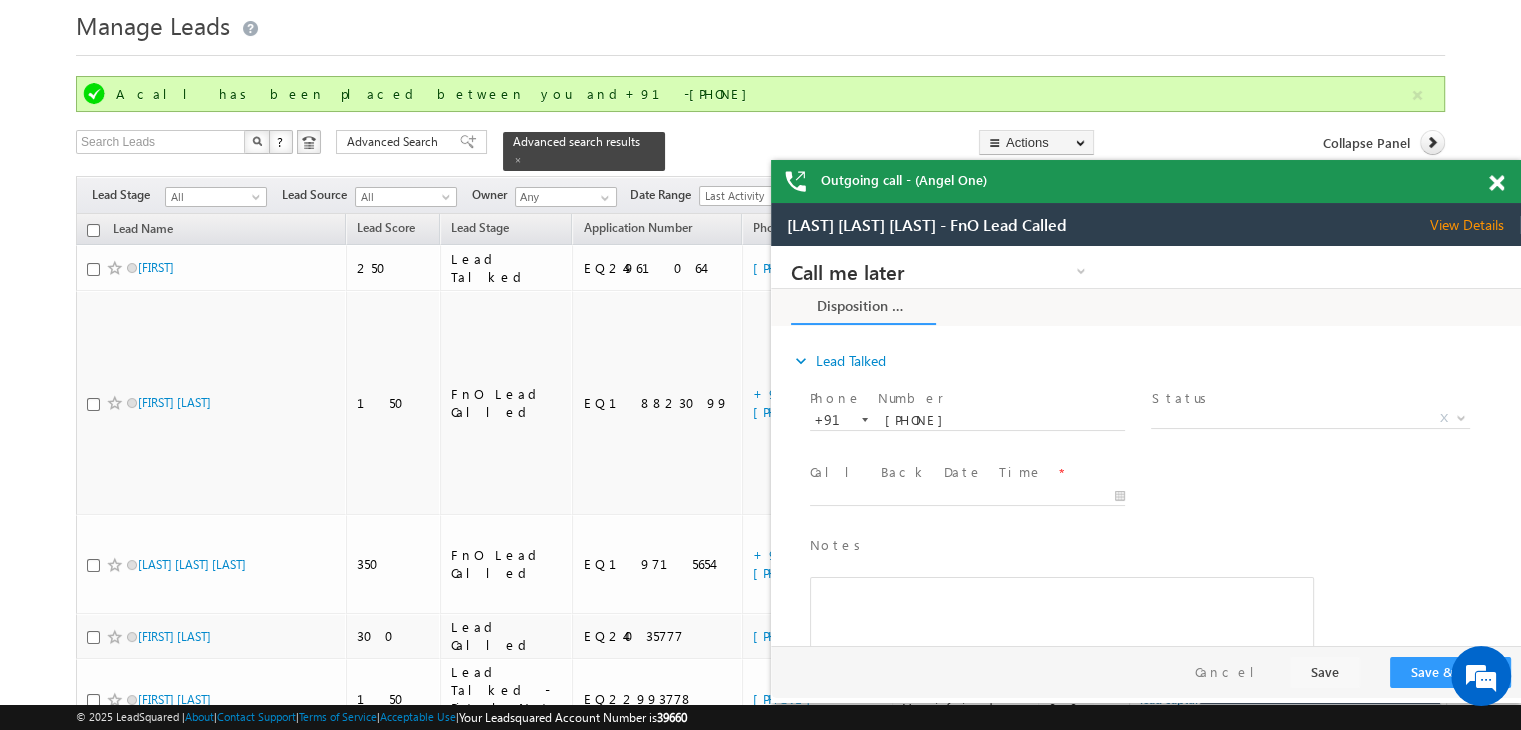 click at bounding box center (1496, 183) 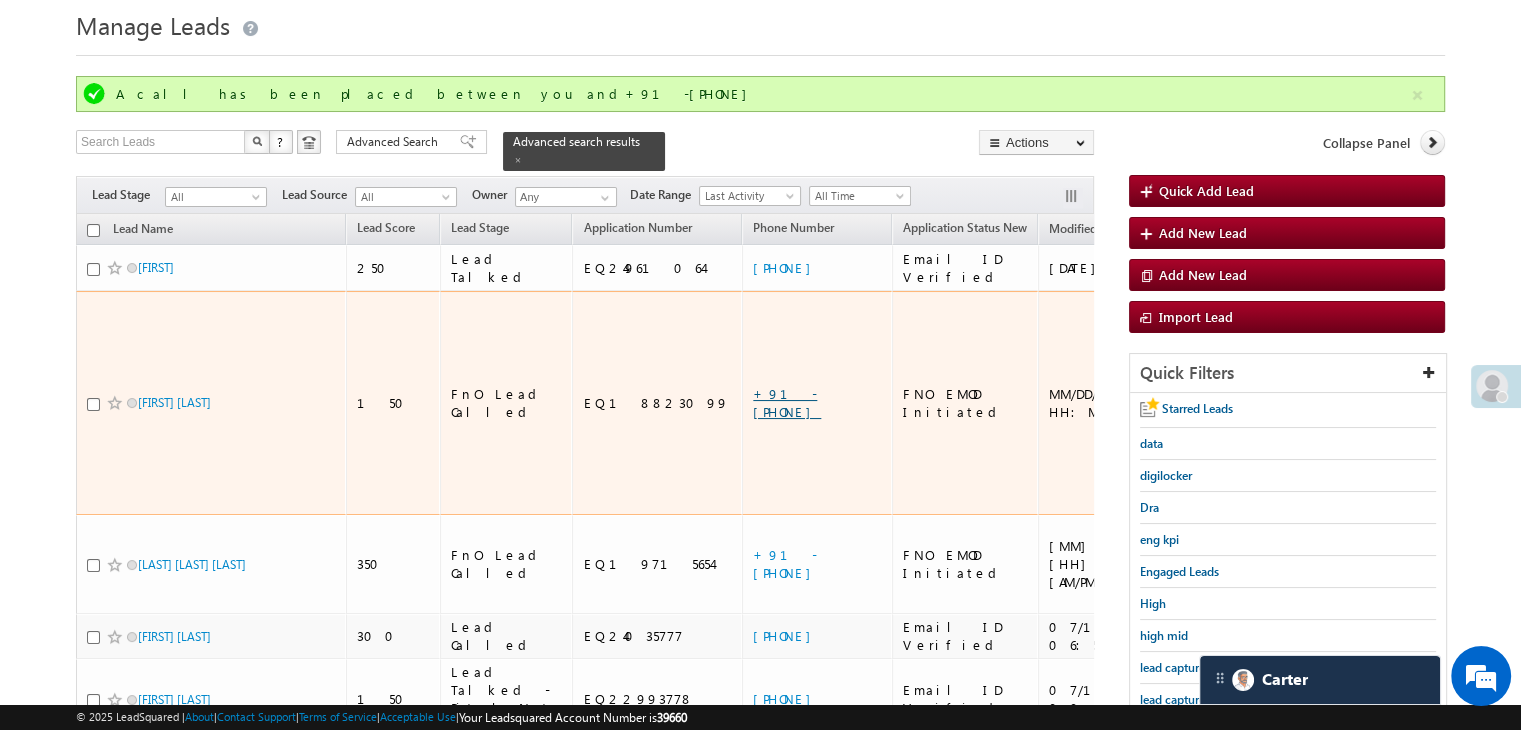 click on "+91-9403150448" at bounding box center (787, 402) 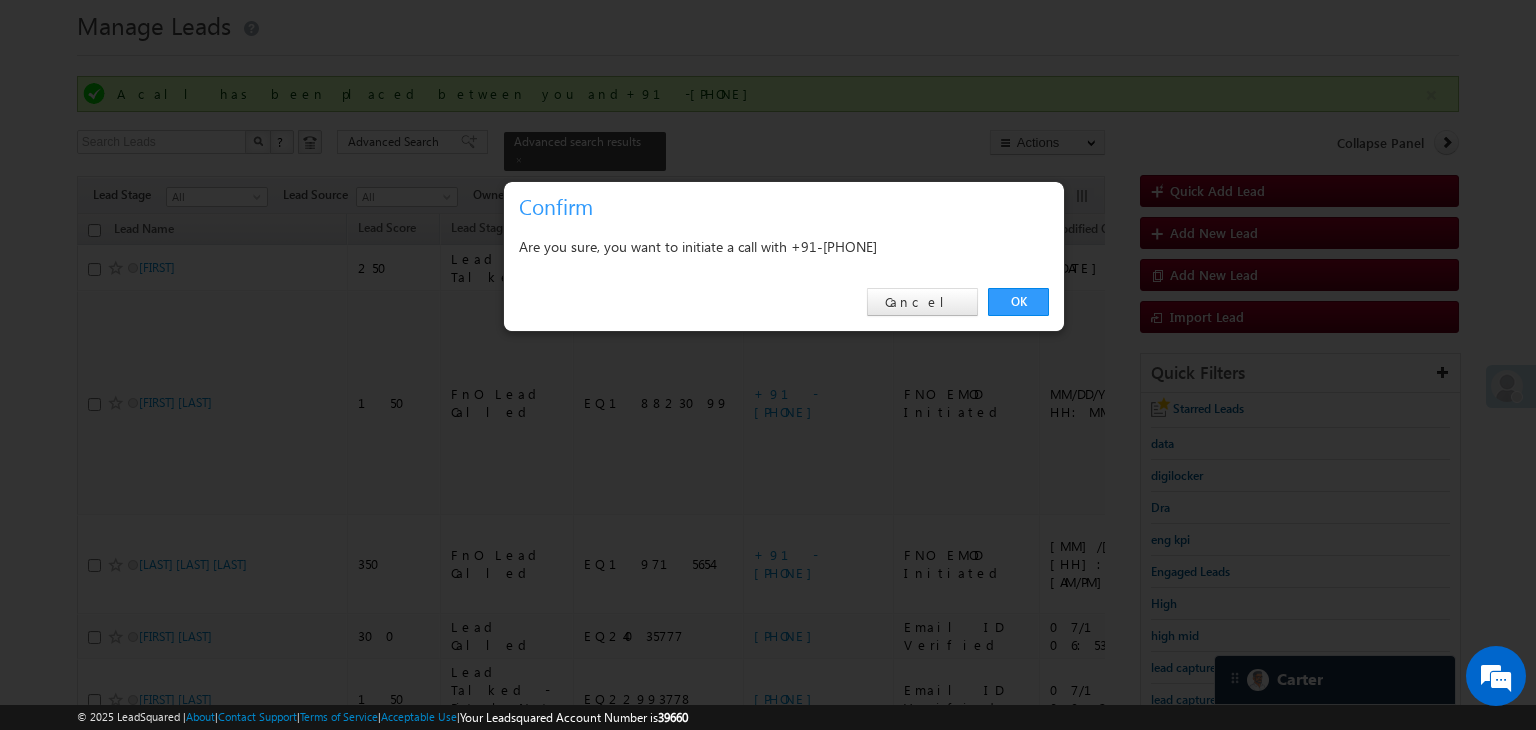 click on "OK Cancel" at bounding box center (784, 302) 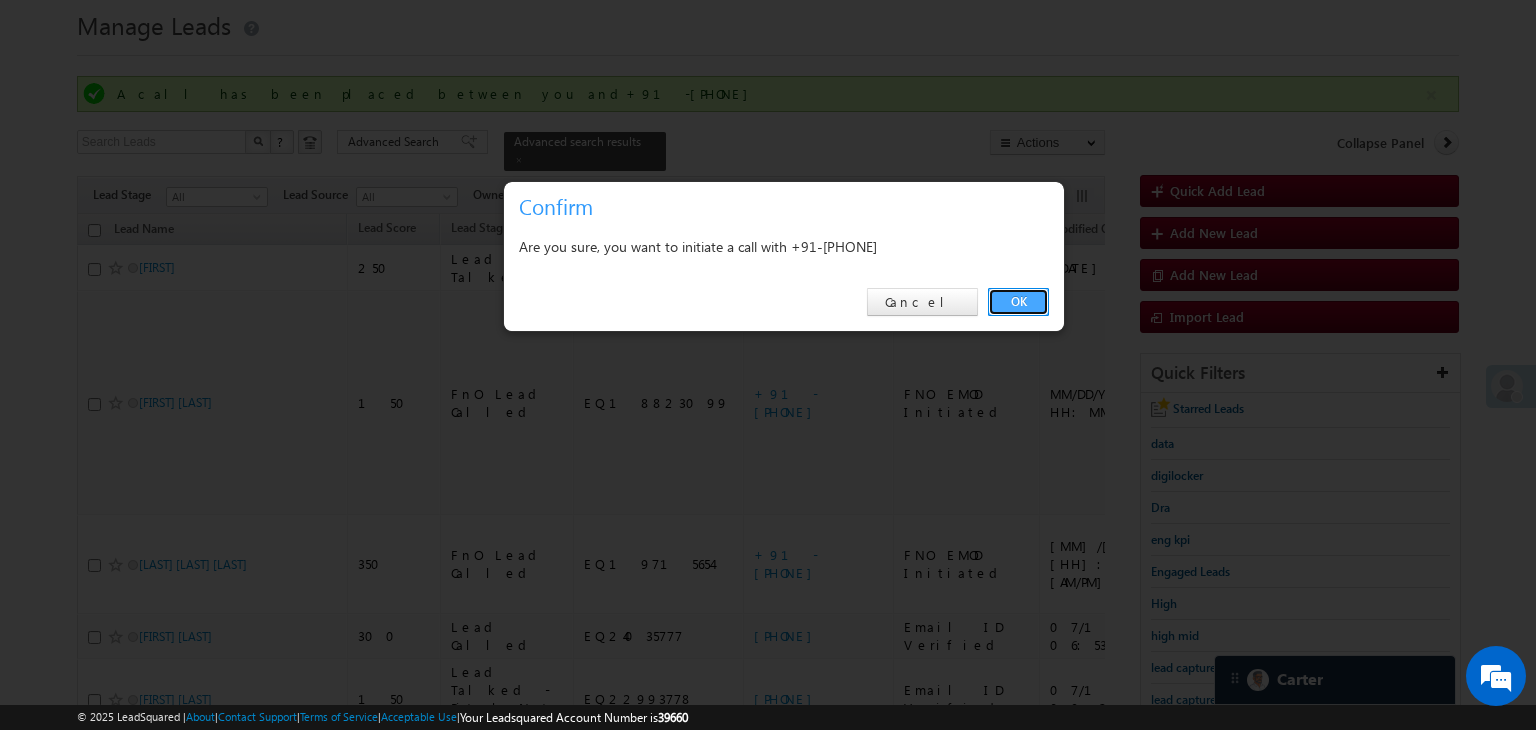 click on "OK" at bounding box center [1018, 302] 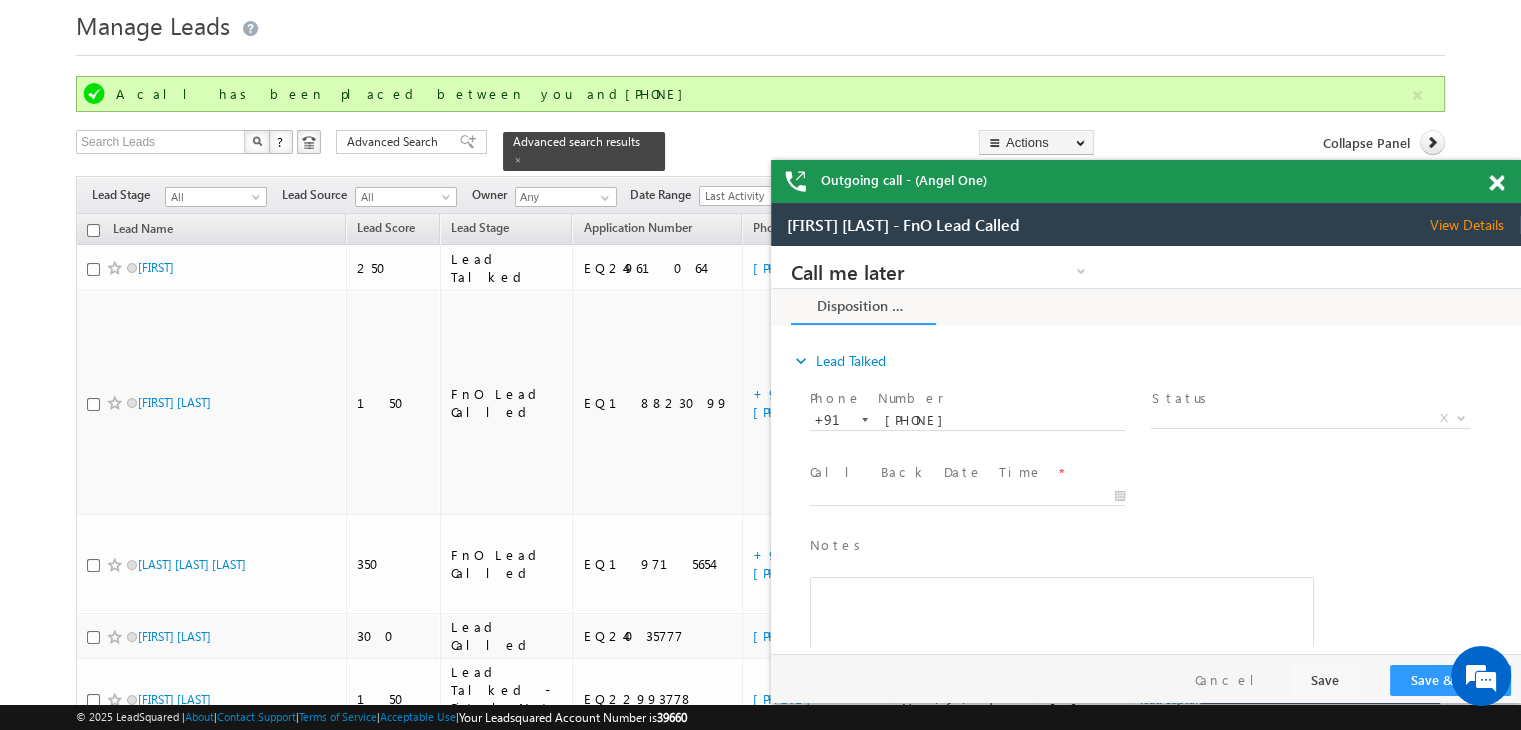 scroll, scrollTop: 0, scrollLeft: 0, axis: both 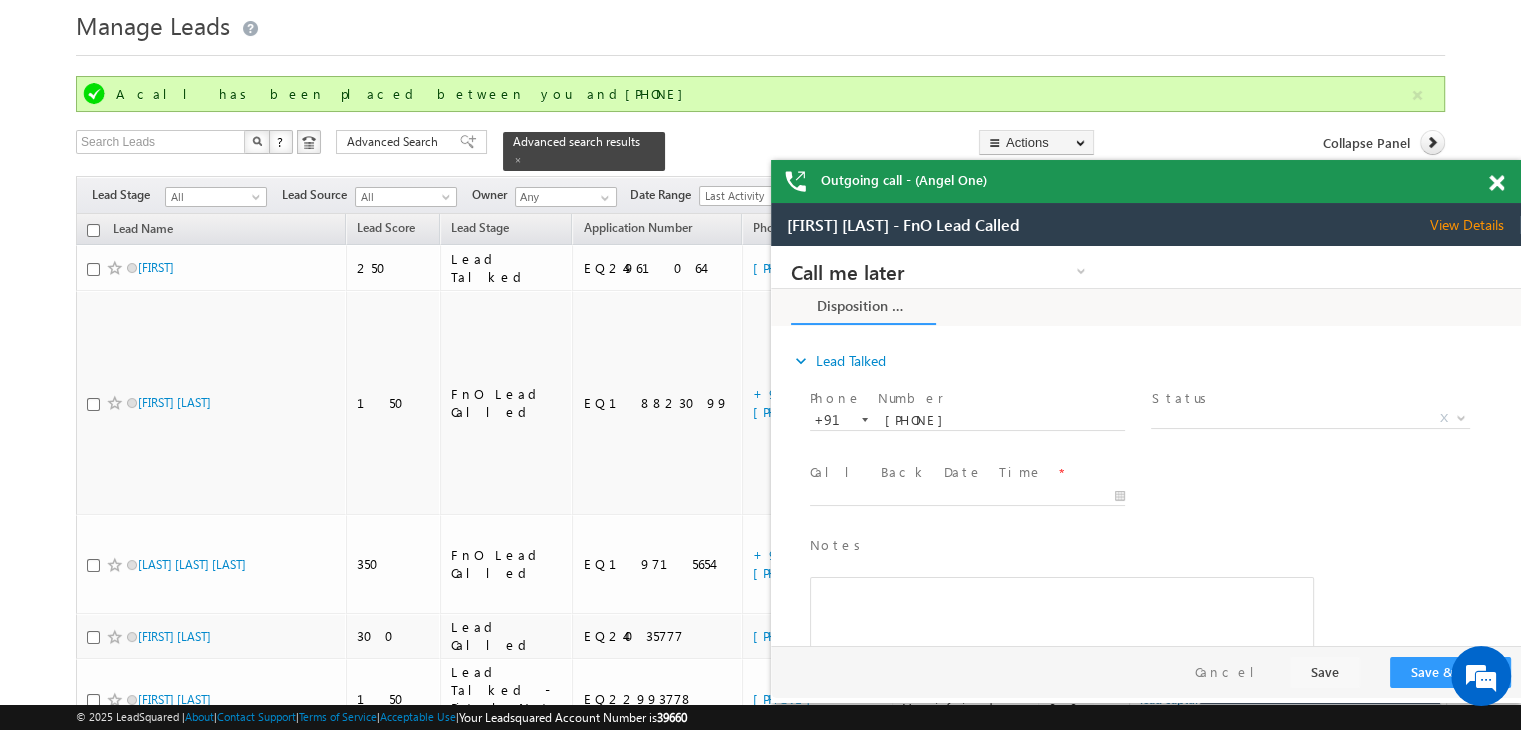 click at bounding box center (1496, 183) 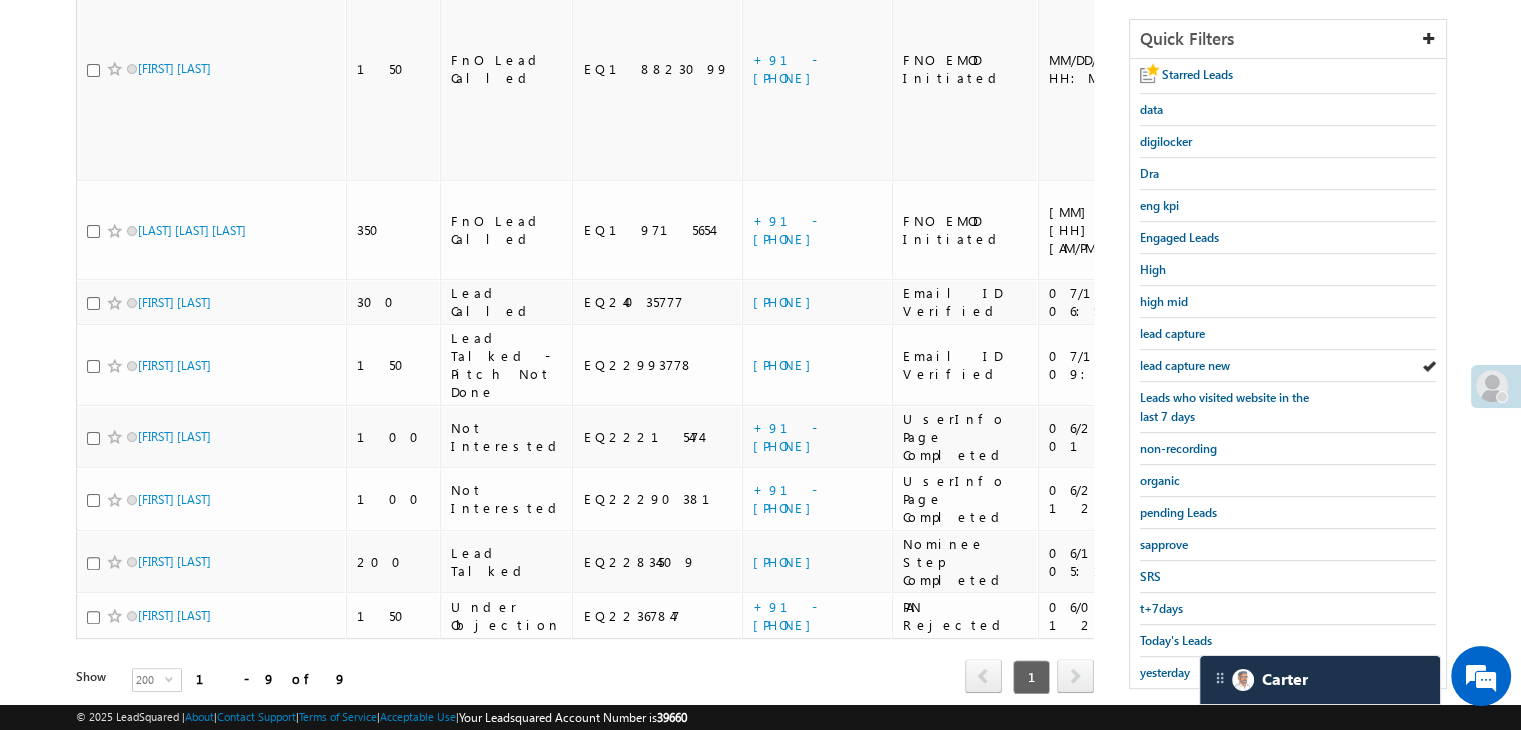 scroll, scrollTop: 416, scrollLeft: 0, axis: vertical 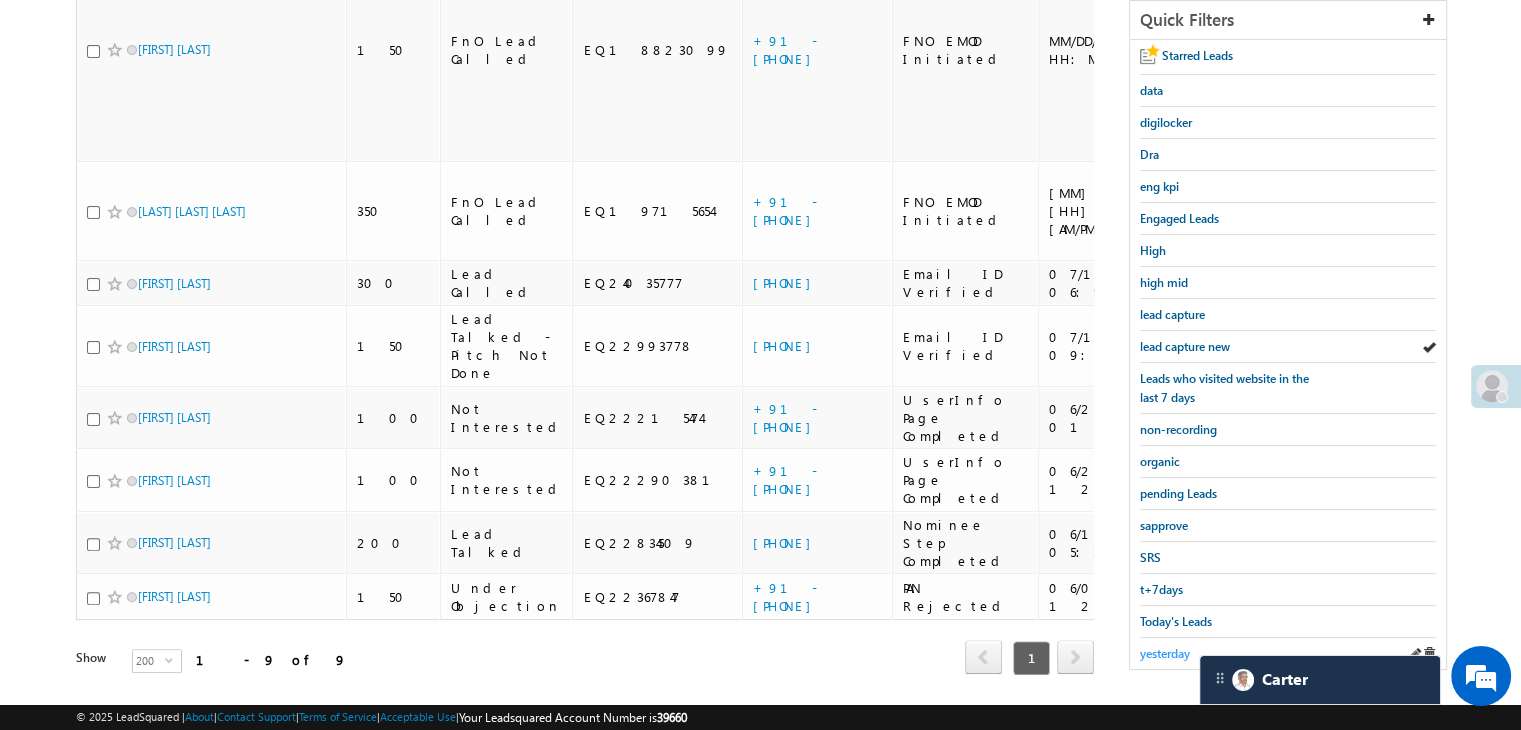 click on "yesterday" at bounding box center [1165, 653] 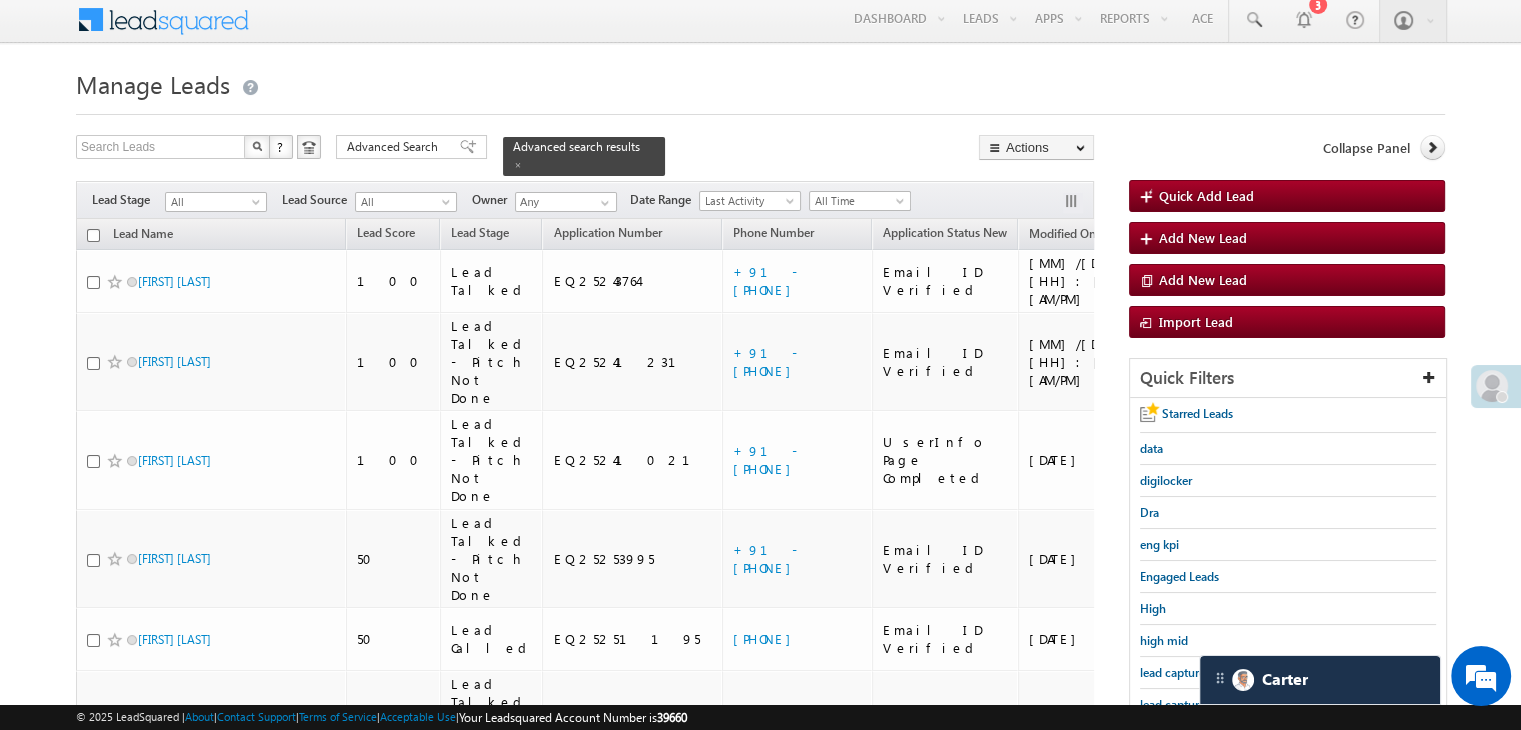 scroll, scrollTop: 0, scrollLeft: 0, axis: both 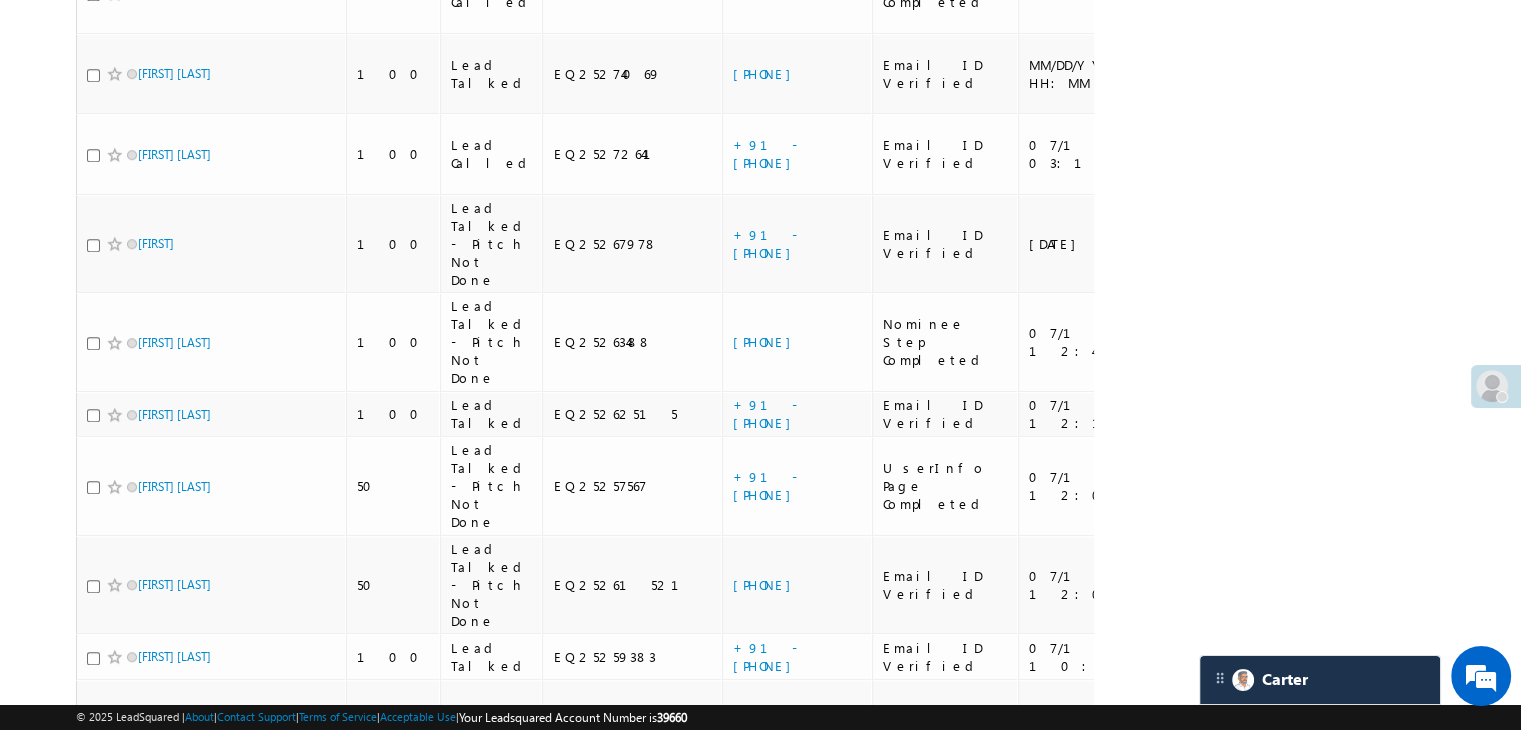 click on "[PHONE]" at bounding box center (767, 933) 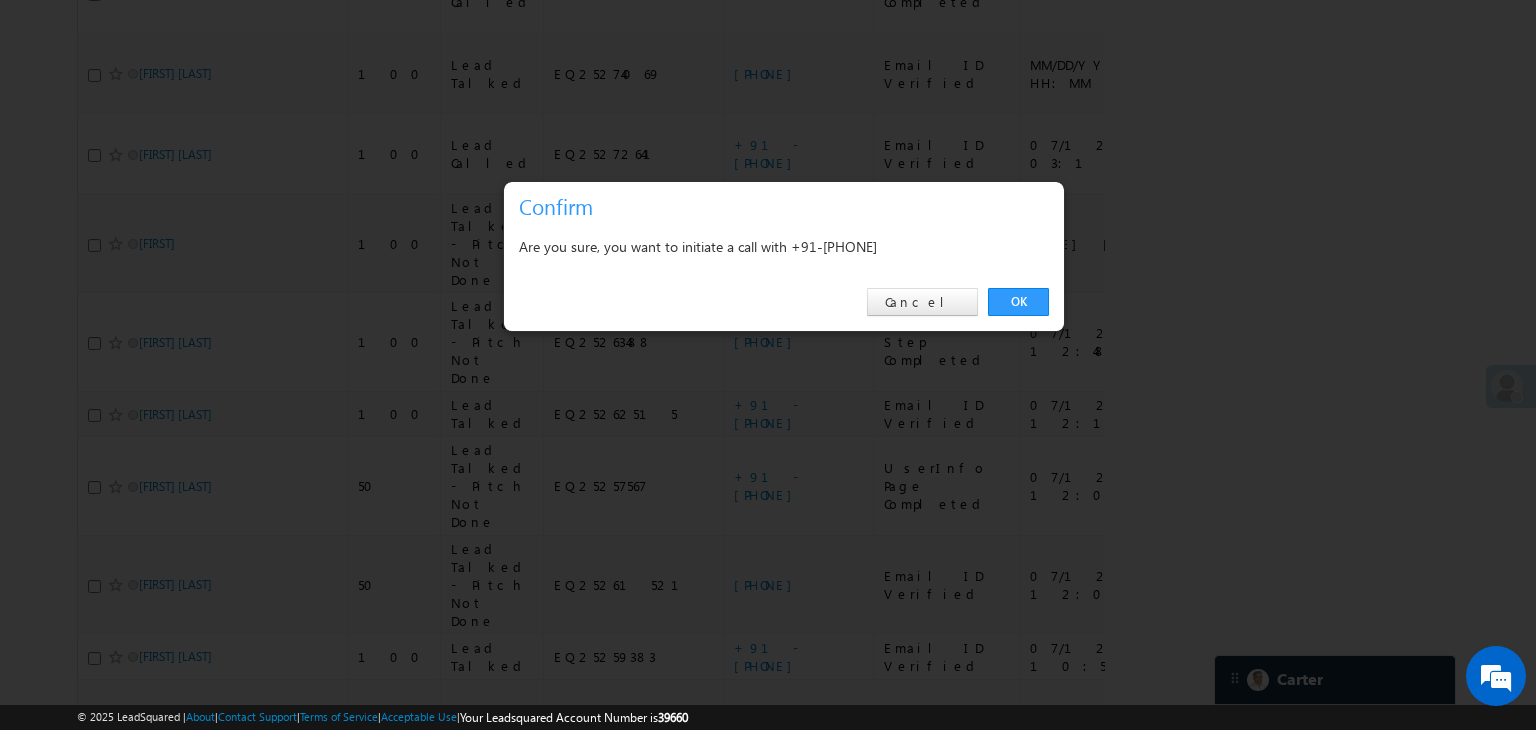 click on "OK Cancel" at bounding box center [784, 302] 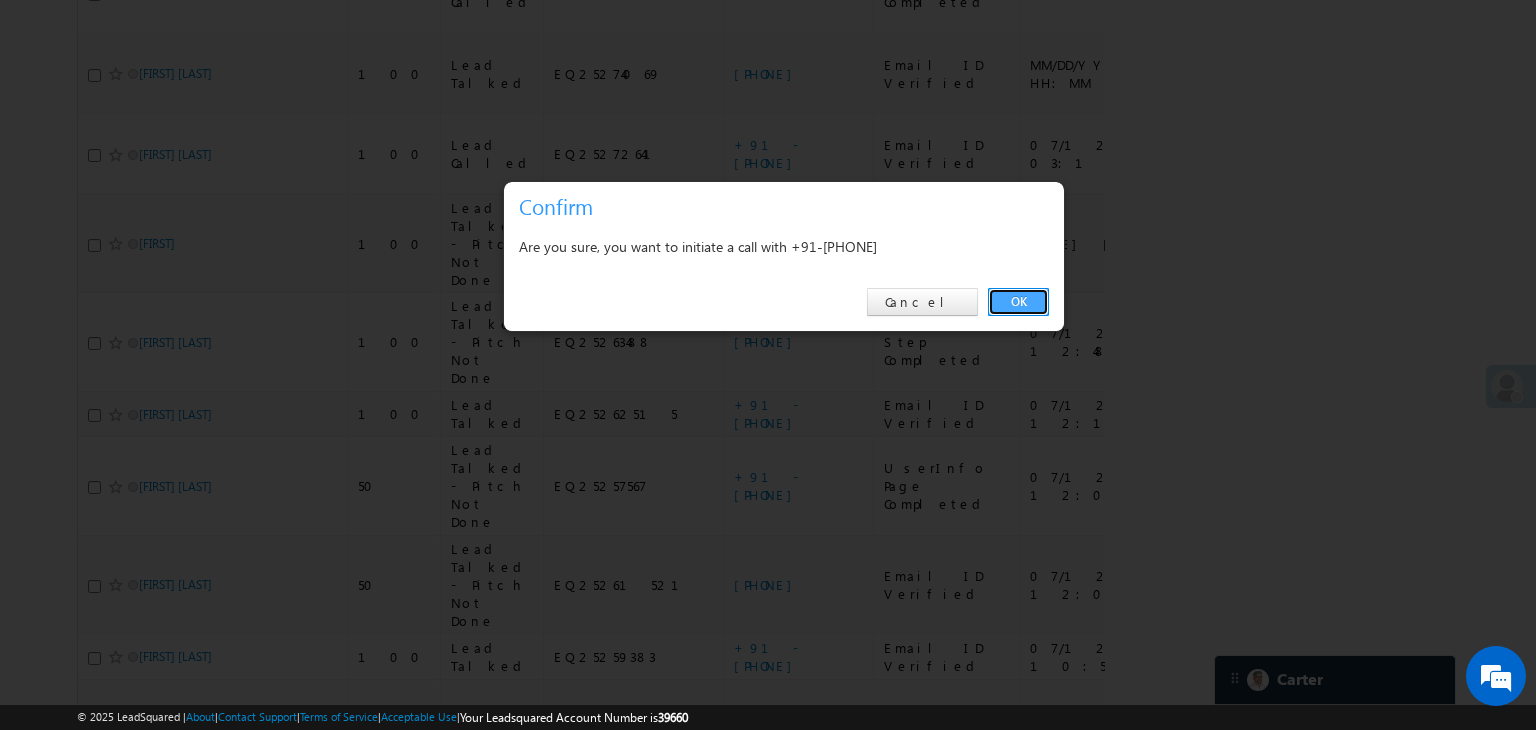 click on "OK" at bounding box center (1018, 302) 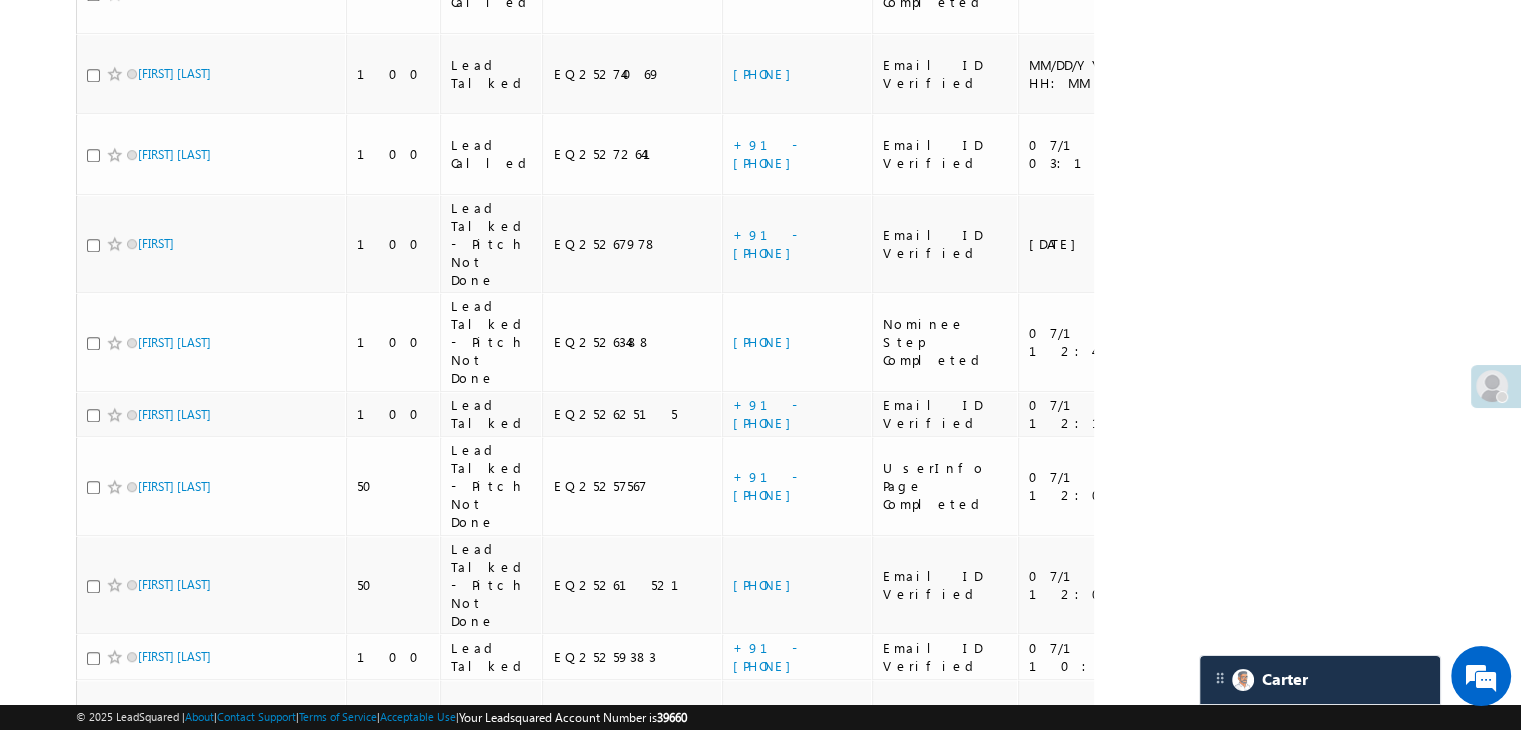 drag, startPoint x: 1516, startPoint y: 587, endPoint x: 1532, endPoint y: 441, distance: 146.8741 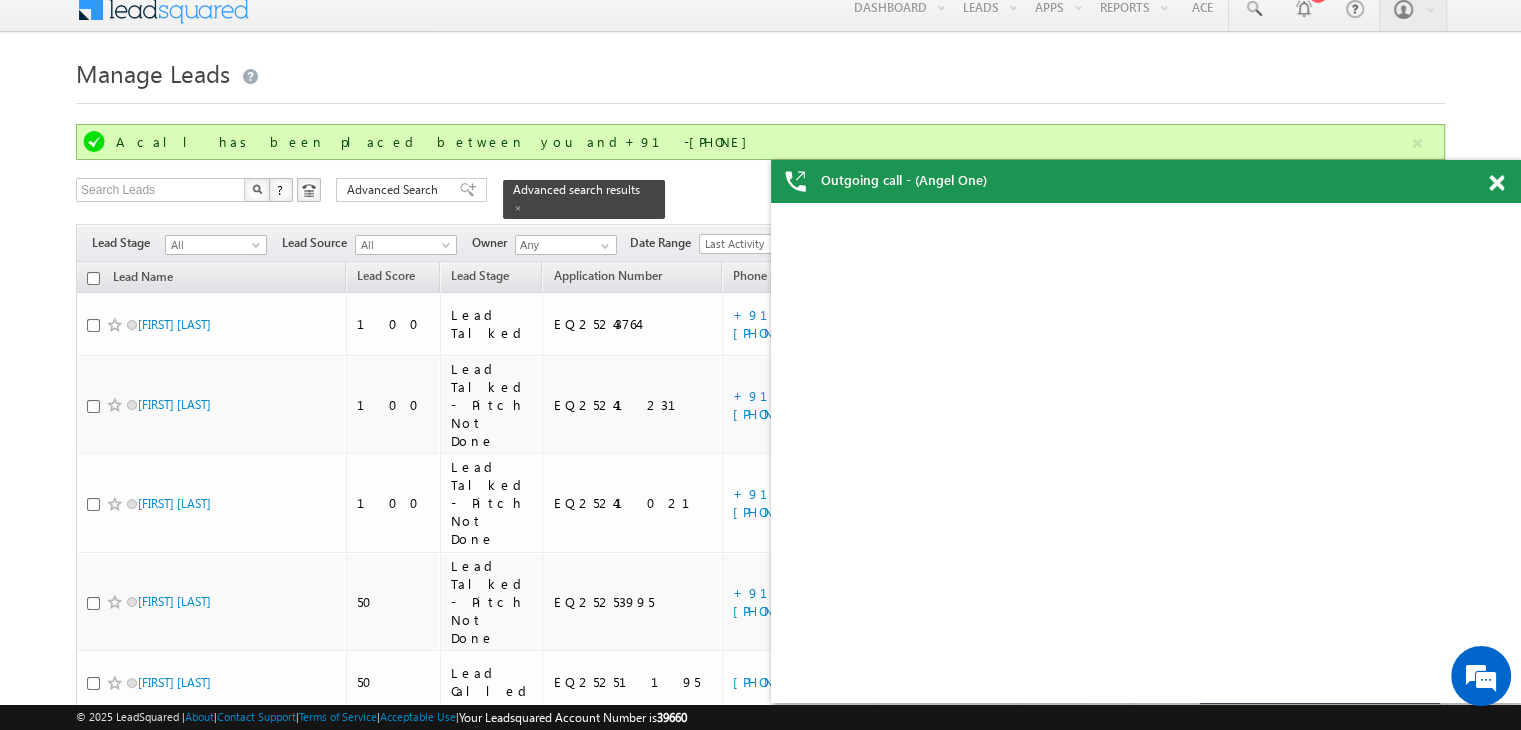 scroll, scrollTop: 0, scrollLeft: 0, axis: both 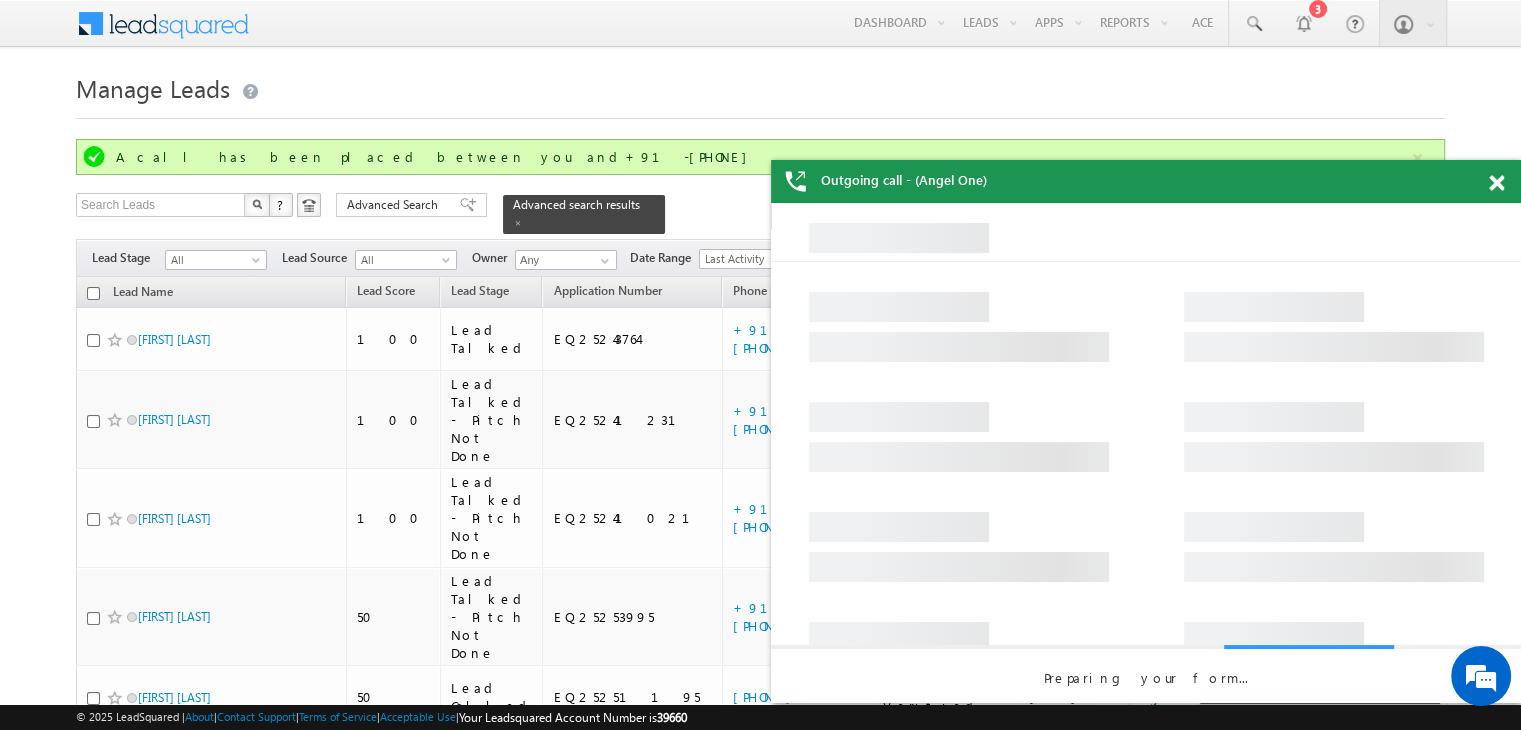 click on "Outgoing call -  (Angel One)" at bounding box center [1146, 181] 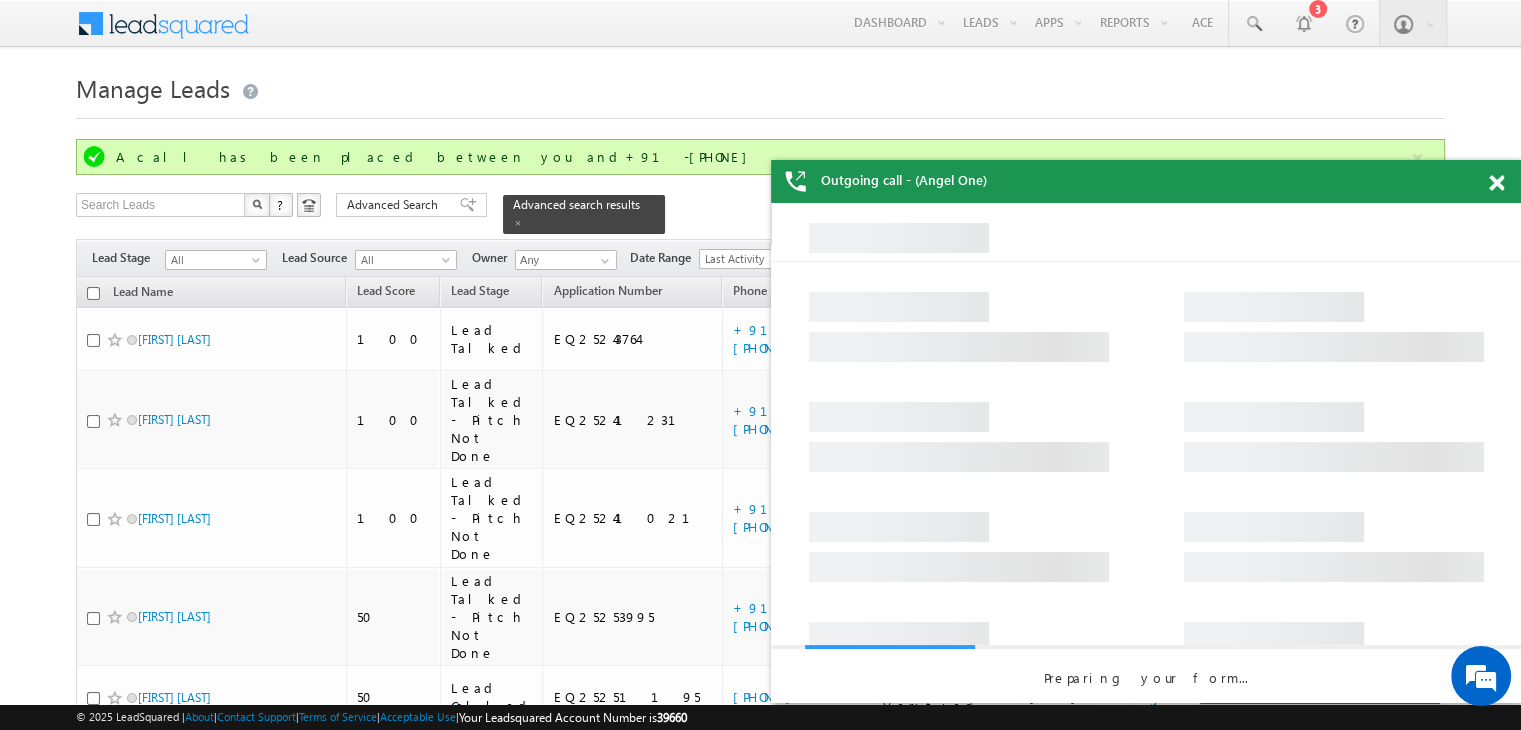 click at bounding box center (1496, 183) 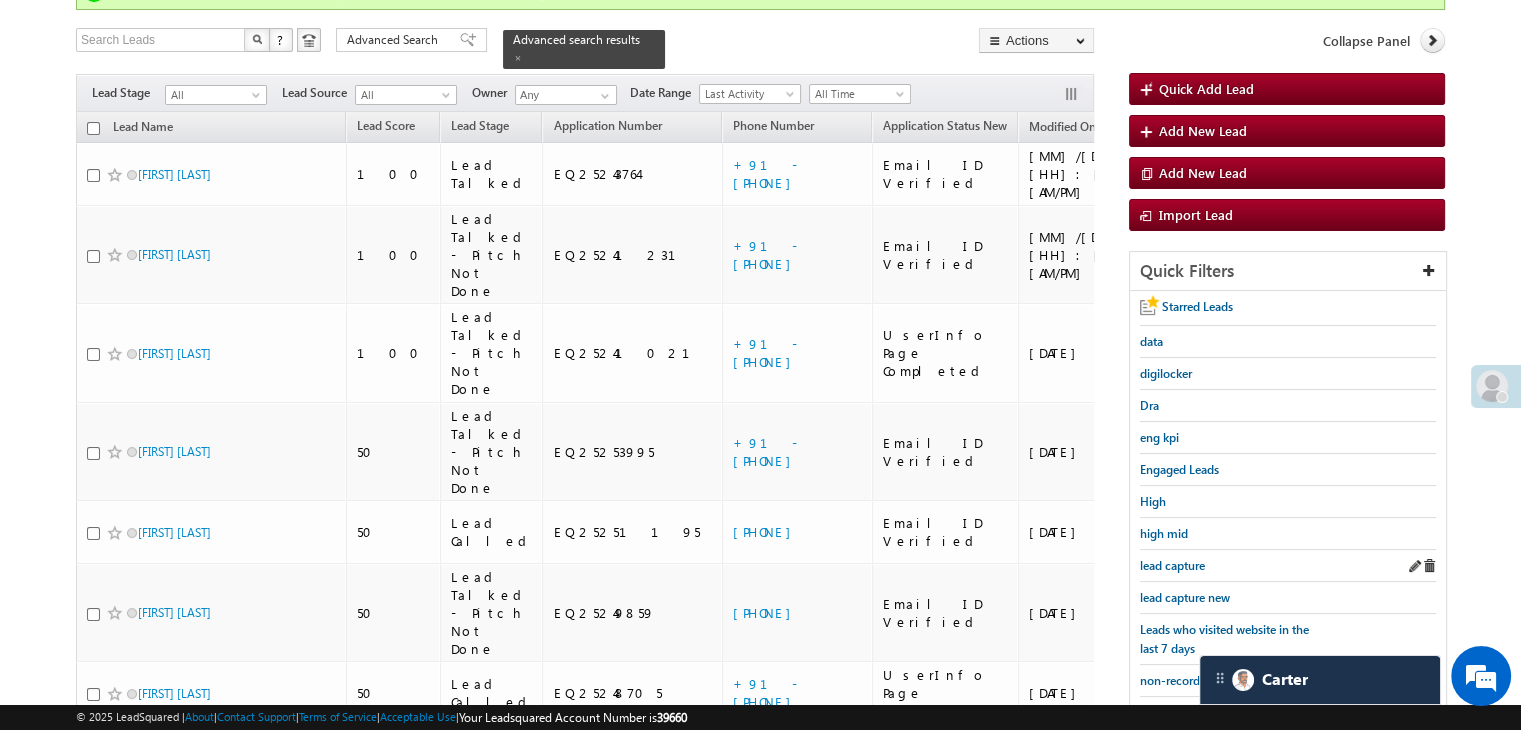 scroll, scrollTop: 200, scrollLeft: 0, axis: vertical 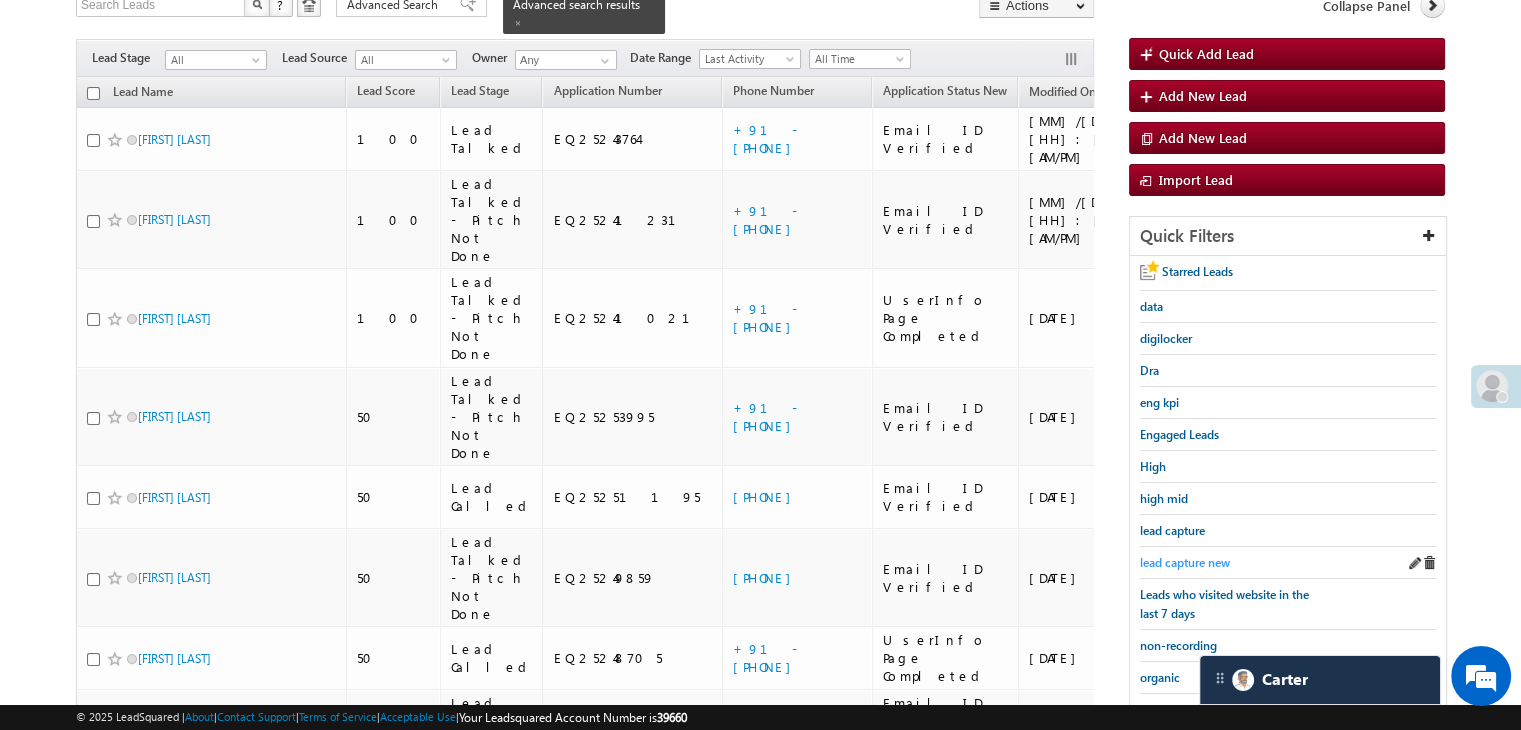 click on "lead capture new" at bounding box center [1185, 562] 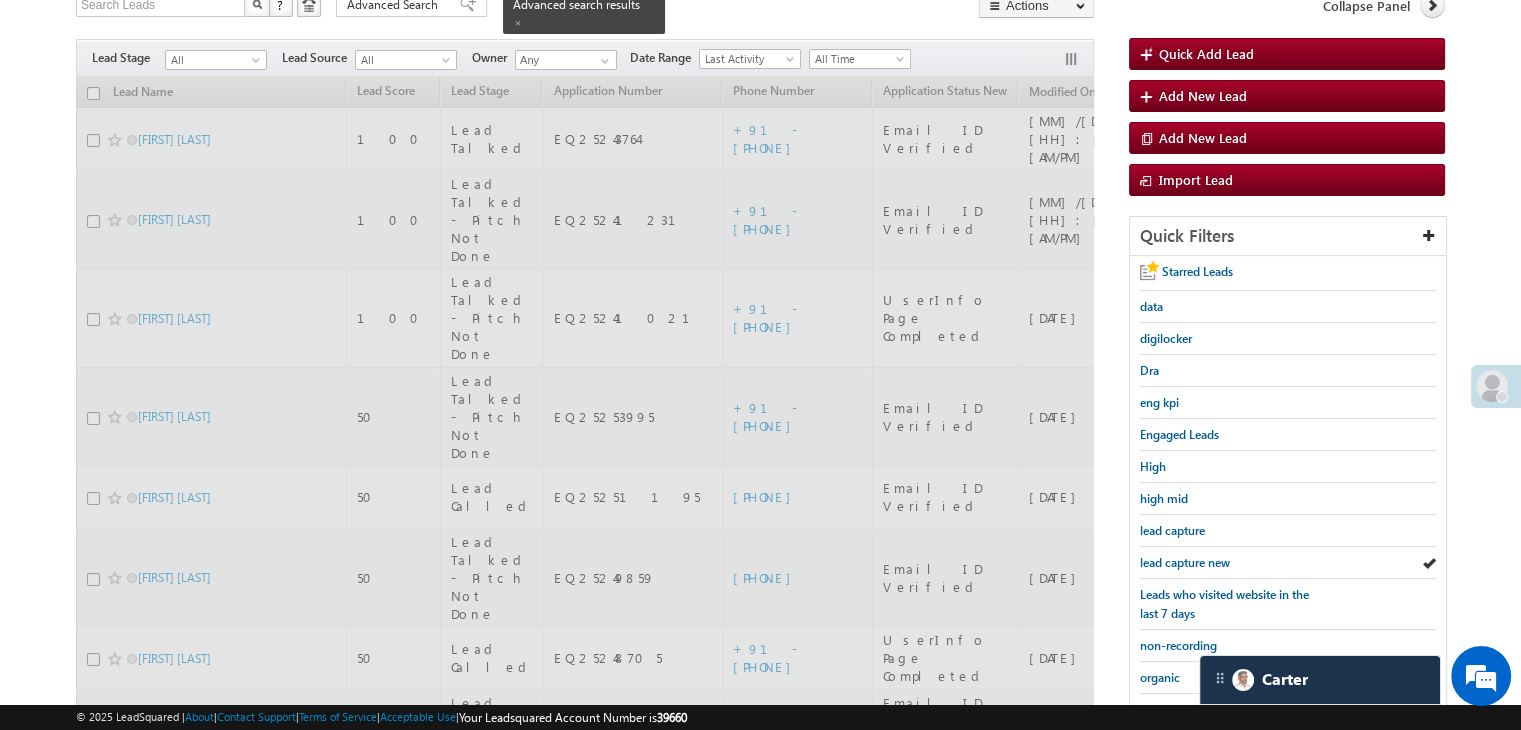 click on "lead capture new" at bounding box center [1185, 562] 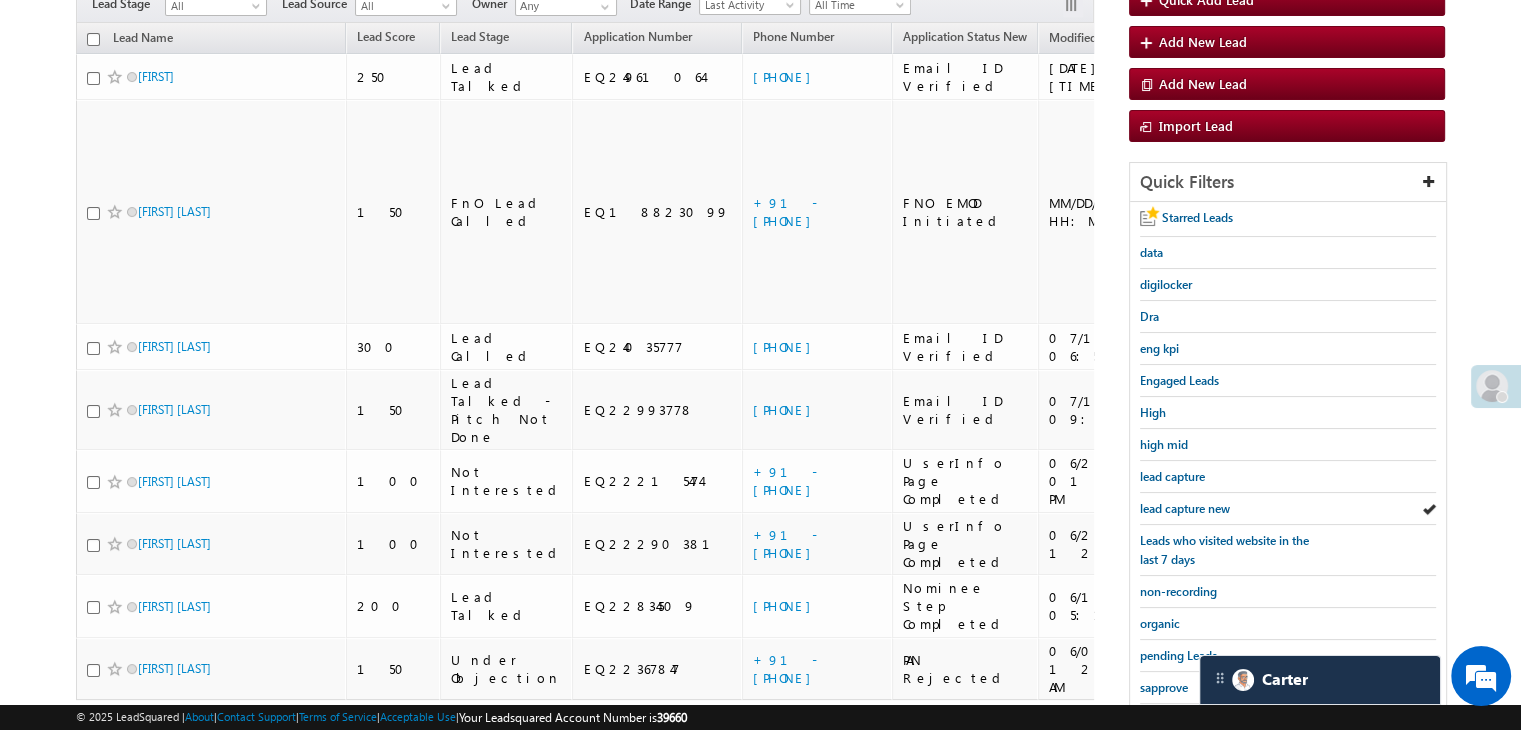 scroll, scrollTop: 146, scrollLeft: 0, axis: vertical 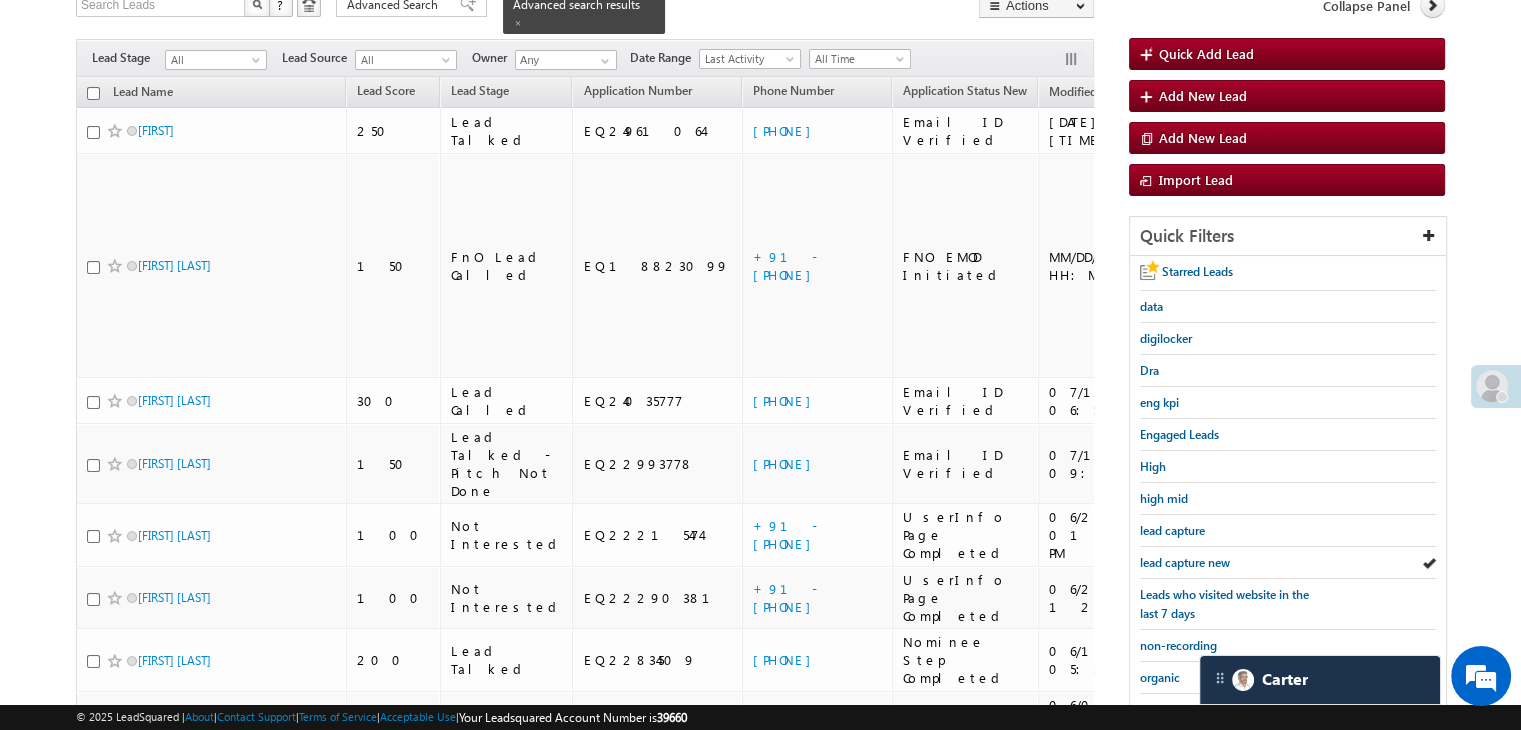 click on "lead capture new" at bounding box center [1185, 562] 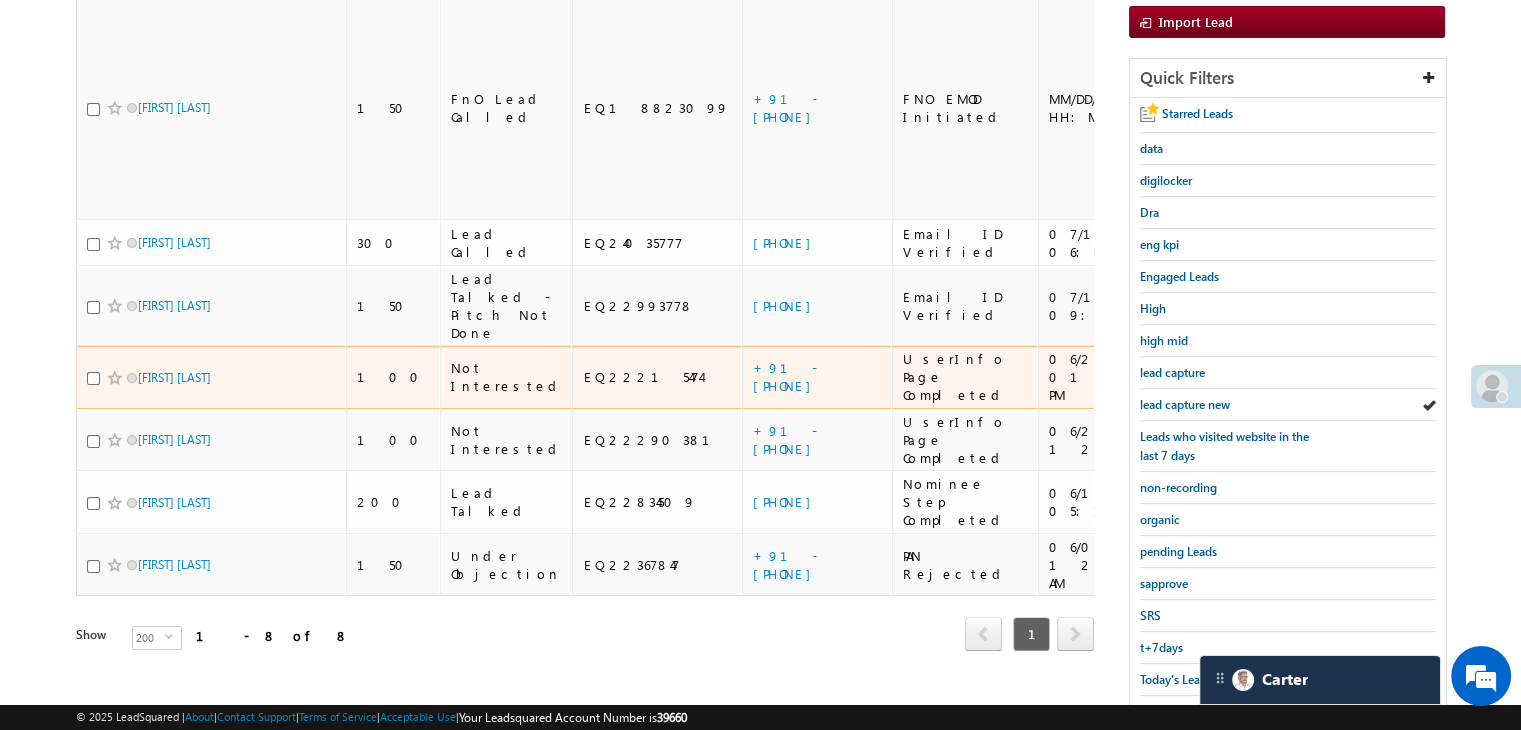 scroll, scrollTop: 363, scrollLeft: 0, axis: vertical 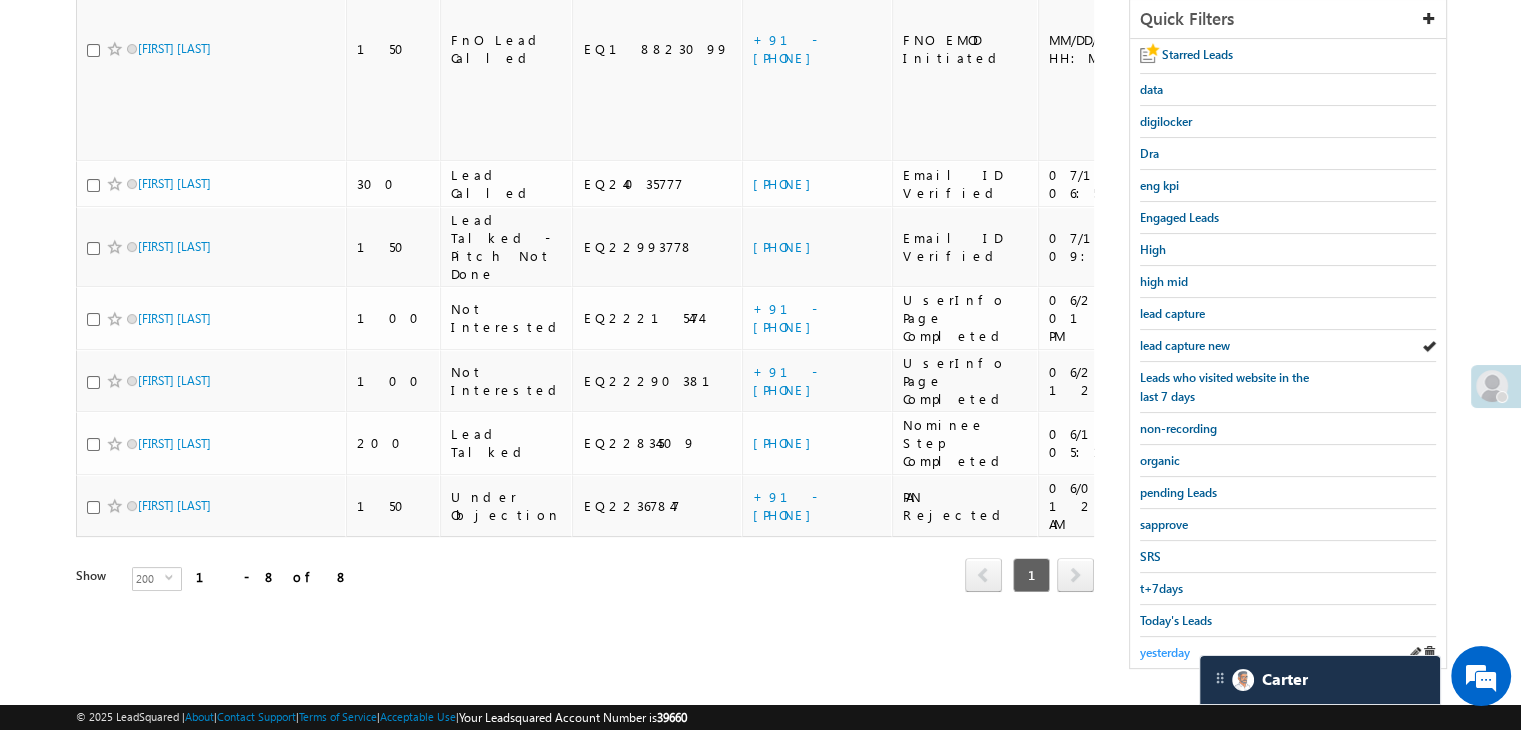 click on "yesterday" at bounding box center (1165, 652) 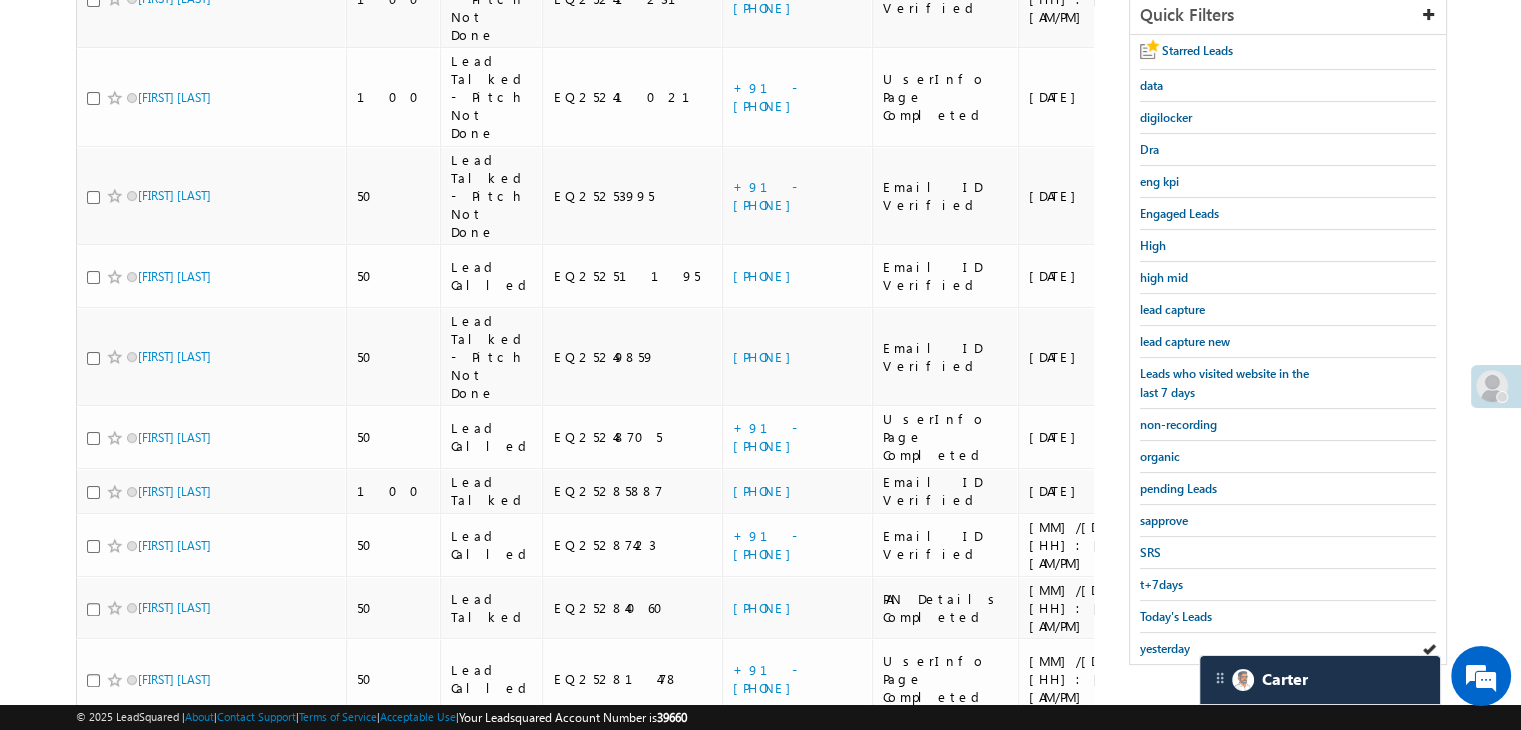 scroll, scrollTop: 1196, scrollLeft: 0, axis: vertical 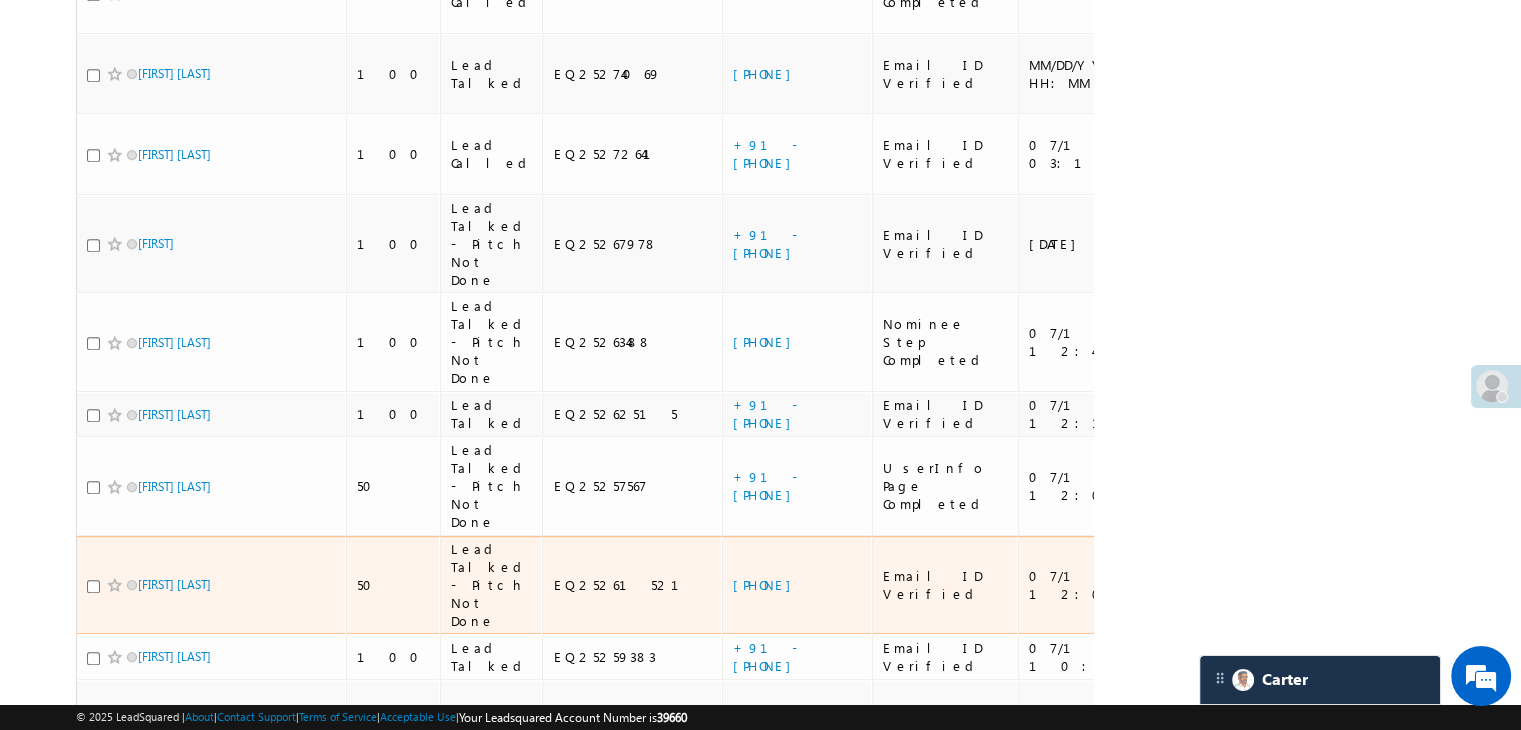 click on "[PHONE]" at bounding box center [797, 585] 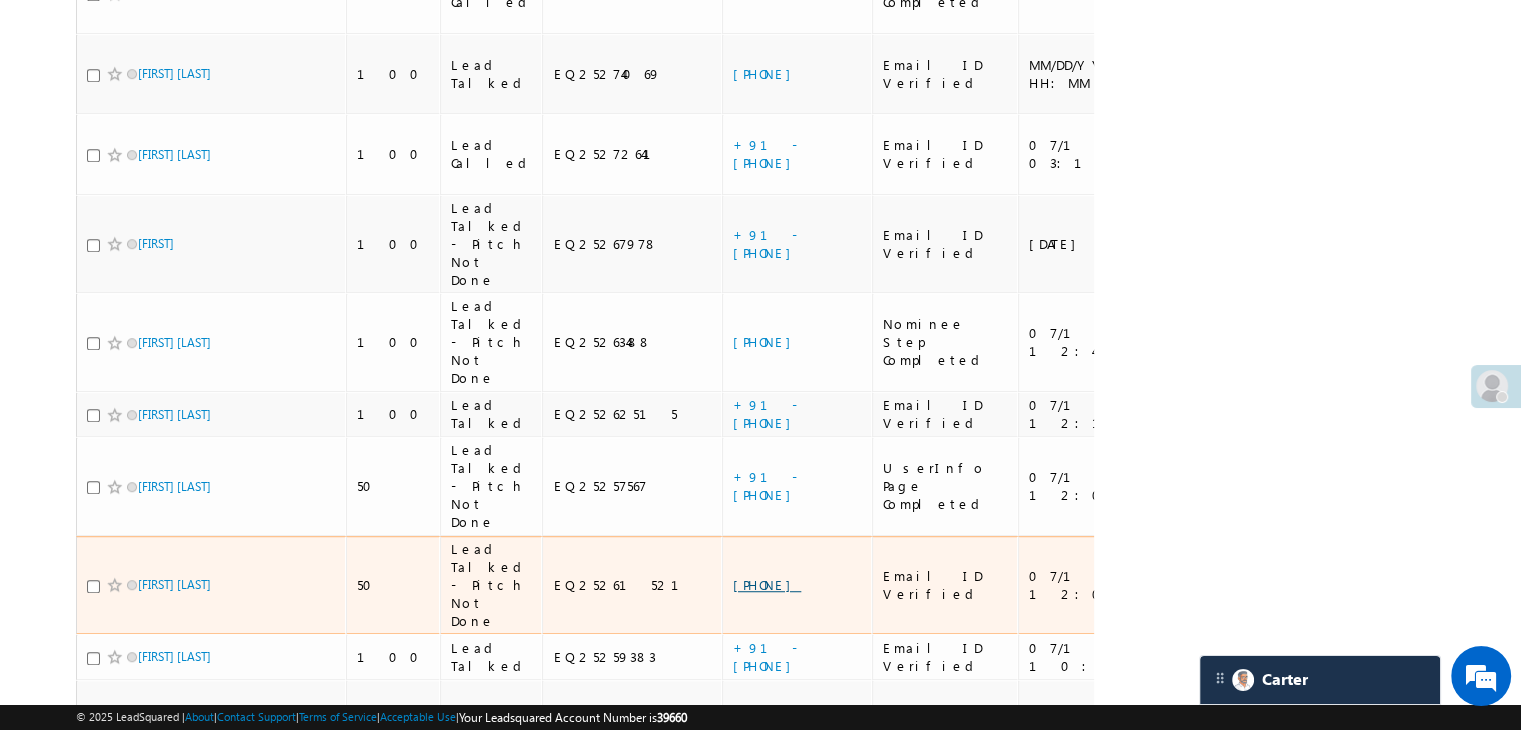 click on "[PHONE]" at bounding box center (767, 584) 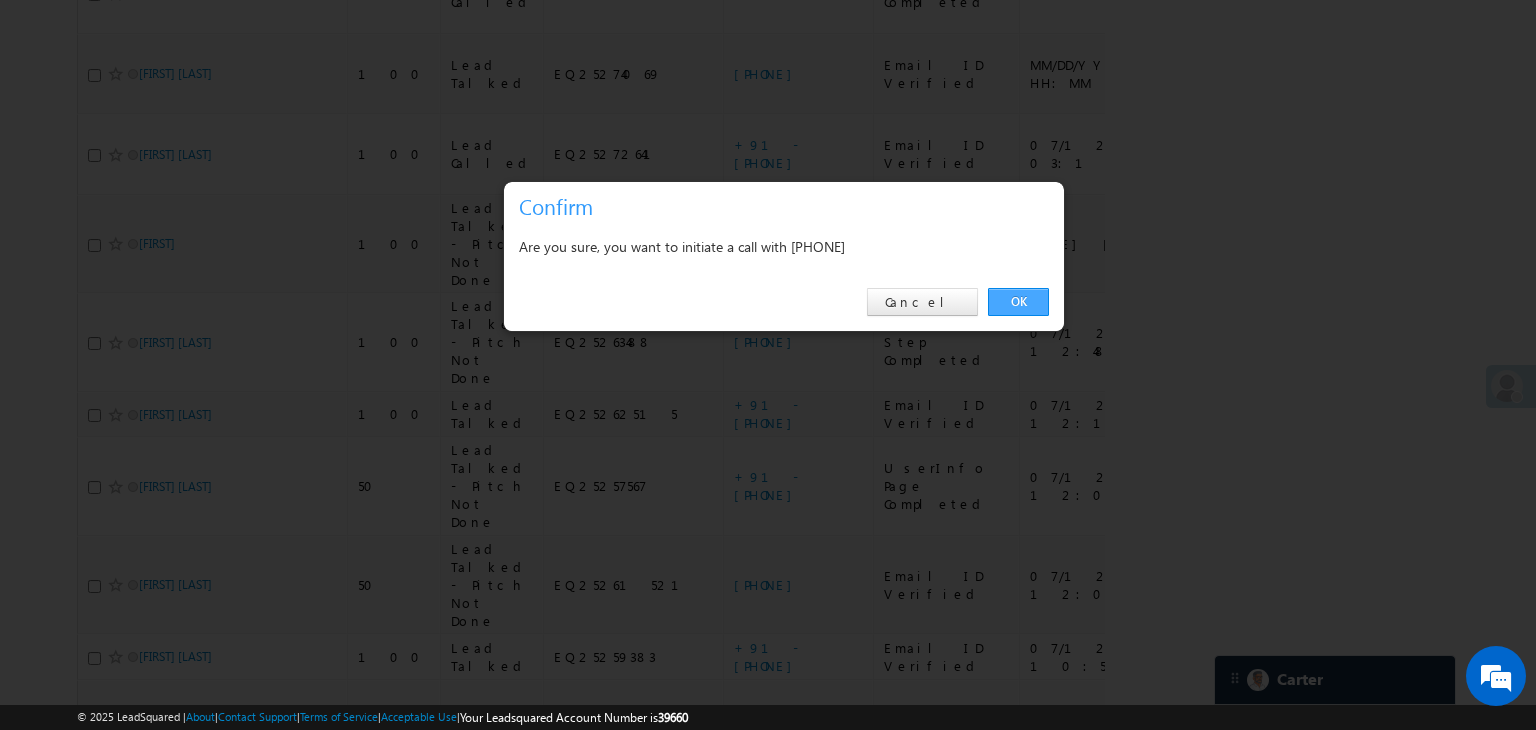 click on "OK" at bounding box center (1018, 302) 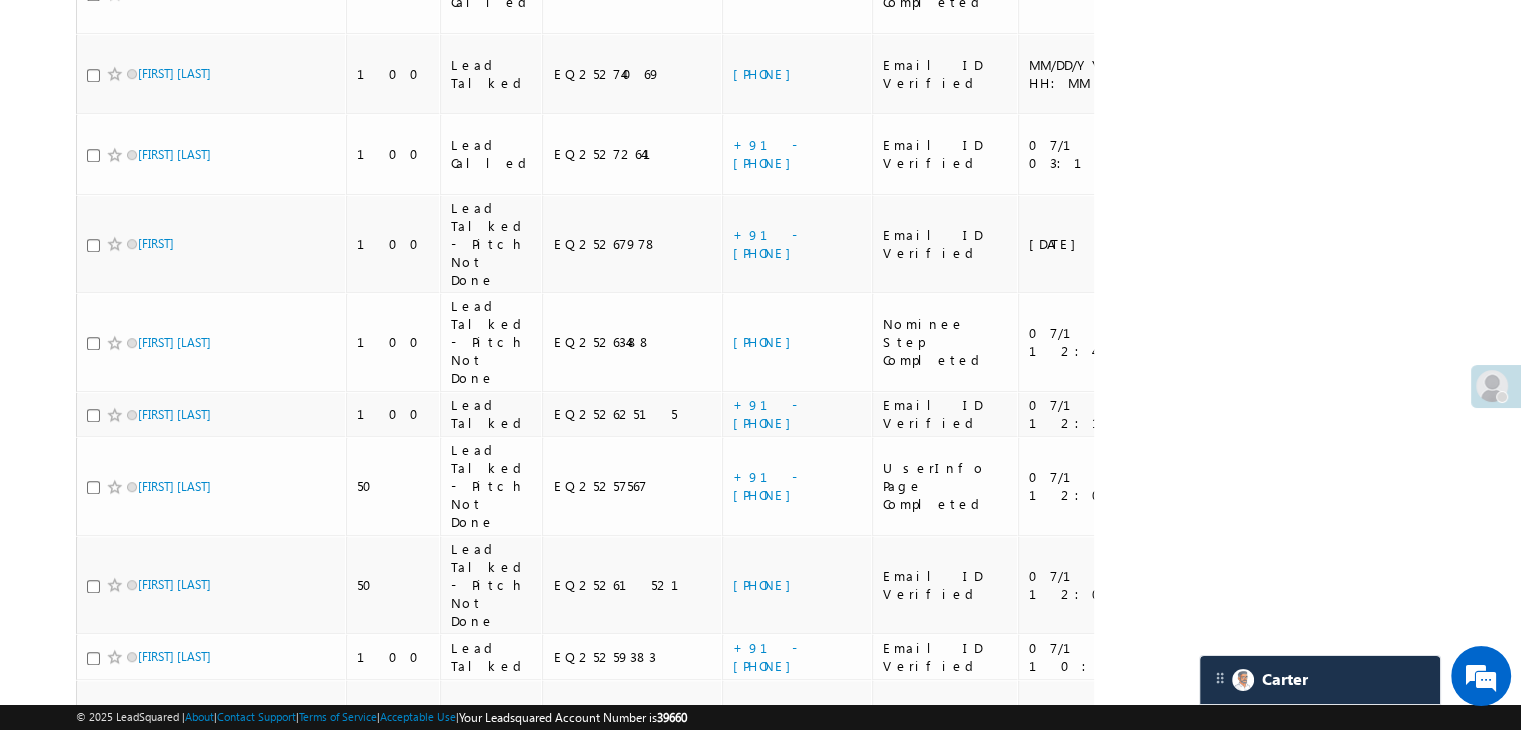 scroll, scrollTop: 1249, scrollLeft: 0, axis: vertical 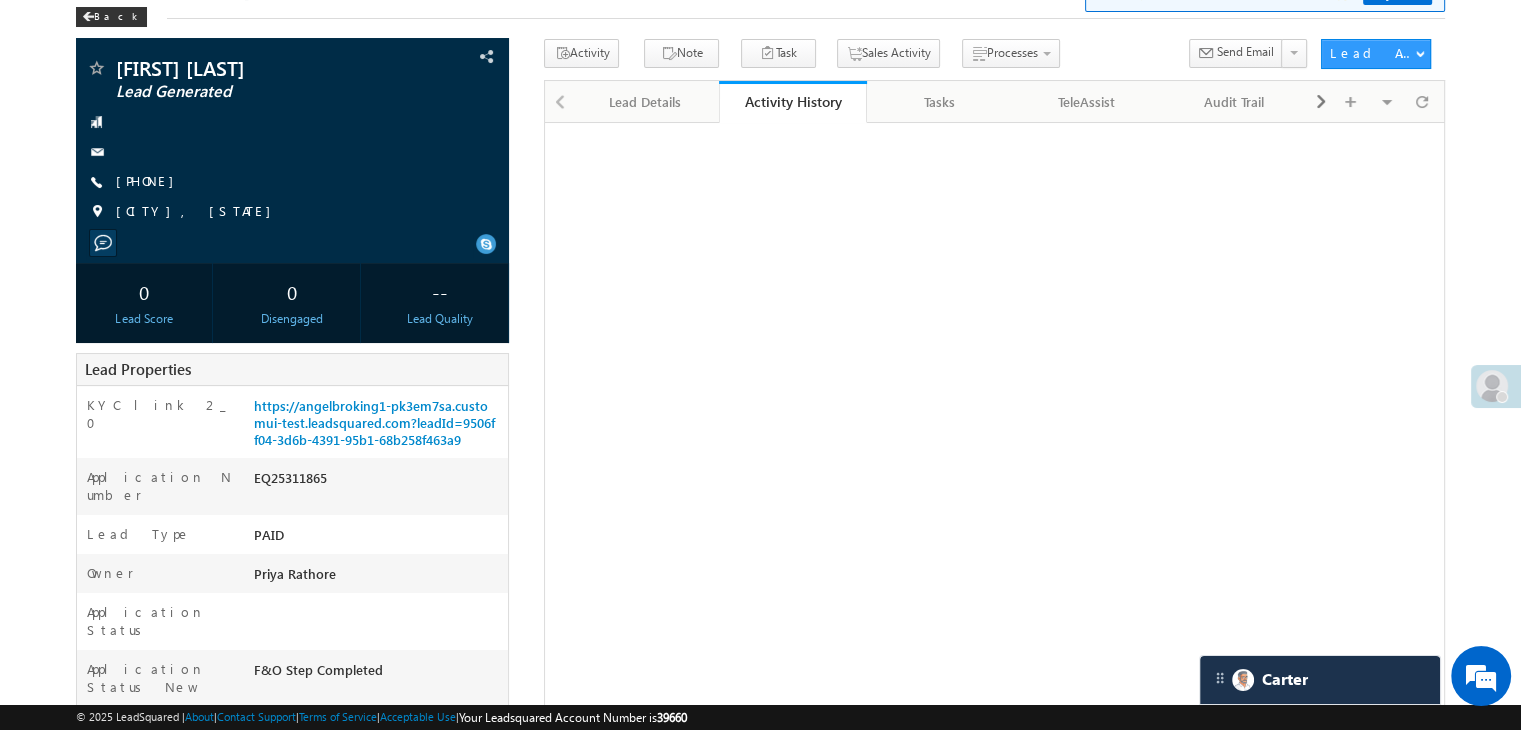 click on "https://angelbroking1-pk3em7sa.customui-test.leadsquared.com?leadId=9506ff04-3d6b-4391-95b1-68b258f463a9" at bounding box center [374, 422] 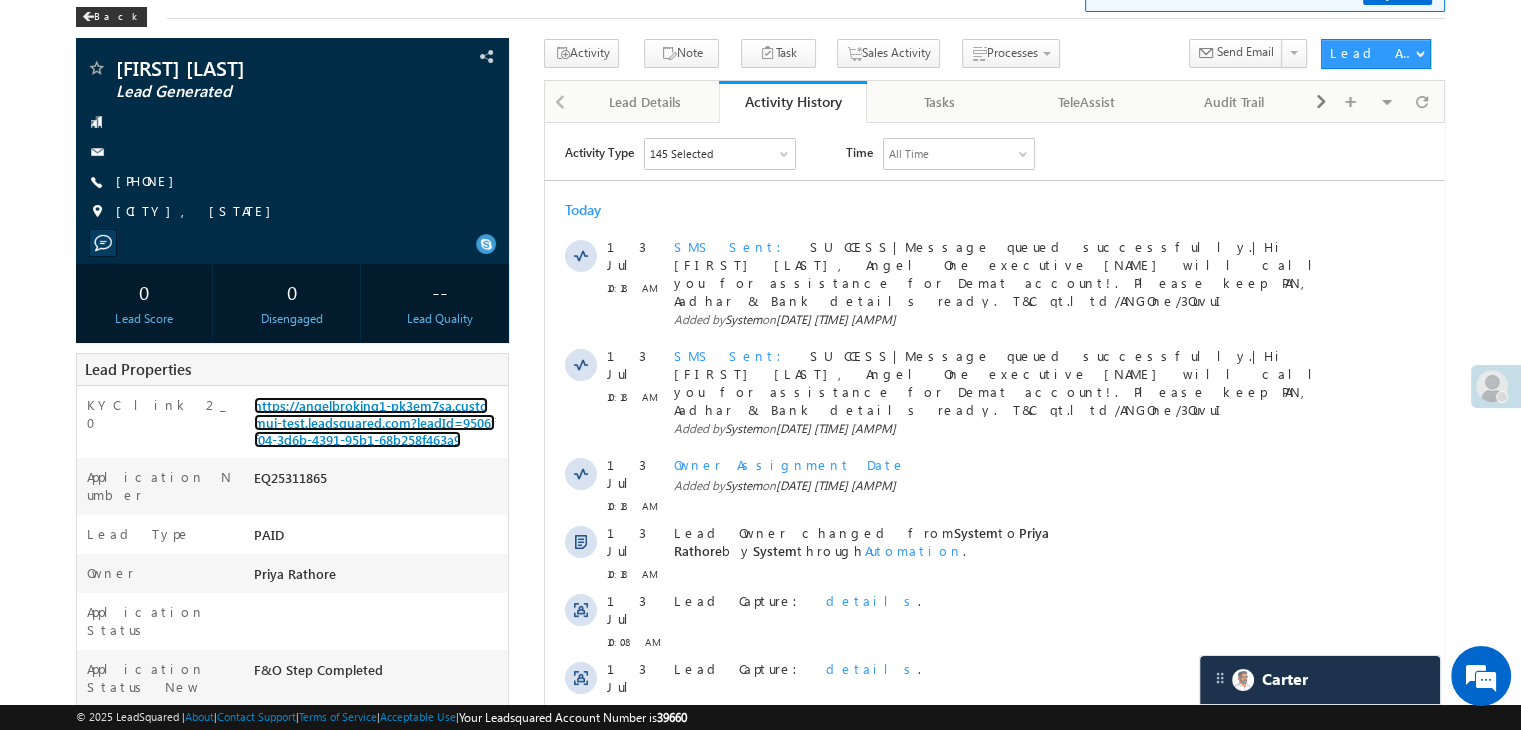 scroll, scrollTop: 0, scrollLeft: 0, axis: both 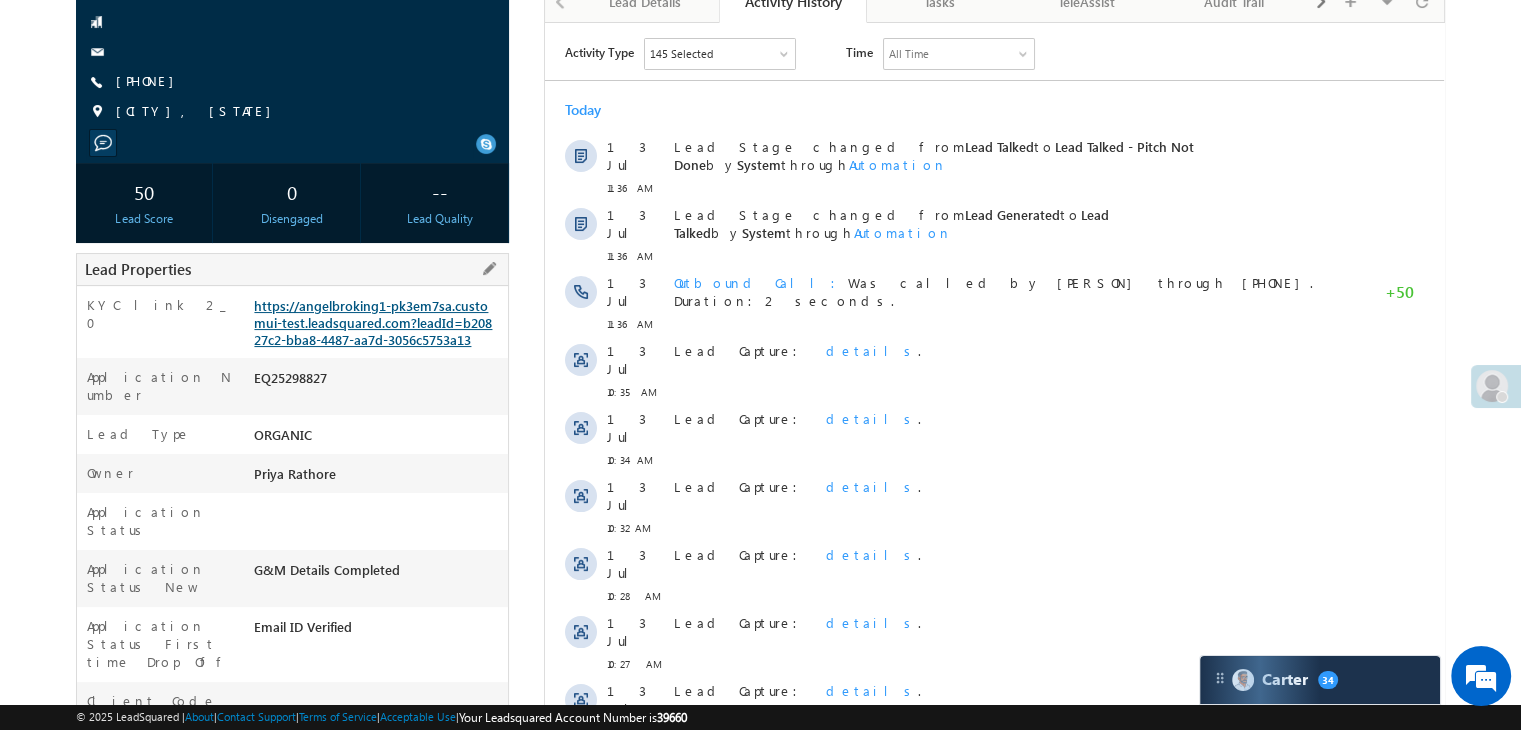 click on "https://angelbroking1-pk3em7sa.customui-test.leadsquared.com?leadId=b20827c2-bba8-4487-aa7d-3056c5753a13" at bounding box center [373, 322] 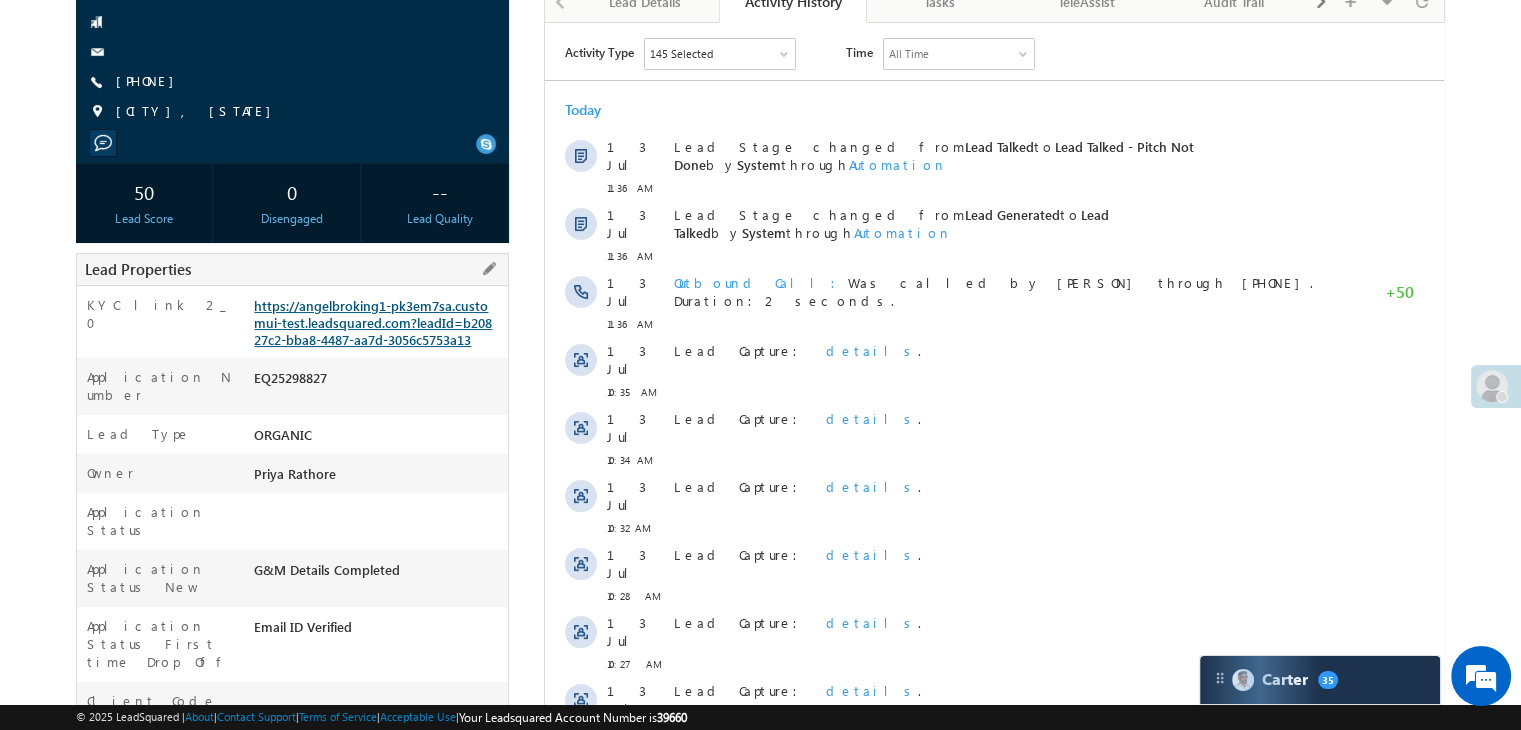 scroll, scrollTop: 0, scrollLeft: 0, axis: both 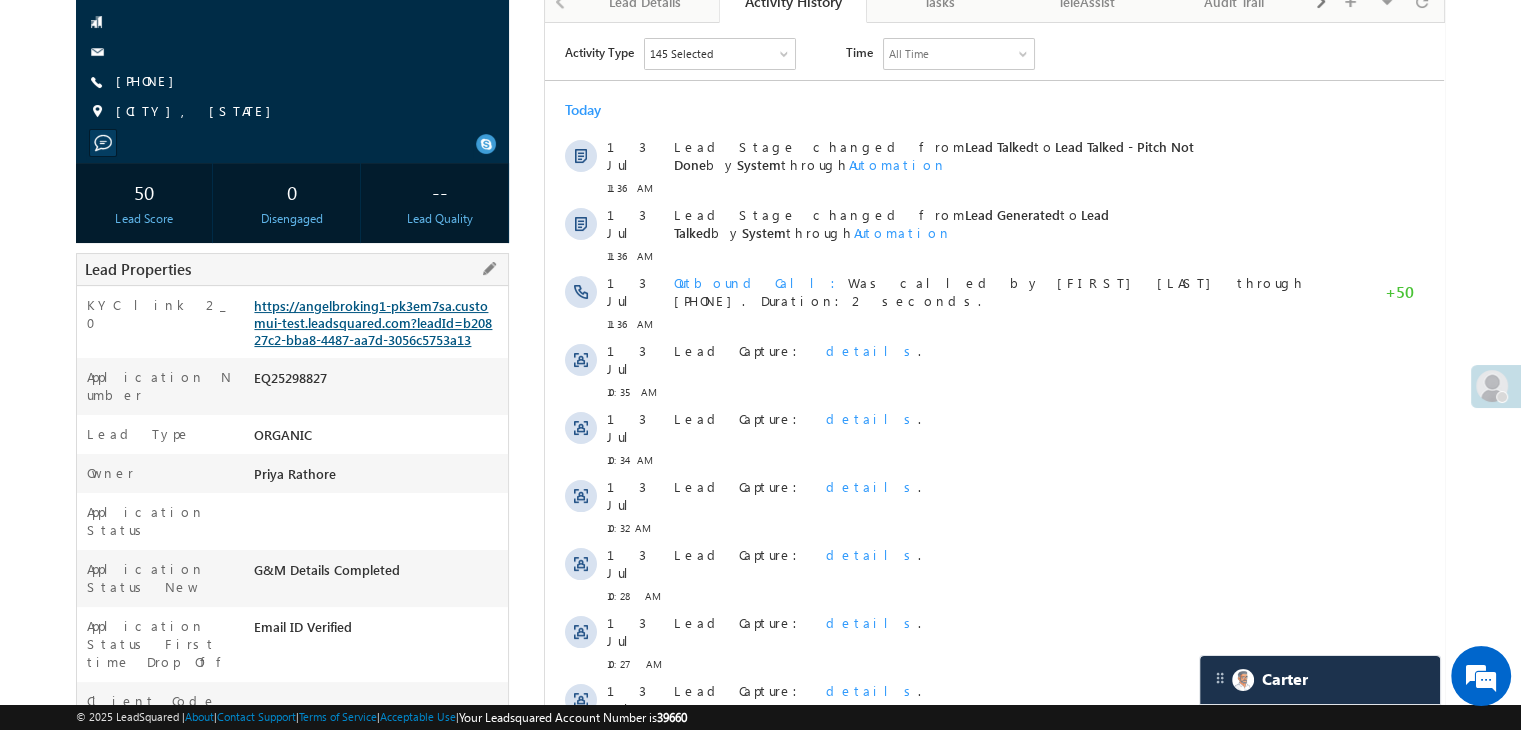 click on "https://angelbroking1-pk3em7sa.customui-test.leadsquared.com?leadId=b20827c2-bba8-4487-aa7d-3056c5753a13" at bounding box center (373, 322) 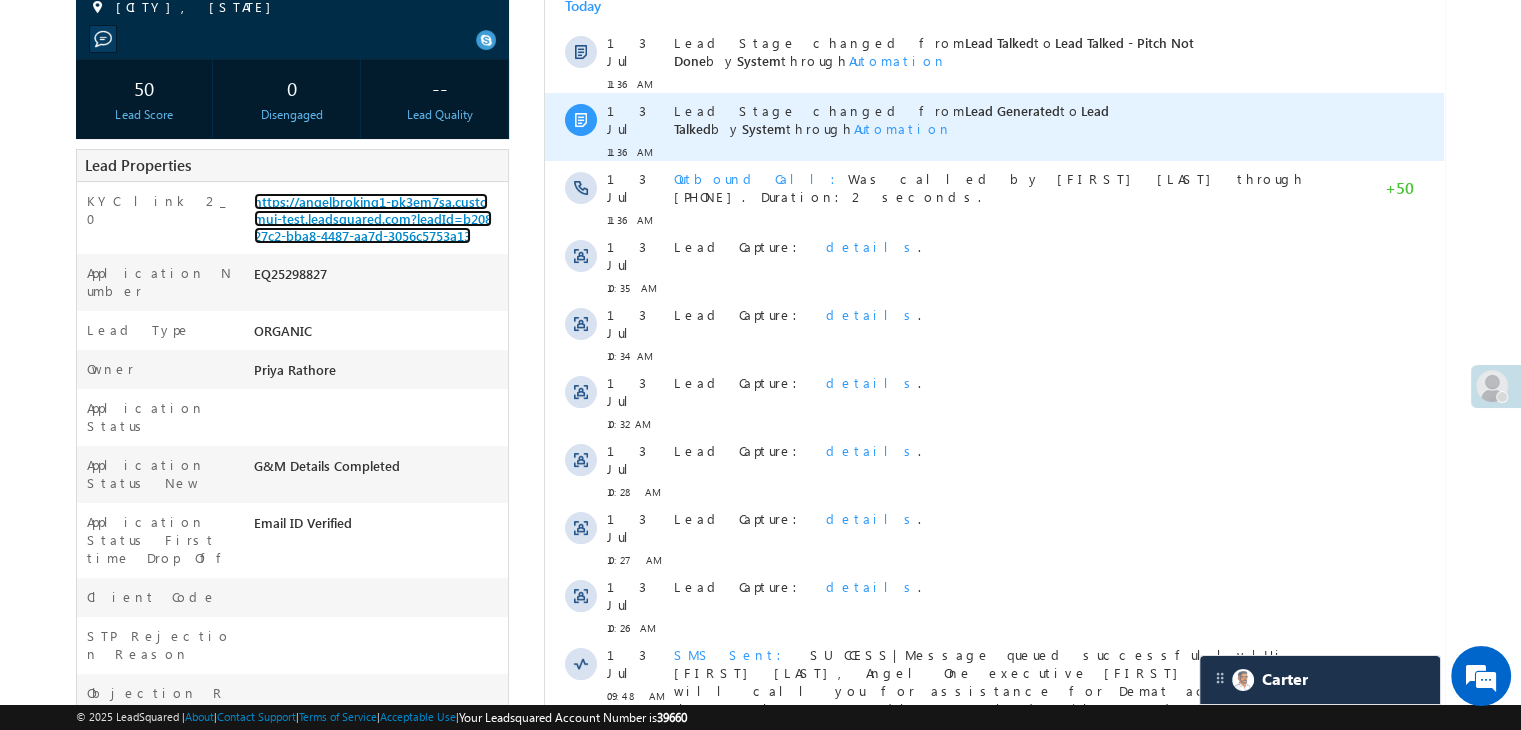 scroll, scrollTop: 500, scrollLeft: 0, axis: vertical 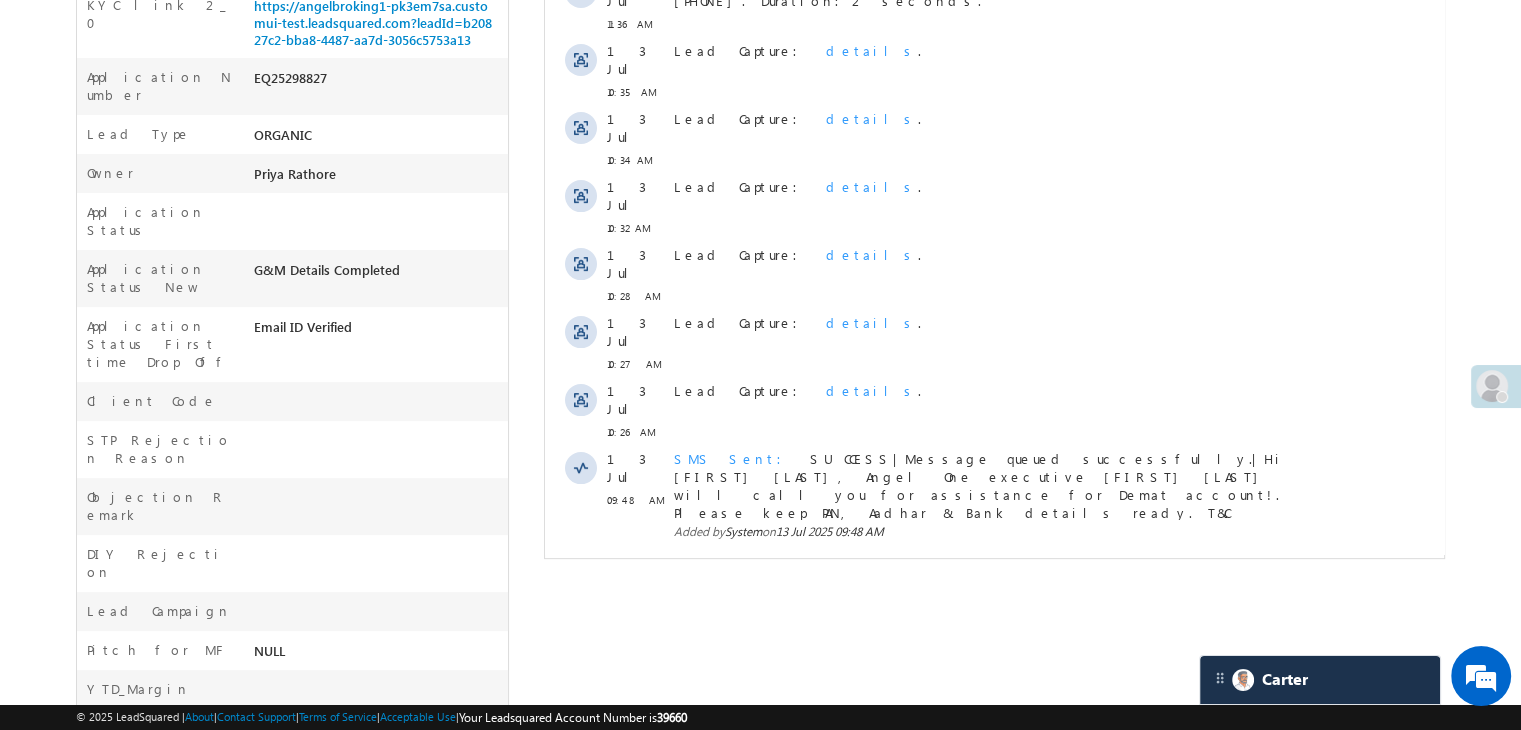 click on "Activity Type
145 Selected
Select All Sales Activities 1 Sales Activity Email Activities 18 Email Bounced Email Link Clicked Email Marked Spam Email Opened Inbound Lead through Email Mailing preference link clicked Negative Response to Email Neutral Response to Email Positive Response to Email Resubscribed Subscribed To Newsletter Subscribed To Promotional Emails Unsubscribe Link Clicked Unsubscribed Unsubscribed From Newsletter Unsubscribed From Promotional Emails View in browser link Clicked Email Sent Web Activities 5 Conversion Button Clicked Converted to Lead Form Submitted on Website Page Visited on Website Tracking URL Clicked Lead Capture Activities 1 Lead Capture Phone Call Activities 2 Inbound Phone Call Activity Outbound Phone Call Activity Other Activities 175 3 Hours Redistribution Account Inactive Date Add_Alternate_Number Agreed for Payment App Downloaded jk" at bounding box center (994, 171) 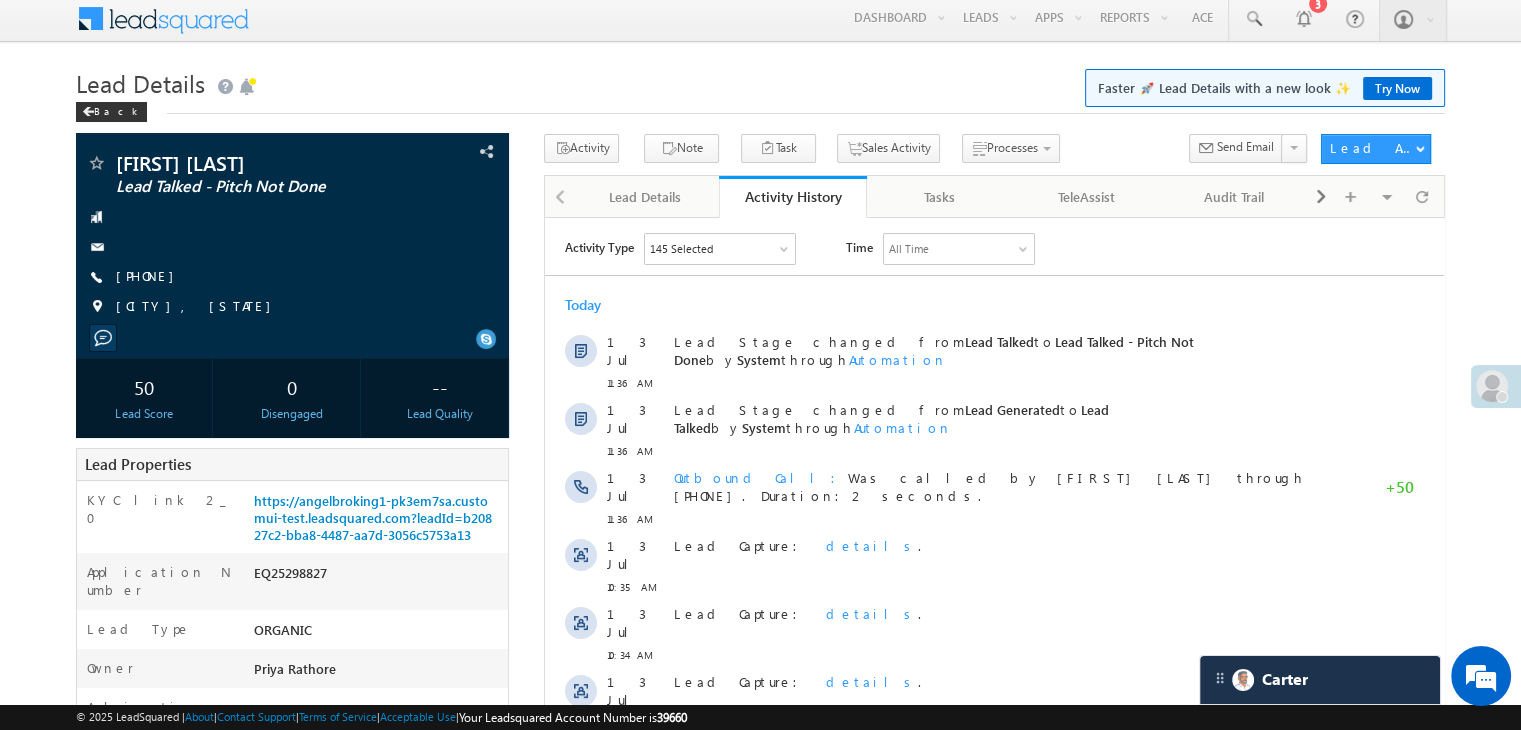 scroll, scrollTop: 0, scrollLeft: 0, axis: both 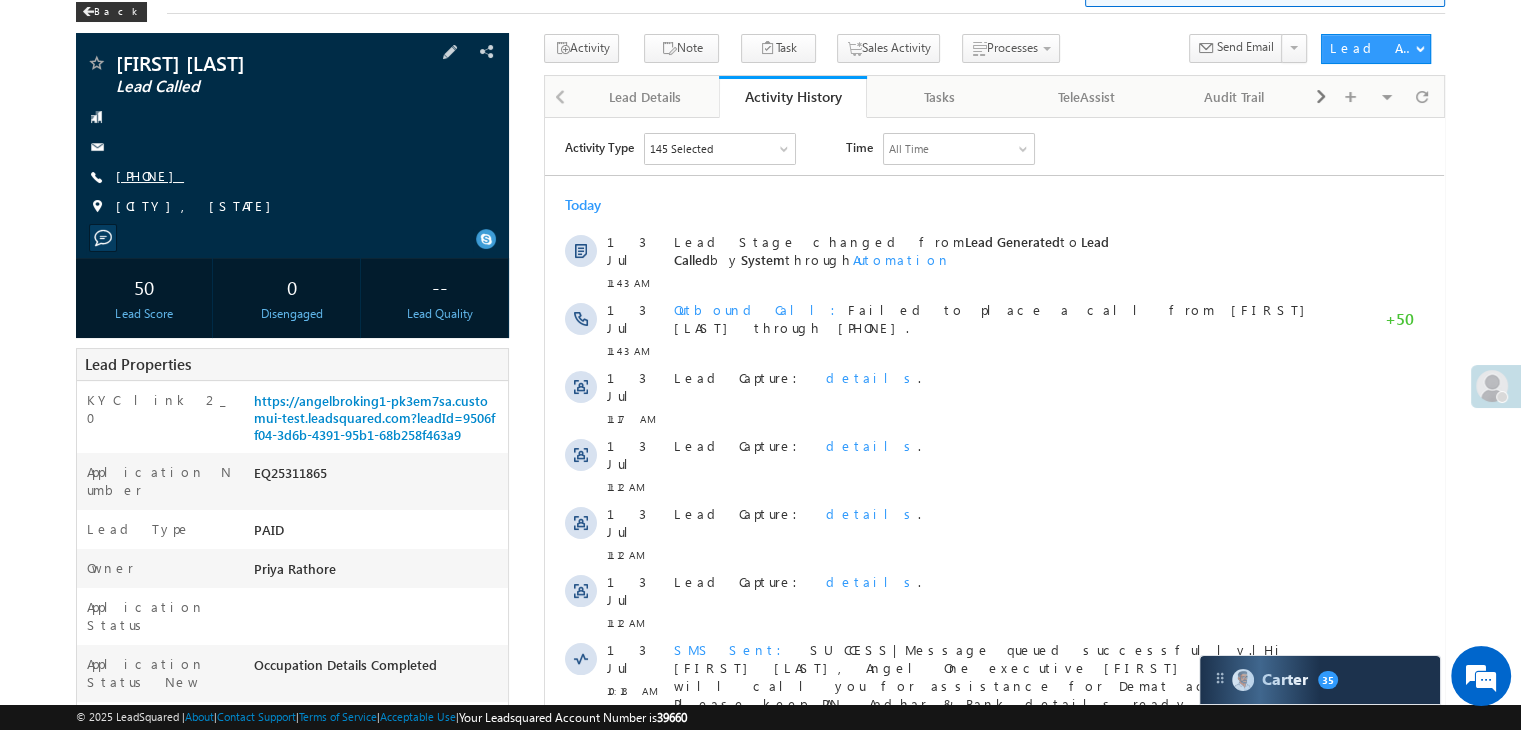 click on "[PHONE]" at bounding box center (150, 175) 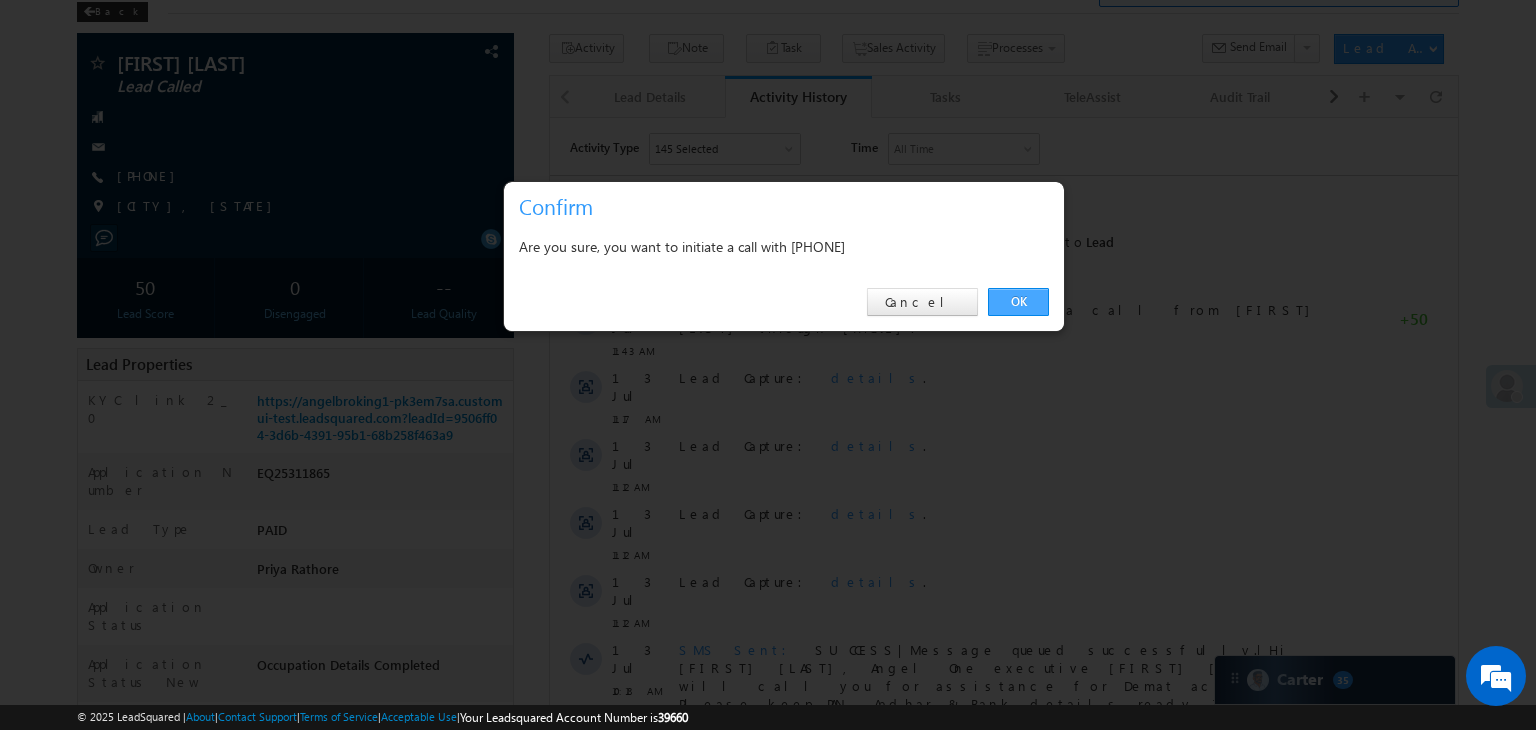 click on "OK" at bounding box center (1018, 302) 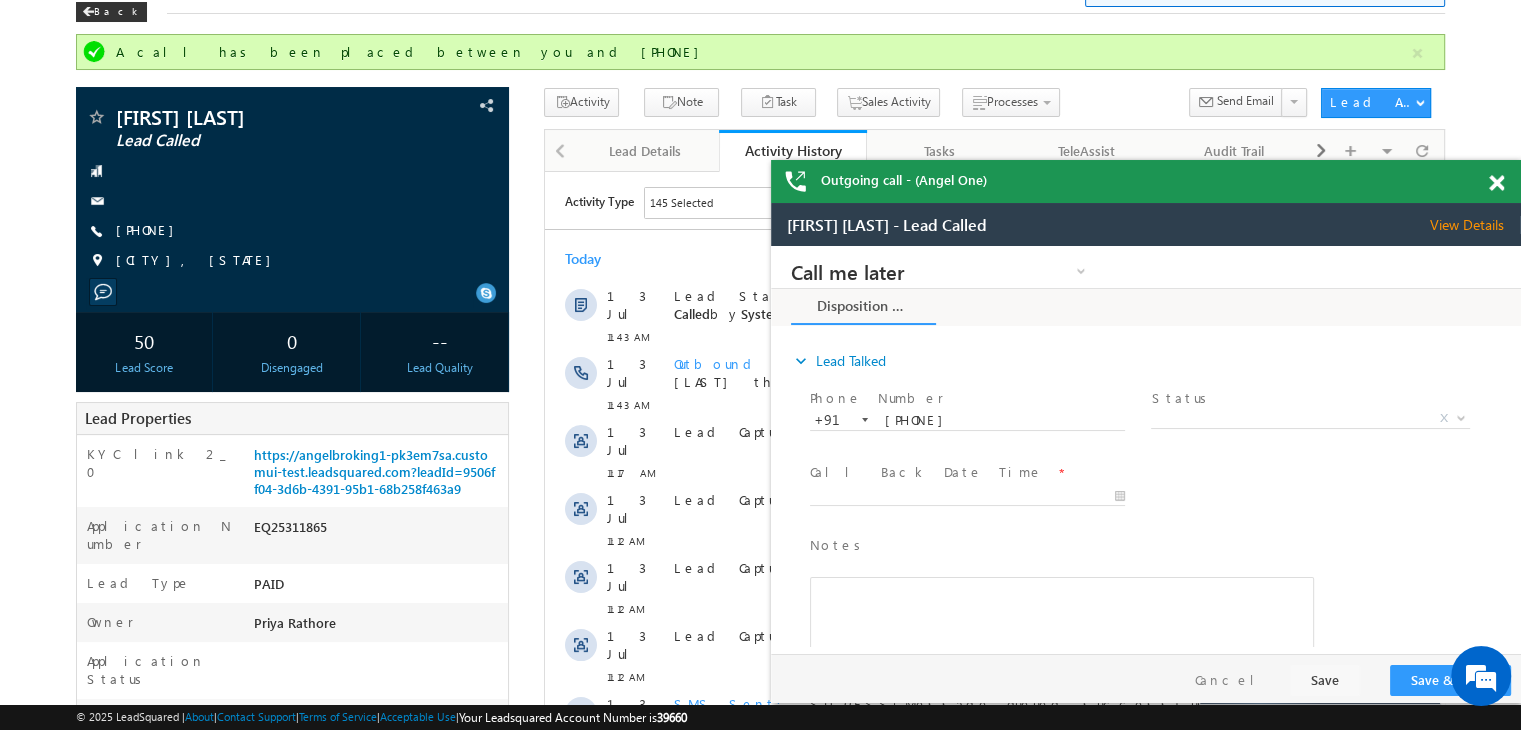 scroll, scrollTop: 0, scrollLeft: 0, axis: both 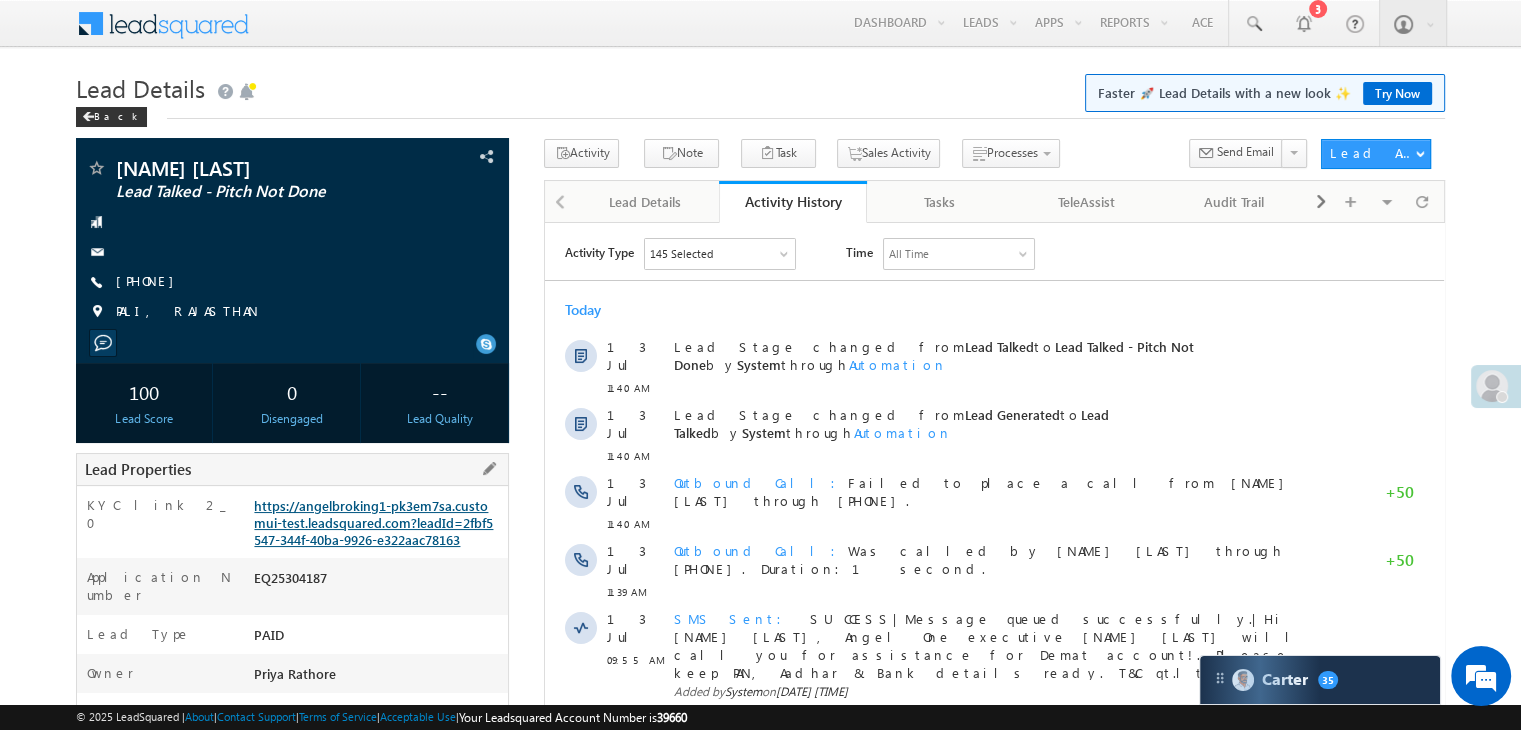 click on "https://angelbroking1-pk3em7sa.customui-test.leadsquared.com?leadId=2fbf5547-344f-40ba-9926-e322aac78163" at bounding box center [373, 522] 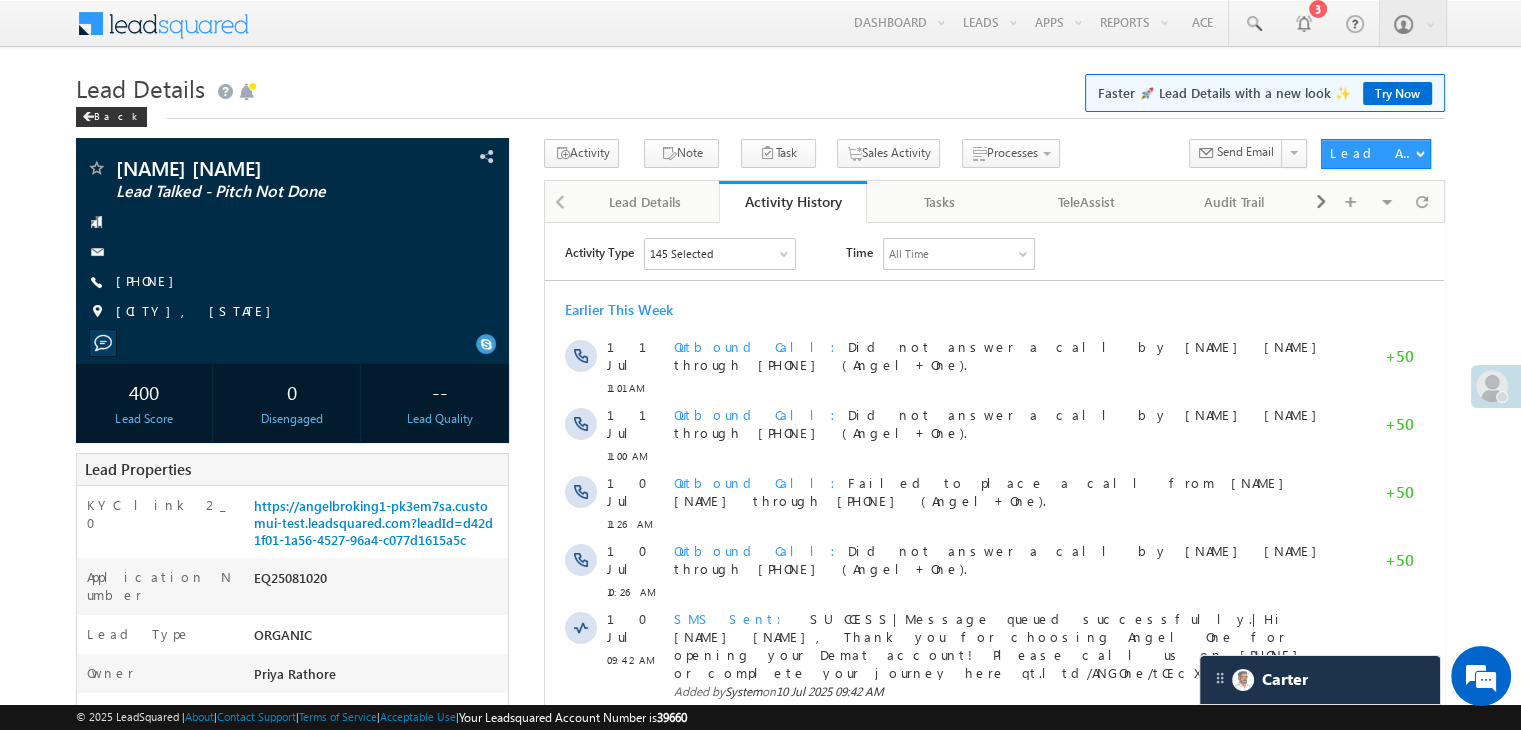 scroll, scrollTop: 0, scrollLeft: 0, axis: both 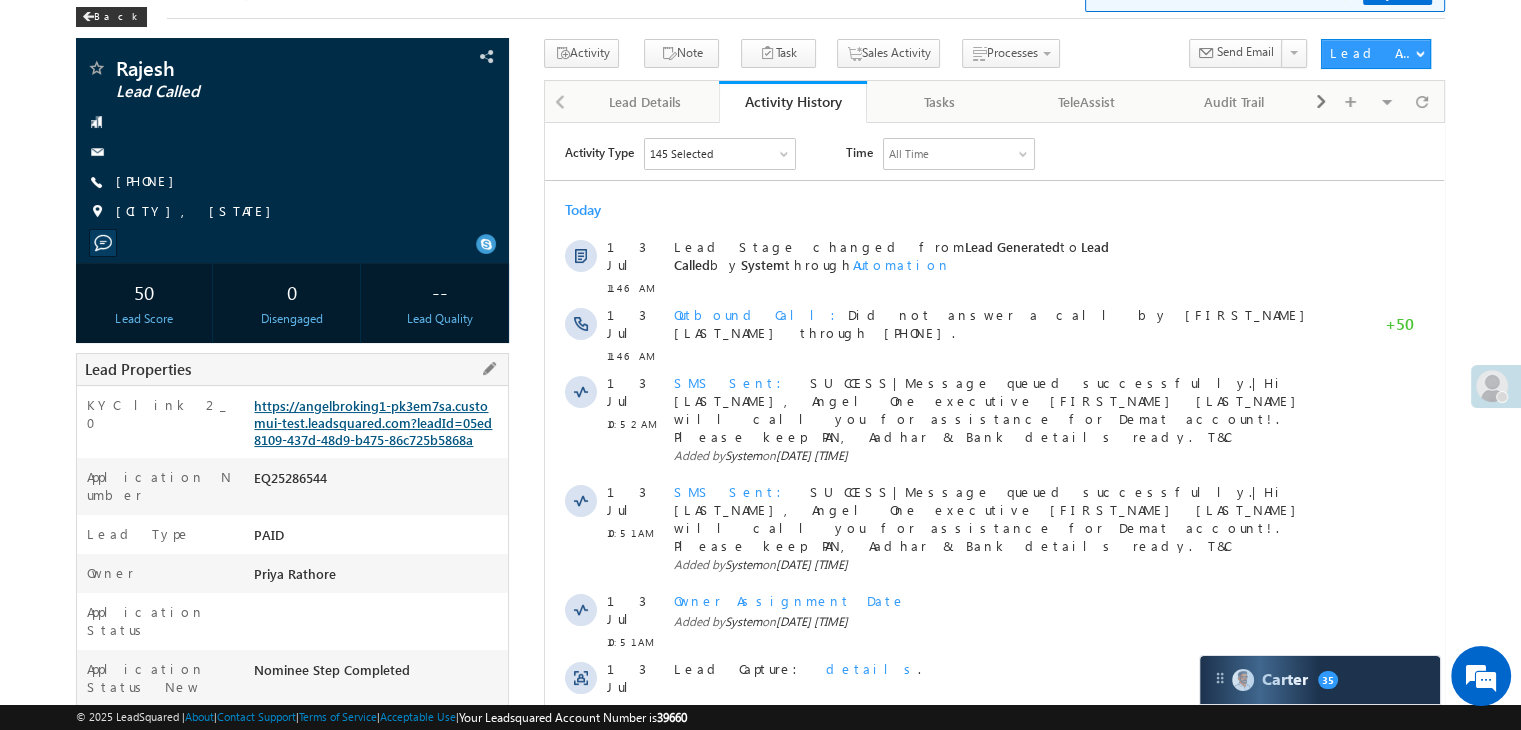 click on "https://angelbroking1-pk3em7sa.customui-test.leadsquared.com?leadId=05ed8109-437d-48d9-b475-86c725b5868a" at bounding box center (373, 422) 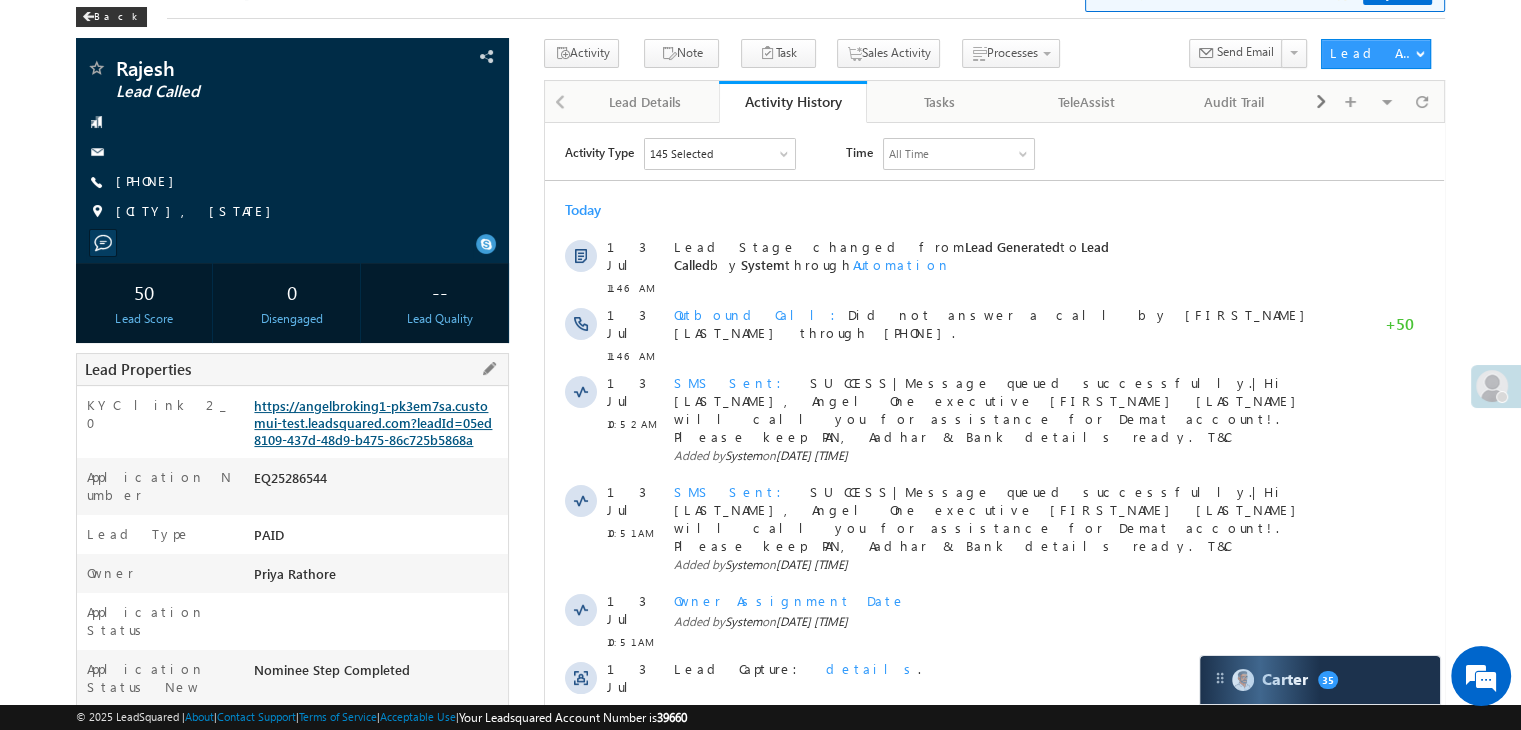 scroll, scrollTop: 0, scrollLeft: 0, axis: both 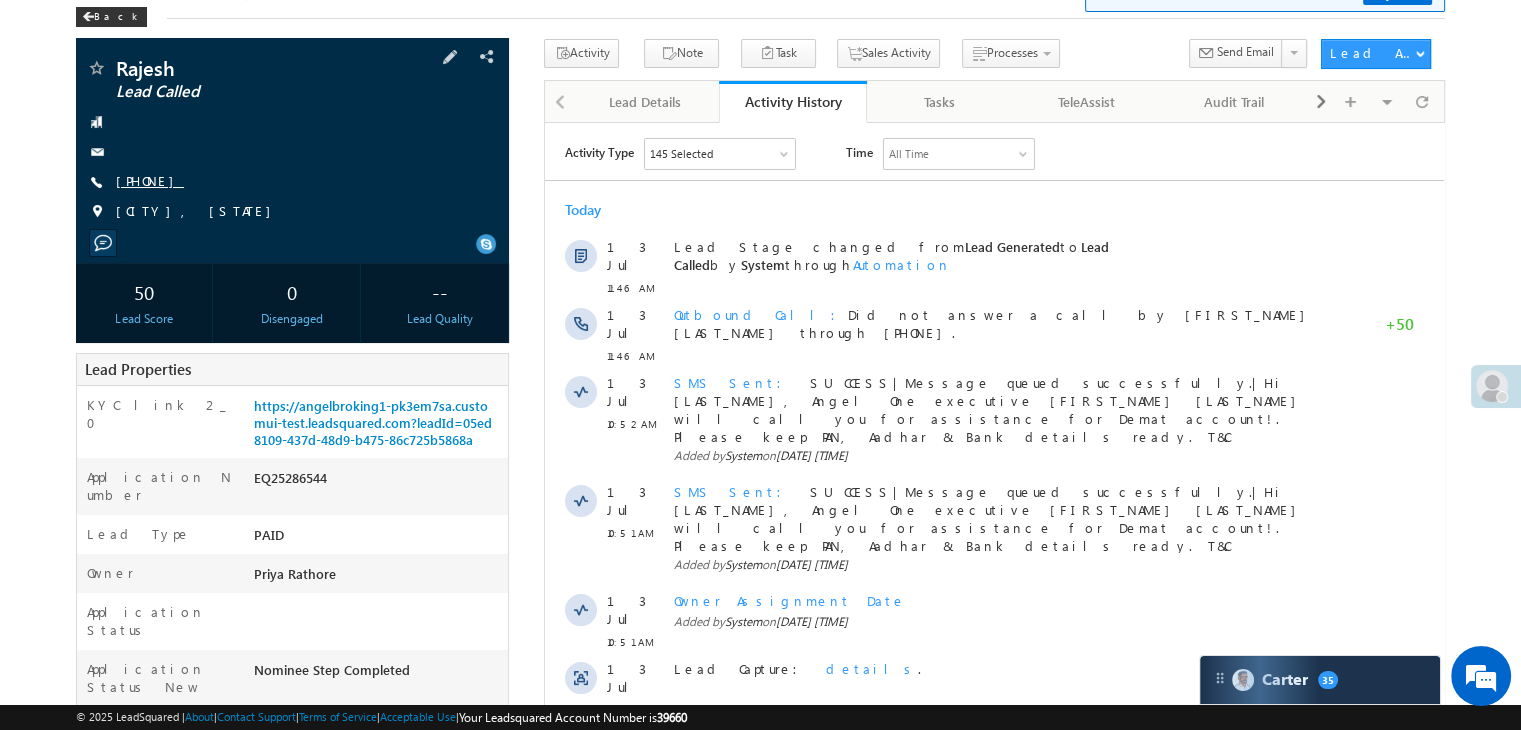 click on "+91-9812029086" at bounding box center [150, 180] 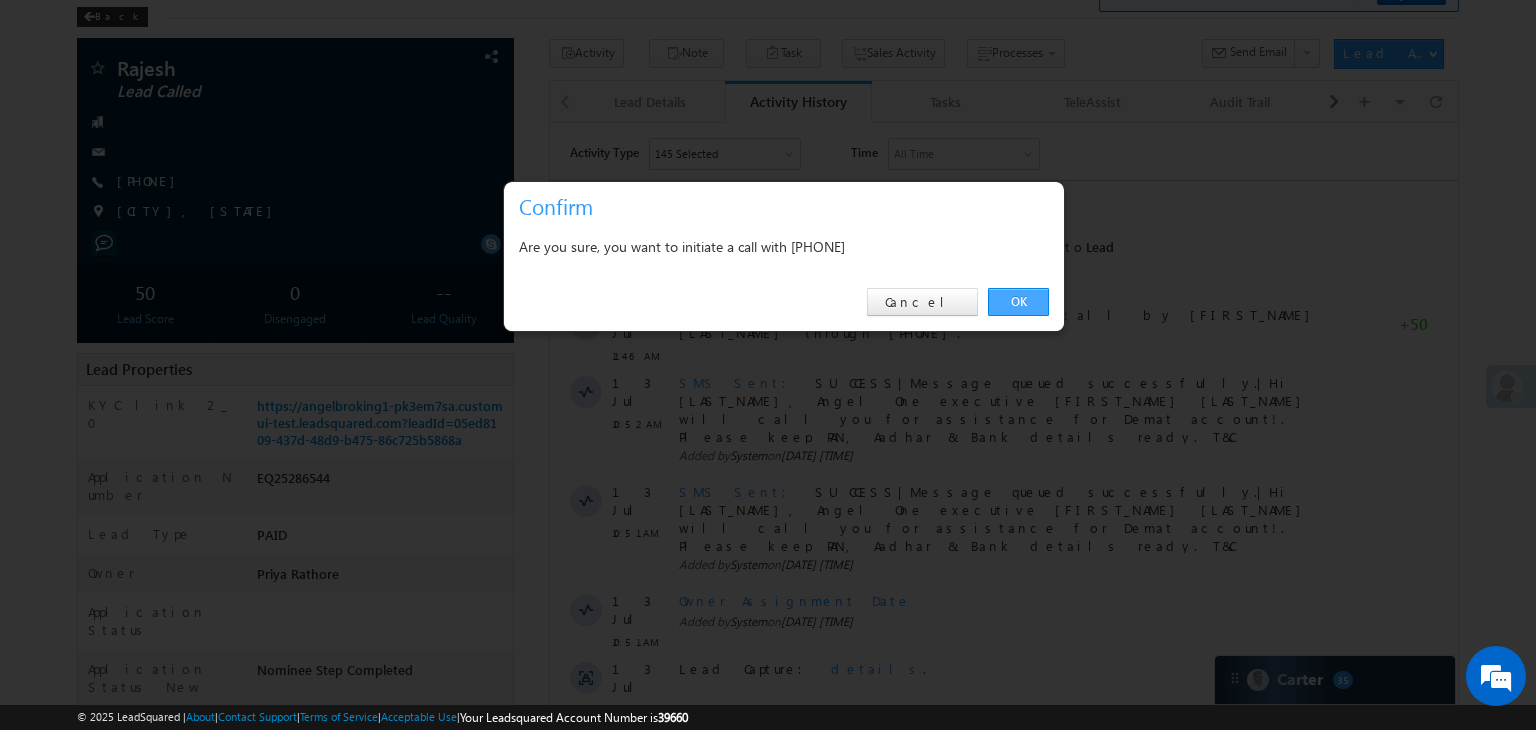 click on "OK" at bounding box center [1018, 302] 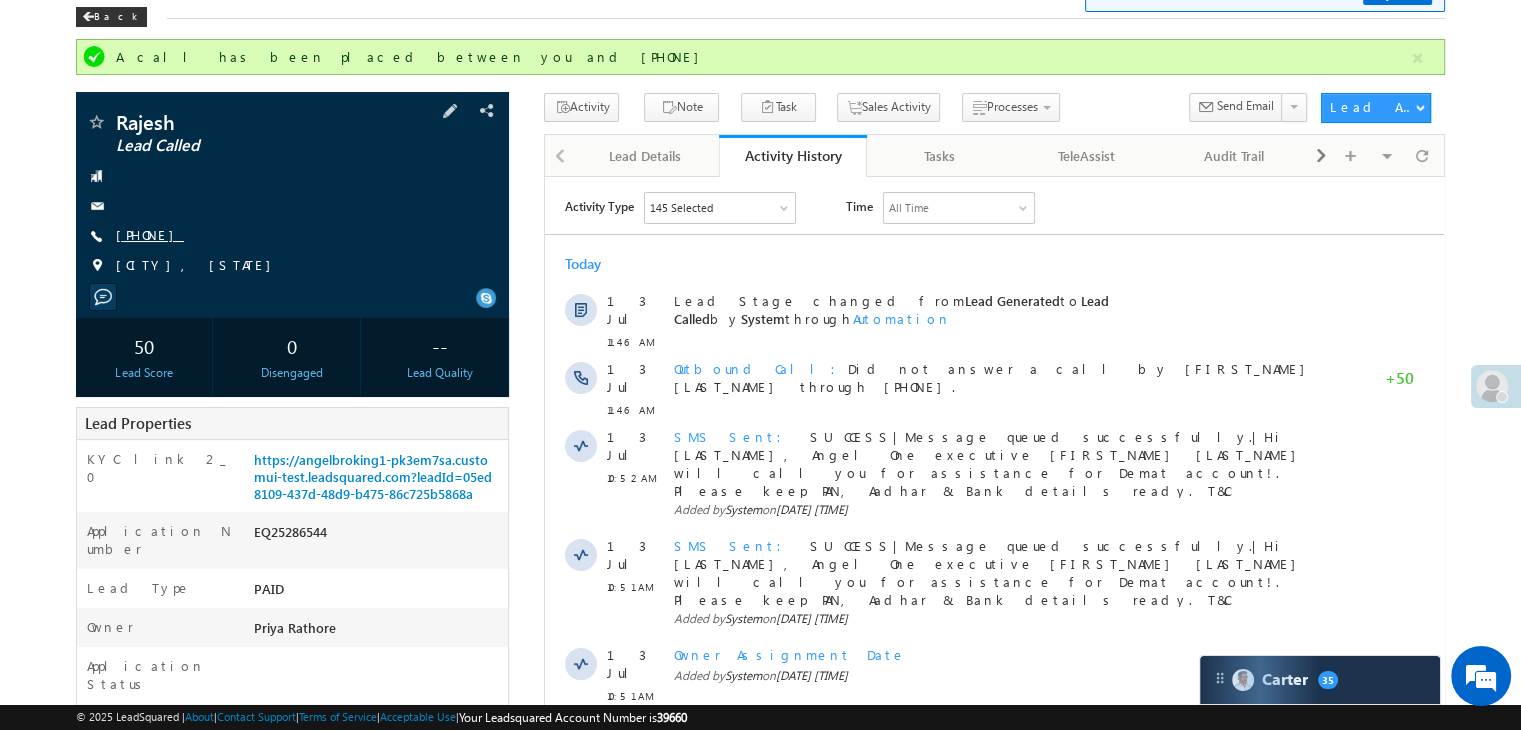 click on "+91-9812029086" at bounding box center (150, 234) 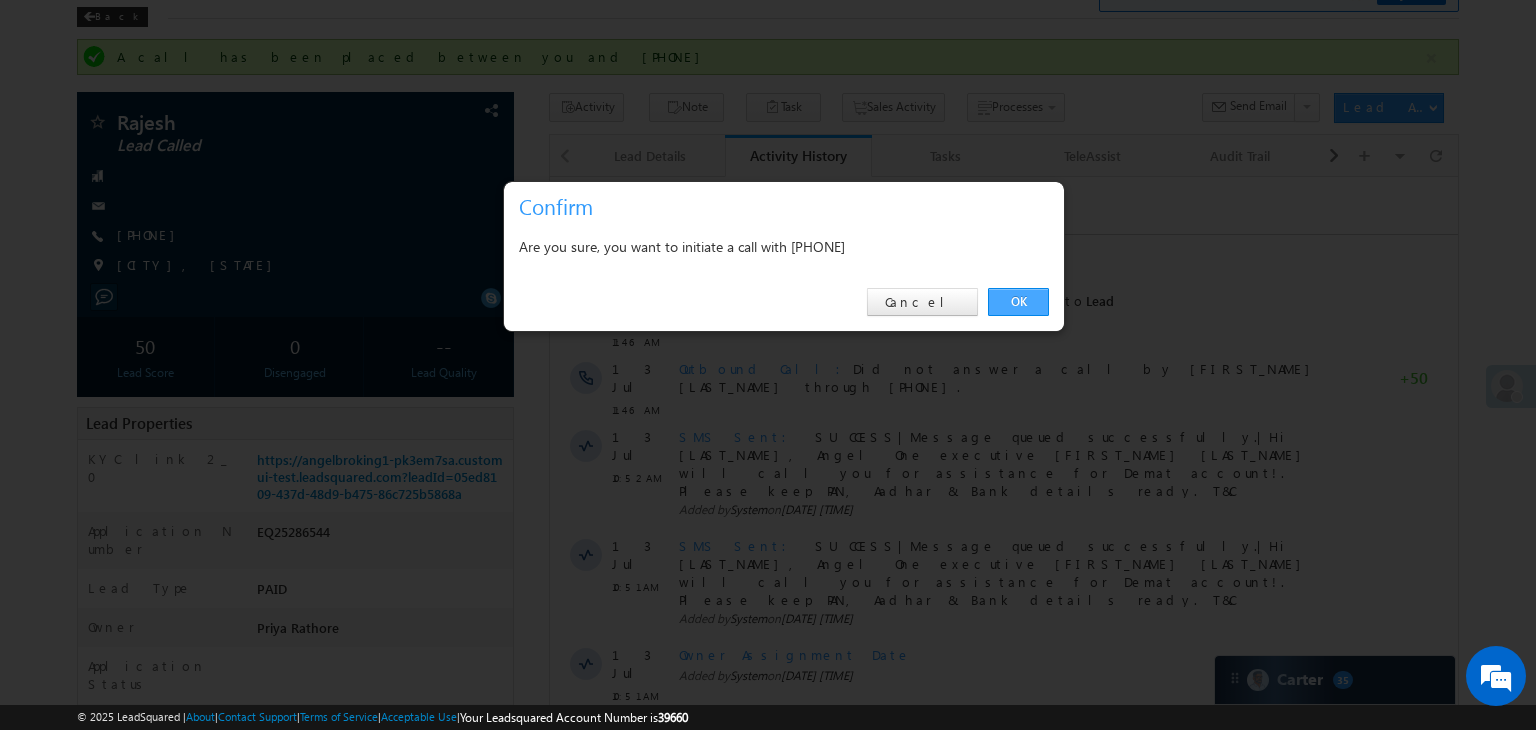 click on "OK" at bounding box center [1018, 302] 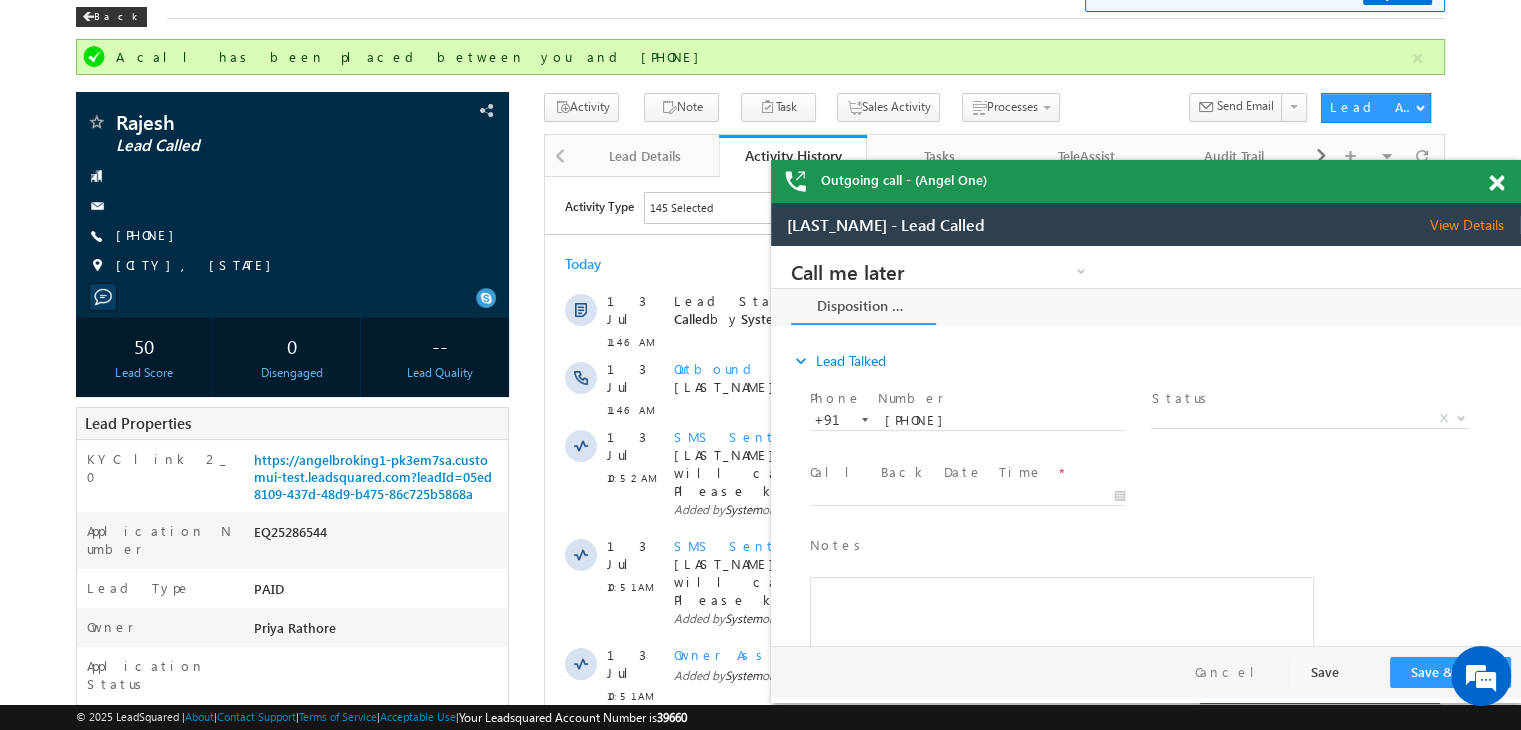 scroll, scrollTop: 0, scrollLeft: 0, axis: both 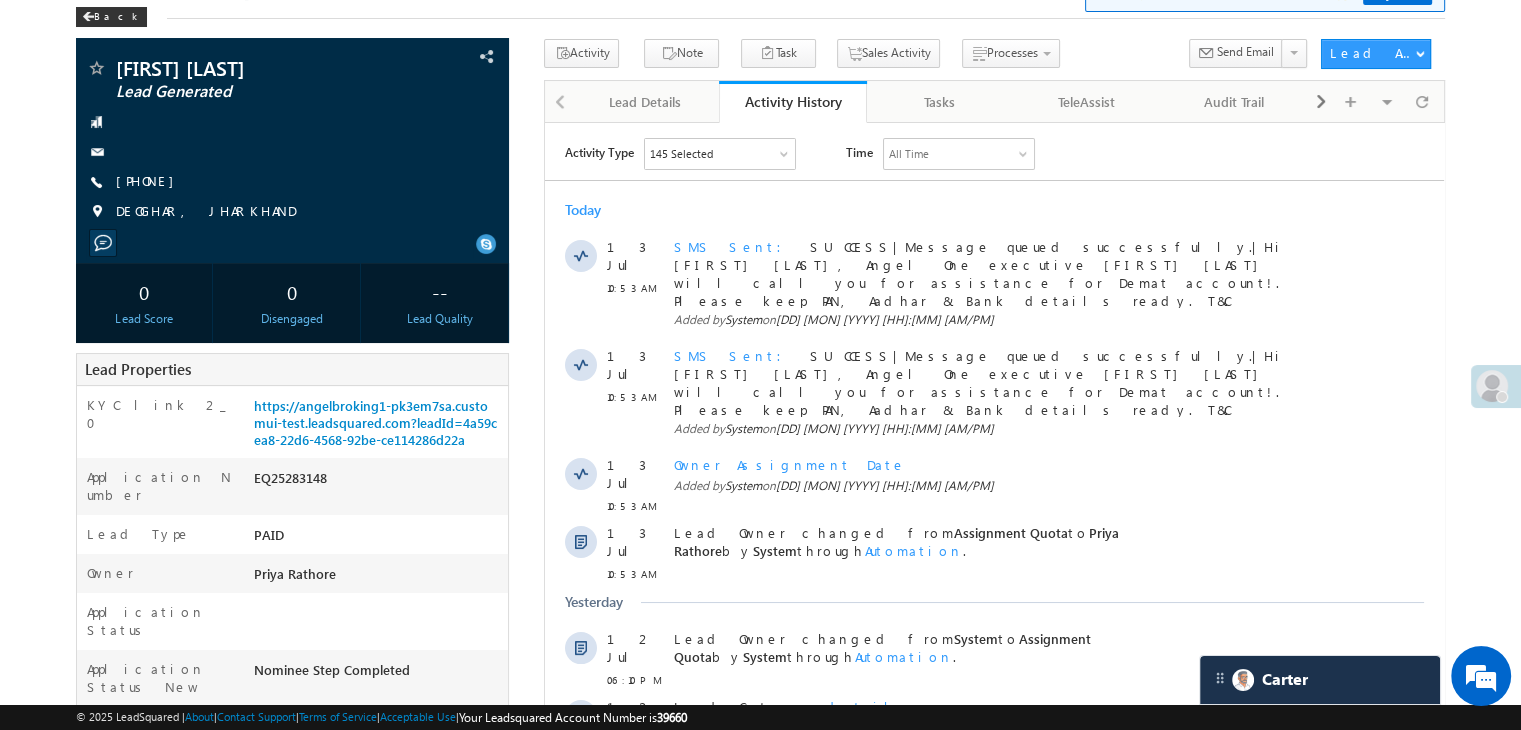 click on "https://angelbroking1-pk3em7sa.customui-test.leadsquared.com?leadId=4a59cea8-22d6-4568-92be-ce114286d22a" at bounding box center [375, 422] 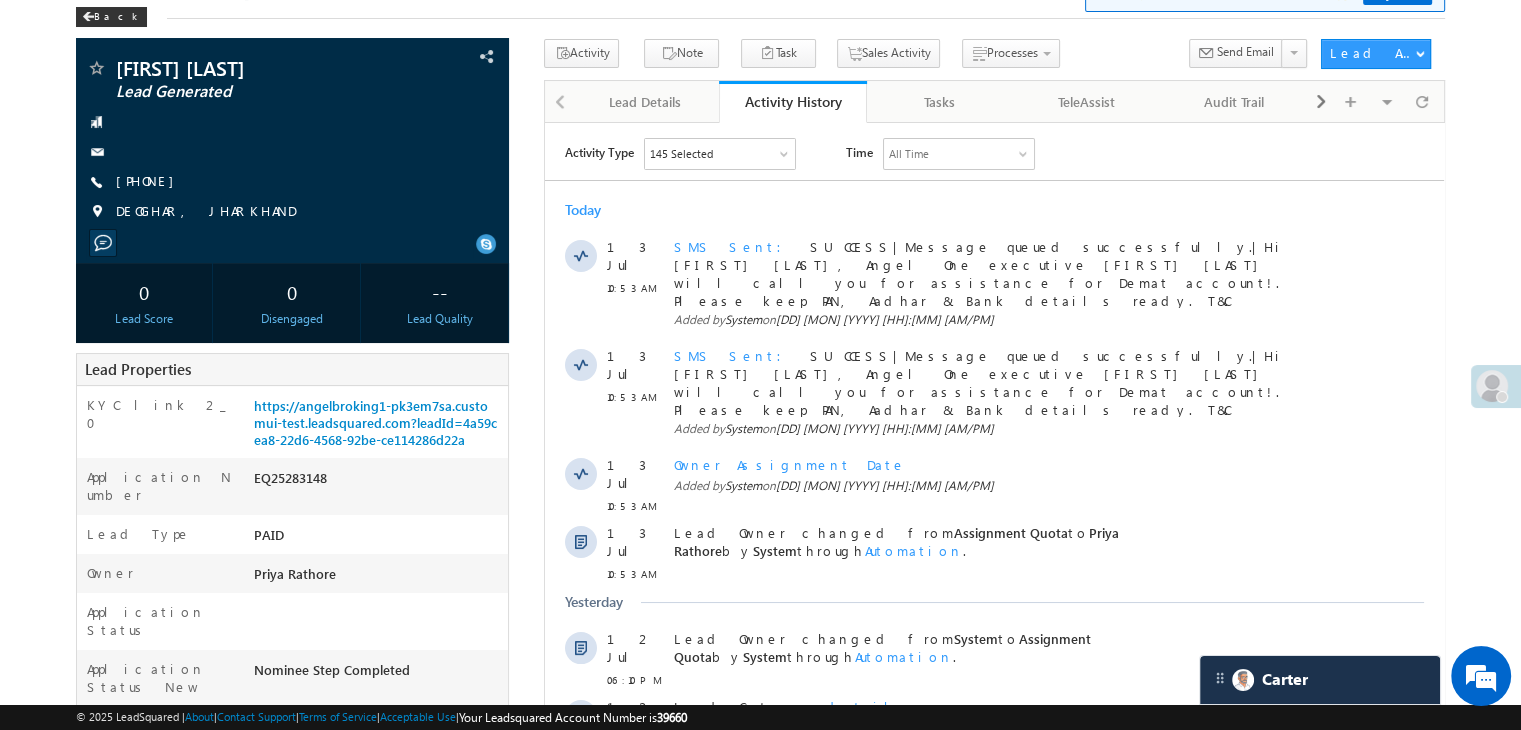 scroll, scrollTop: 100, scrollLeft: 0, axis: vertical 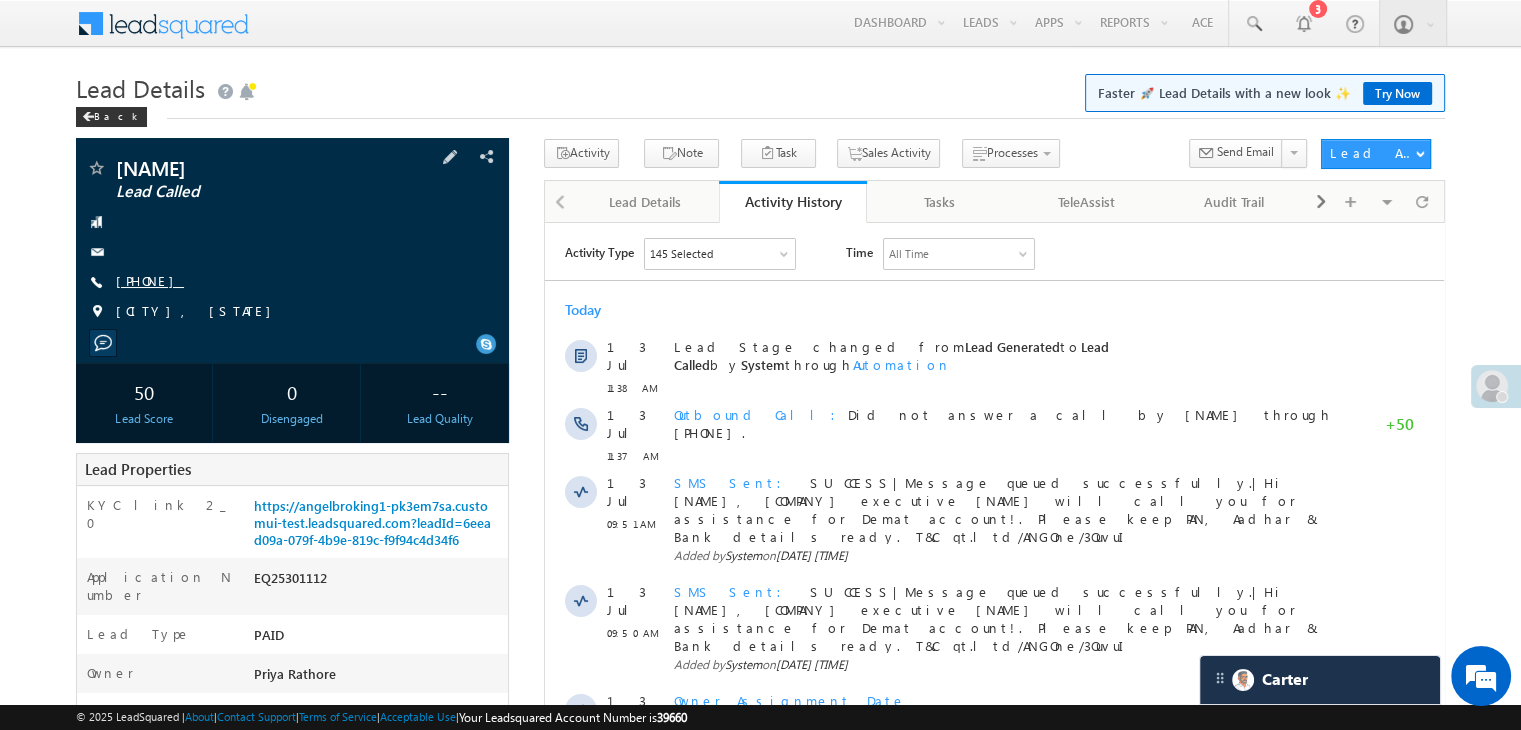 click on "[PHONE]" at bounding box center [150, 280] 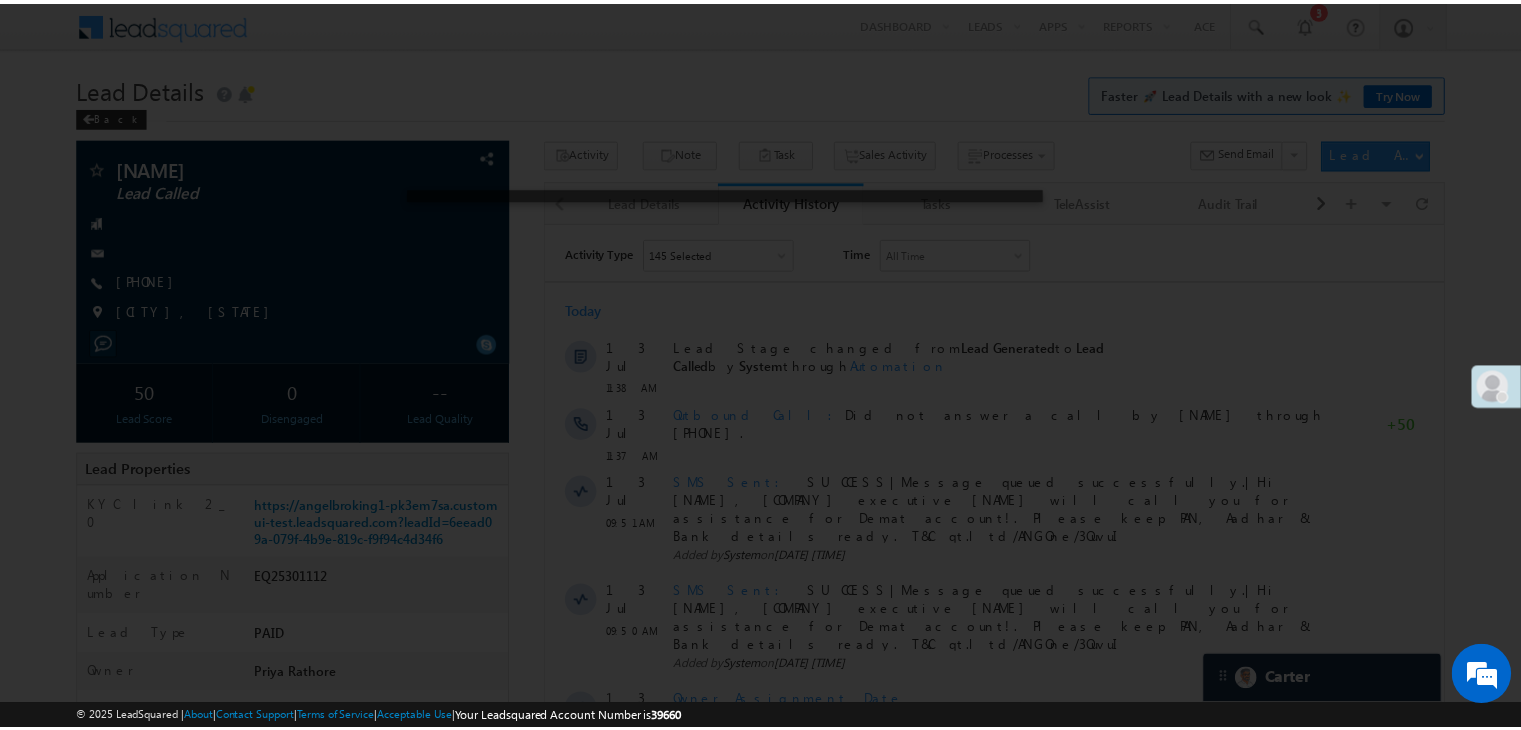 scroll, scrollTop: 0, scrollLeft: 0, axis: both 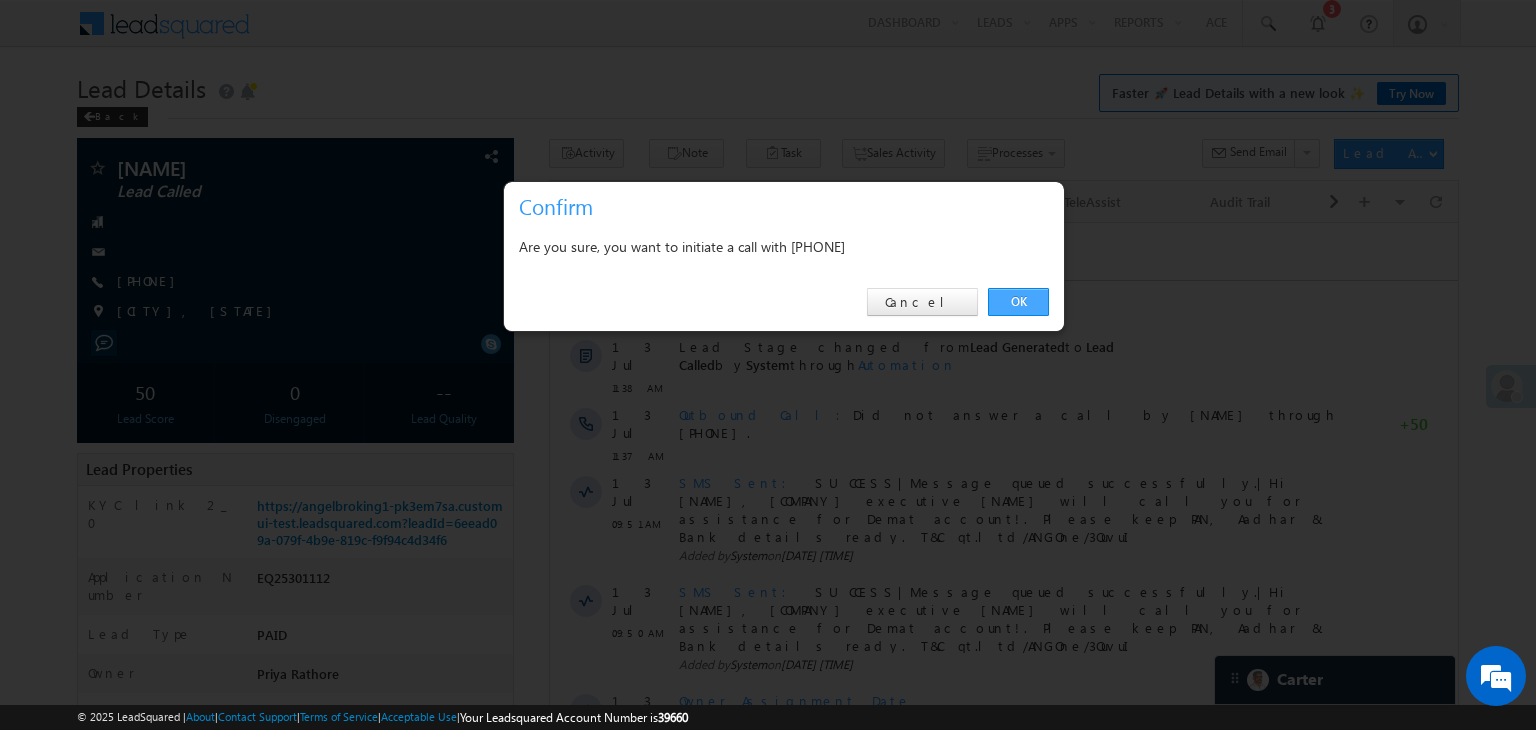 click on "OK" at bounding box center [1018, 302] 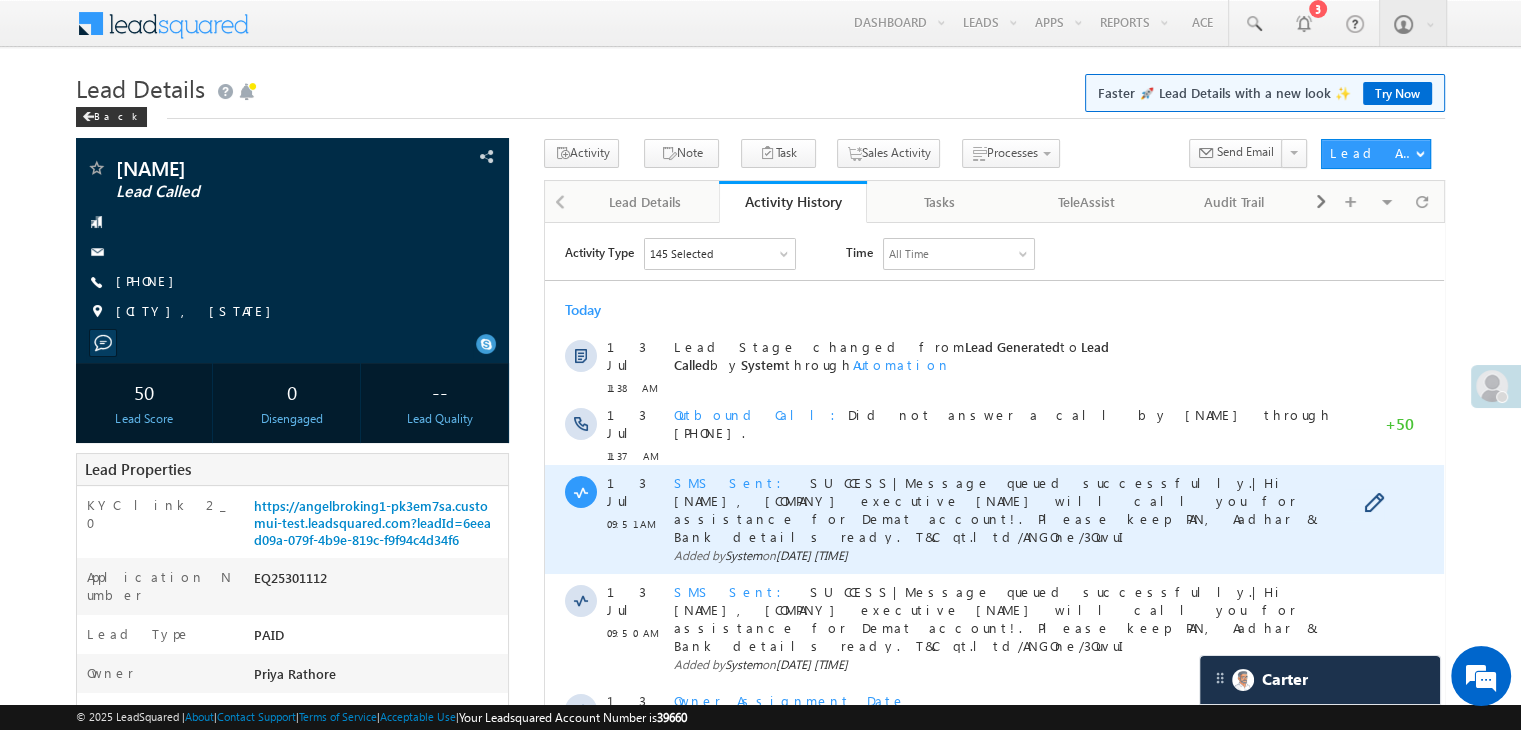 scroll, scrollTop: 400, scrollLeft: 0, axis: vertical 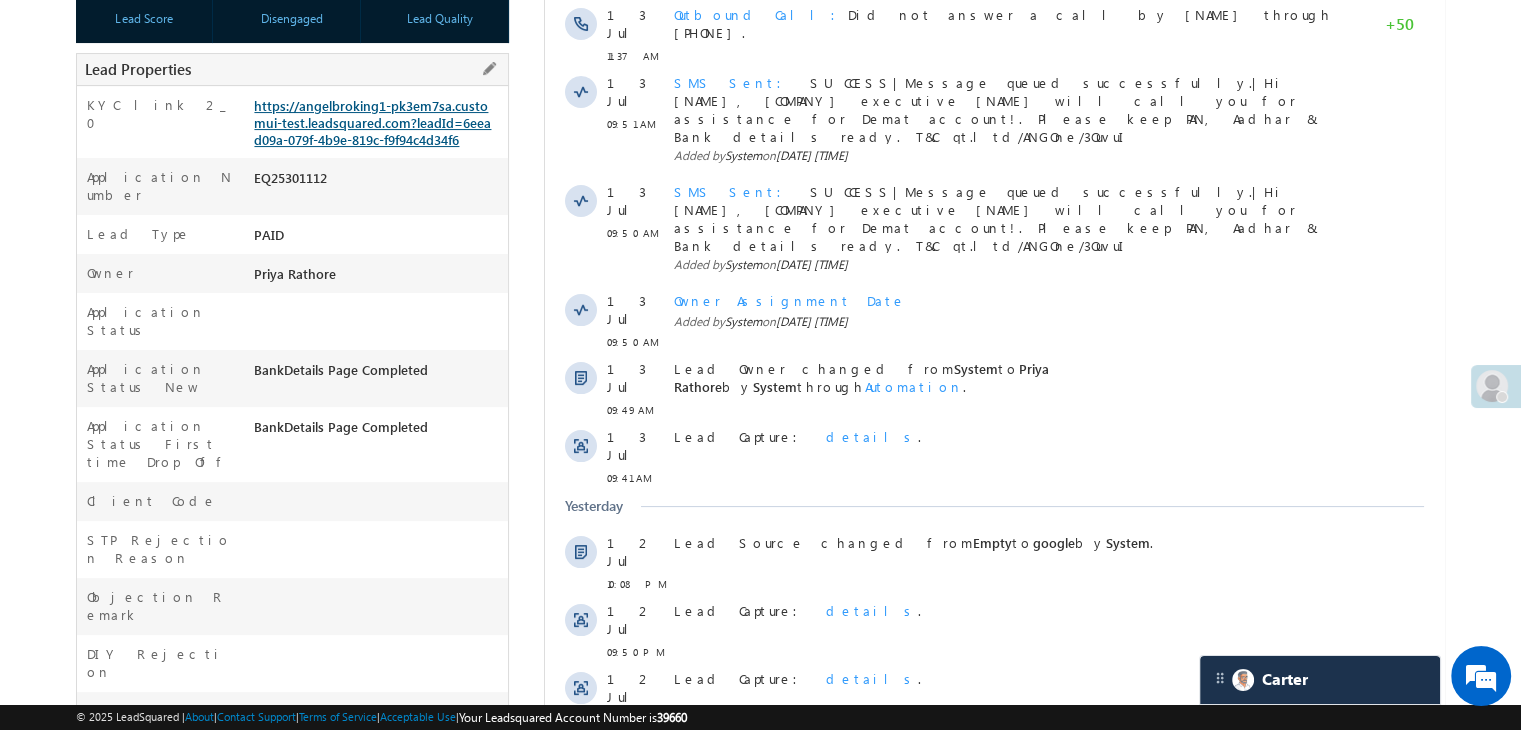 click on "https://angelbroking1-pk3em7sa.customui-test.leadsquared.com?leadId=6eead09a-079f-4b9e-819c-f9f94c4d34f6" at bounding box center (372, 122) 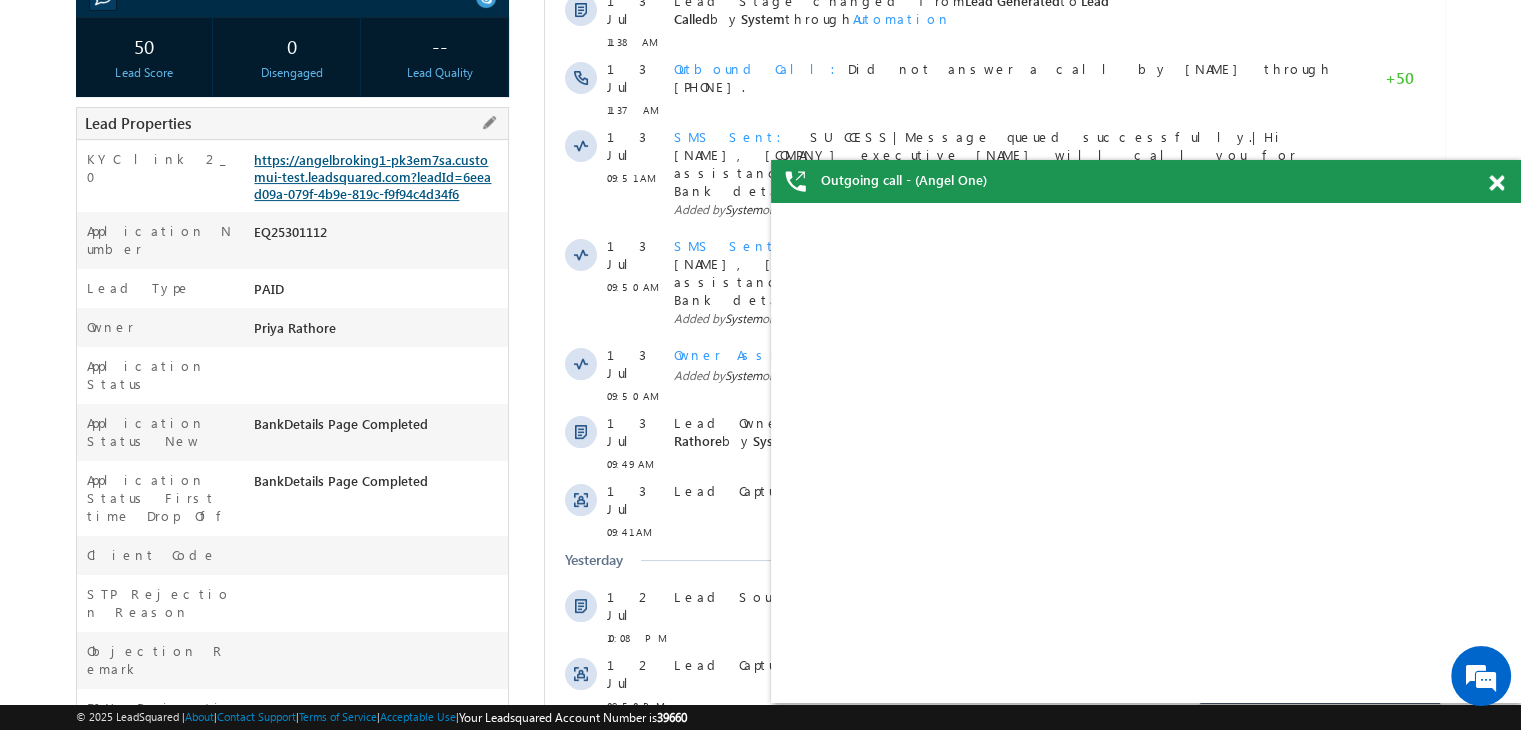 scroll, scrollTop: 453, scrollLeft: 0, axis: vertical 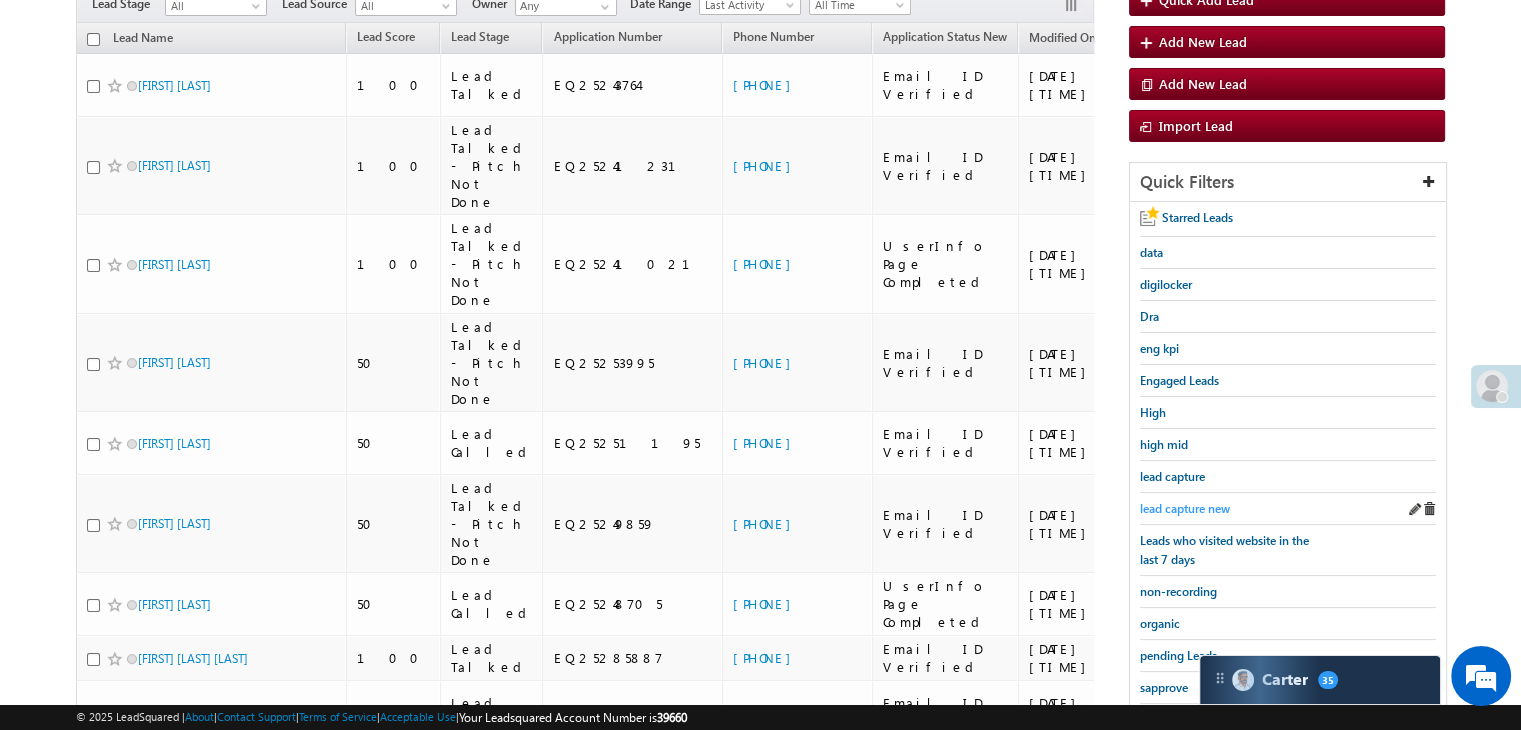 click on "lead capture new" at bounding box center (1185, 508) 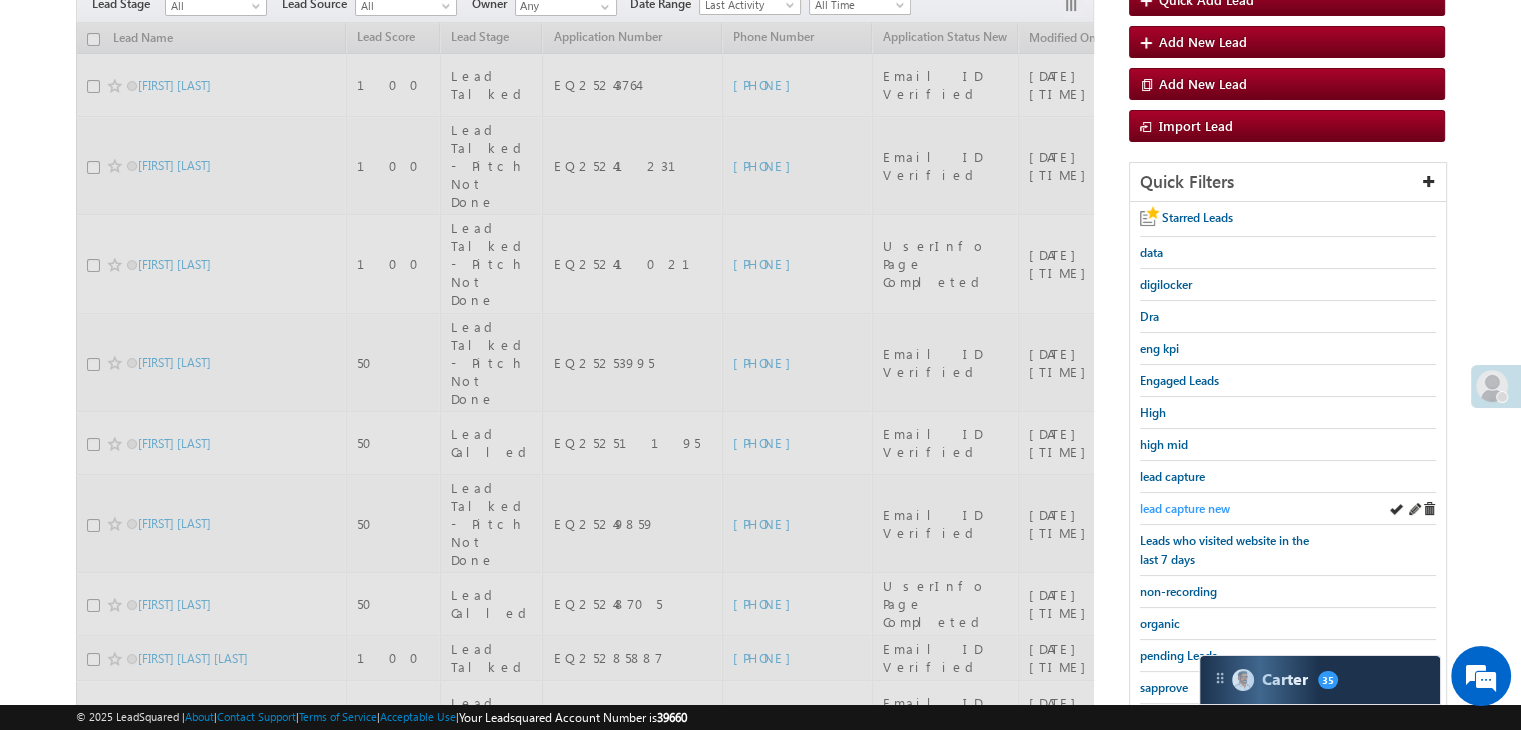 click on "lead capture new" at bounding box center [1185, 508] 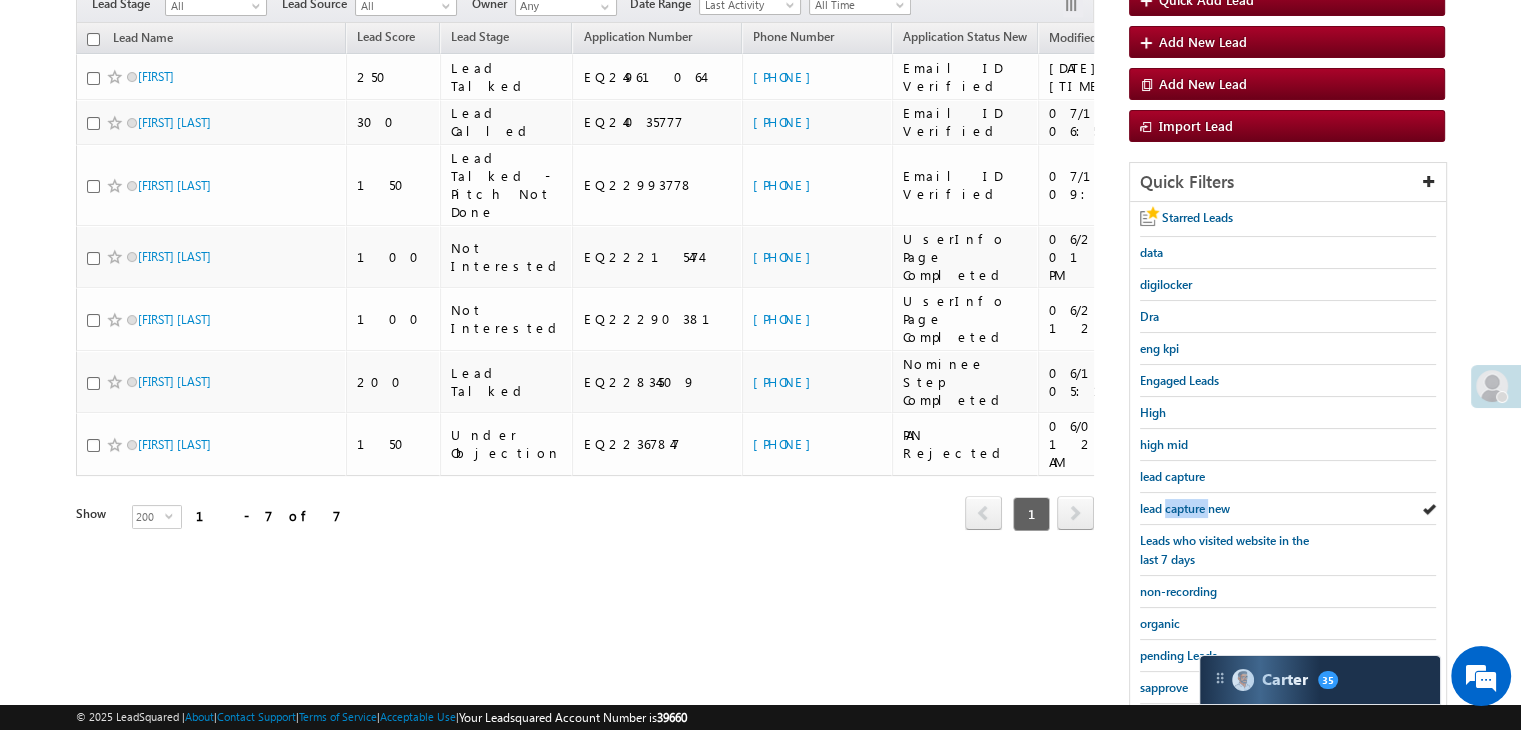 click on "lead capture new" at bounding box center (1185, 508) 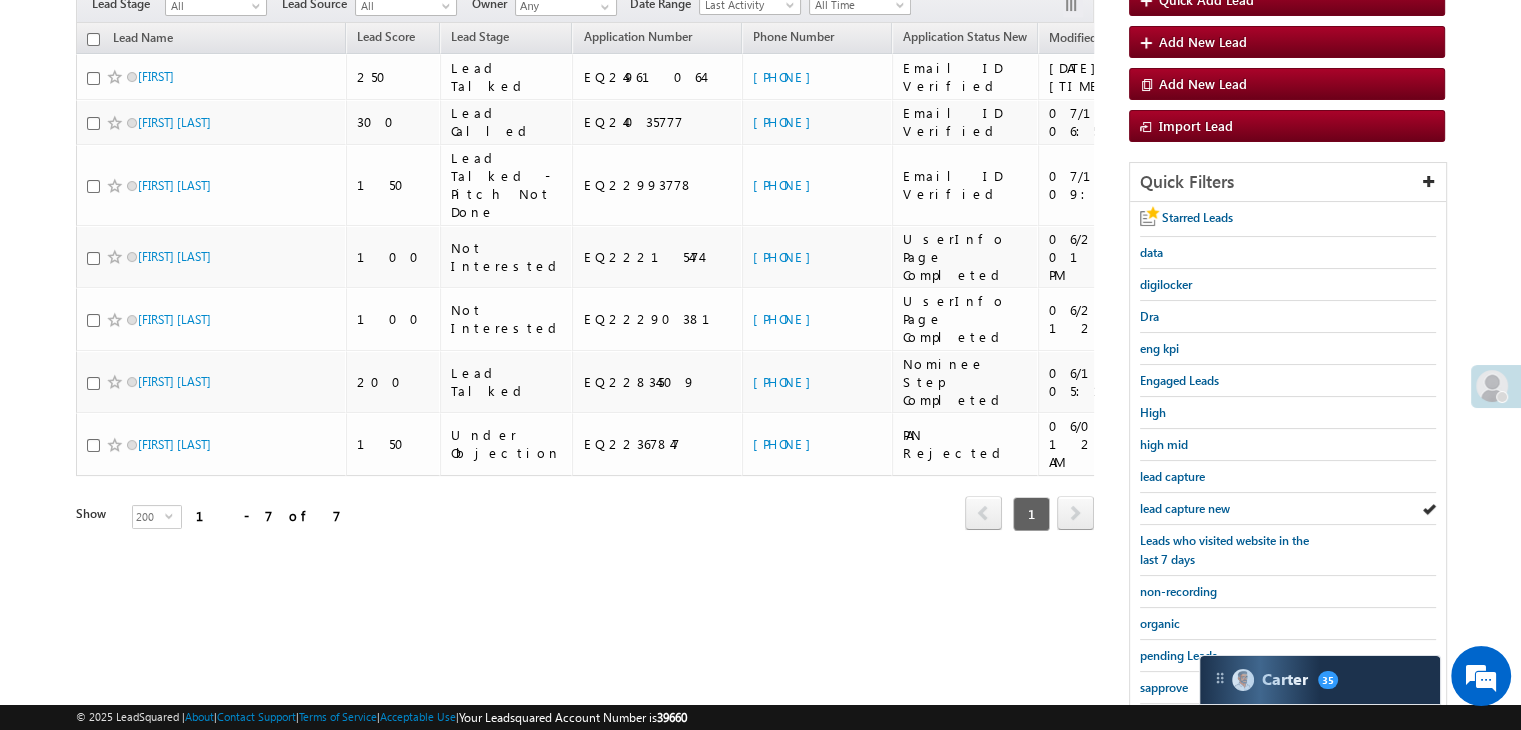 click on "lead capture new" at bounding box center (1185, 508) 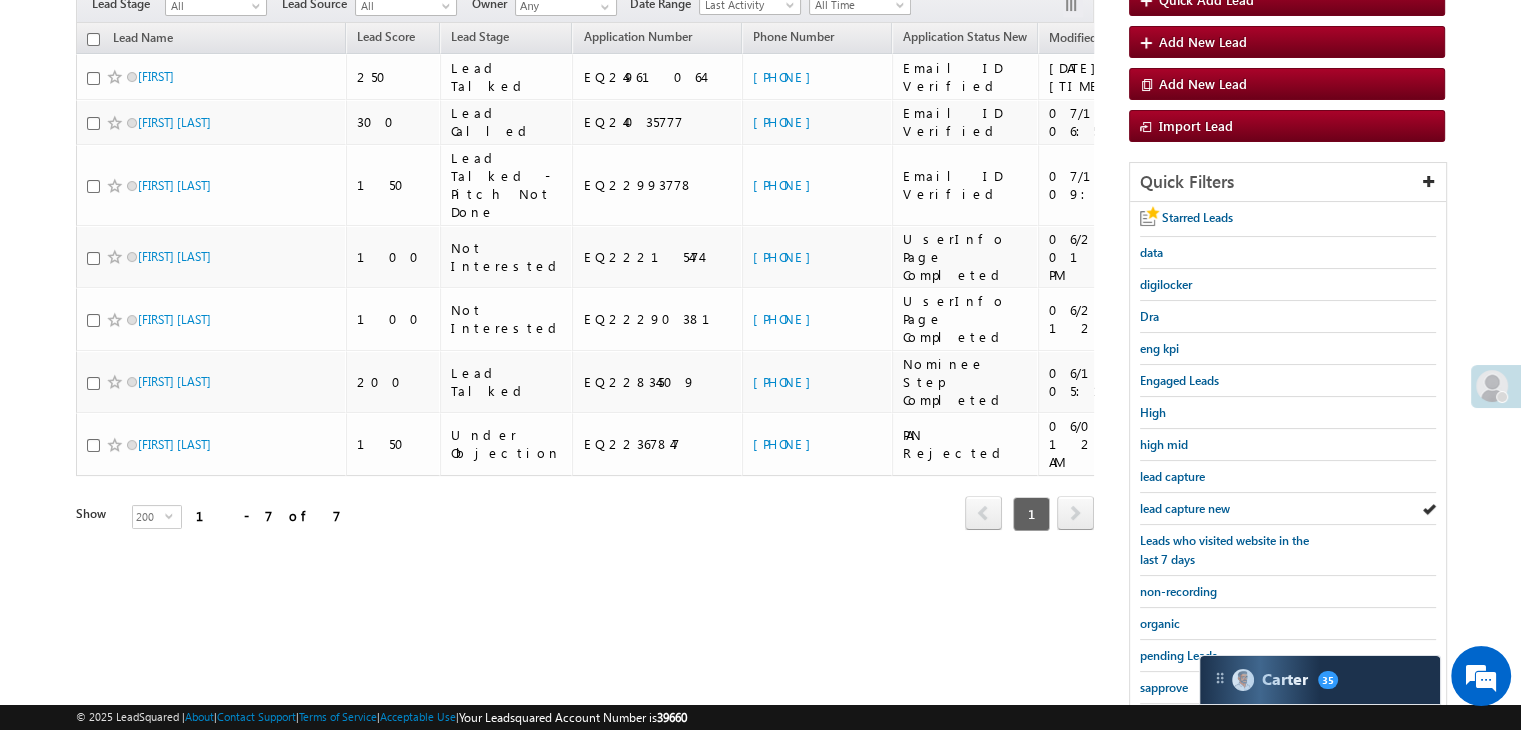 scroll, scrollTop: 0, scrollLeft: 0, axis: both 